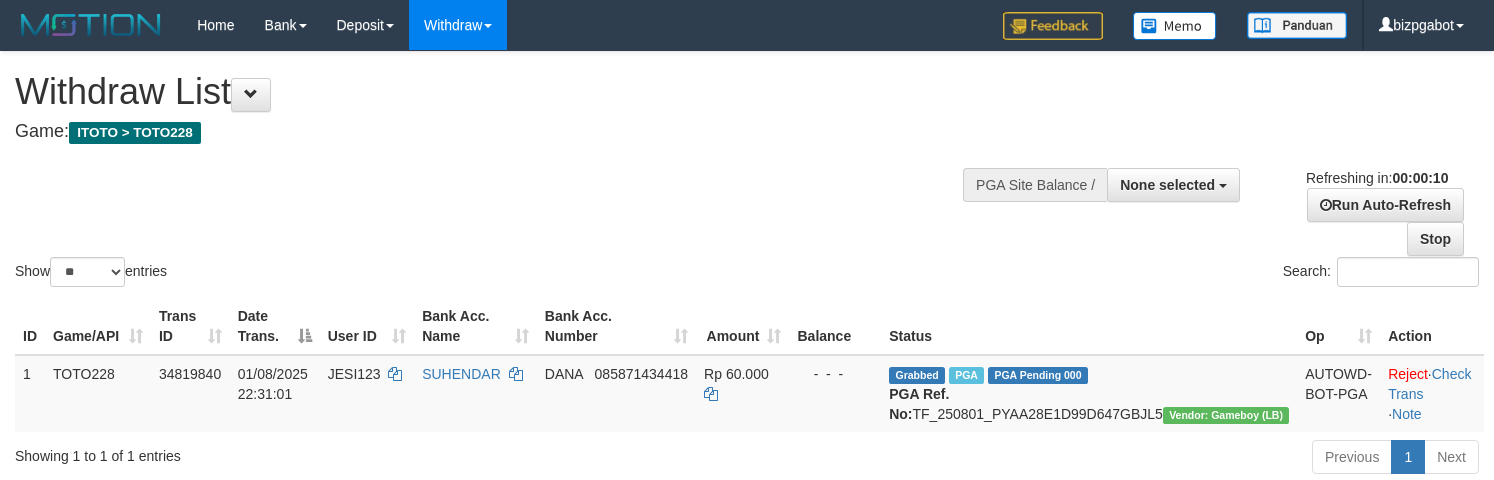 select 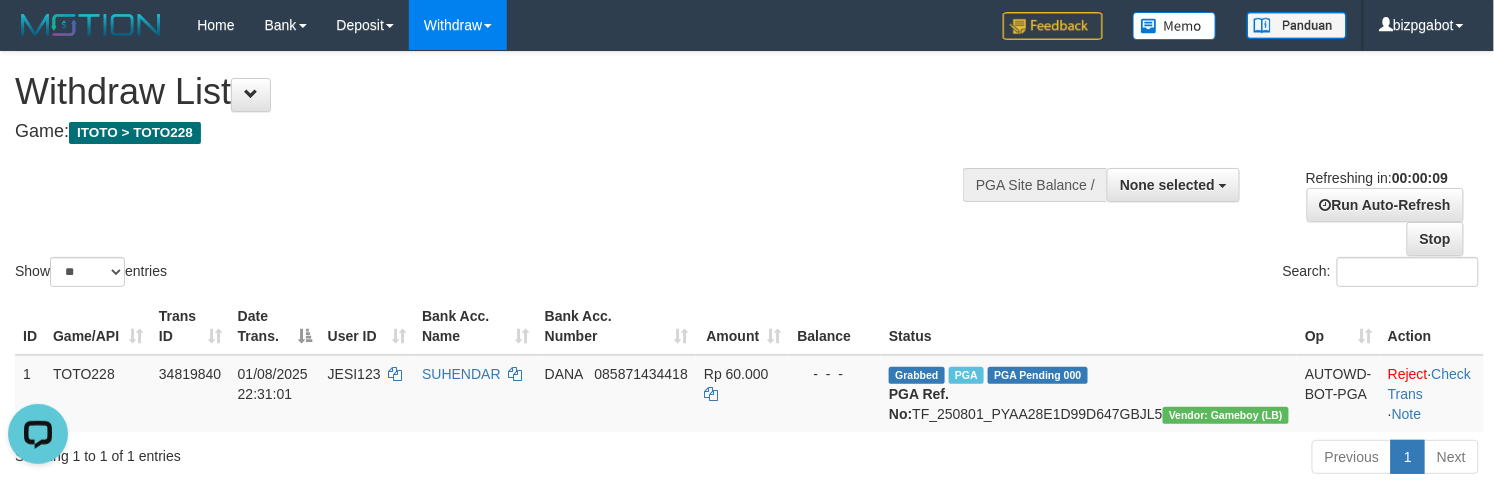 scroll, scrollTop: 0, scrollLeft: 0, axis: both 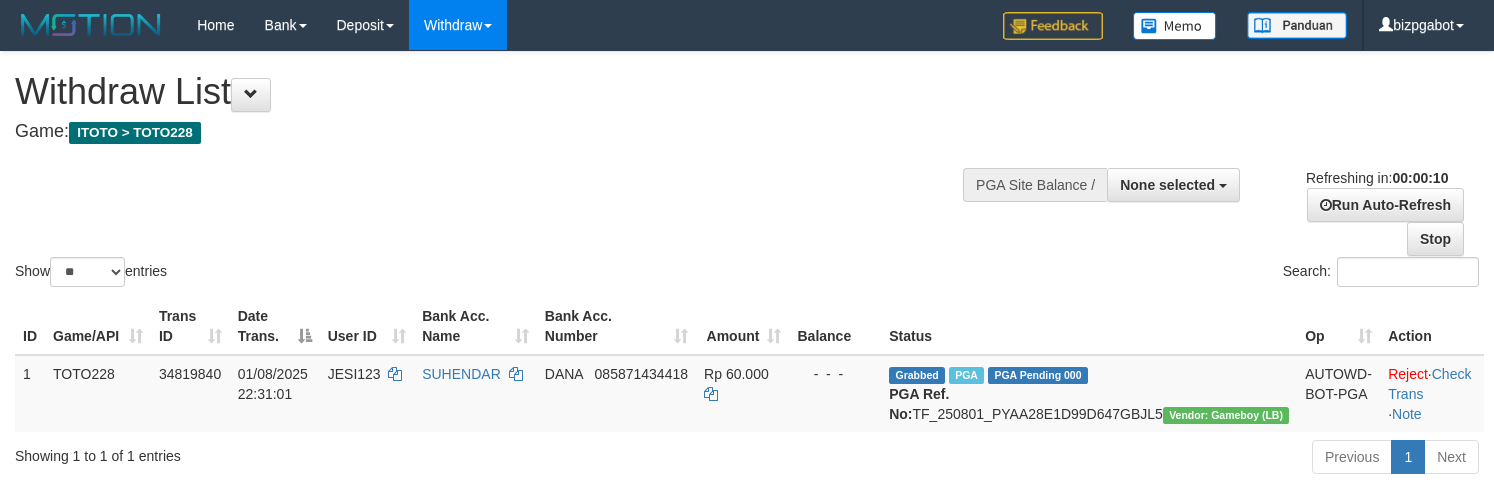 select 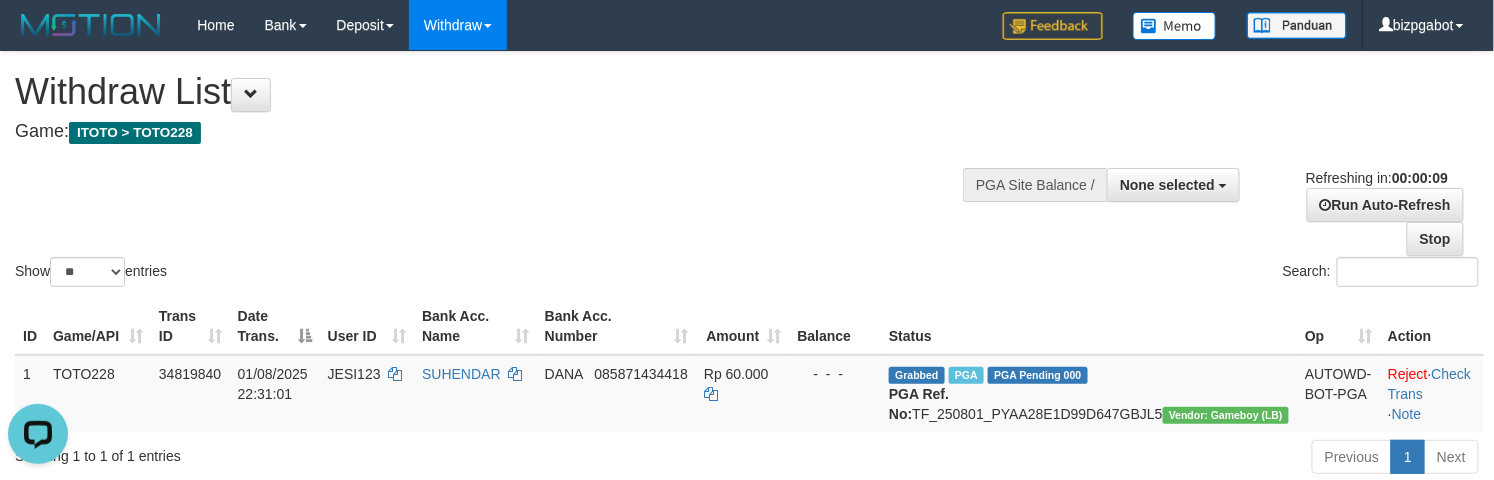 scroll, scrollTop: 0, scrollLeft: 0, axis: both 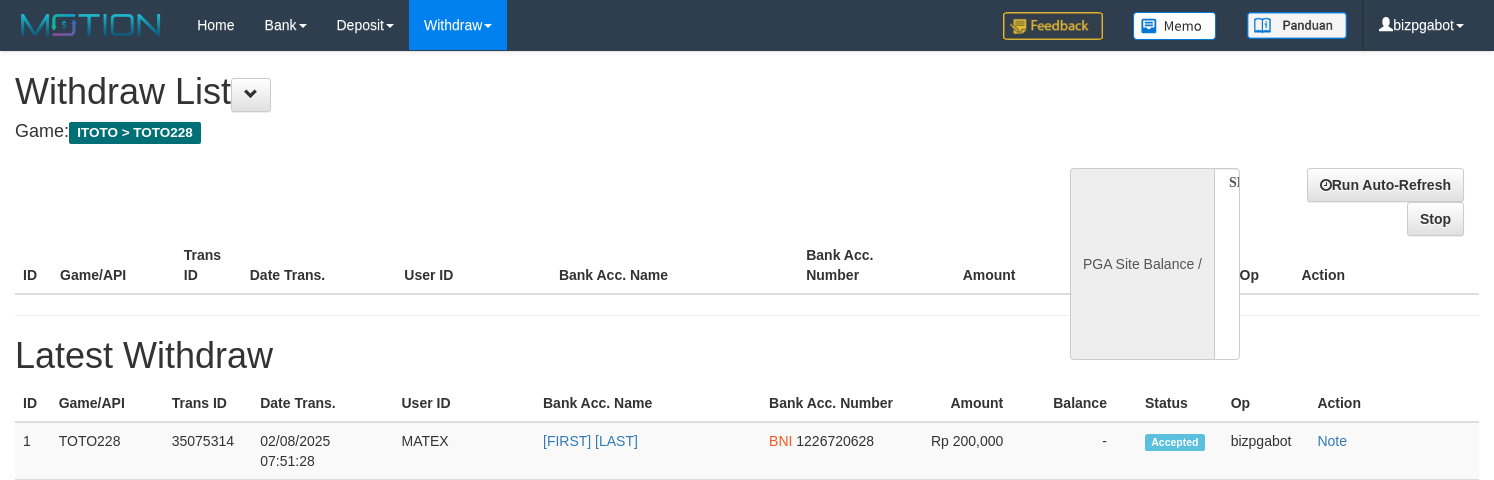 select 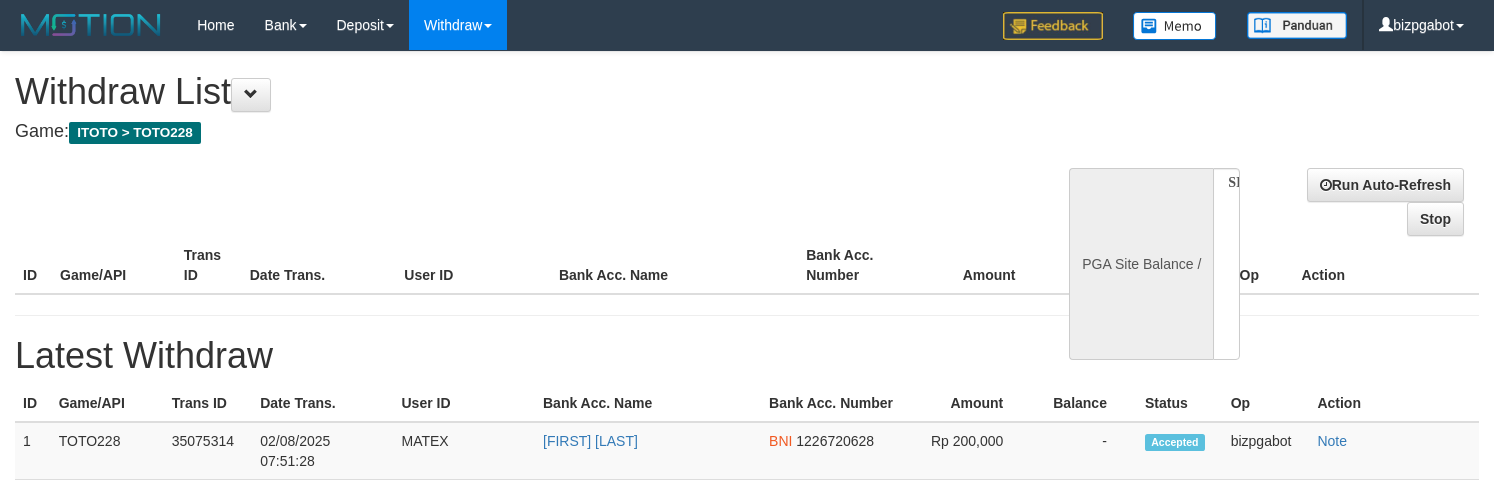scroll, scrollTop: 0, scrollLeft: 0, axis: both 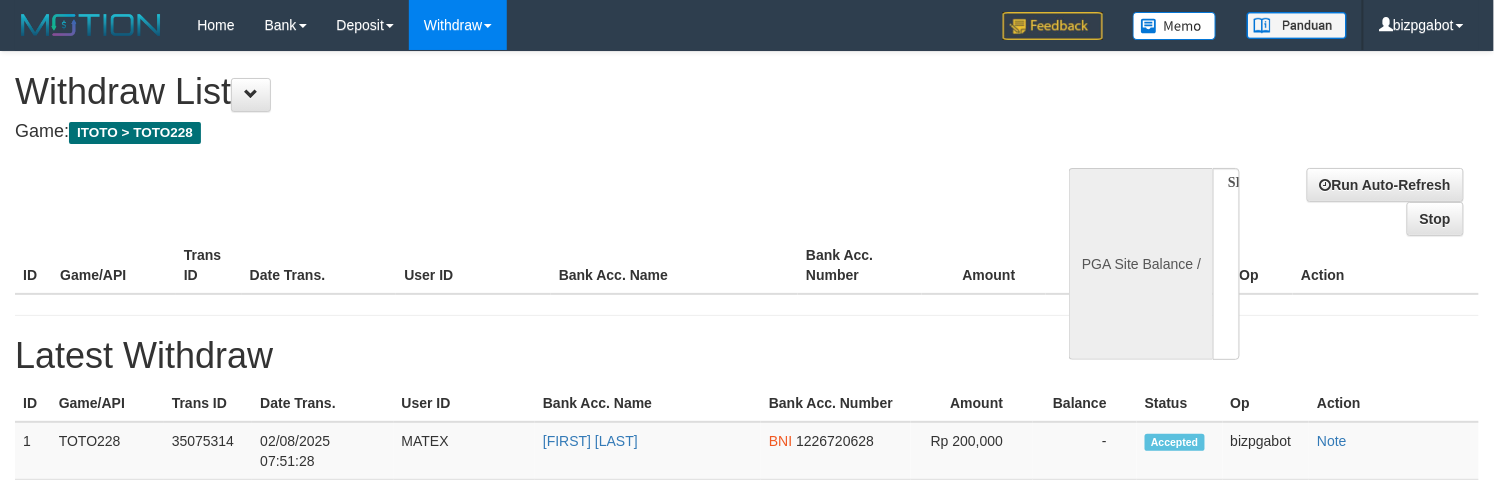 select on "**" 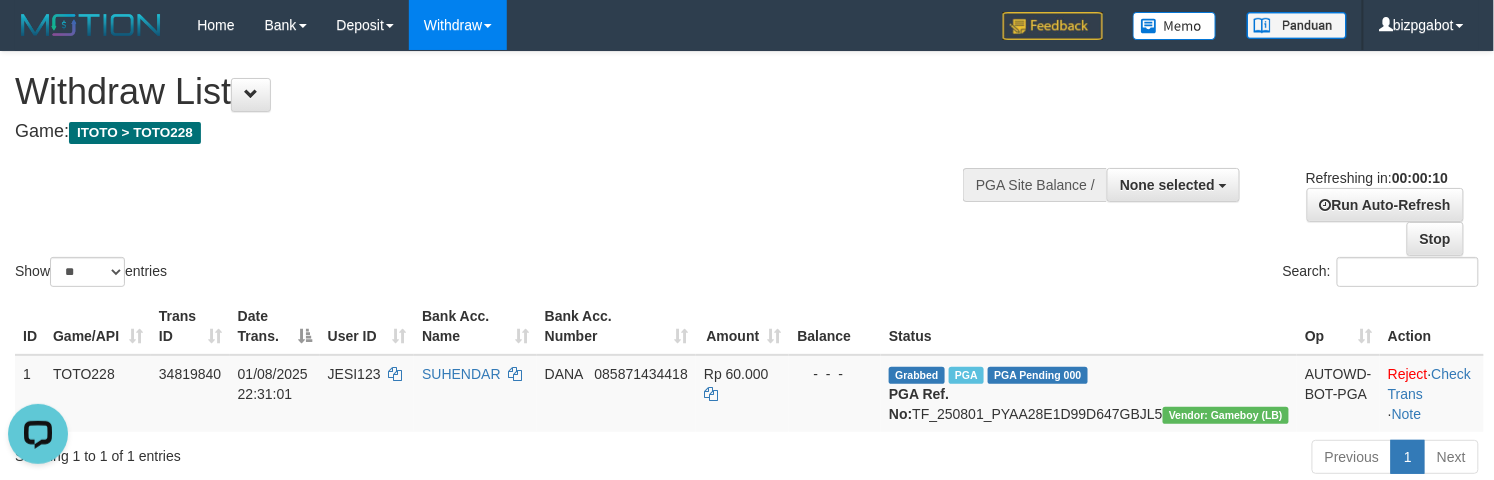scroll, scrollTop: 0, scrollLeft: 0, axis: both 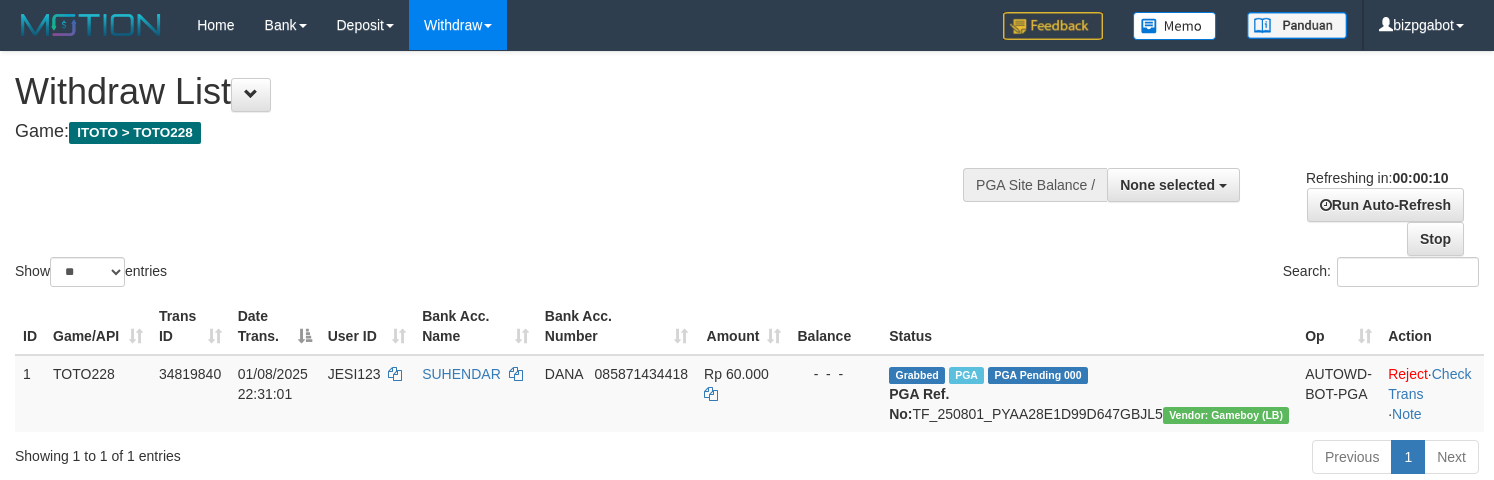 select 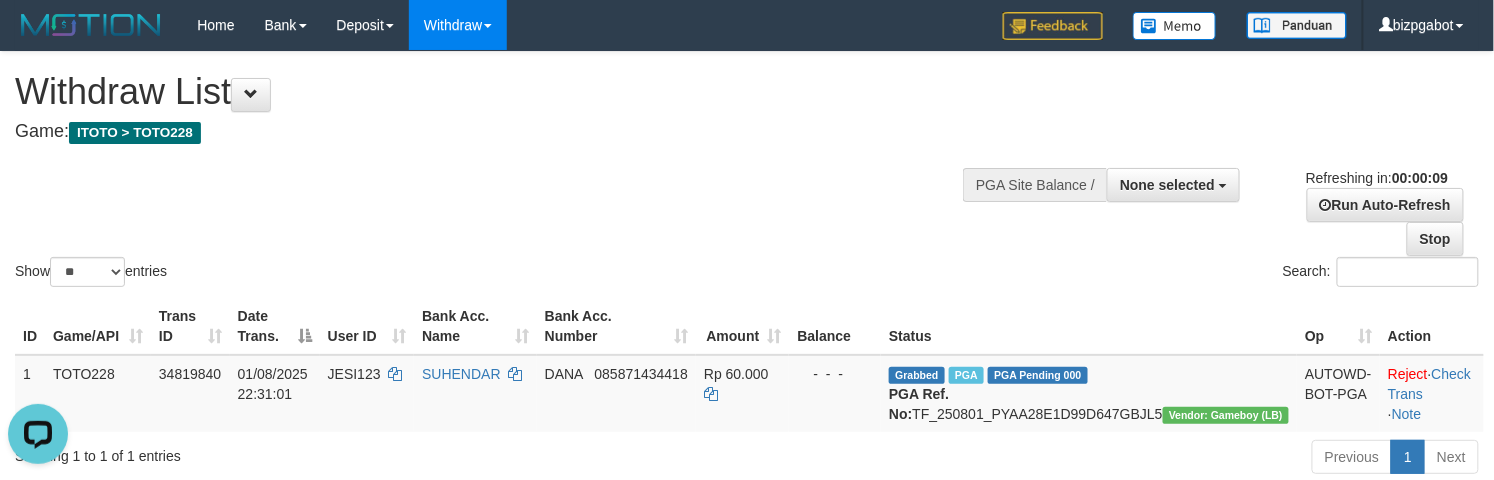 scroll, scrollTop: 0, scrollLeft: 0, axis: both 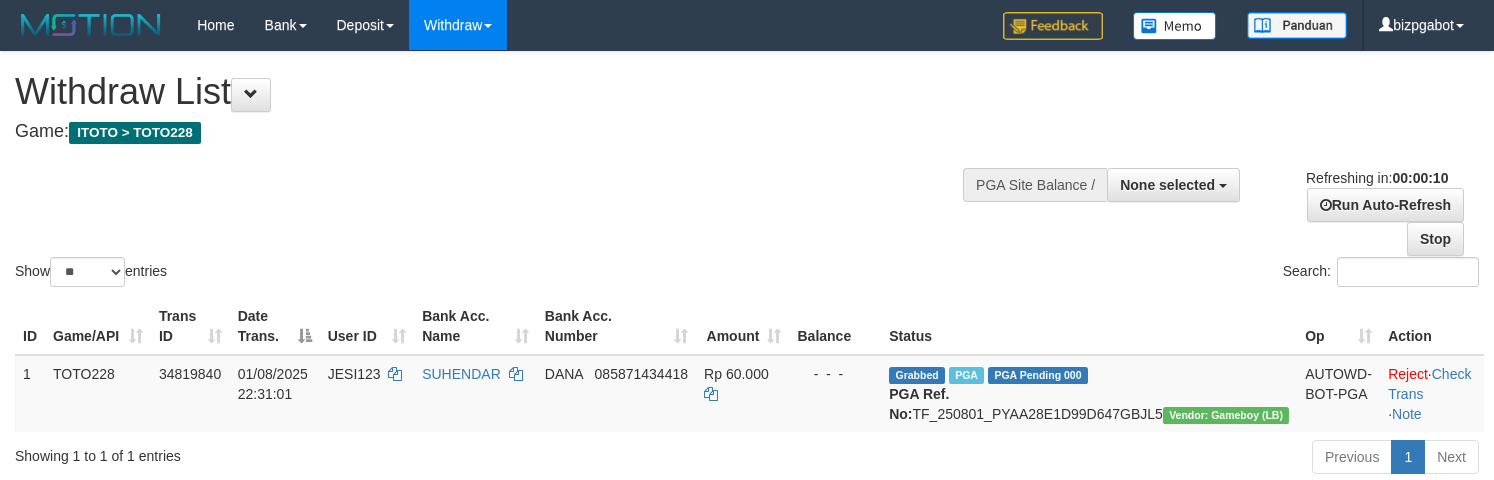 select 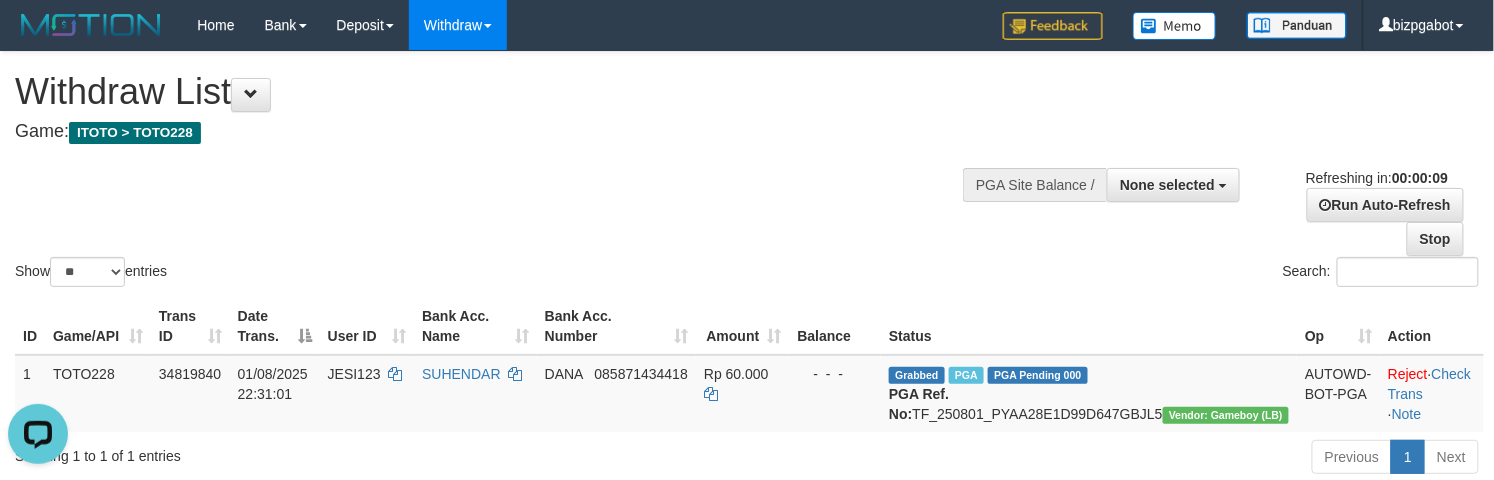 scroll, scrollTop: 0, scrollLeft: 0, axis: both 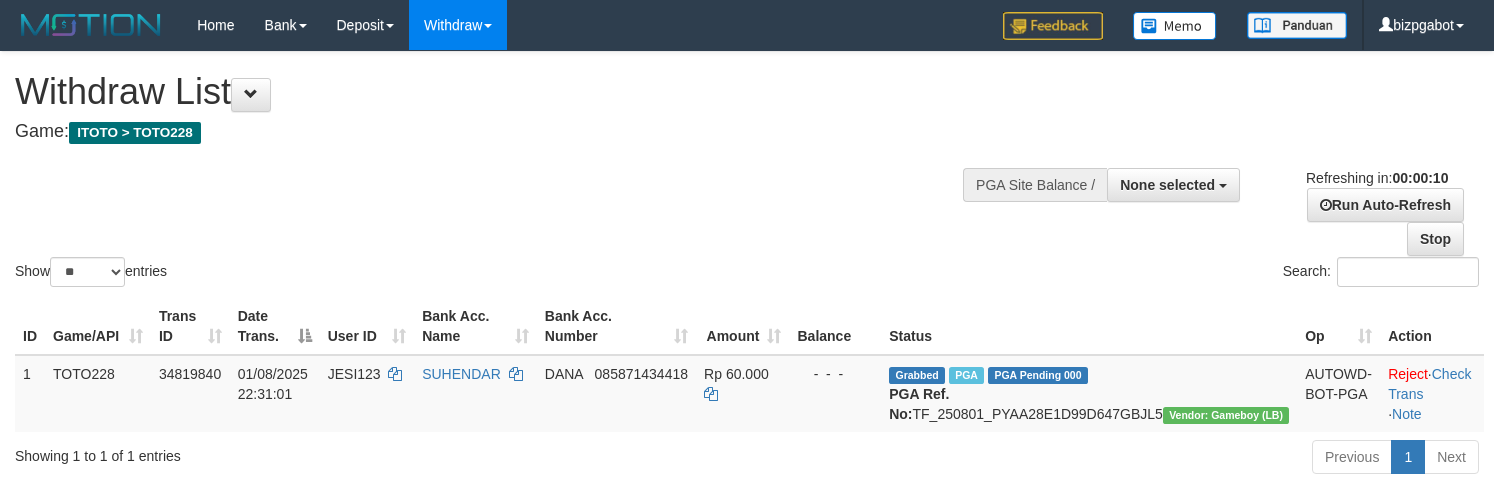 select 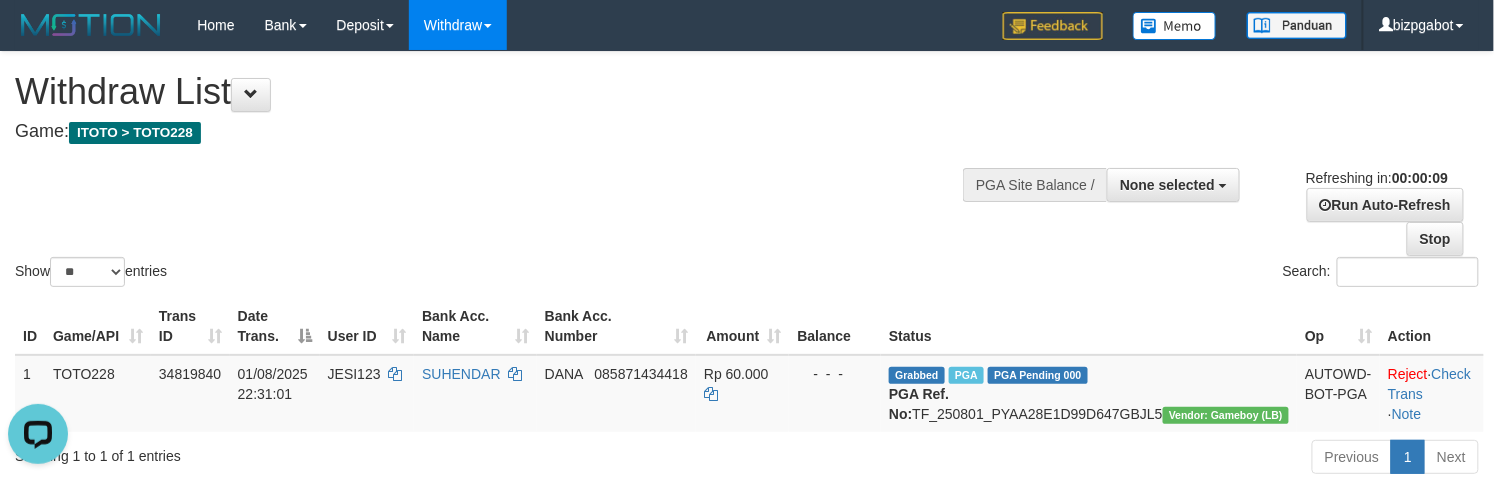 scroll, scrollTop: 0, scrollLeft: 0, axis: both 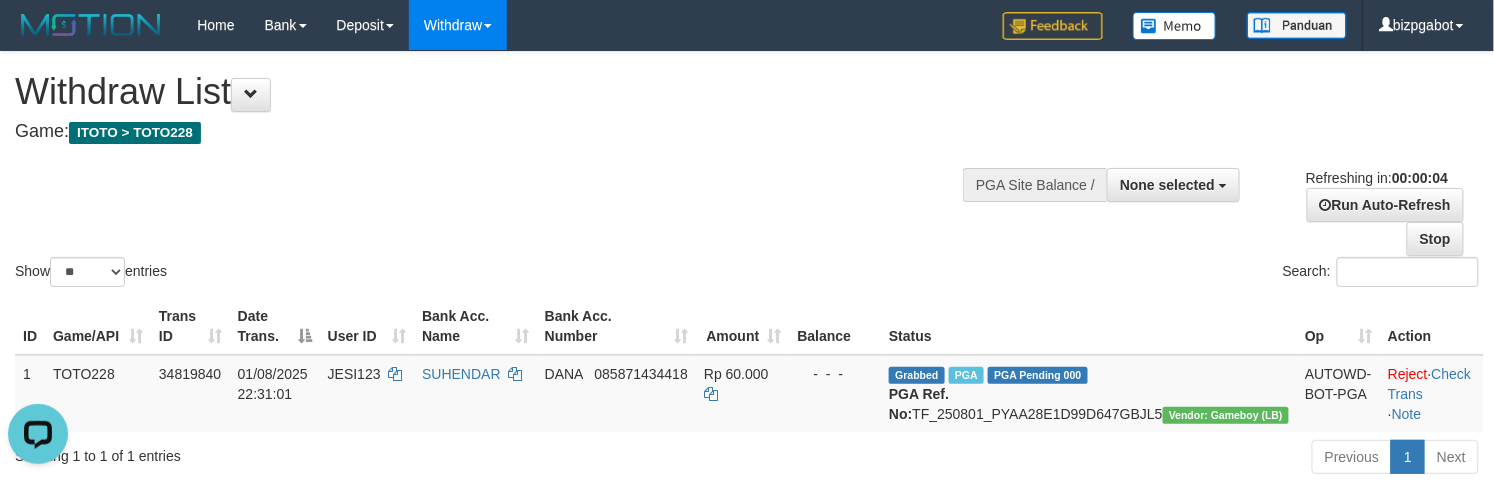 drag, startPoint x: 805, startPoint y: 280, endPoint x: 756, endPoint y: 254, distance: 55.470715 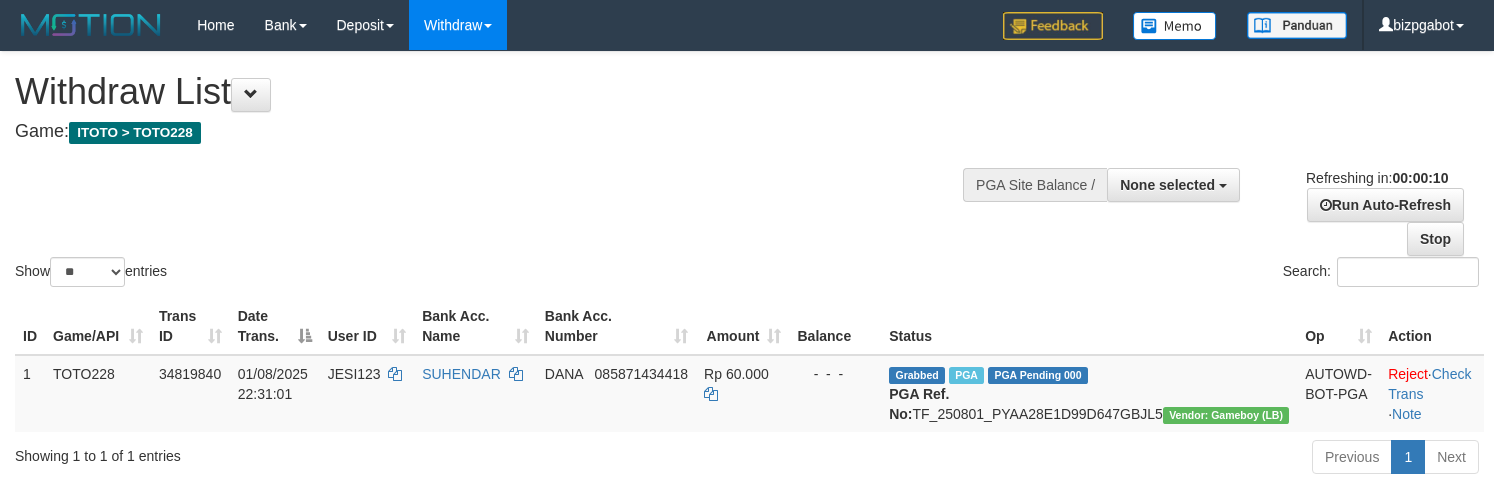 select 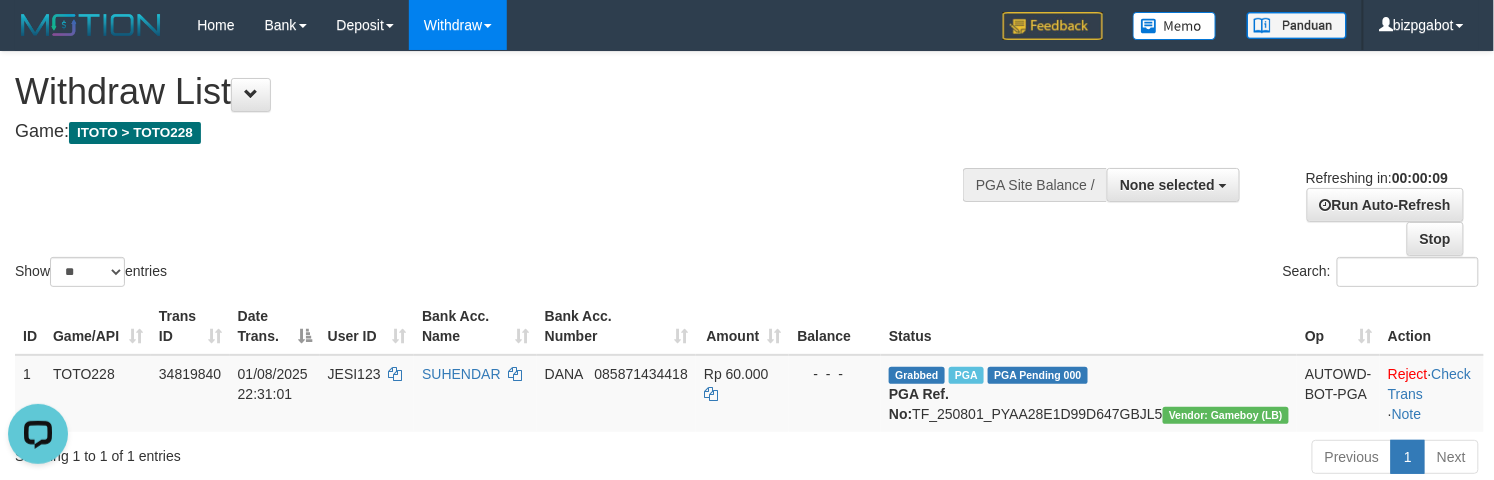 scroll, scrollTop: 0, scrollLeft: 0, axis: both 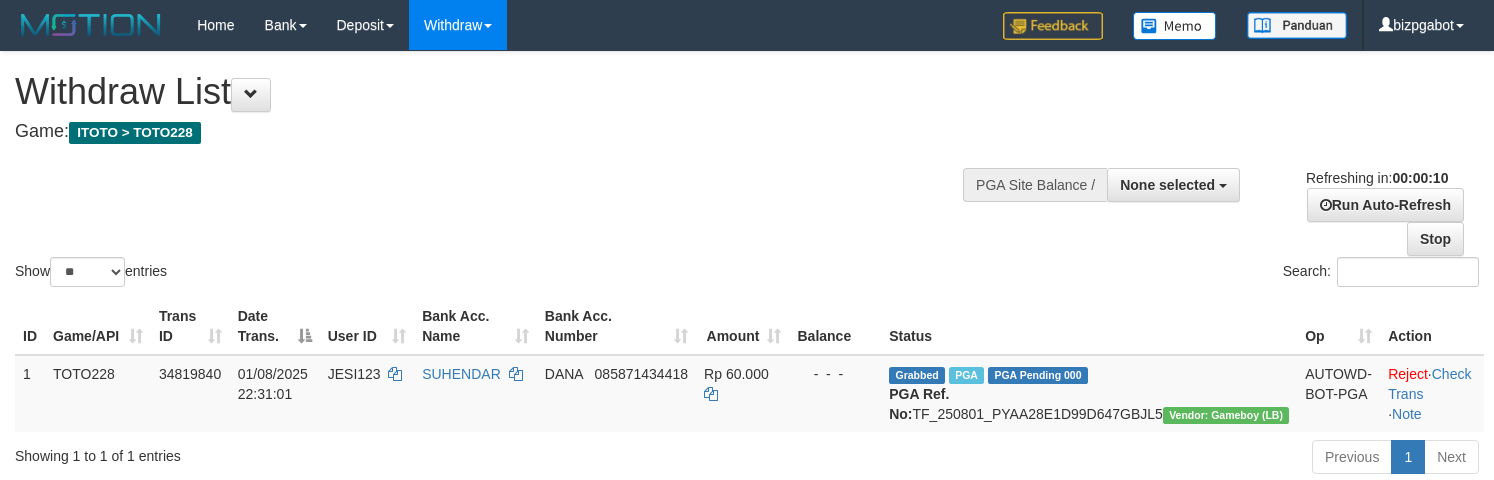 select 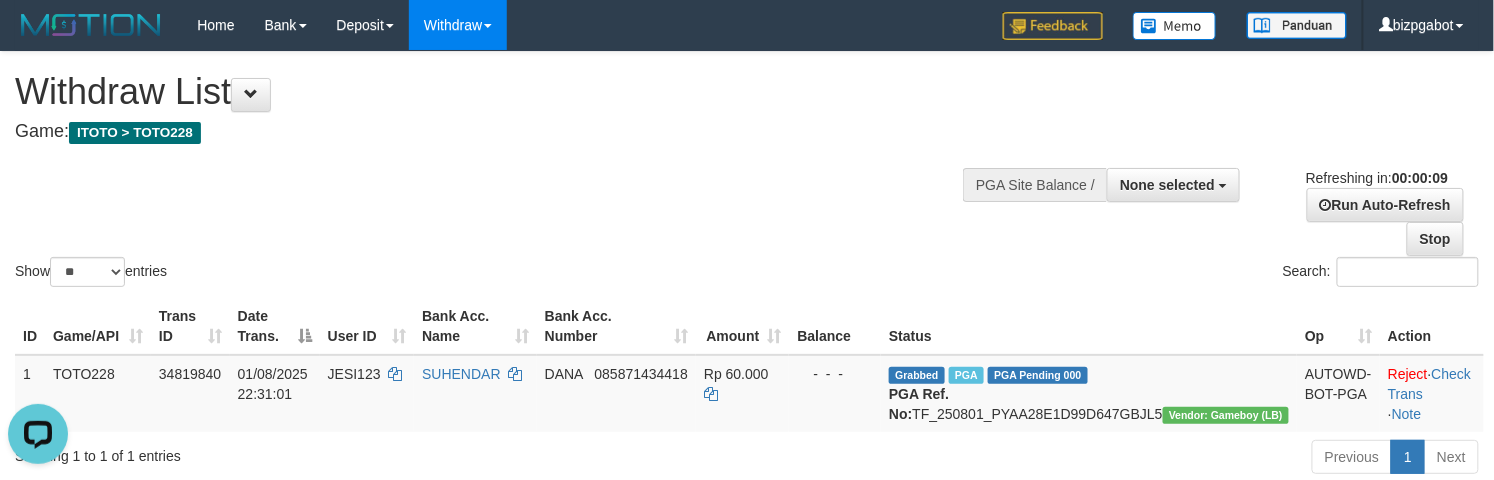 scroll, scrollTop: 0, scrollLeft: 0, axis: both 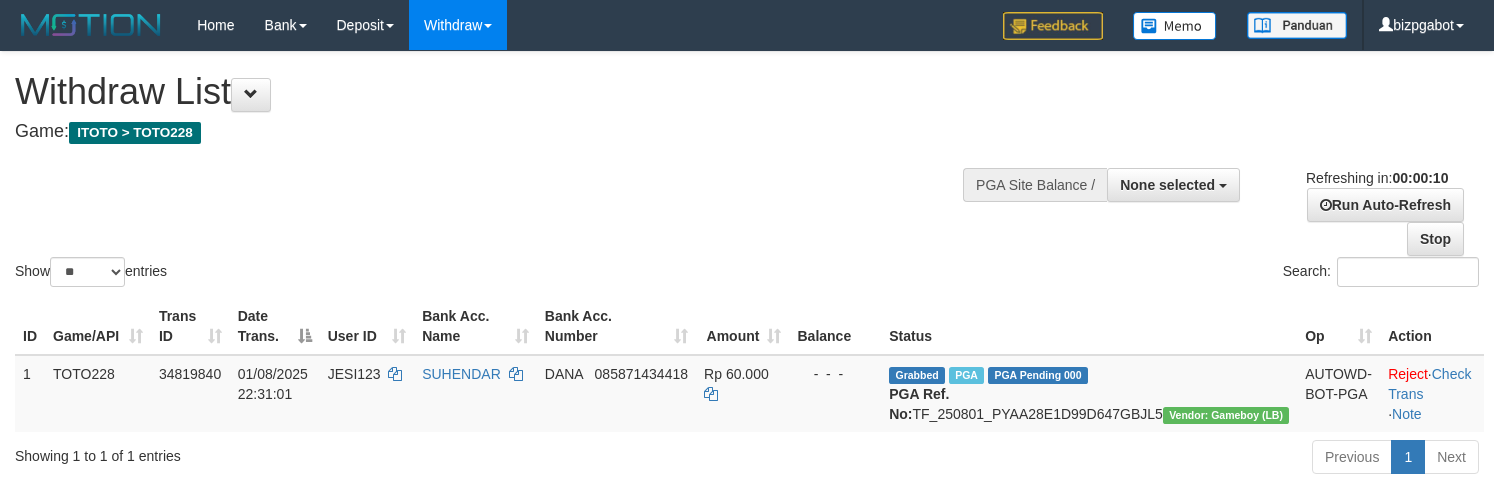 select 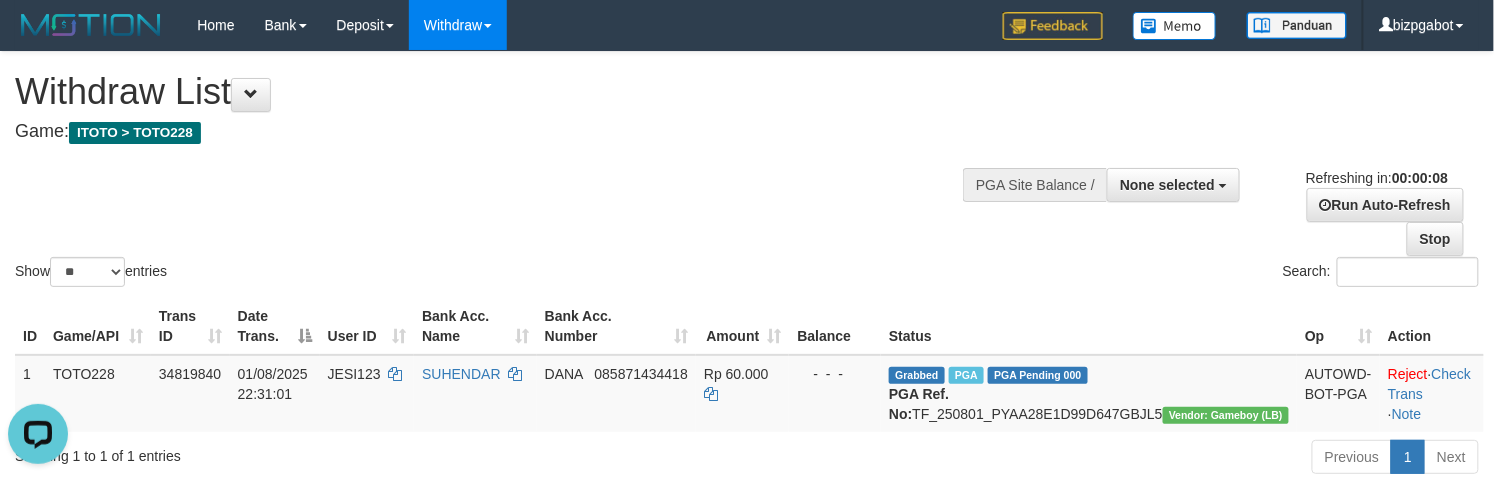 scroll, scrollTop: 0, scrollLeft: 0, axis: both 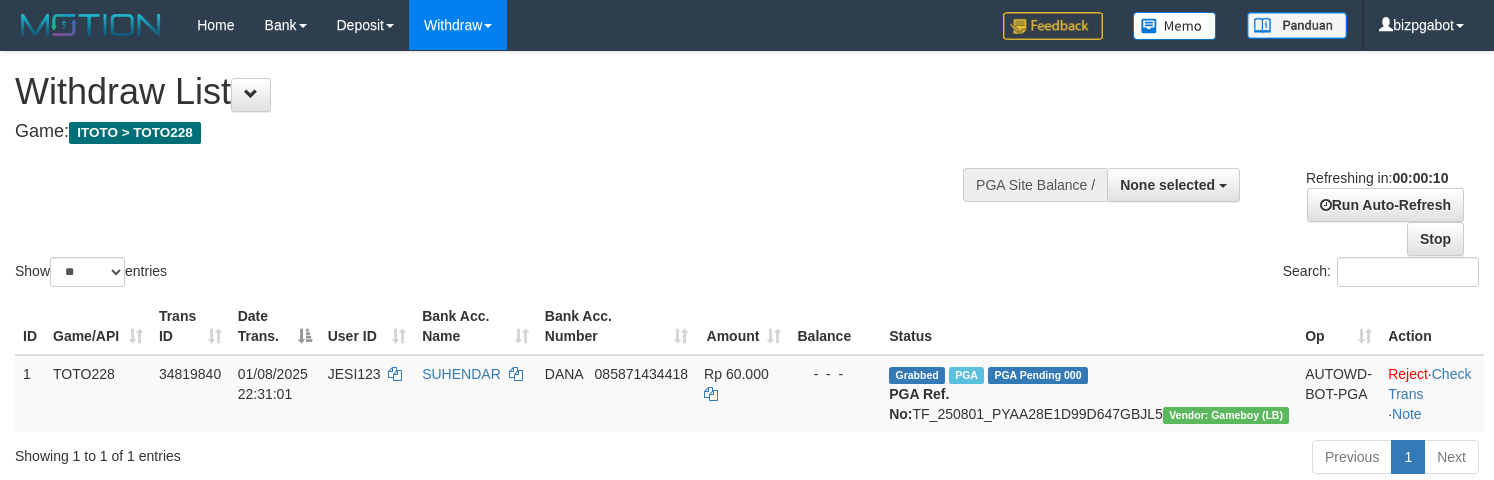 select 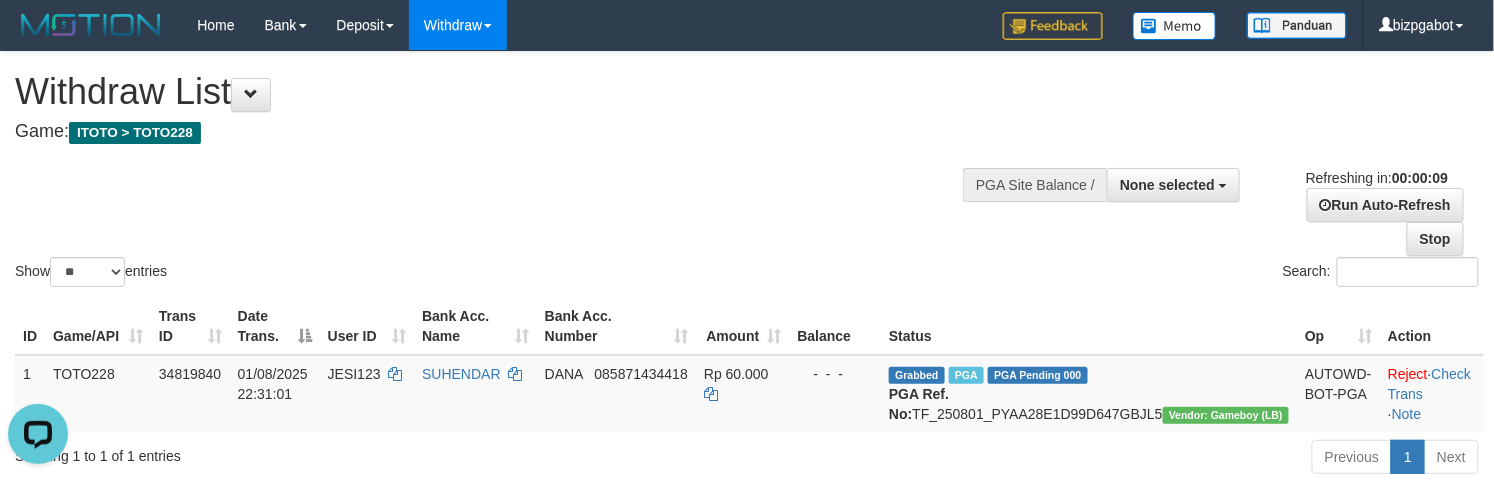 scroll, scrollTop: 0, scrollLeft: 0, axis: both 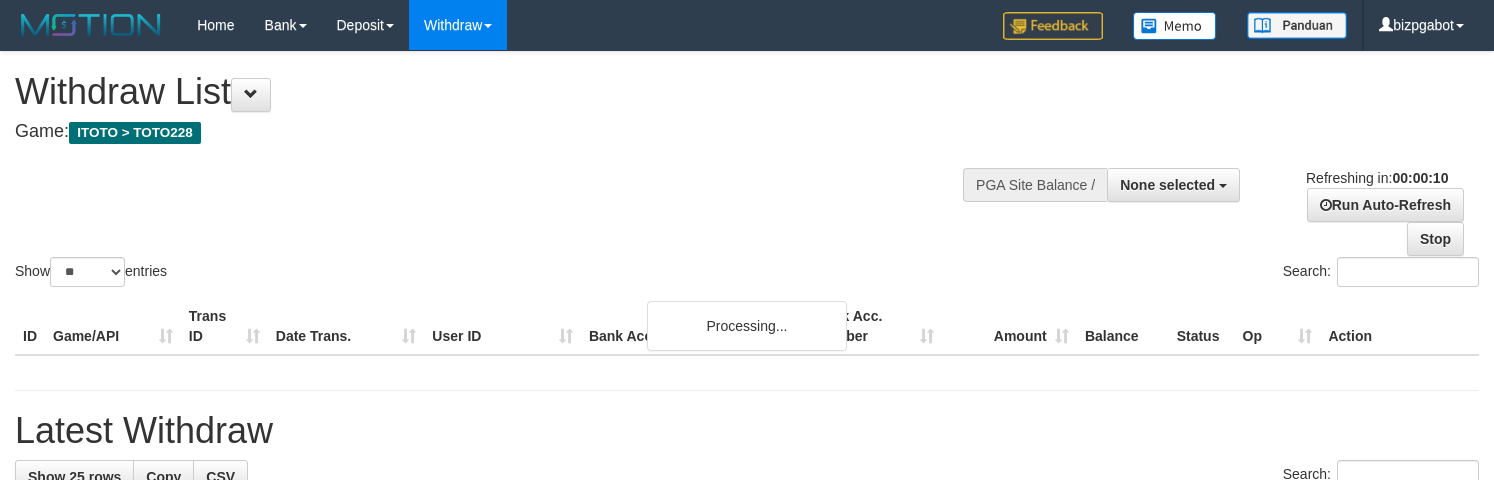 select 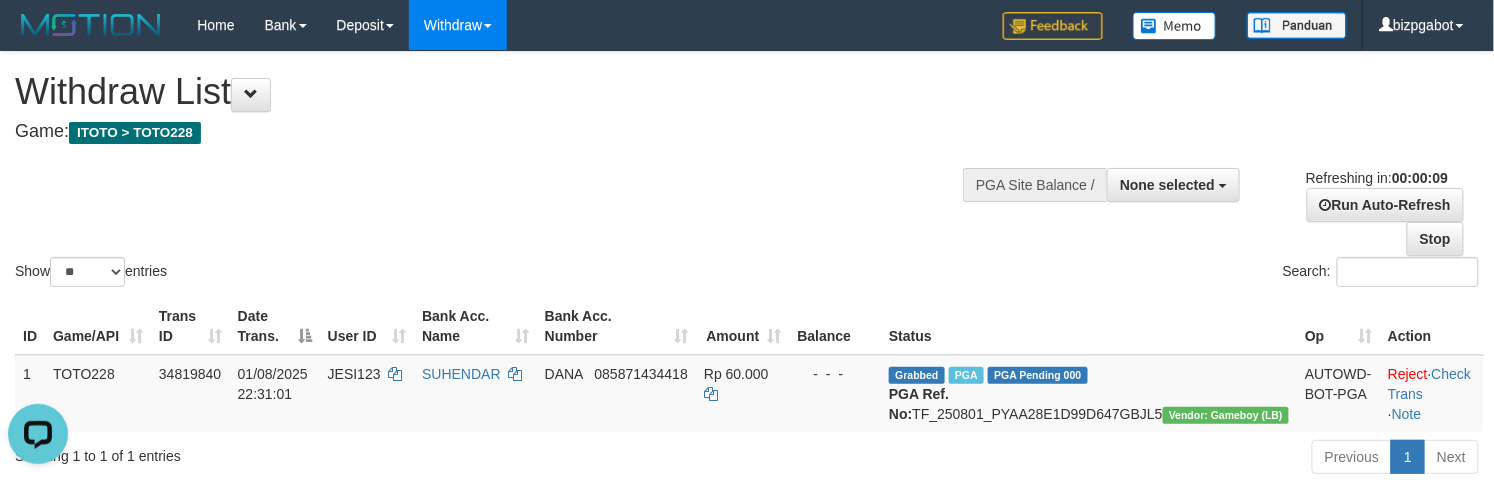 scroll, scrollTop: 0, scrollLeft: 0, axis: both 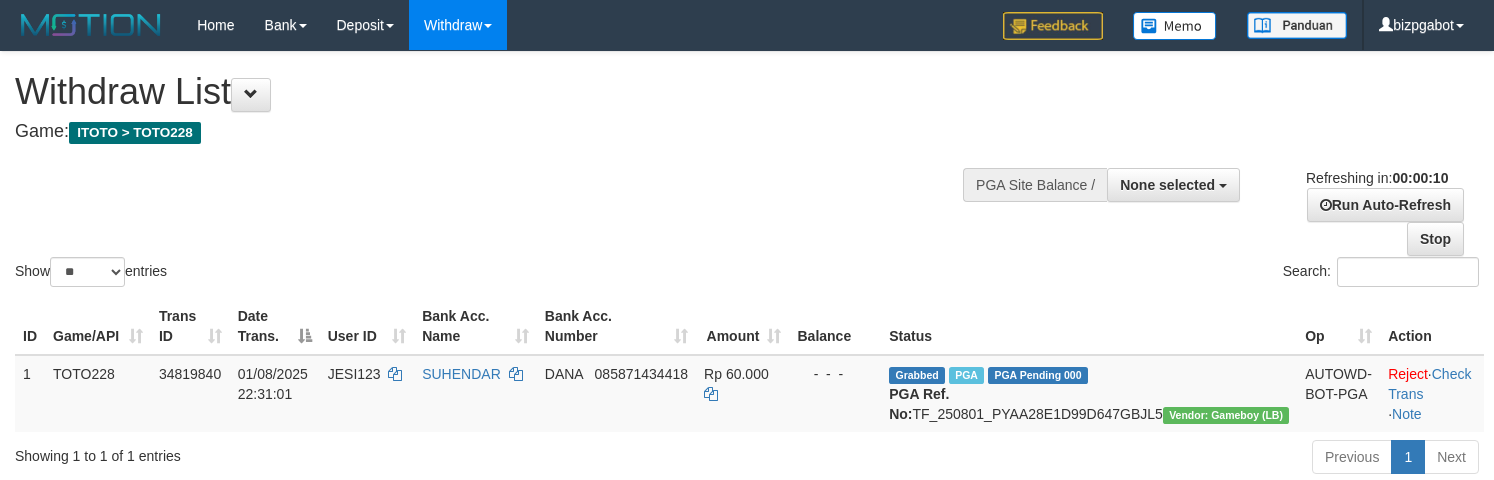select 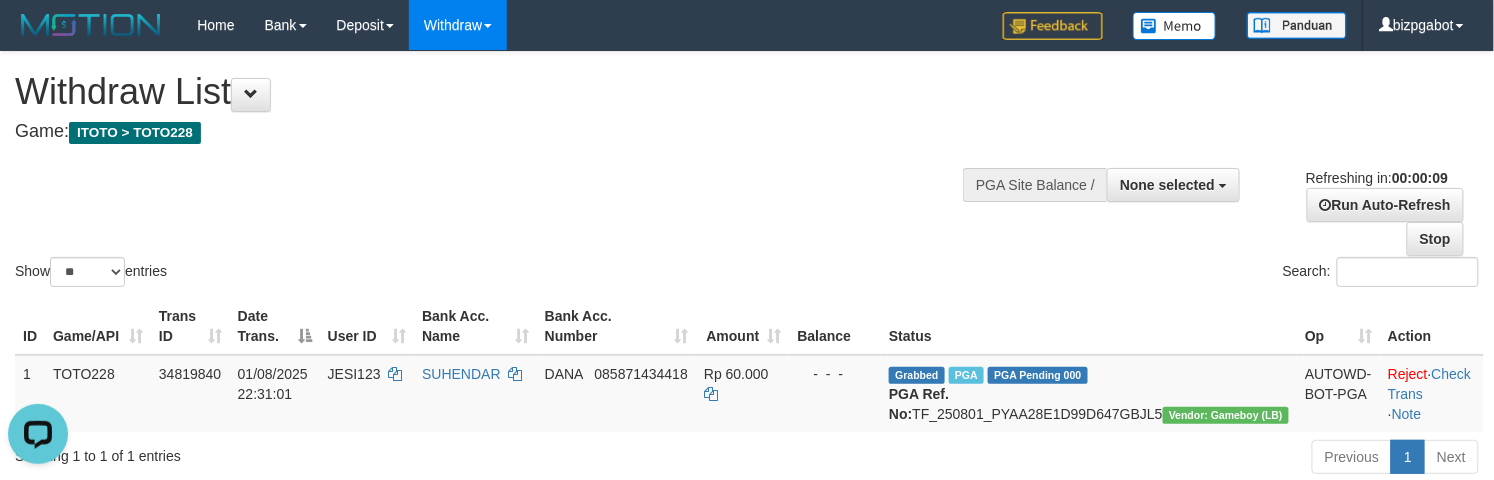 scroll, scrollTop: 0, scrollLeft: 0, axis: both 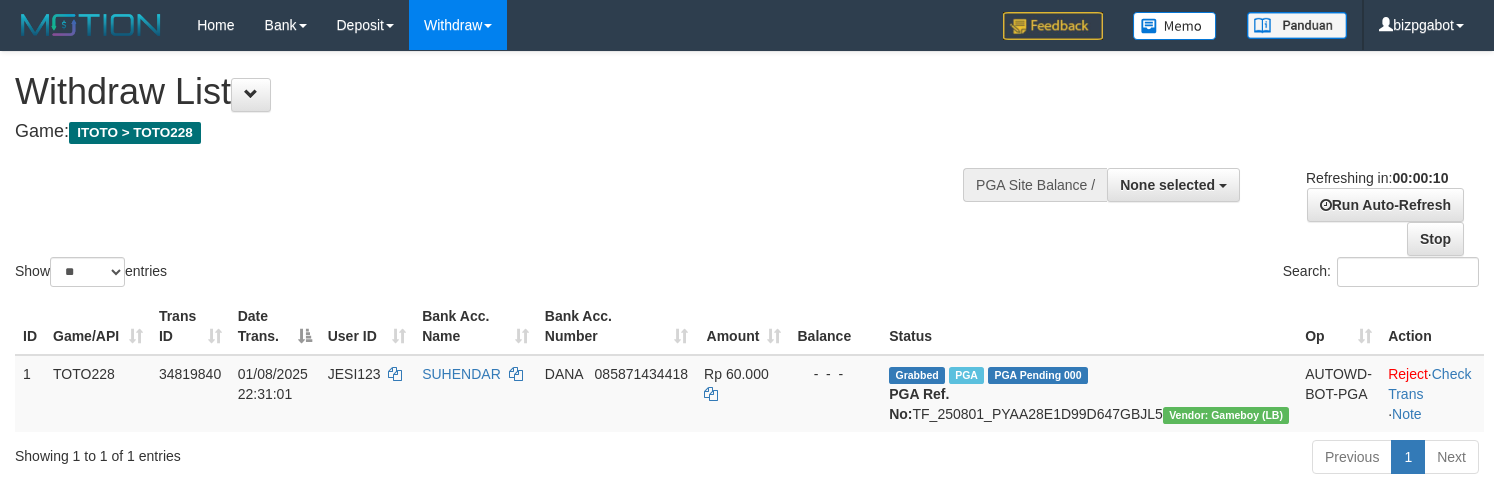 select 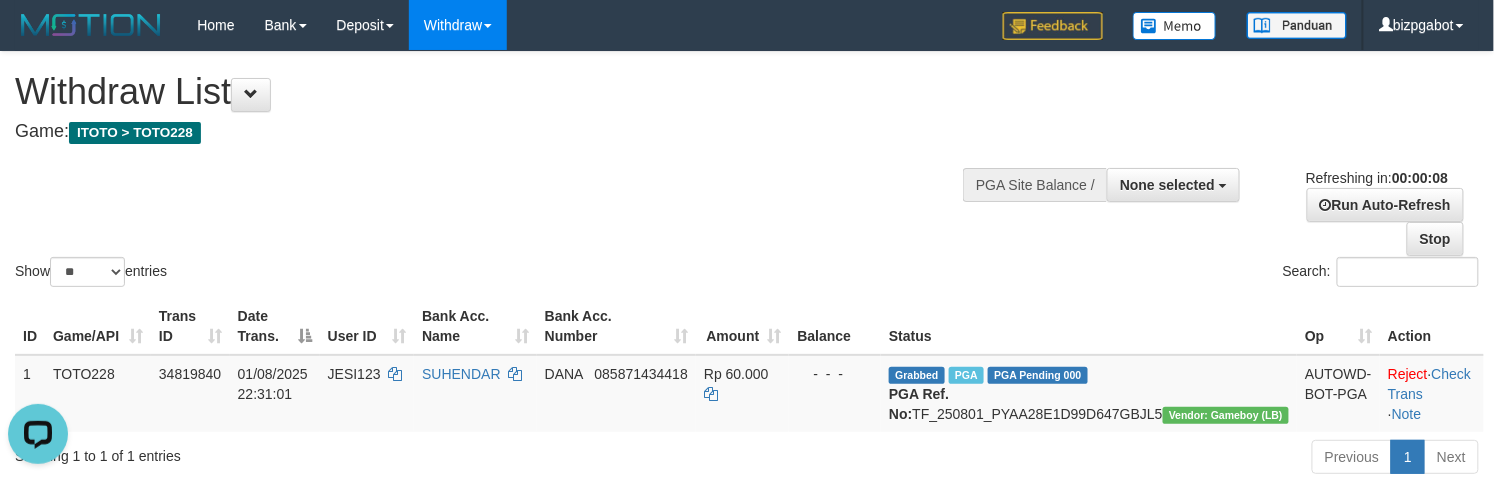 scroll, scrollTop: 0, scrollLeft: 0, axis: both 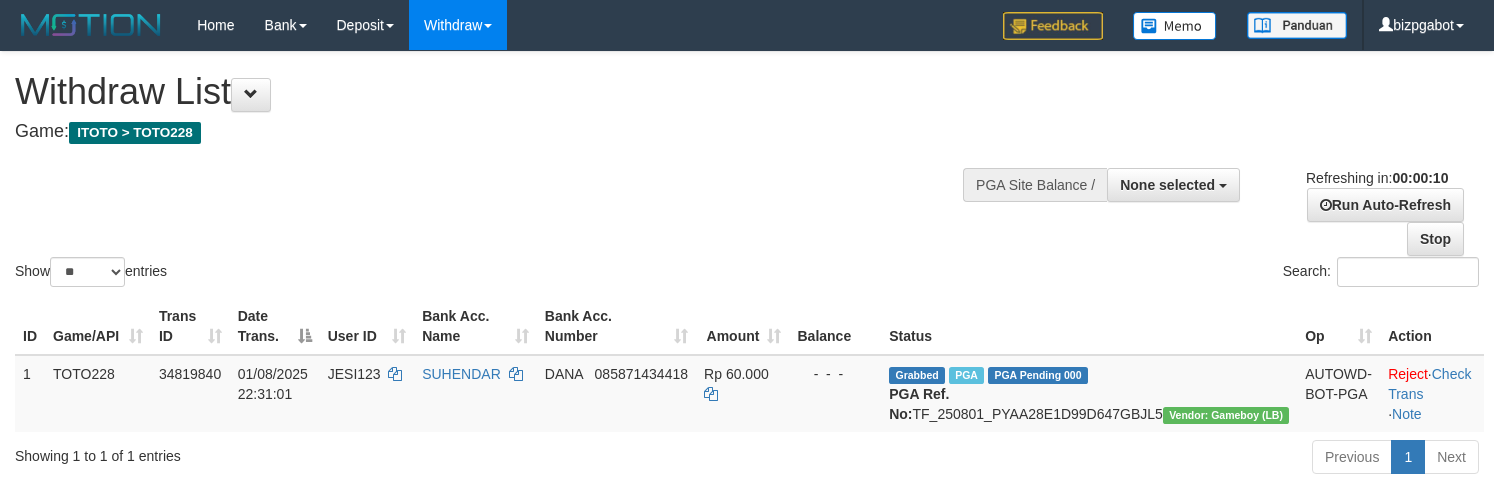 select 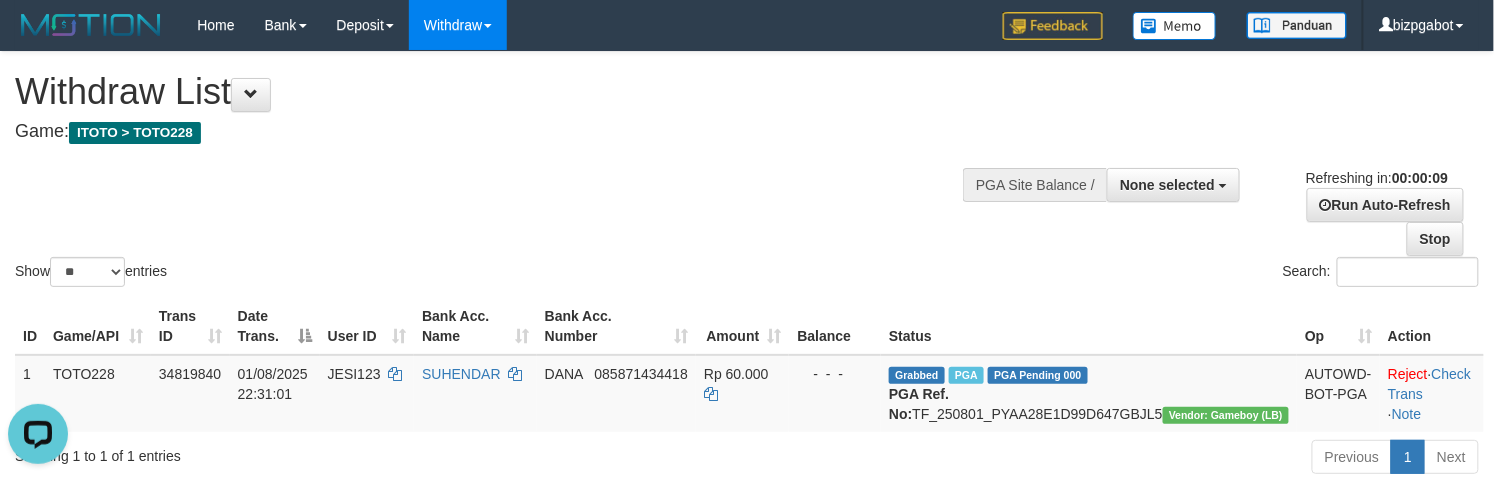 scroll, scrollTop: 0, scrollLeft: 0, axis: both 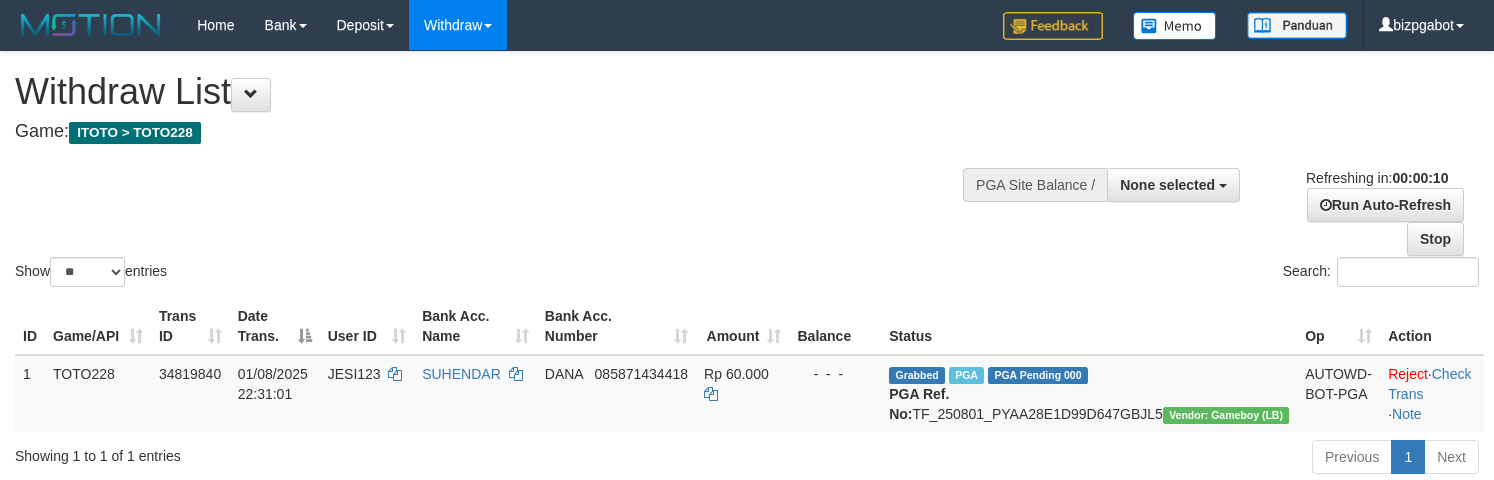select 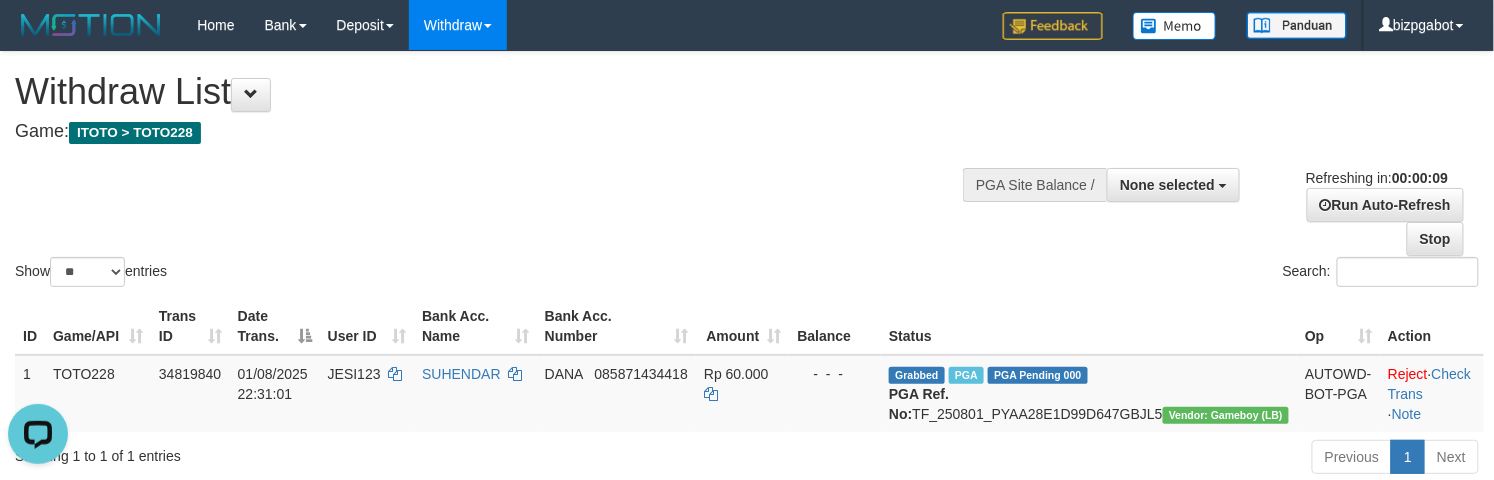 scroll, scrollTop: 0, scrollLeft: 0, axis: both 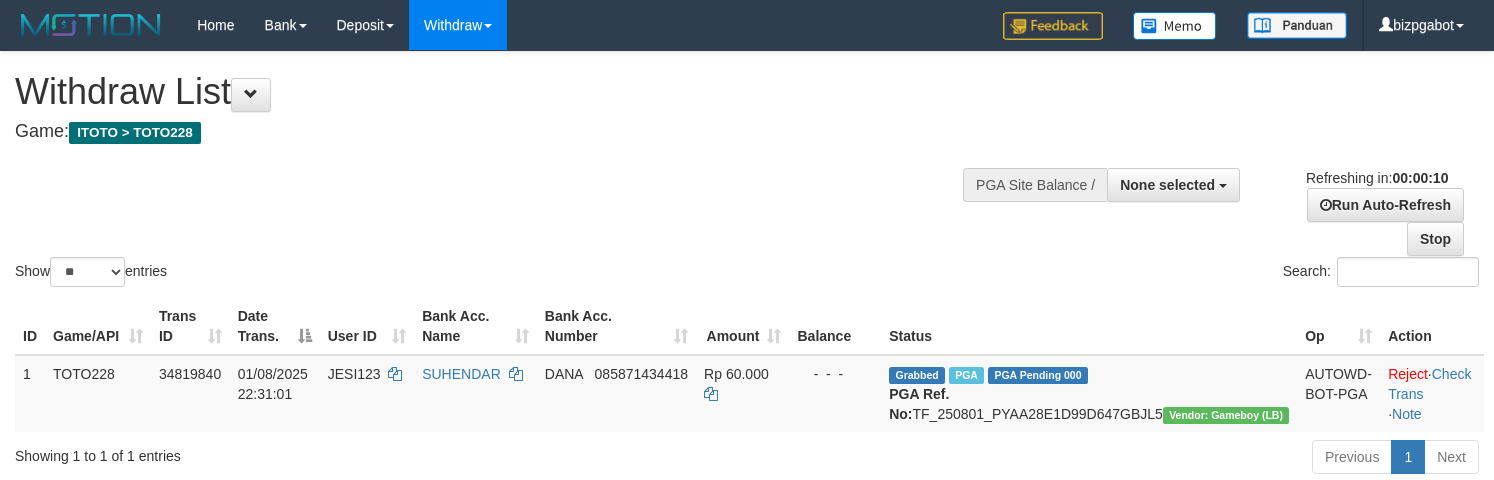 select 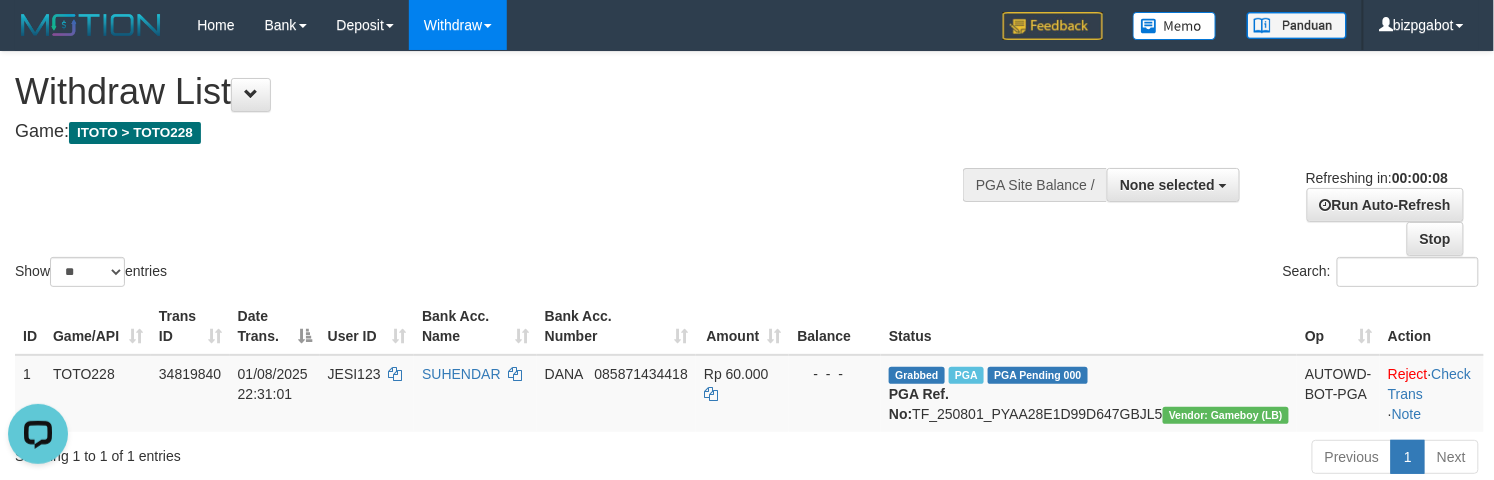 scroll, scrollTop: 0, scrollLeft: 0, axis: both 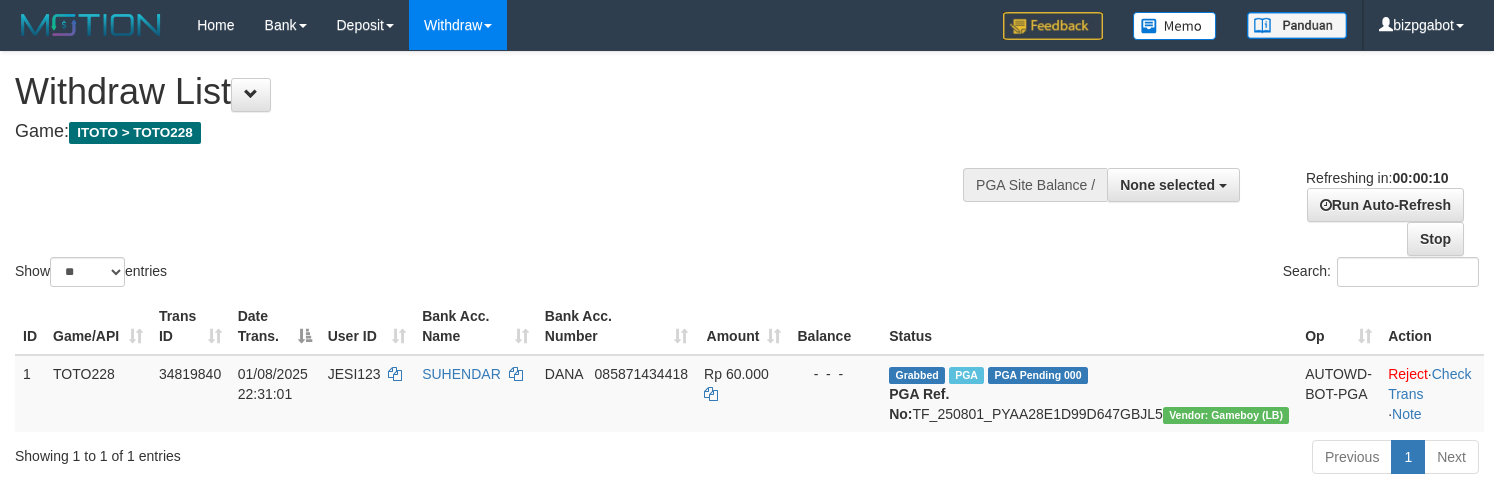 select 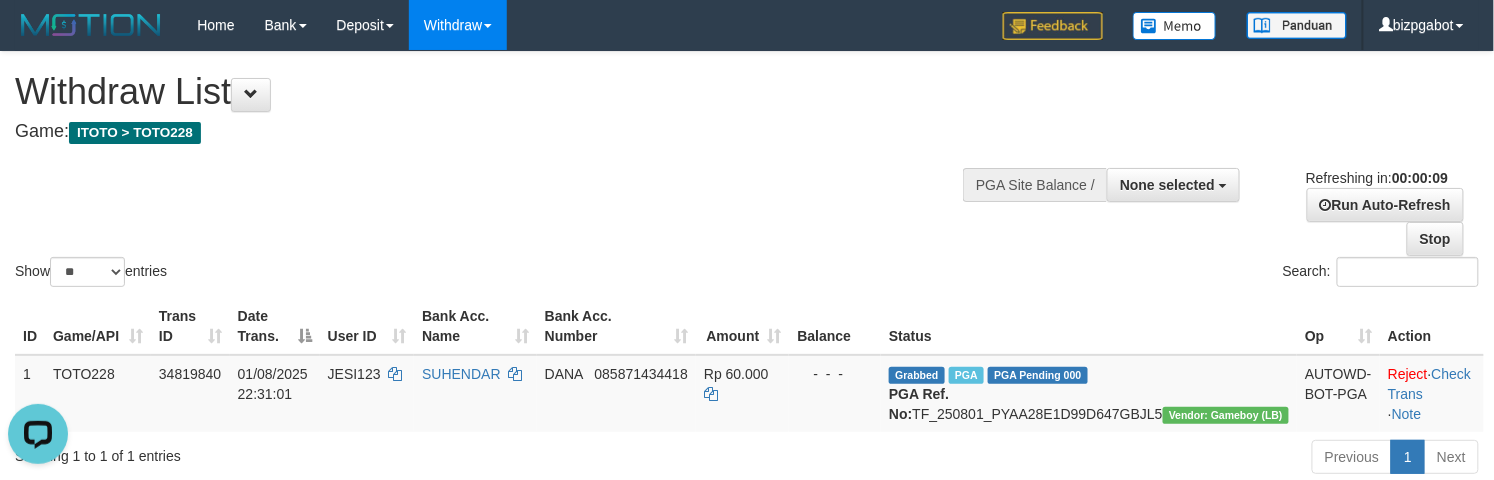 scroll, scrollTop: 0, scrollLeft: 0, axis: both 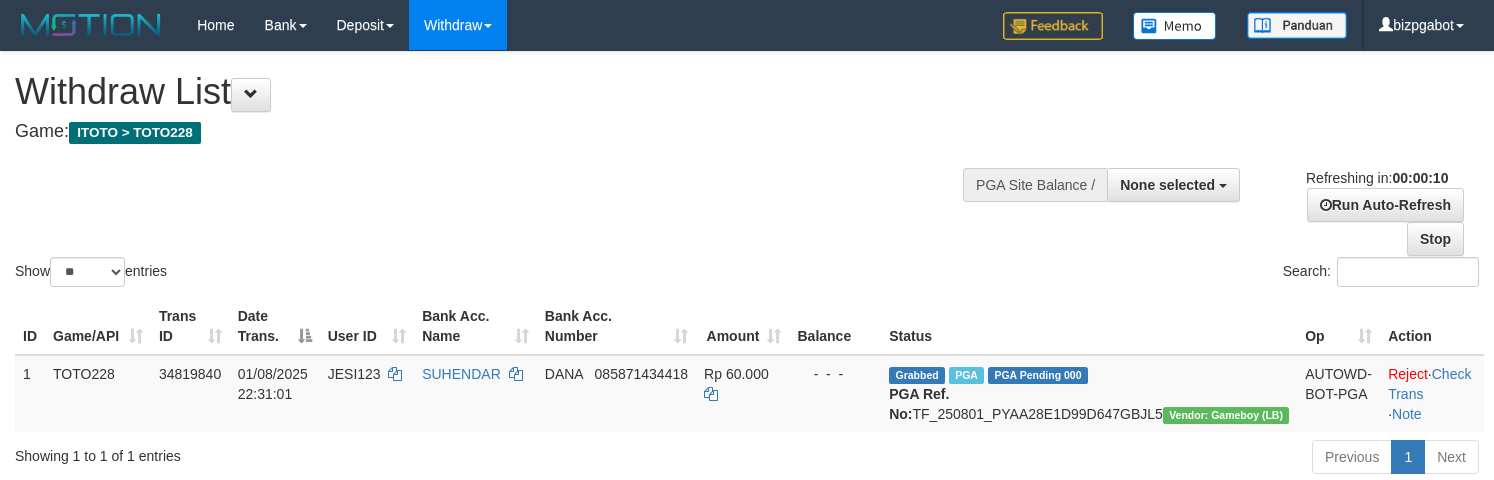 select 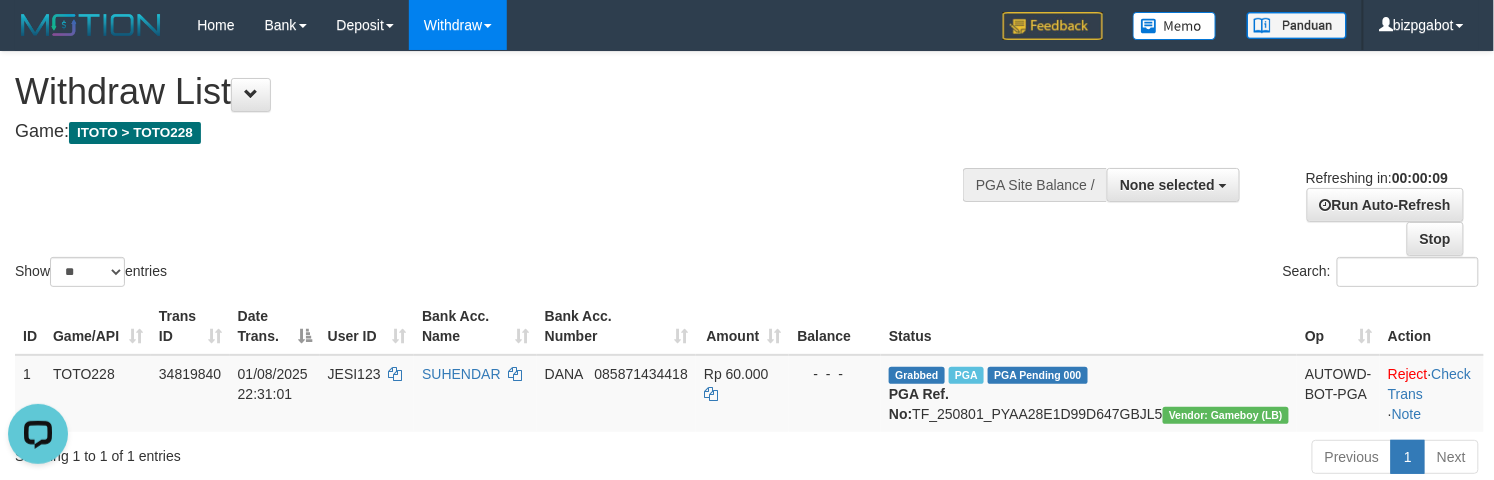 scroll, scrollTop: 0, scrollLeft: 0, axis: both 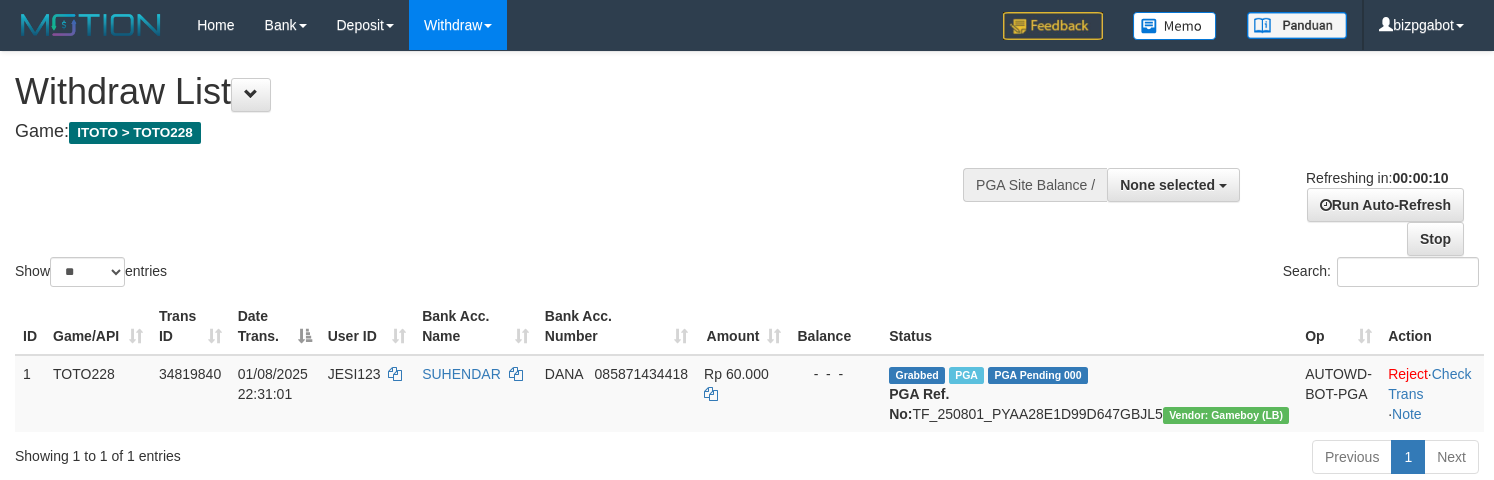 select 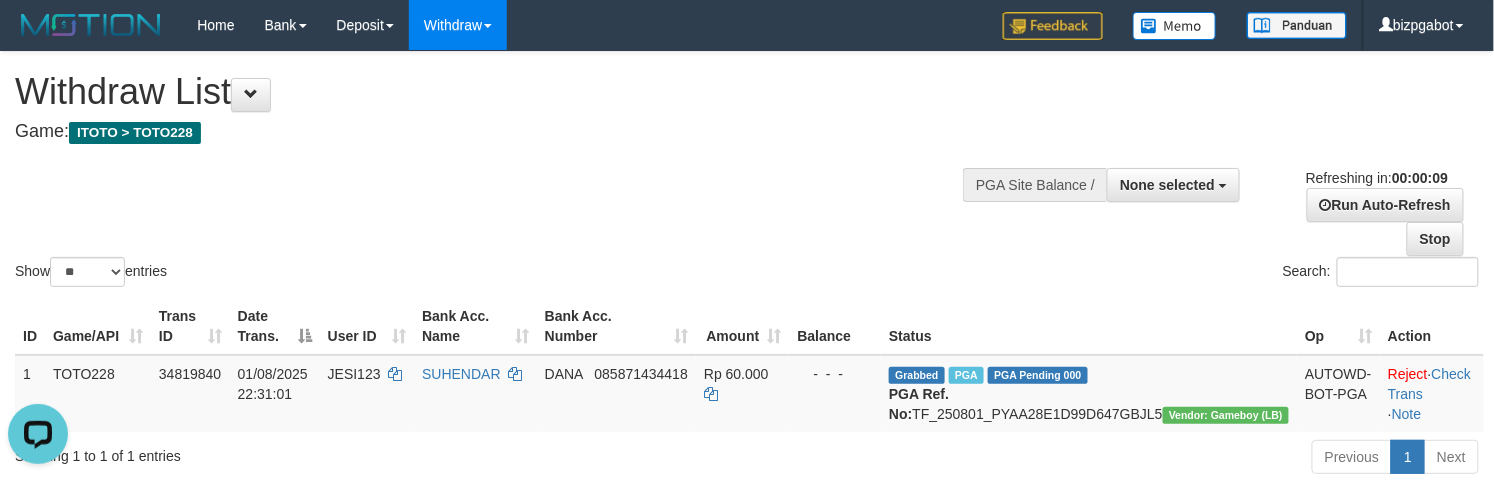 scroll, scrollTop: 0, scrollLeft: 0, axis: both 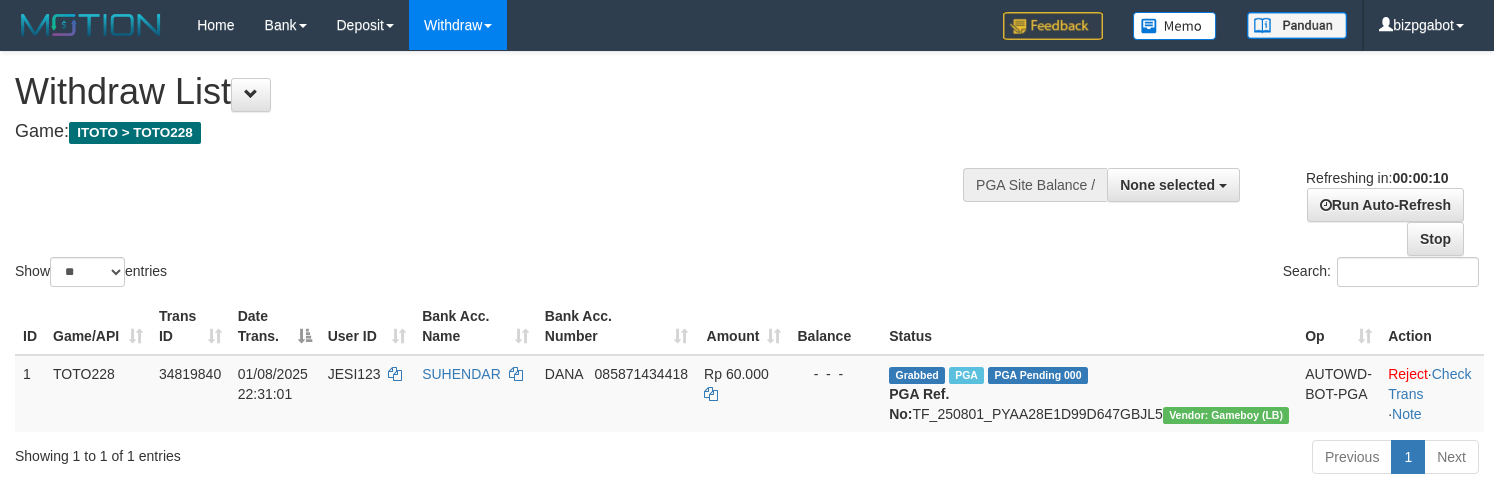 select 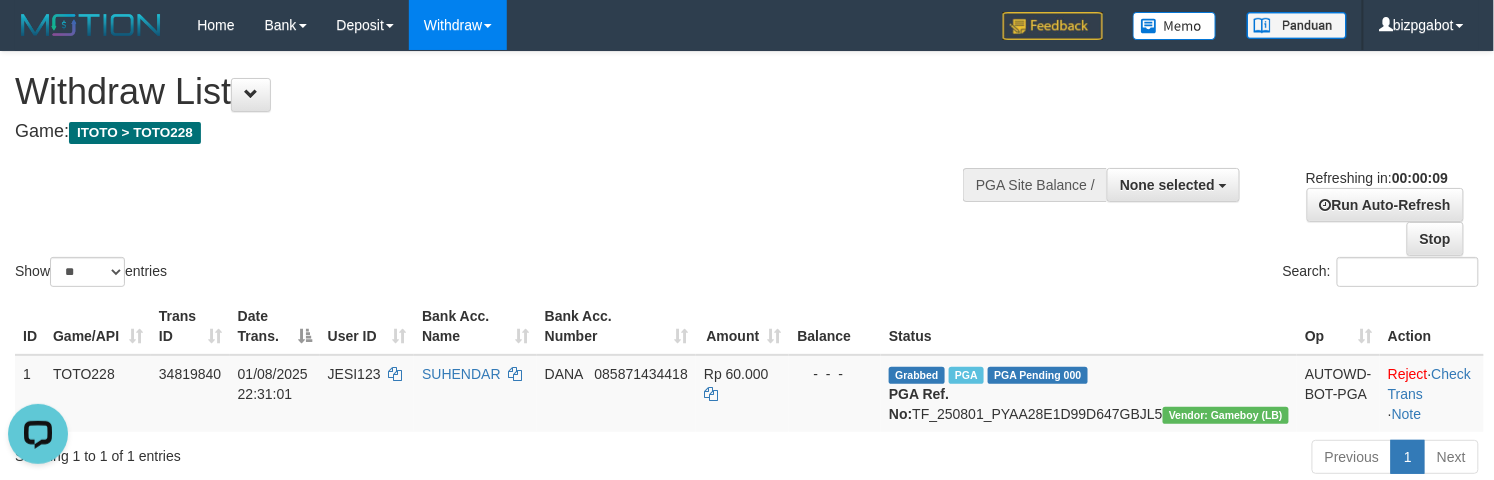 scroll, scrollTop: 0, scrollLeft: 0, axis: both 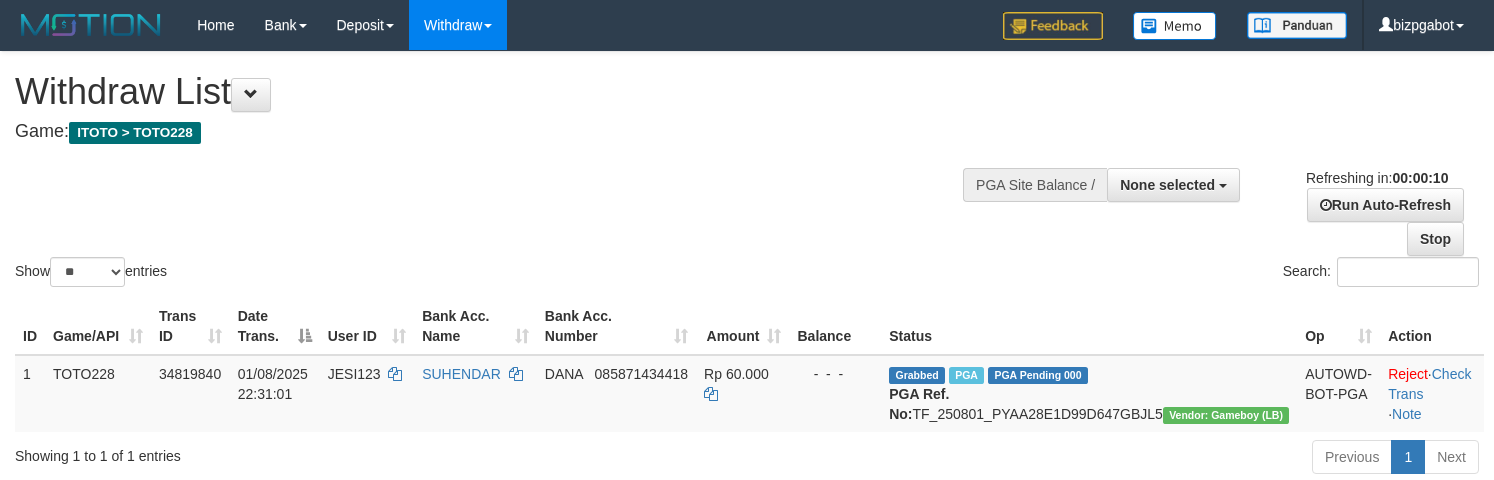 select 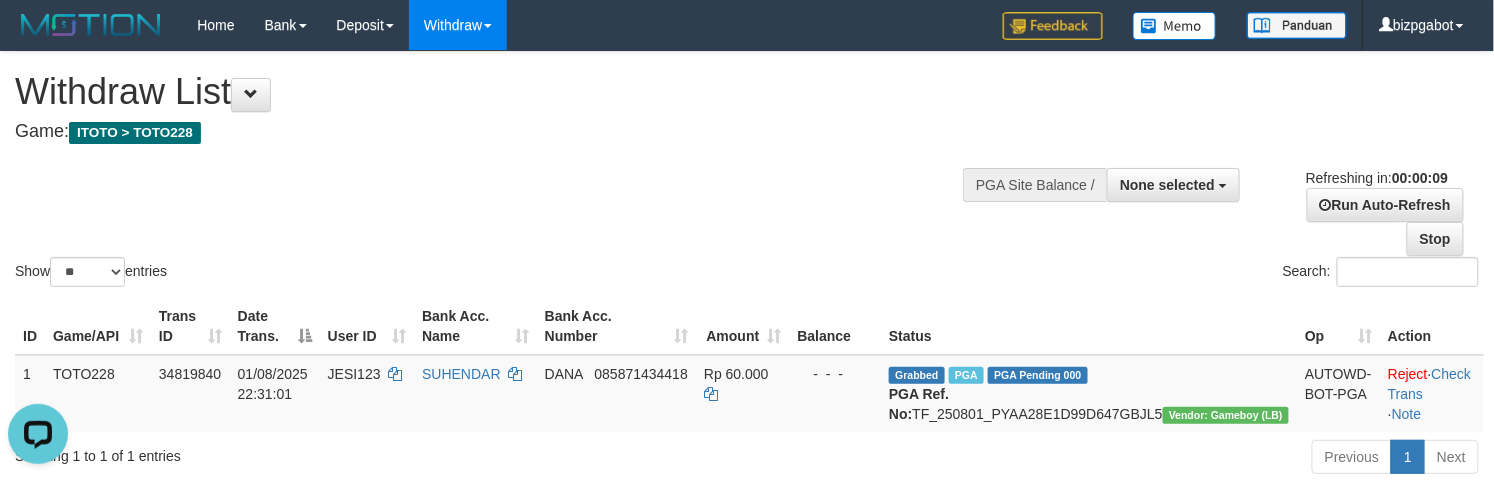 scroll, scrollTop: 0, scrollLeft: 0, axis: both 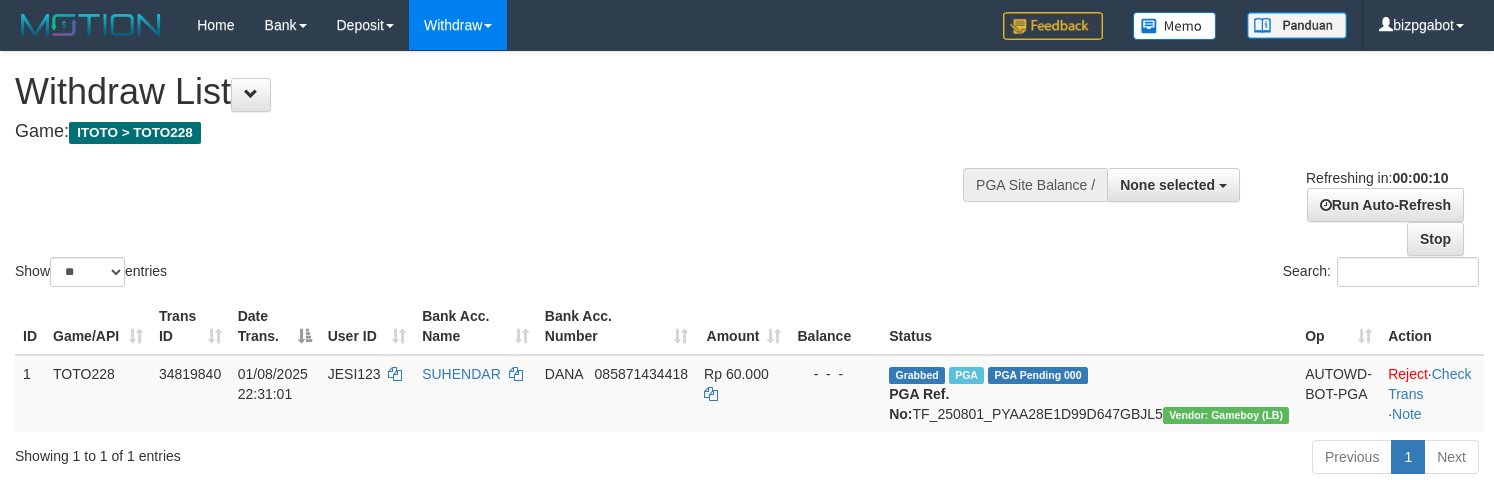 select 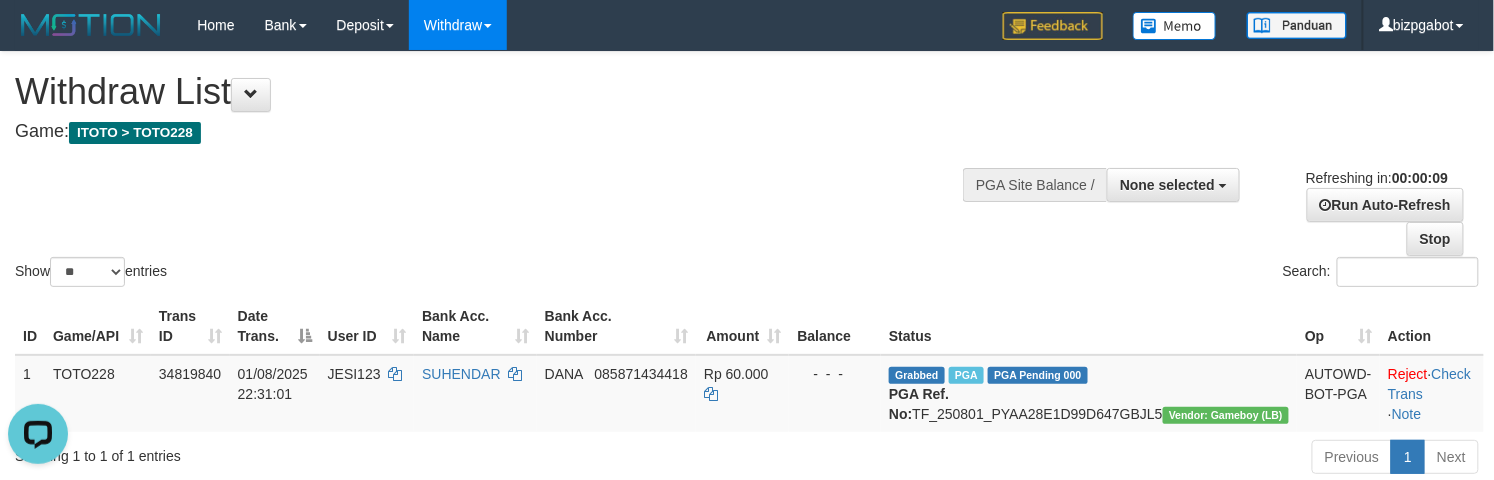 scroll, scrollTop: 0, scrollLeft: 0, axis: both 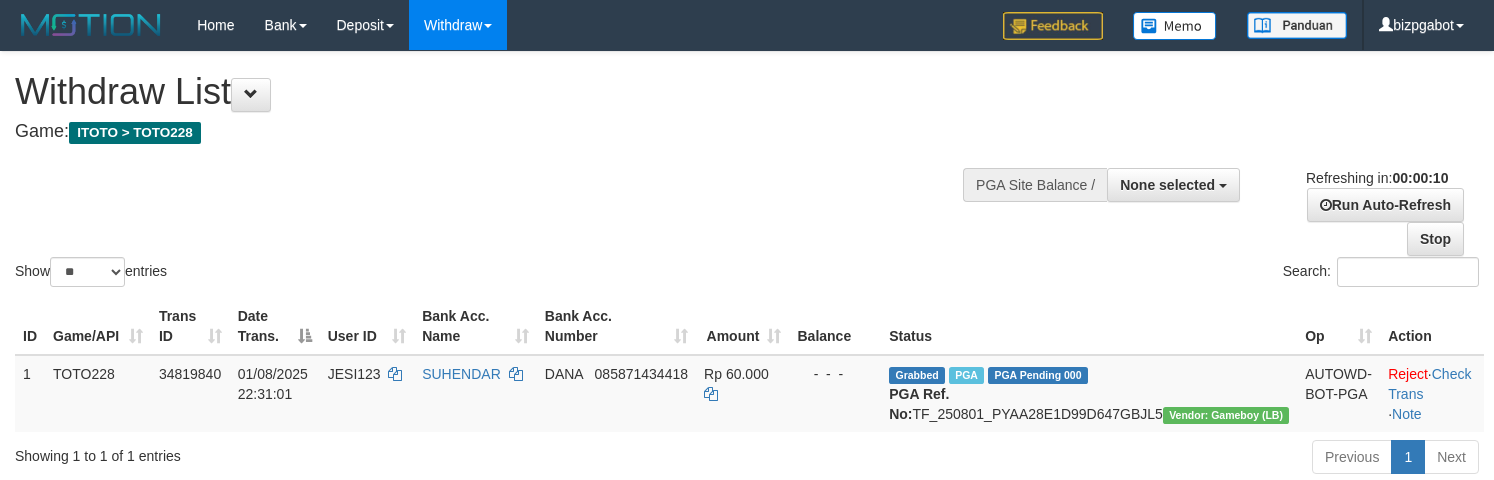 select 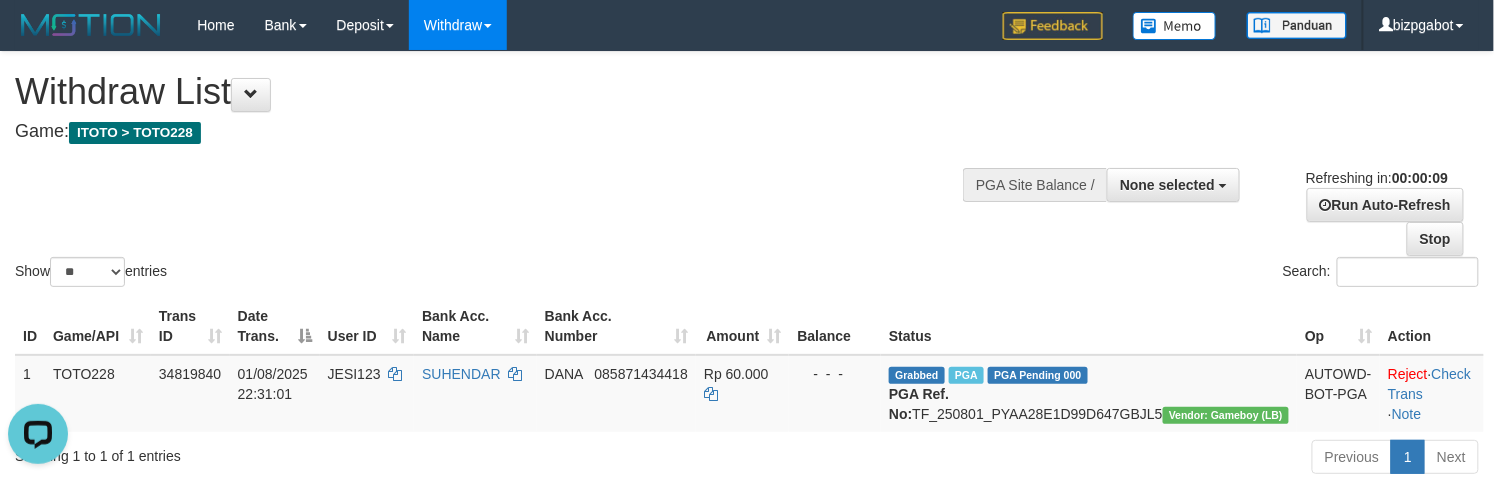 scroll, scrollTop: 0, scrollLeft: 0, axis: both 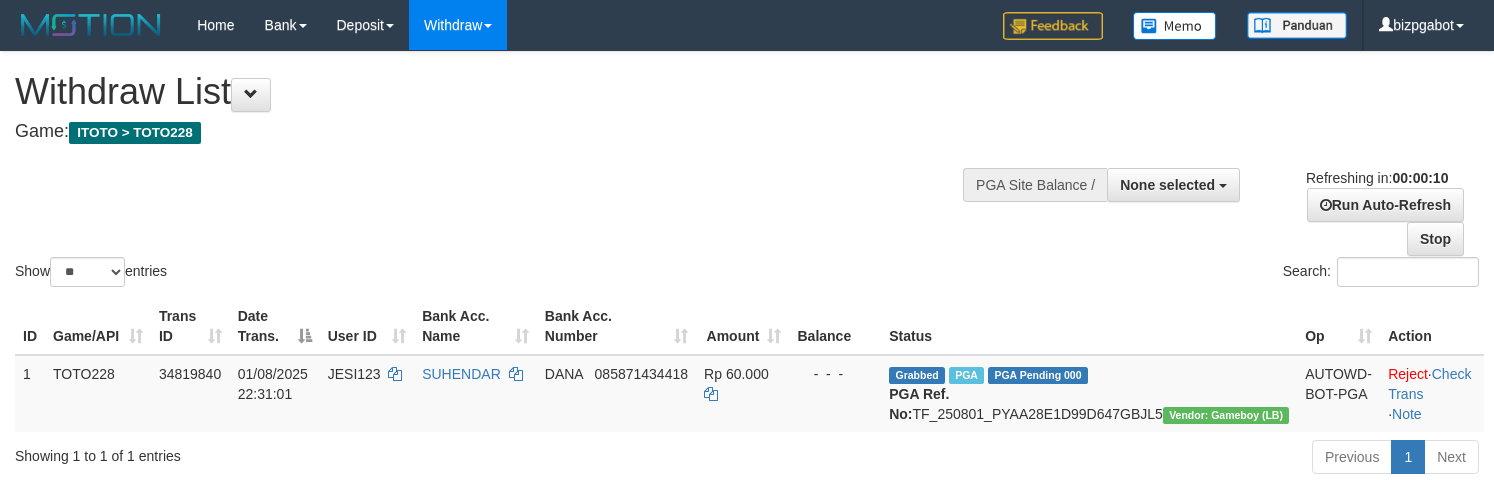 select 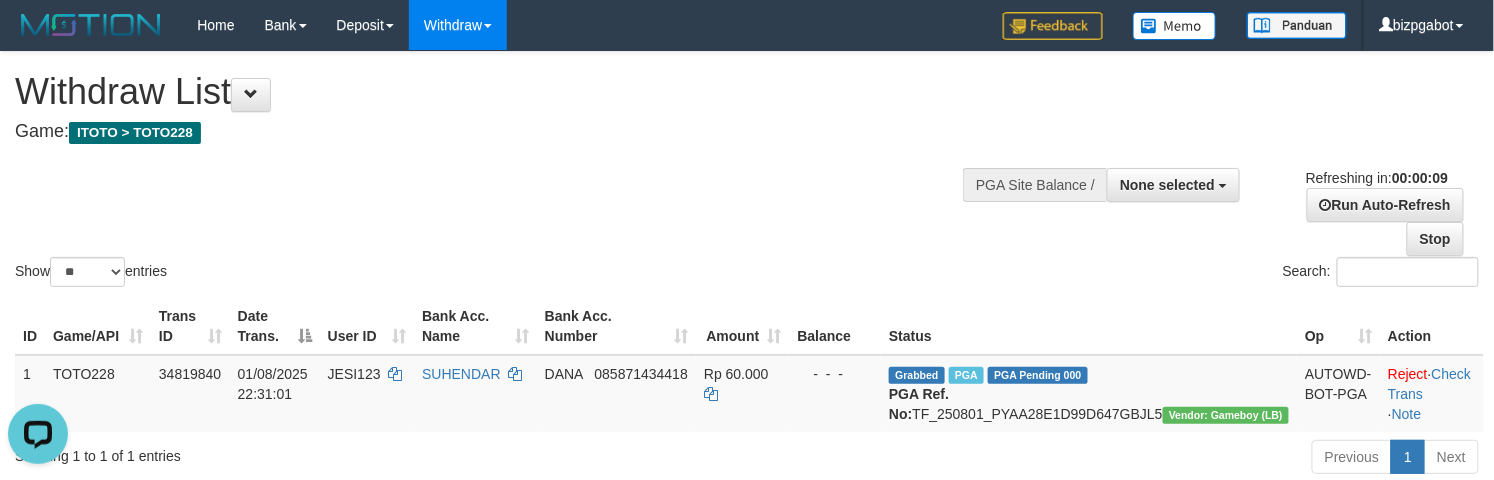 scroll, scrollTop: 0, scrollLeft: 0, axis: both 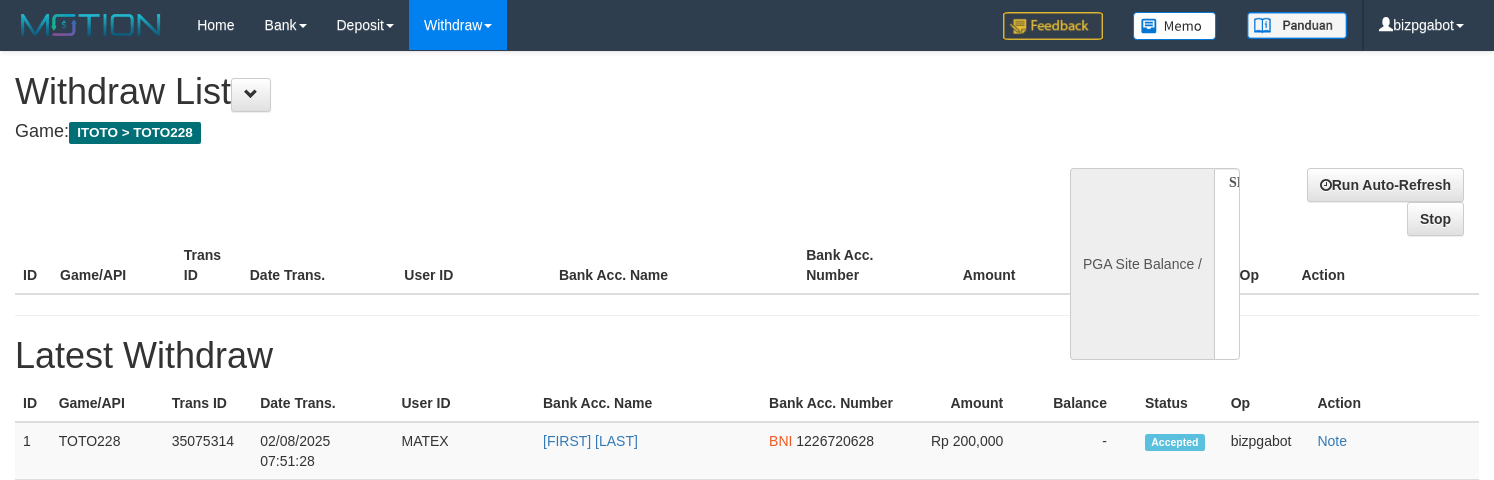 select 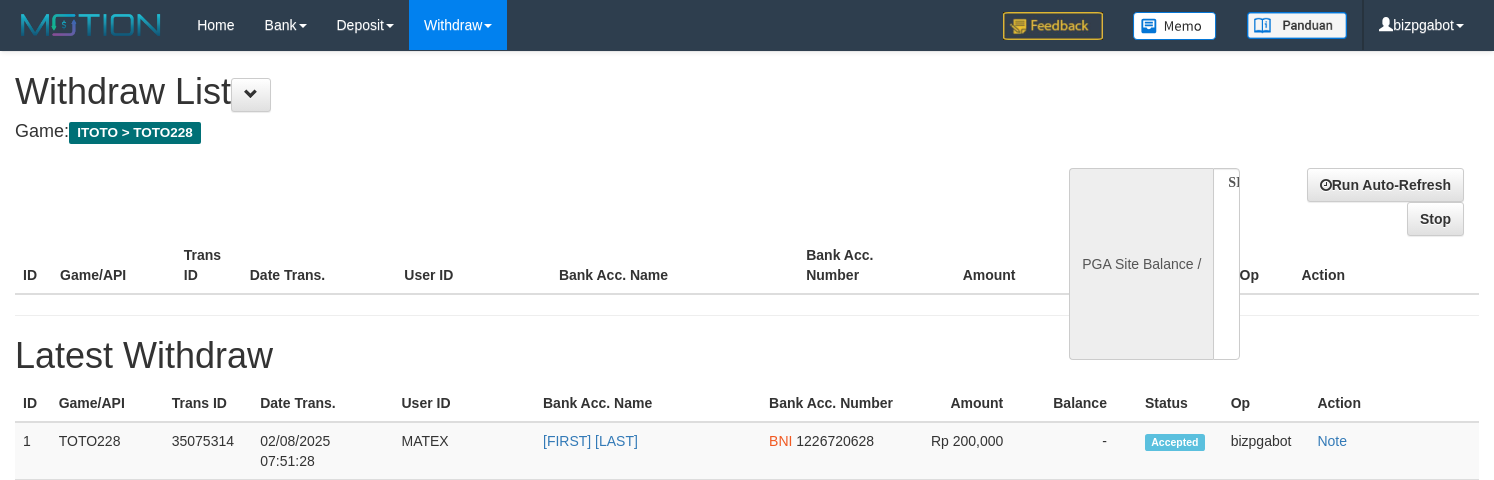 scroll, scrollTop: 0, scrollLeft: 0, axis: both 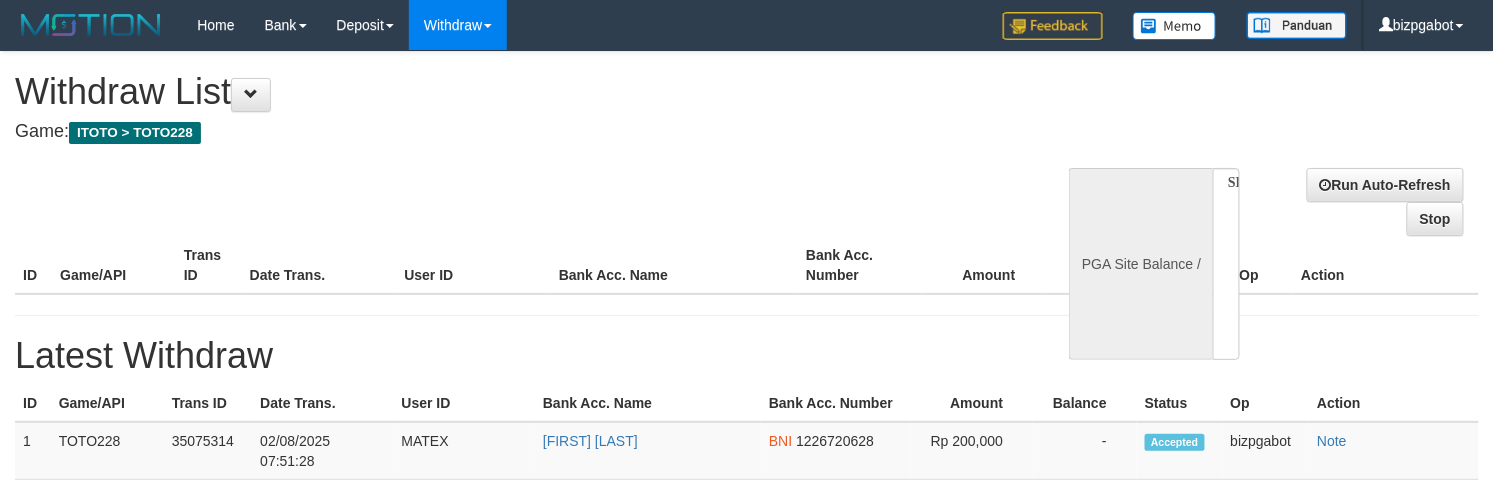 select on "**" 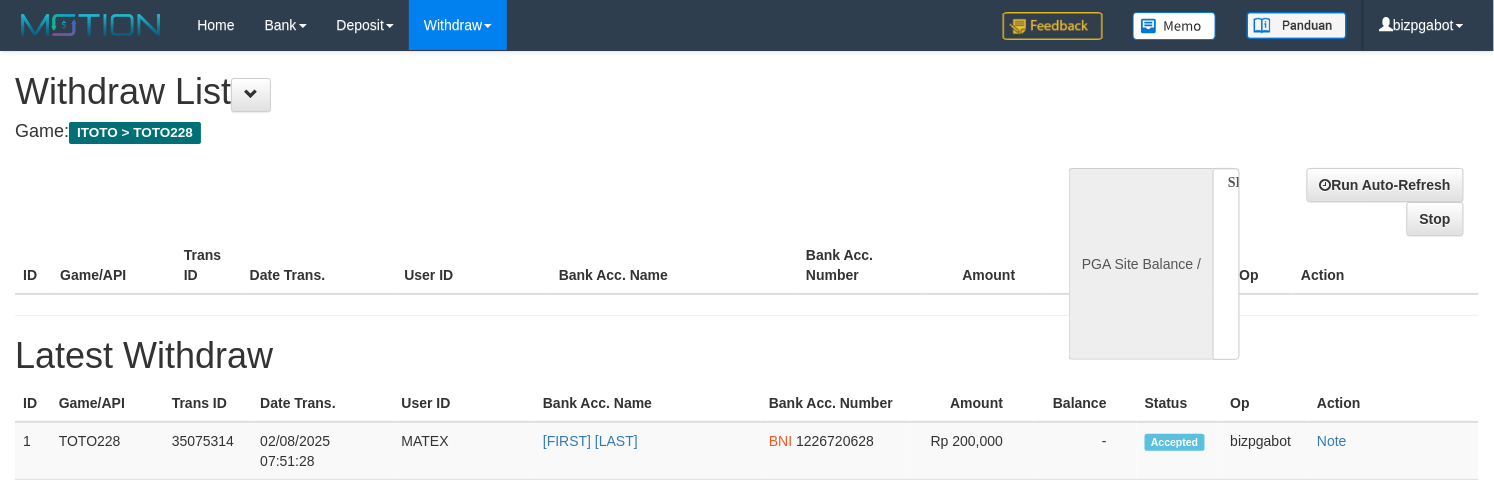 select 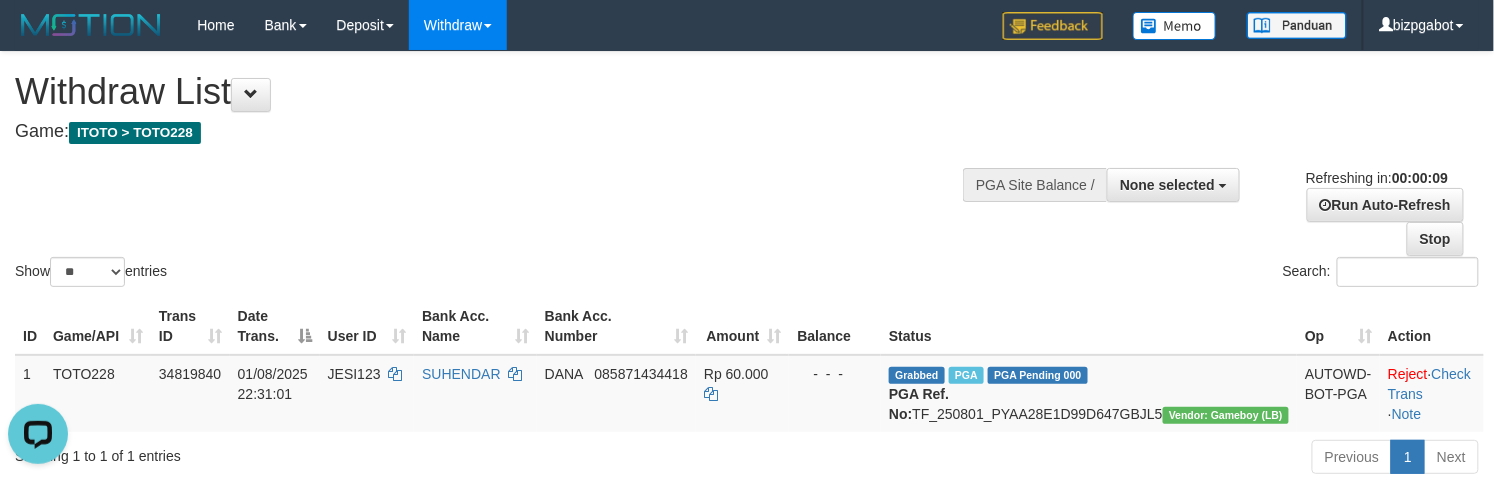 scroll, scrollTop: 0, scrollLeft: 0, axis: both 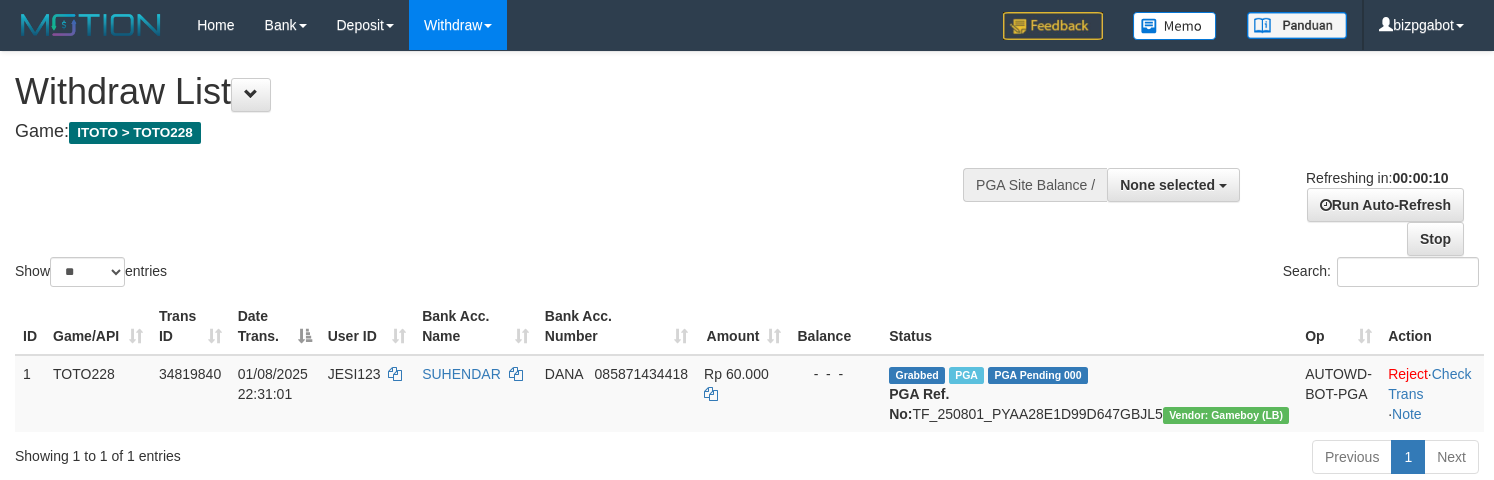 select 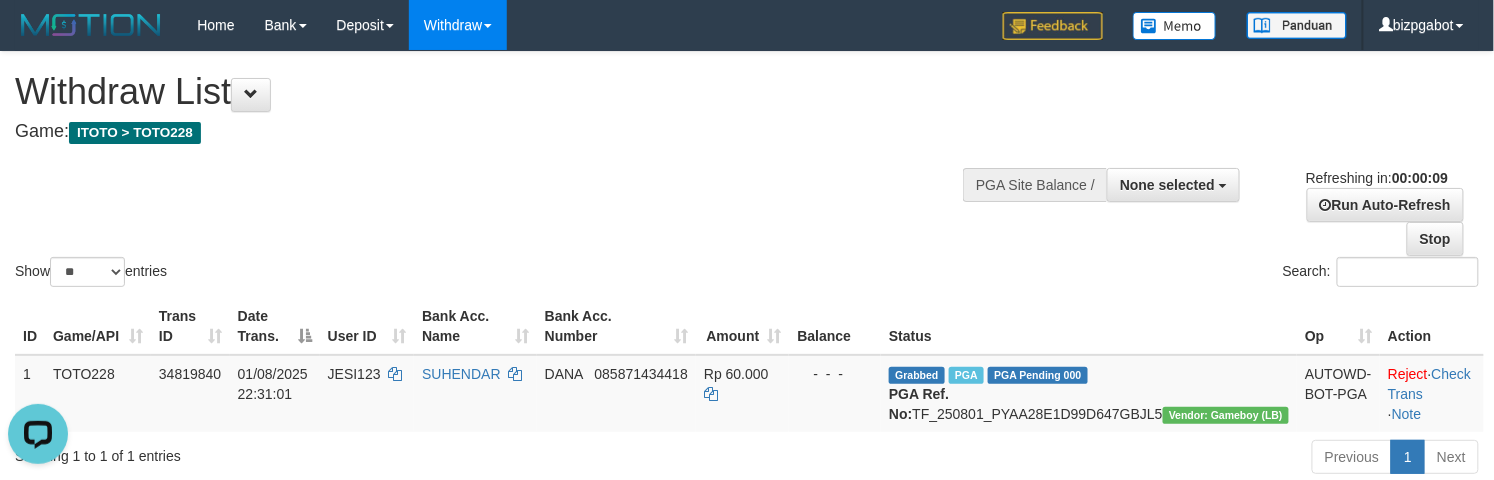 scroll, scrollTop: 0, scrollLeft: 0, axis: both 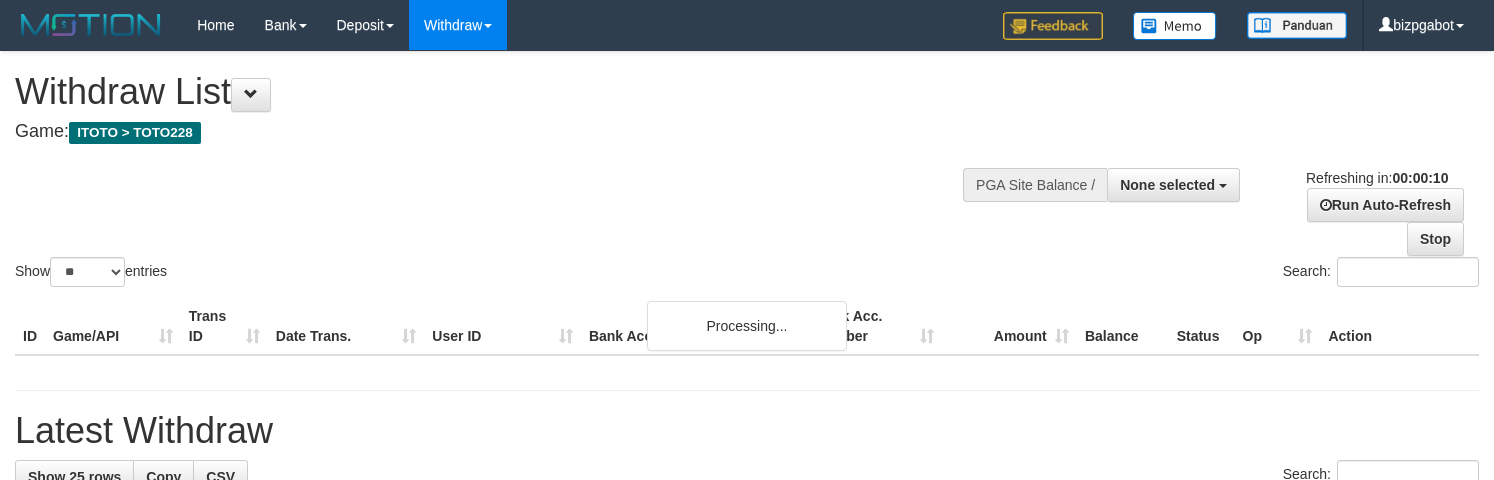 select 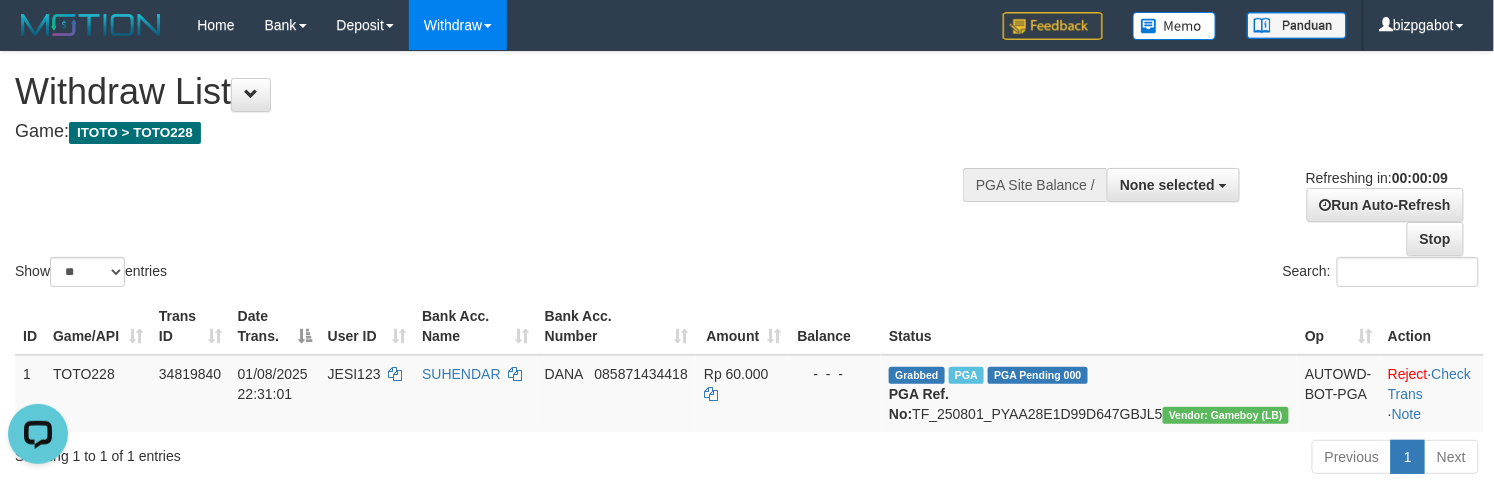 scroll, scrollTop: 0, scrollLeft: 0, axis: both 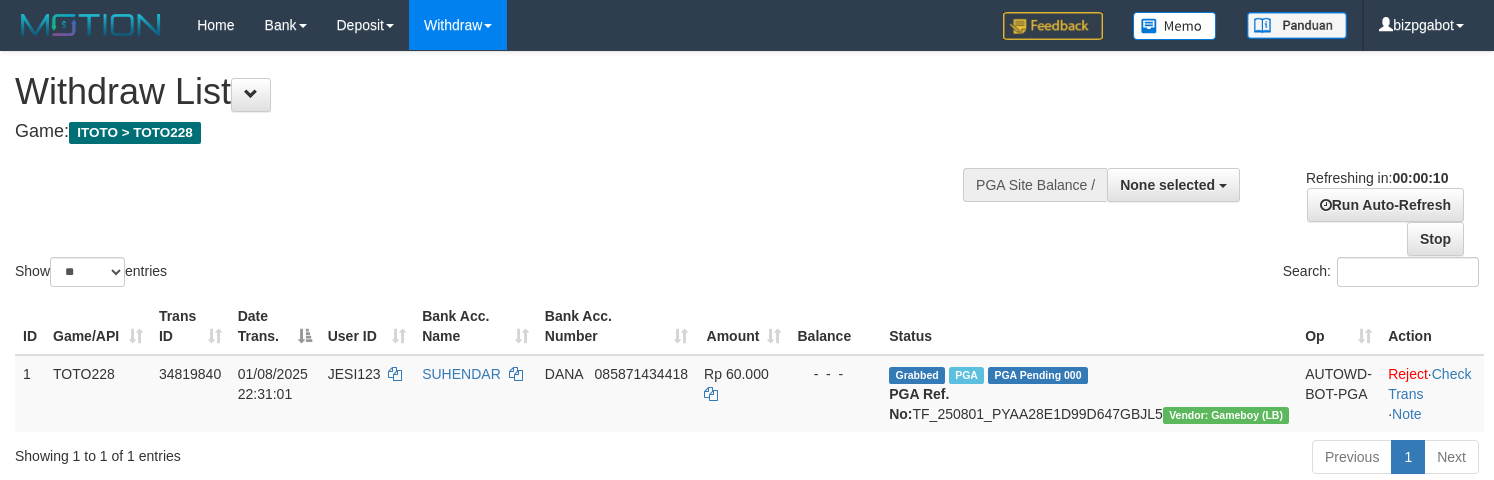 select 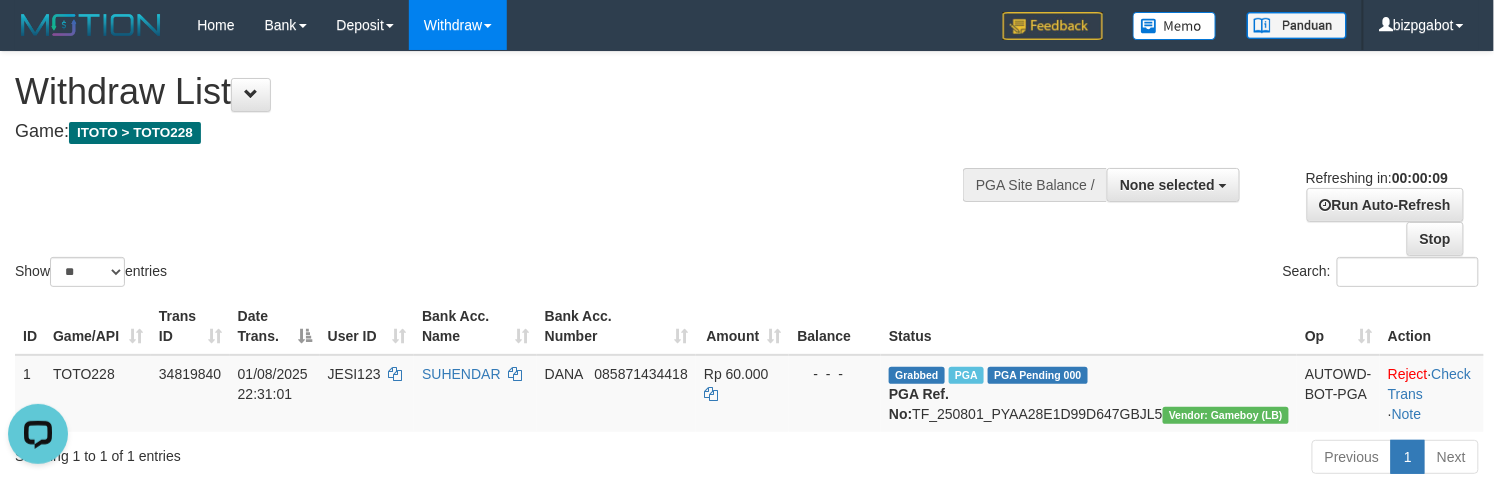 scroll, scrollTop: 0, scrollLeft: 0, axis: both 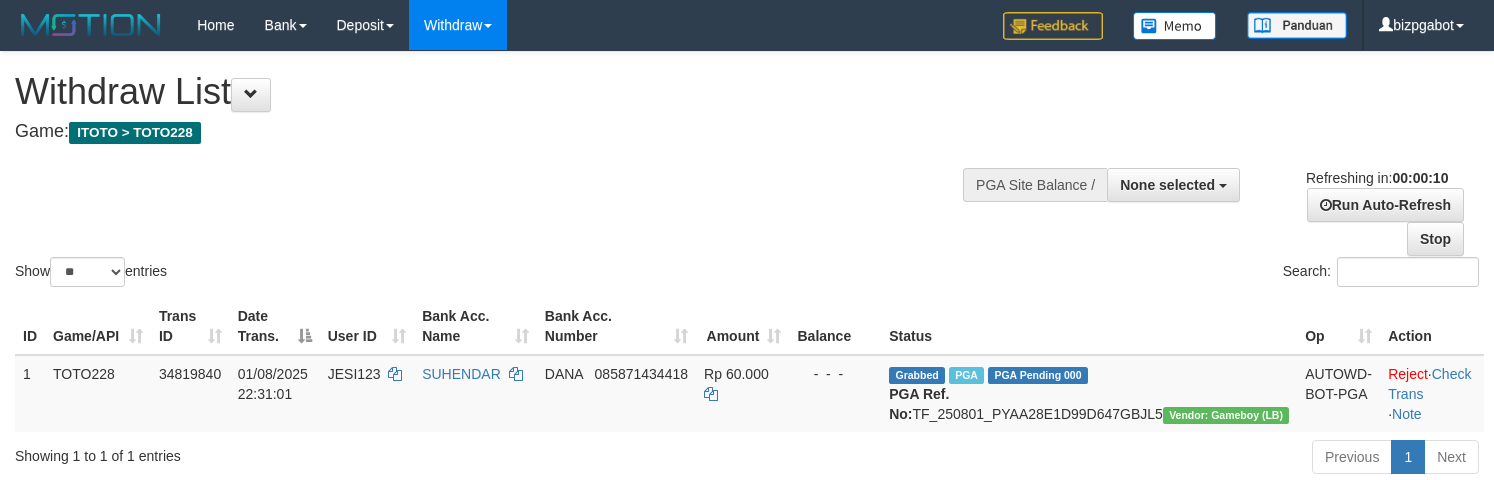 select 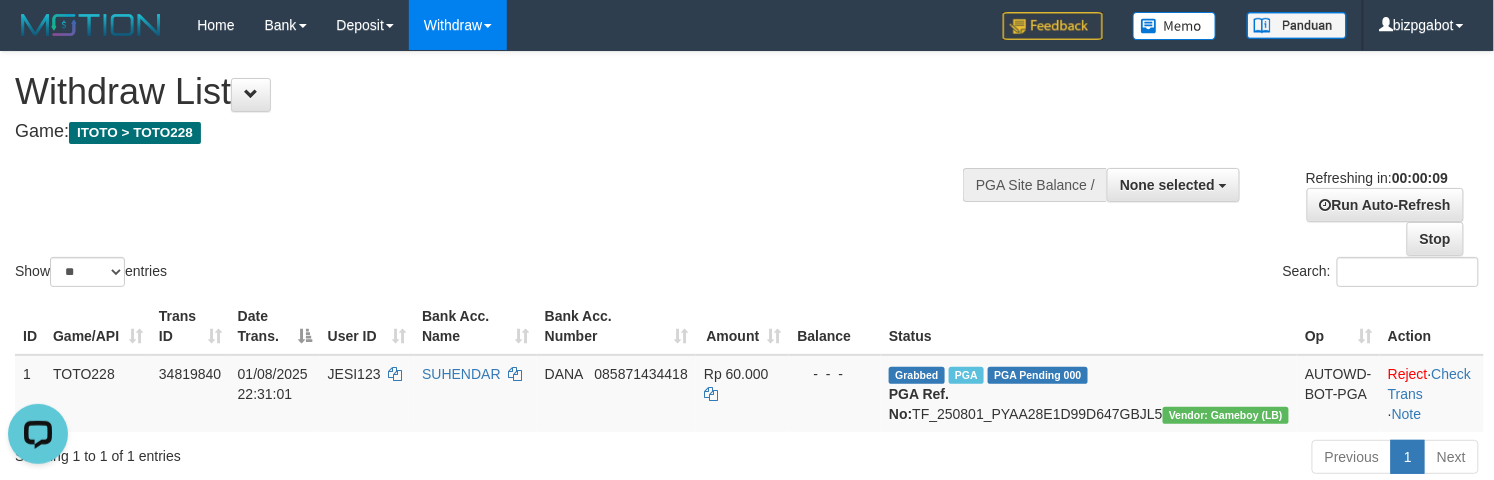 scroll, scrollTop: 0, scrollLeft: 0, axis: both 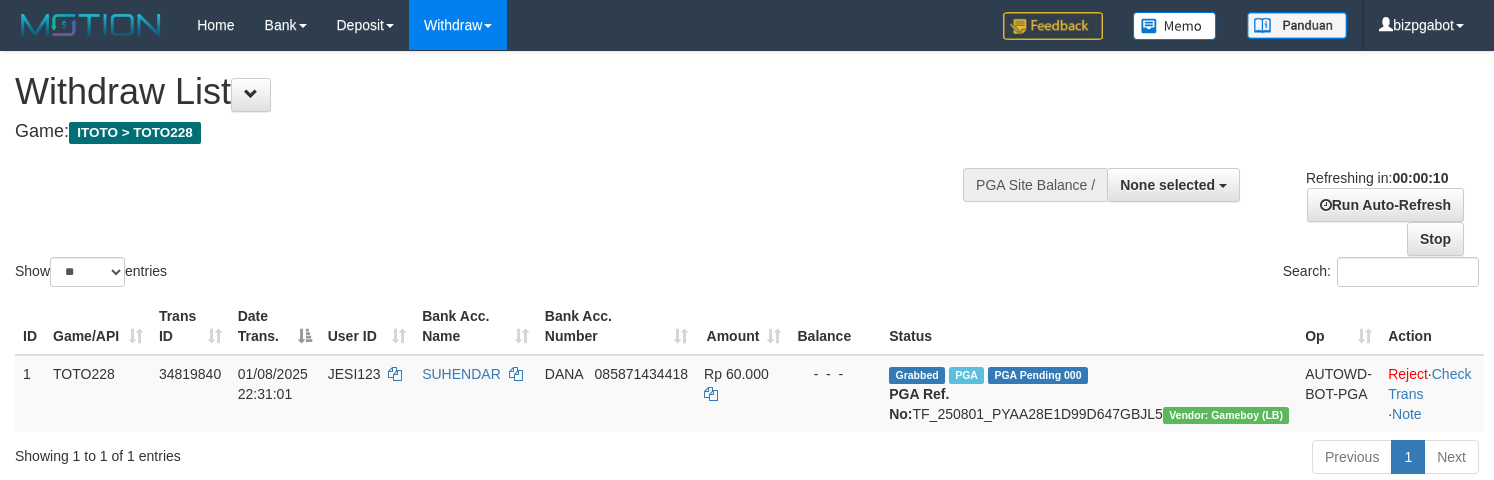 select 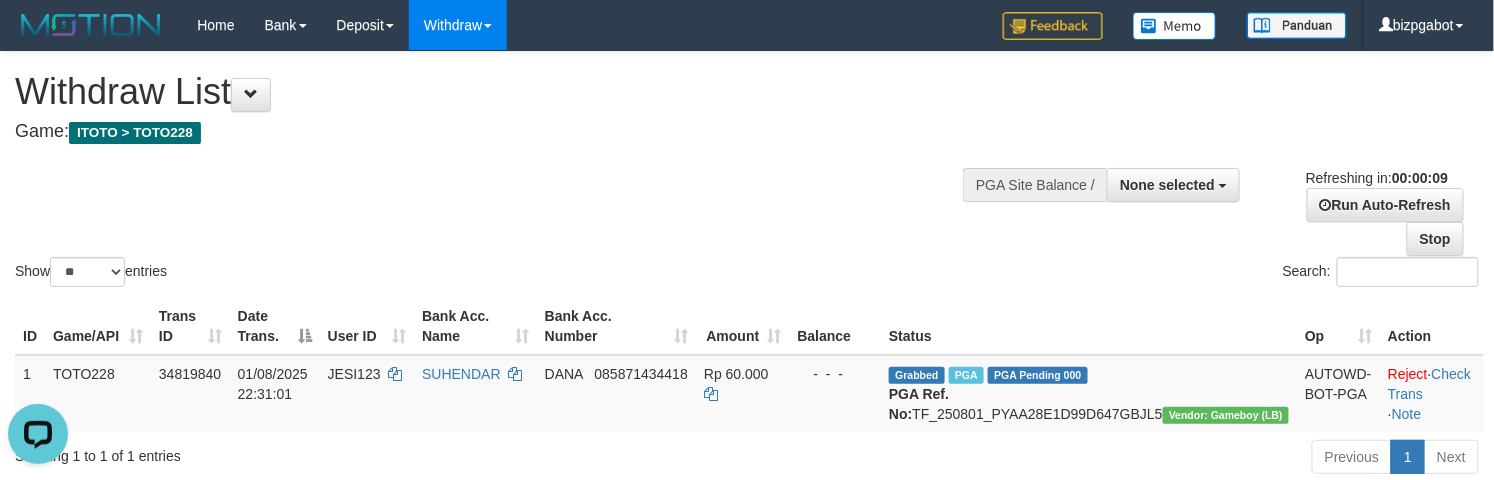 scroll, scrollTop: 0, scrollLeft: 0, axis: both 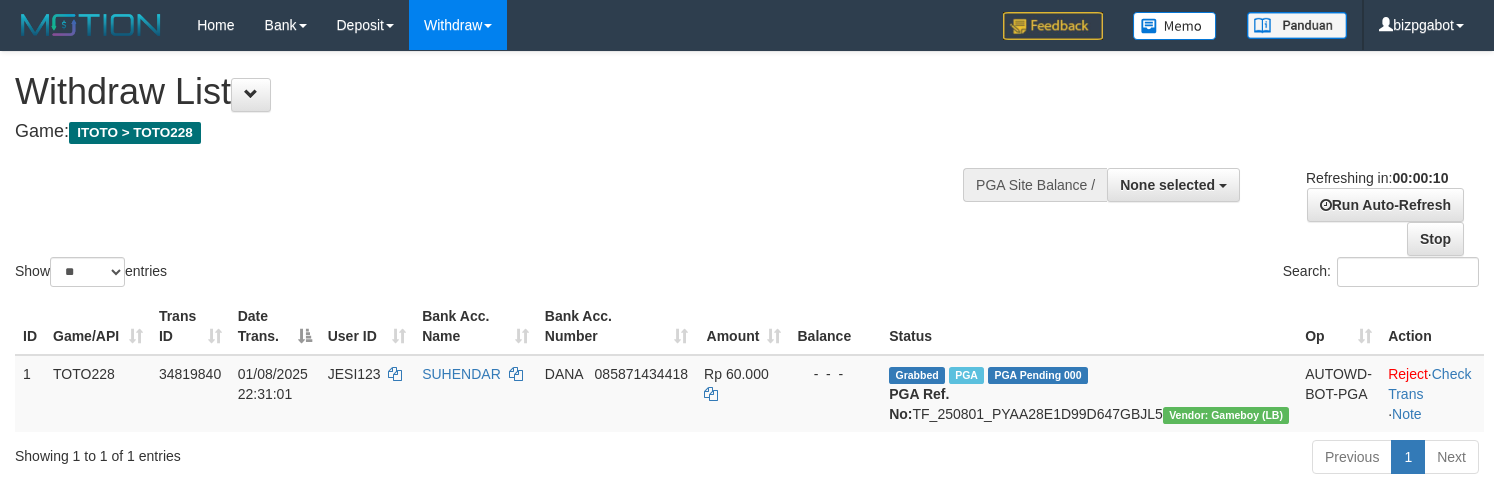 select 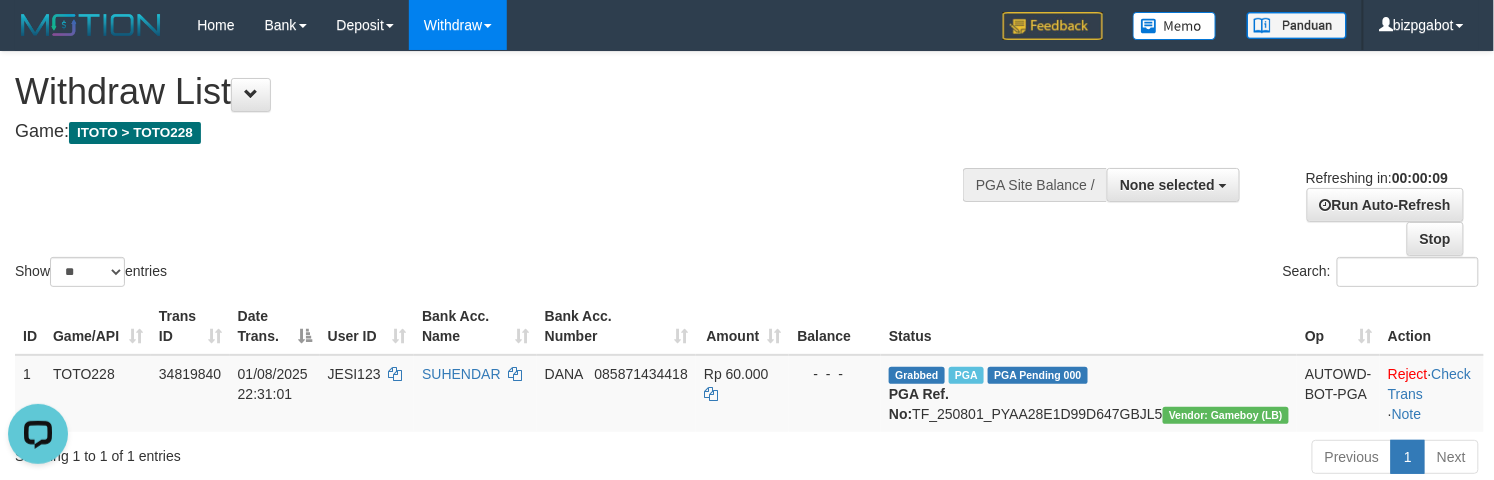 scroll, scrollTop: 0, scrollLeft: 0, axis: both 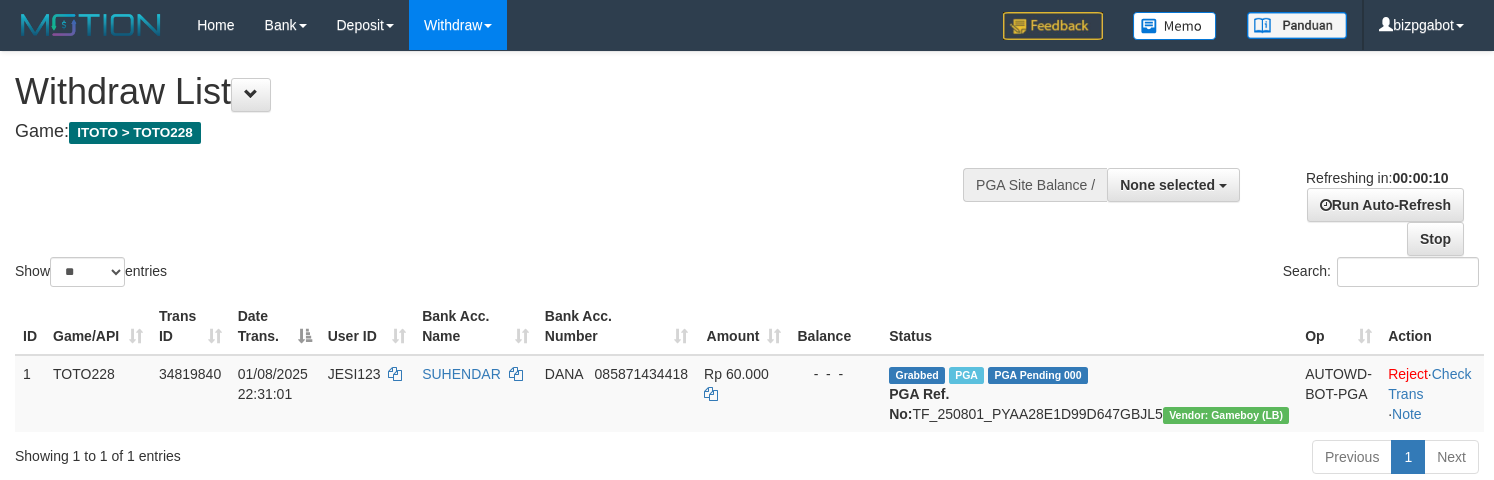 select 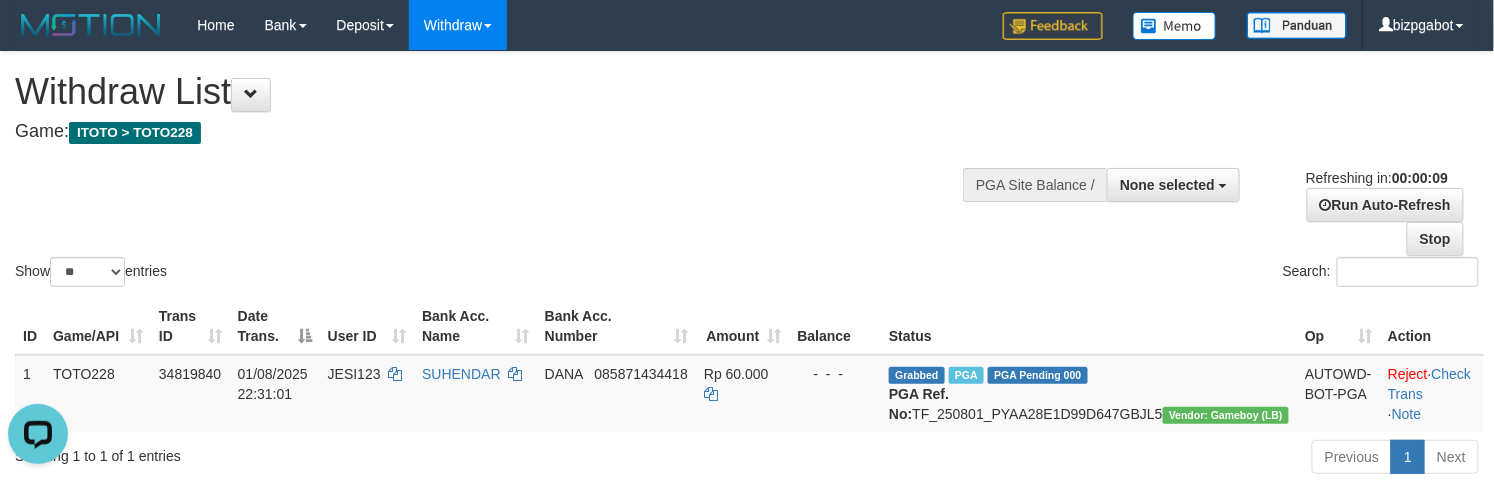 scroll, scrollTop: 0, scrollLeft: 0, axis: both 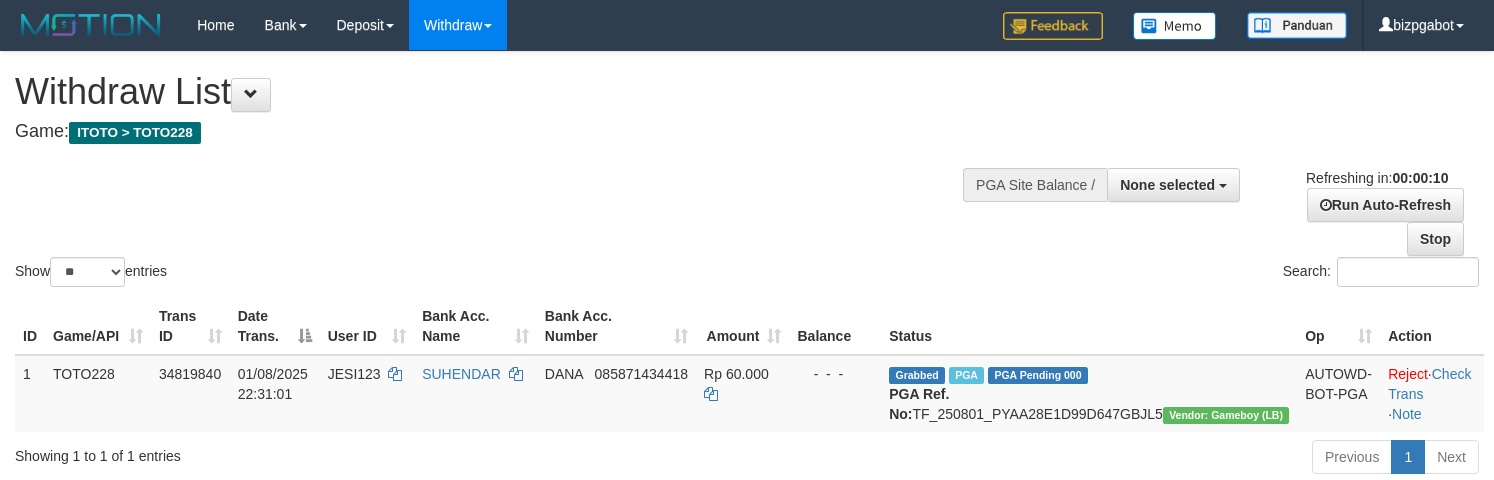 select 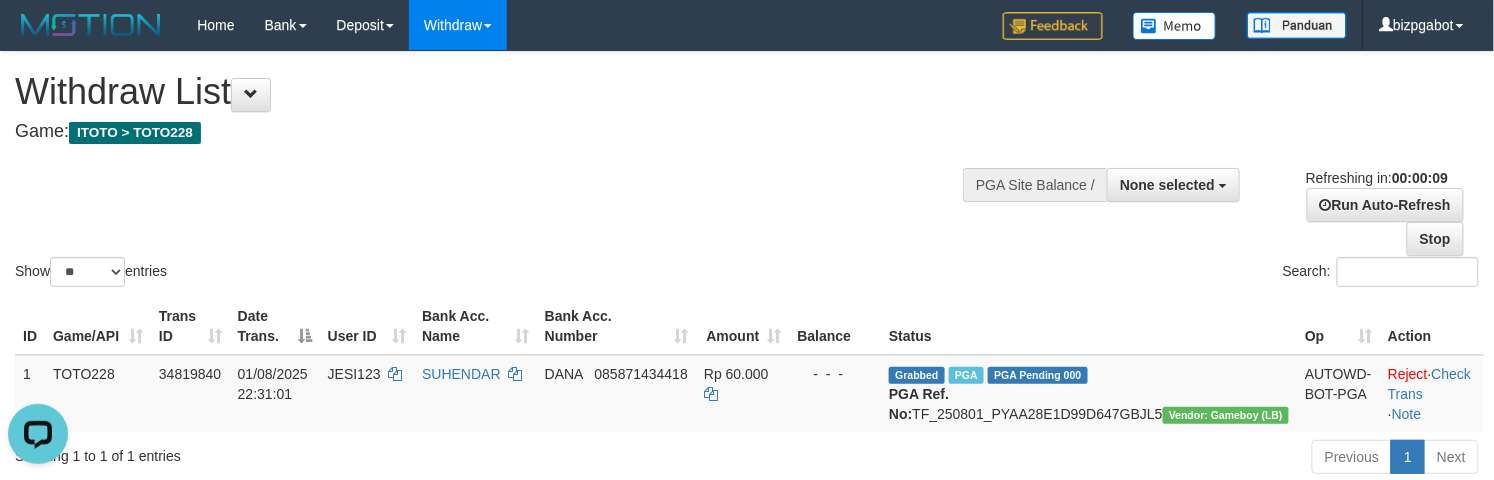 scroll, scrollTop: 0, scrollLeft: 0, axis: both 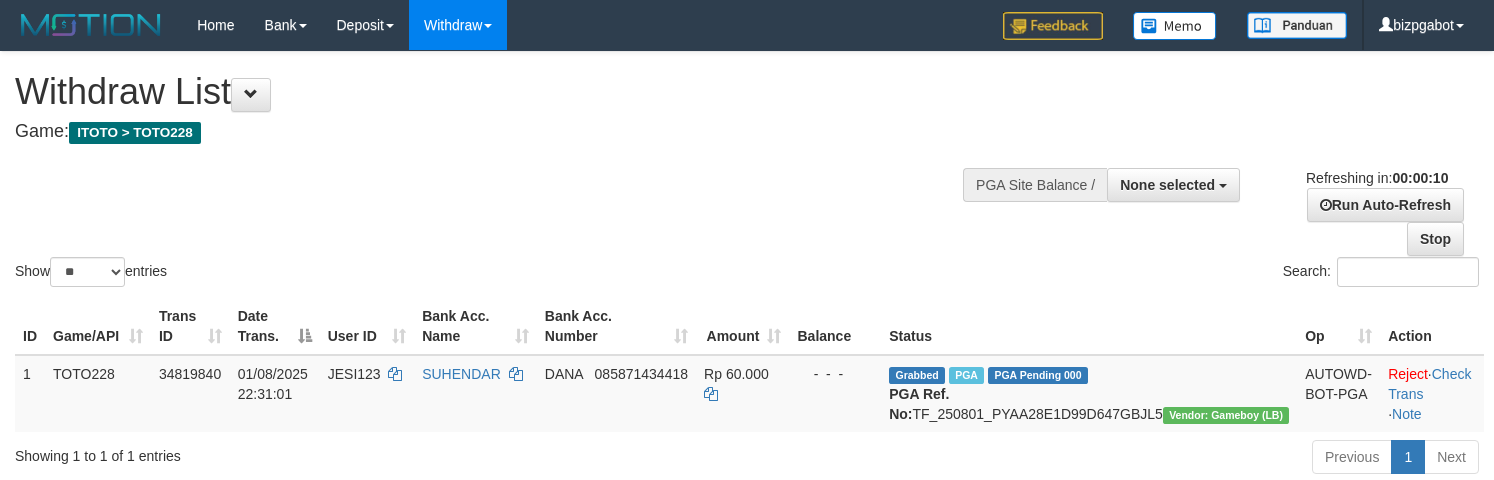 select 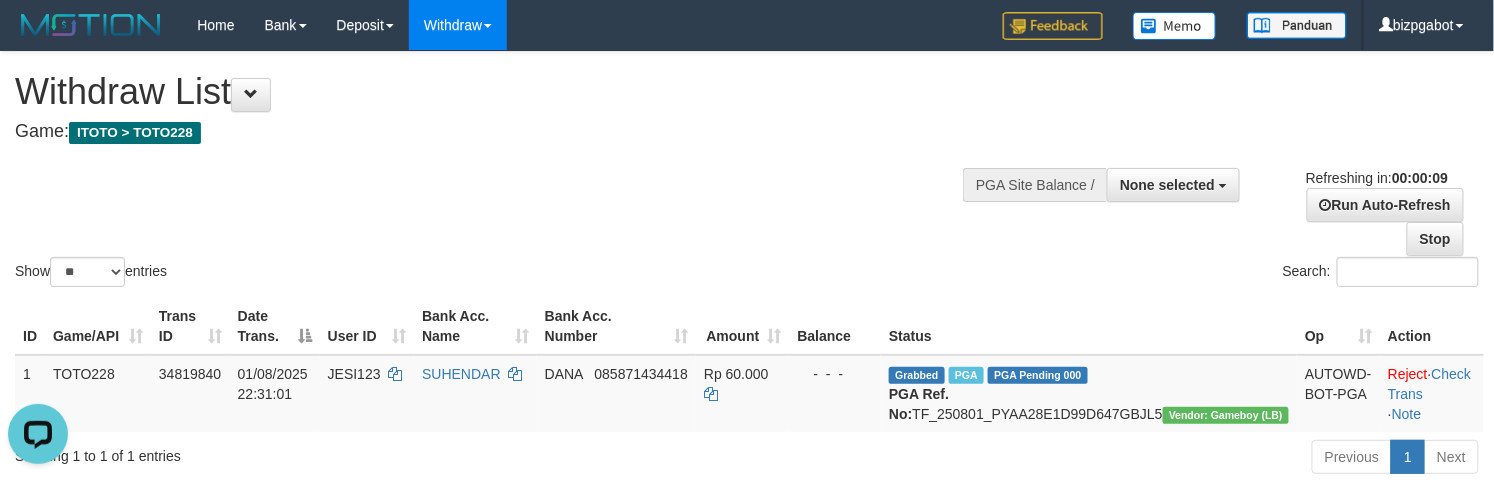 scroll, scrollTop: 0, scrollLeft: 0, axis: both 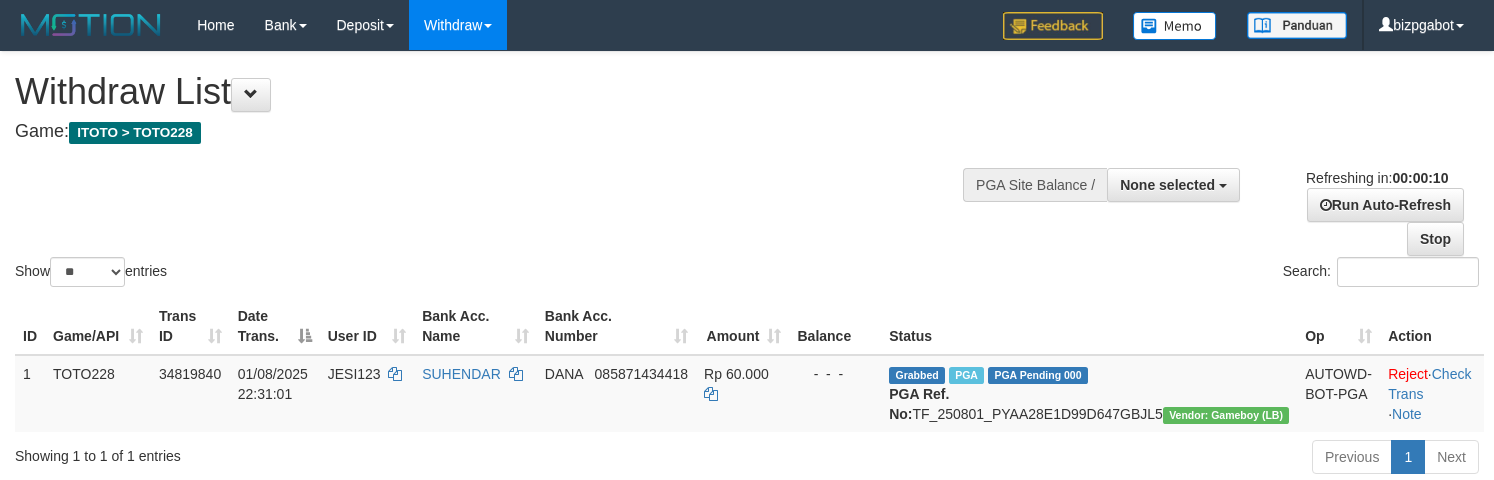 select 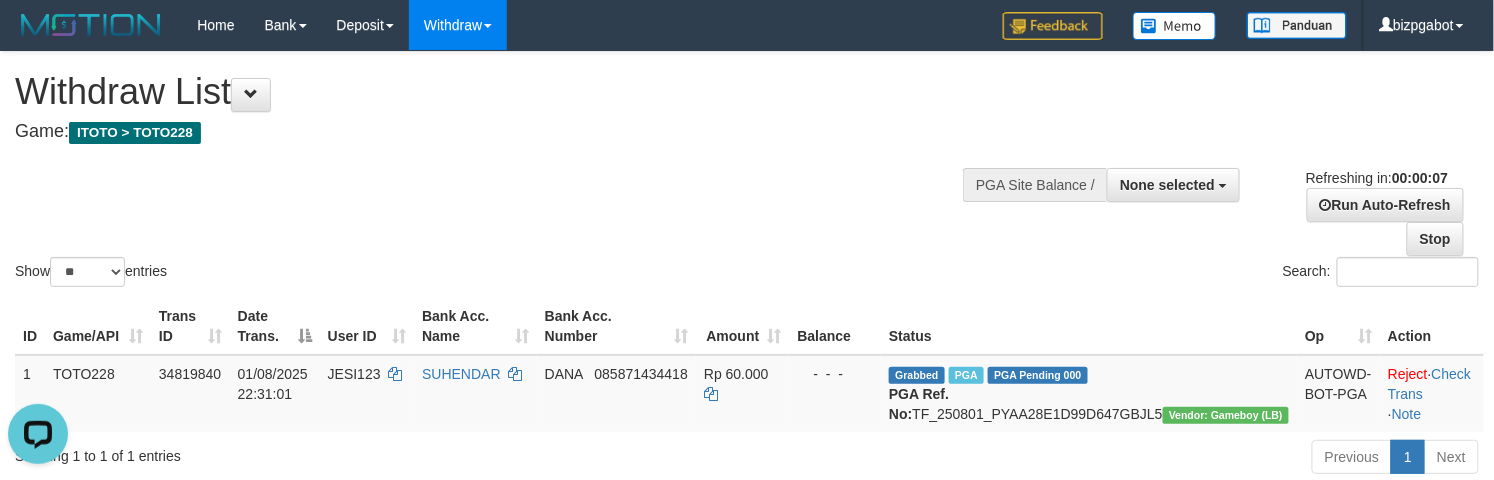 scroll, scrollTop: 0, scrollLeft: 0, axis: both 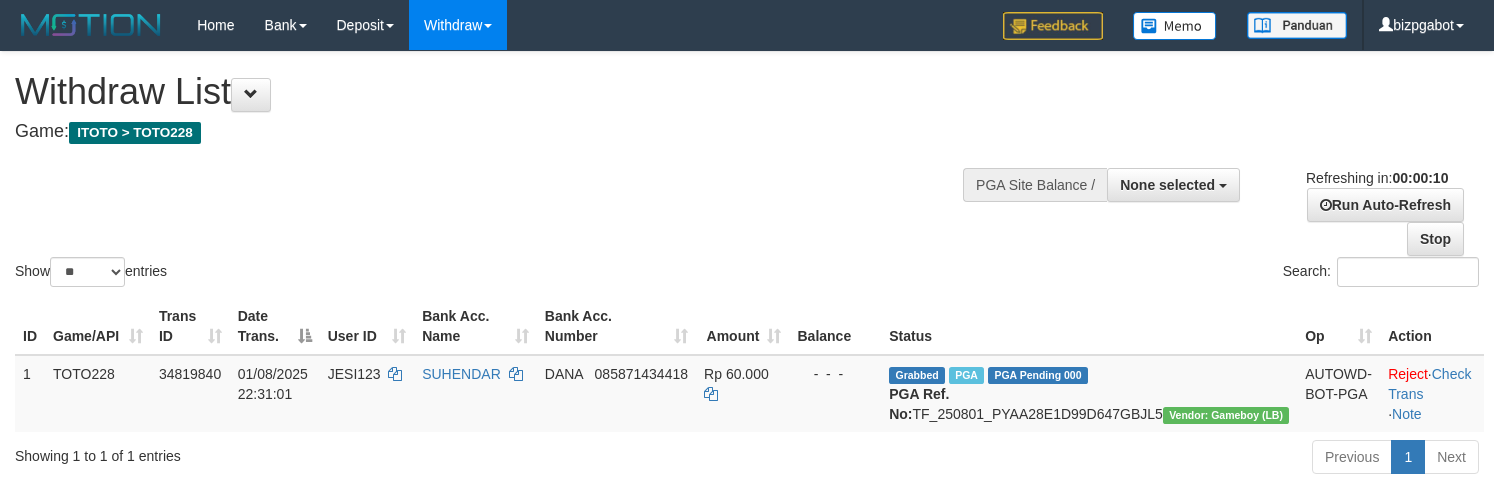 select 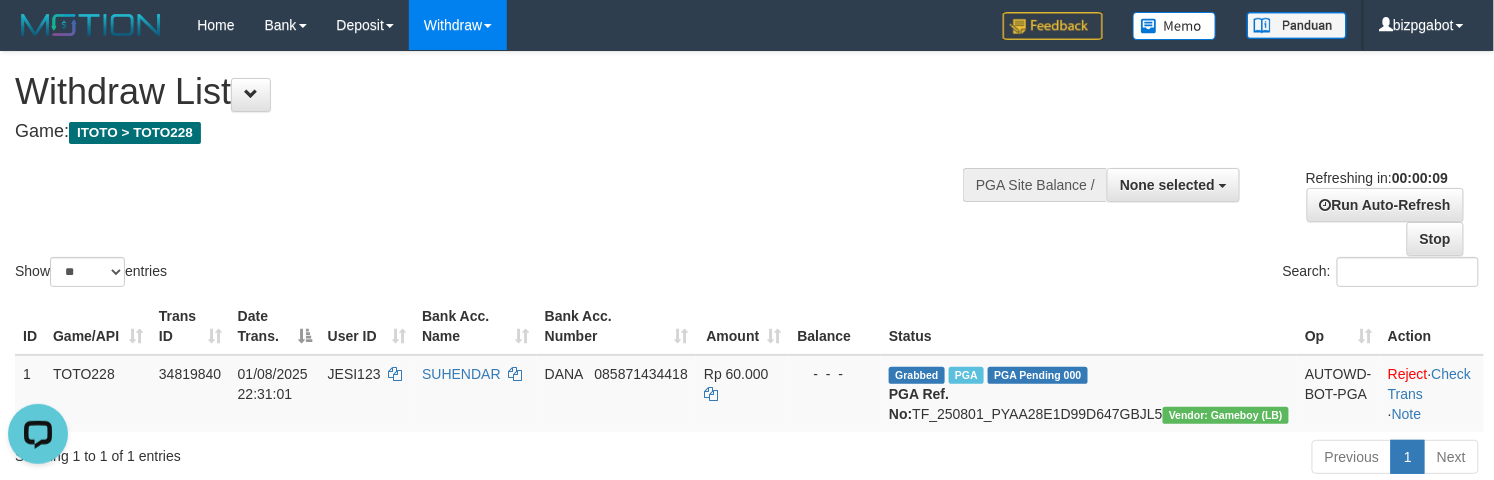 scroll, scrollTop: 0, scrollLeft: 0, axis: both 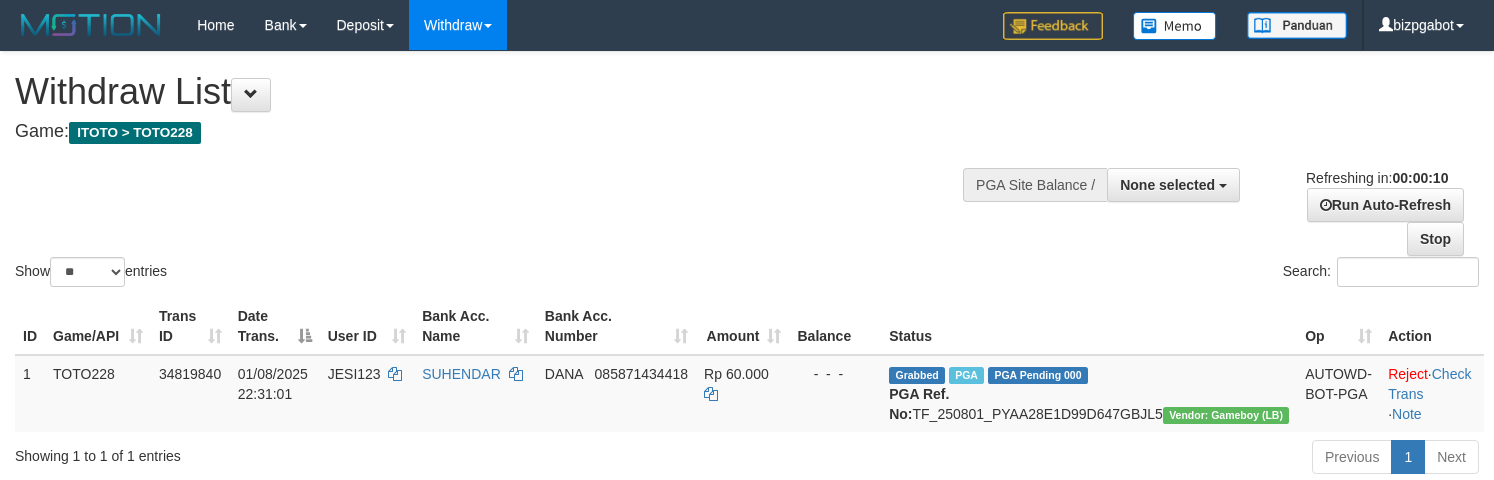 select 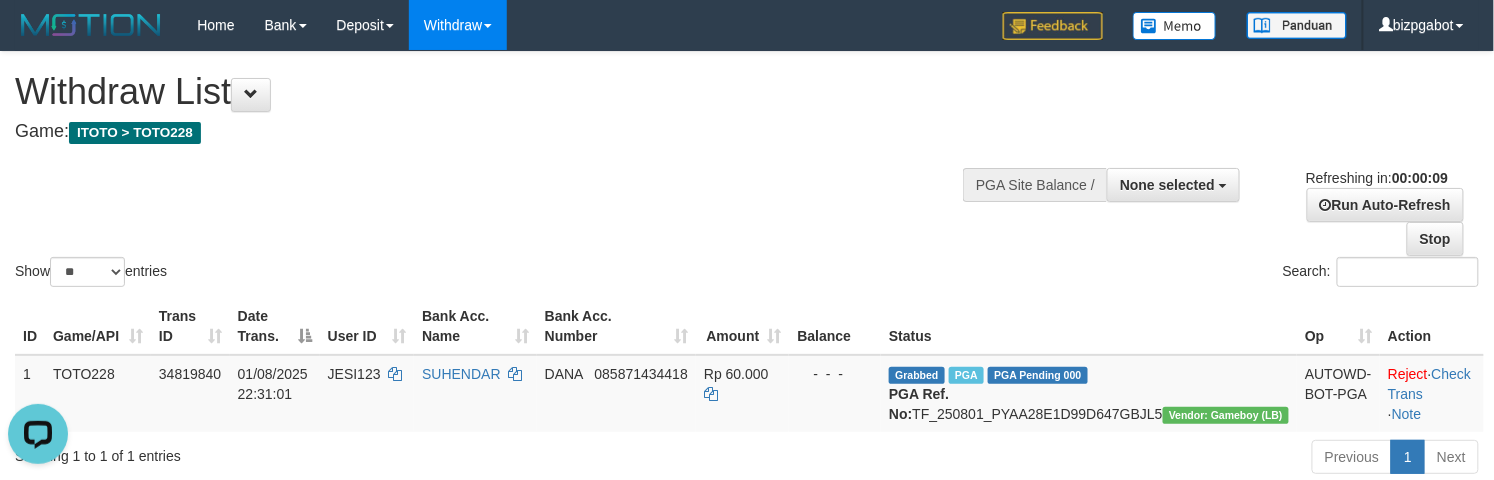 scroll, scrollTop: 0, scrollLeft: 0, axis: both 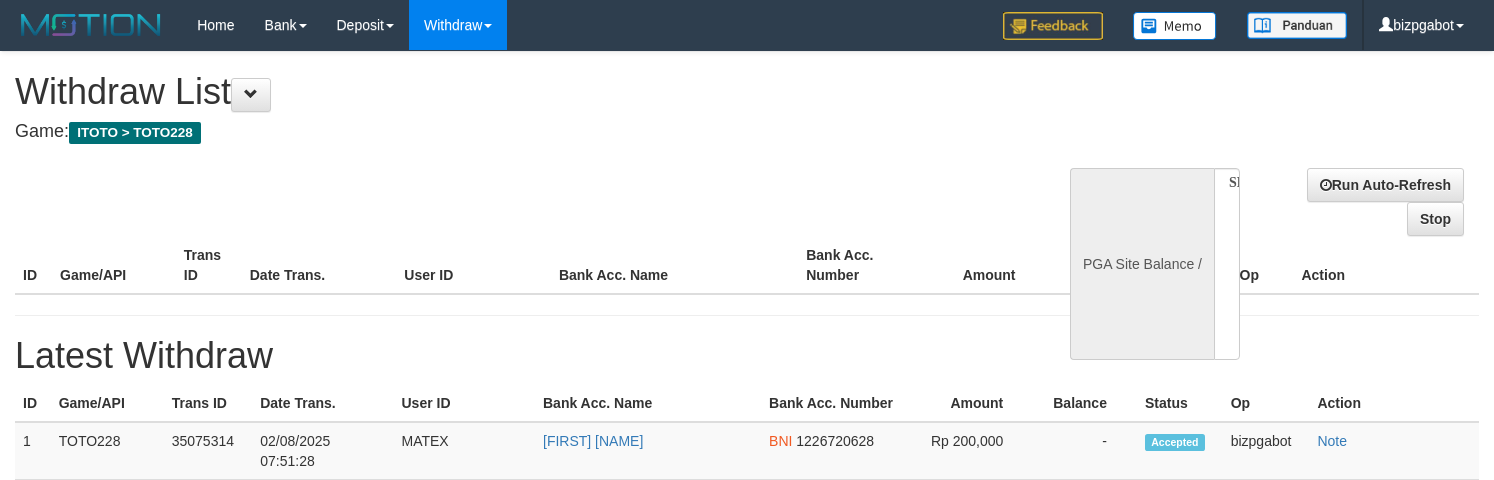 select 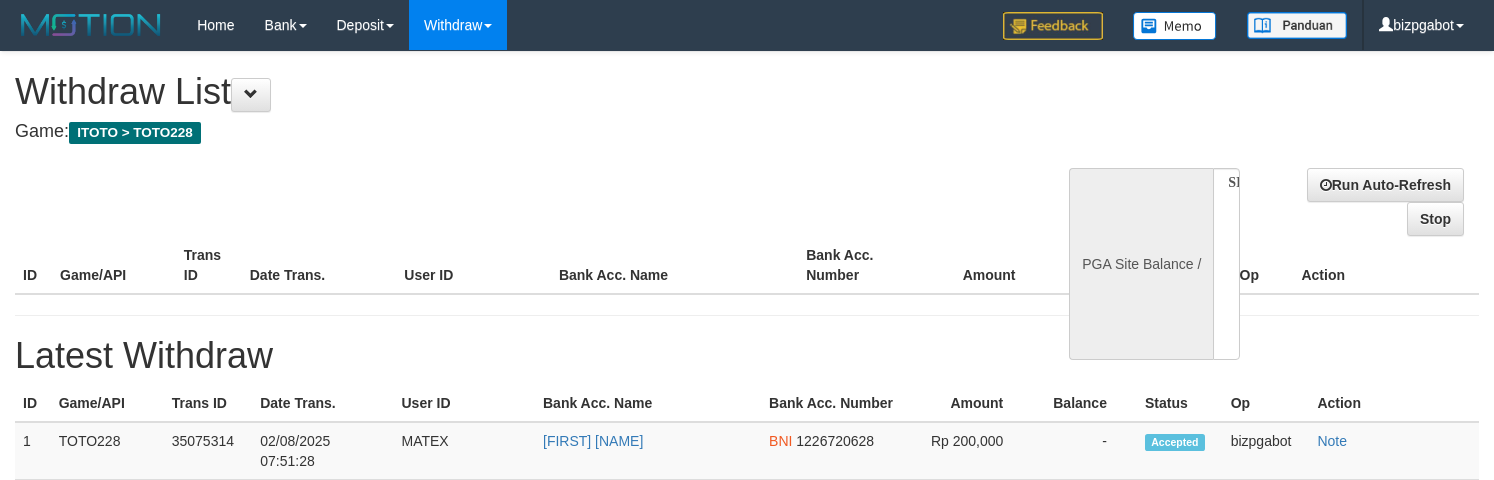 scroll, scrollTop: 0, scrollLeft: 0, axis: both 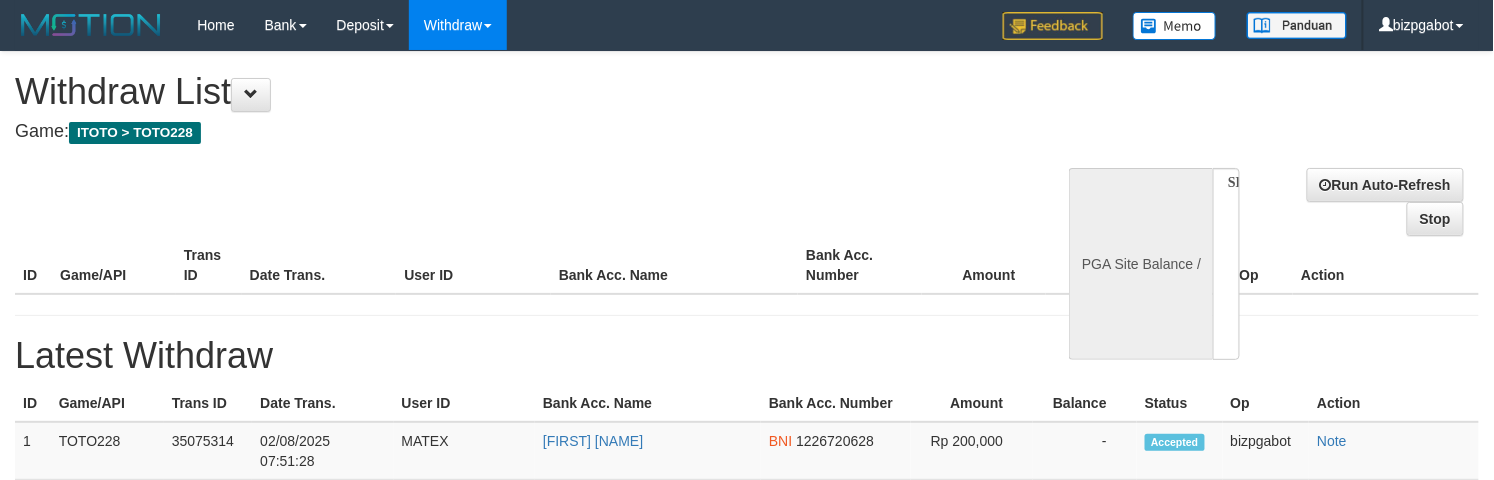 select on "**" 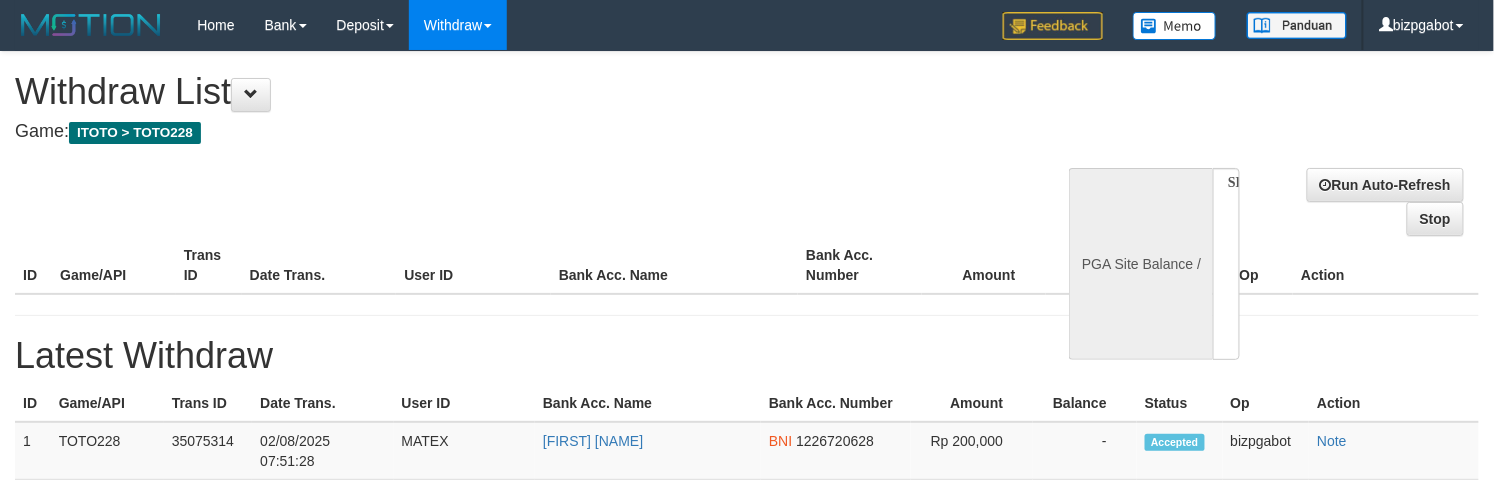 select 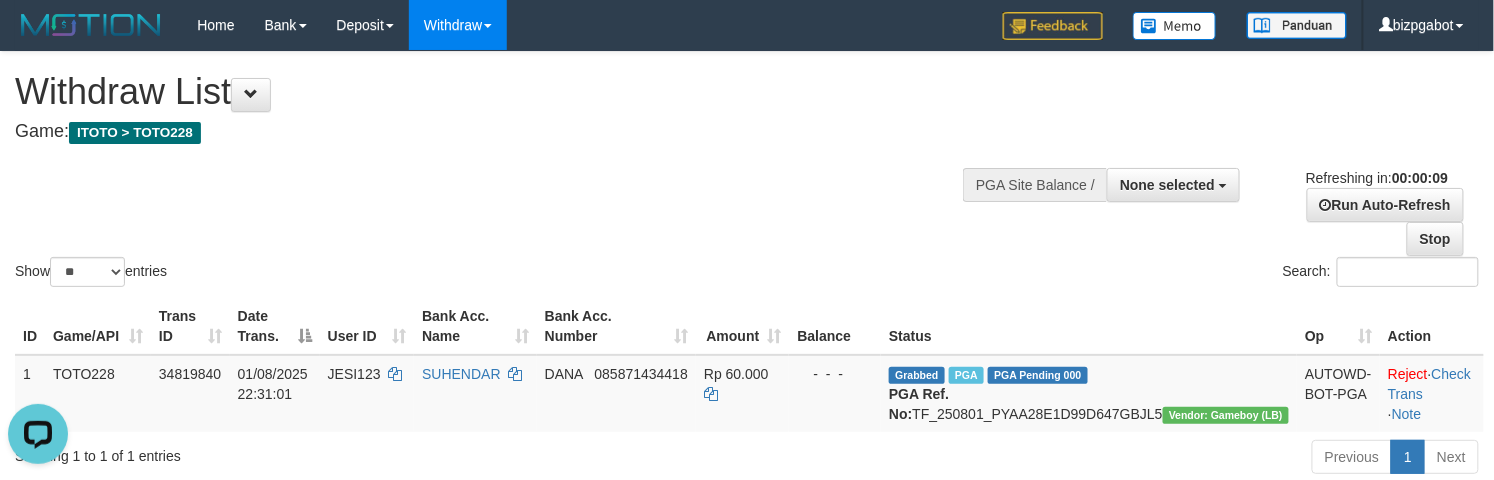 scroll, scrollTop: 0, scrollLeft: 0, axis: both 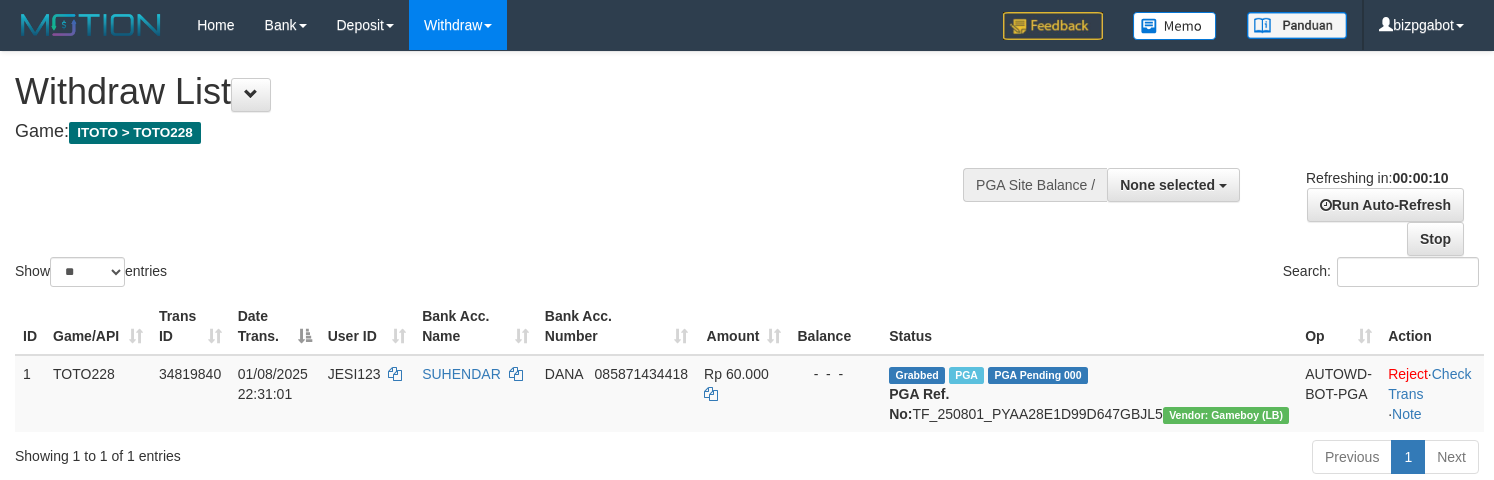 select 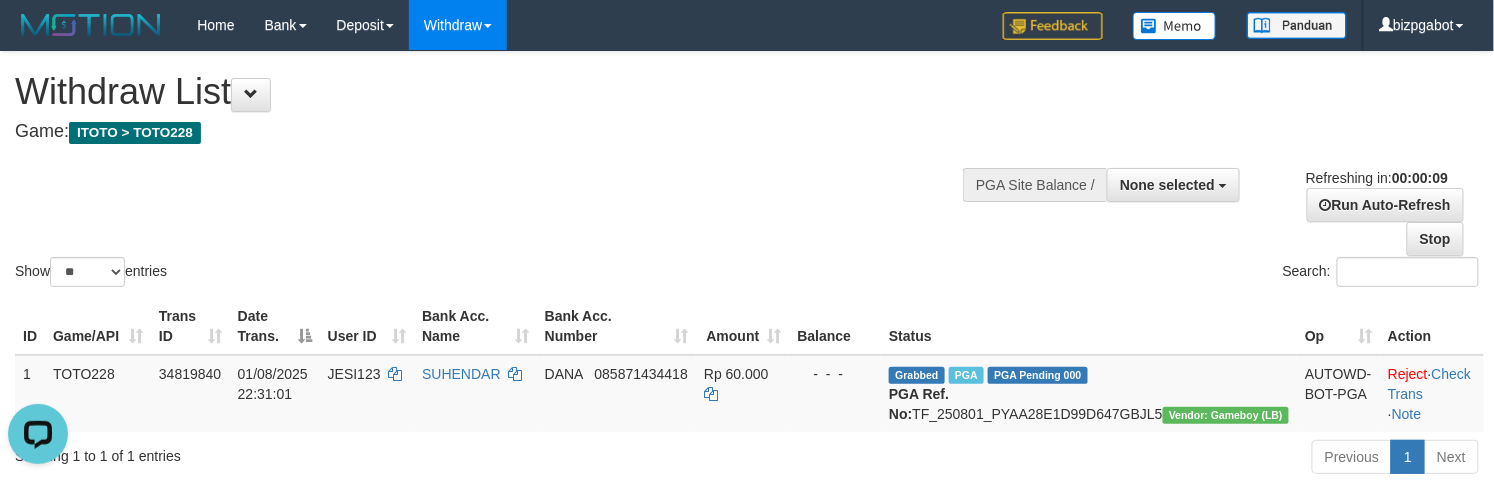 scroll, scrollTop: 0, scrollLeft: 0, axis: both 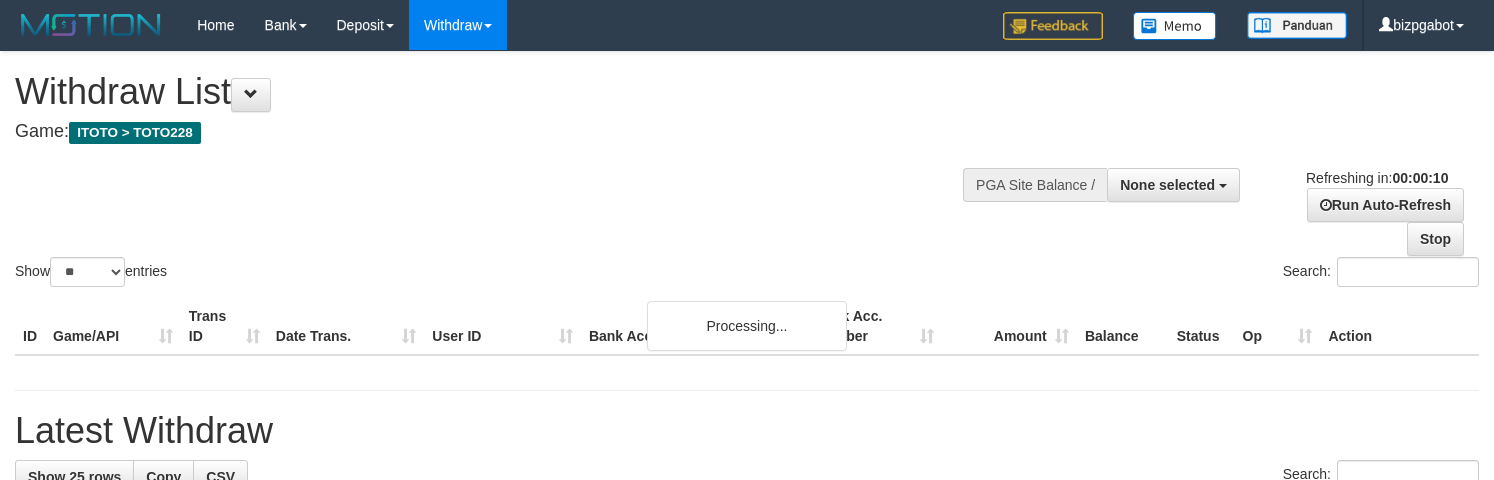 select 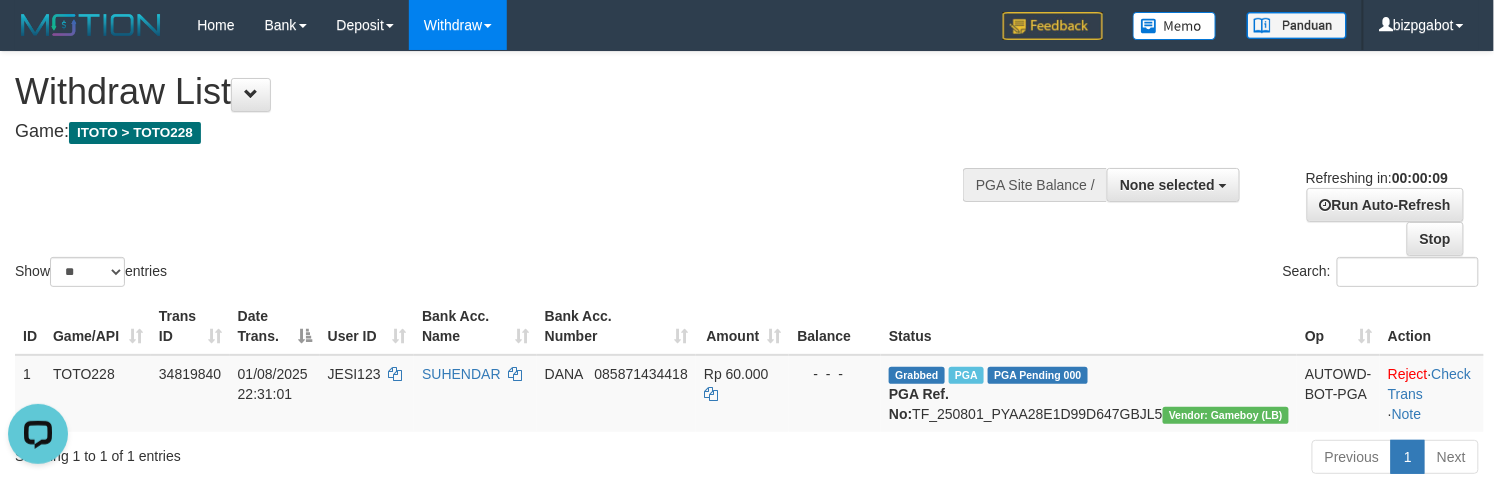 scroll, scrollTop: 0, scrollLeft: 0, axis: both 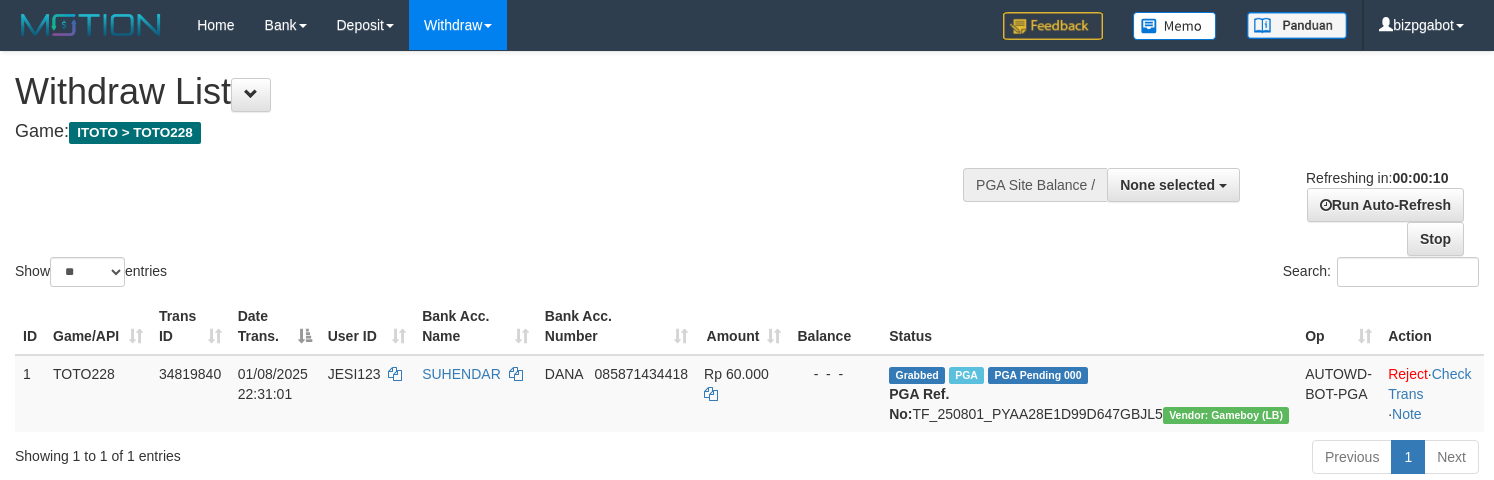 select 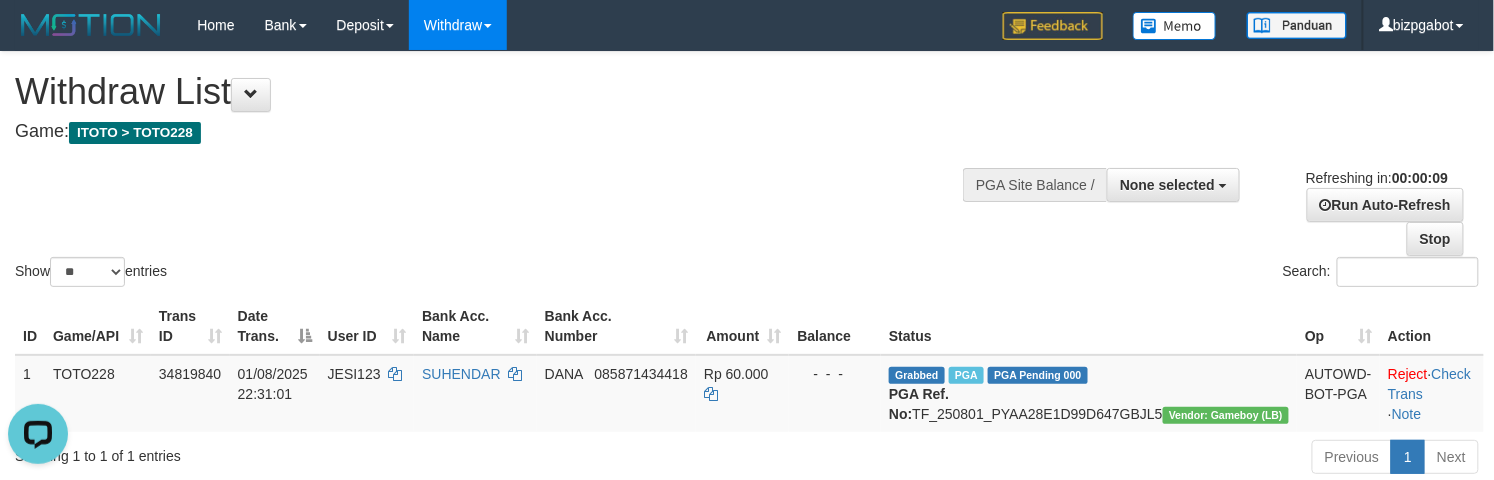 scroll, scrollTop: 0, scrollLeft: 0, axis: both 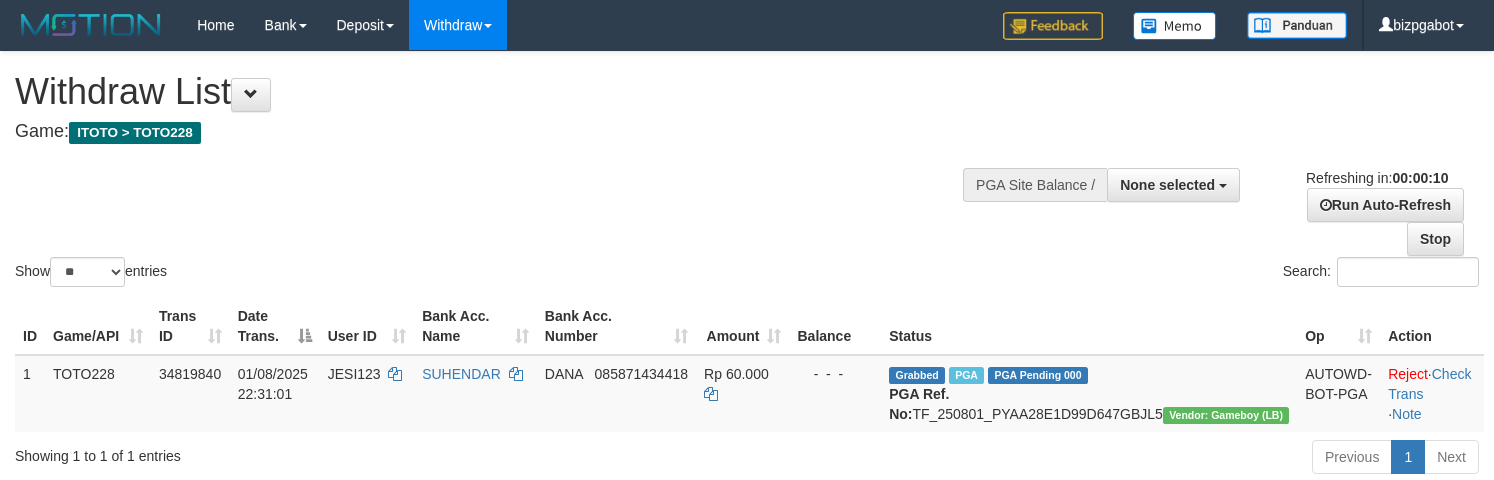 select 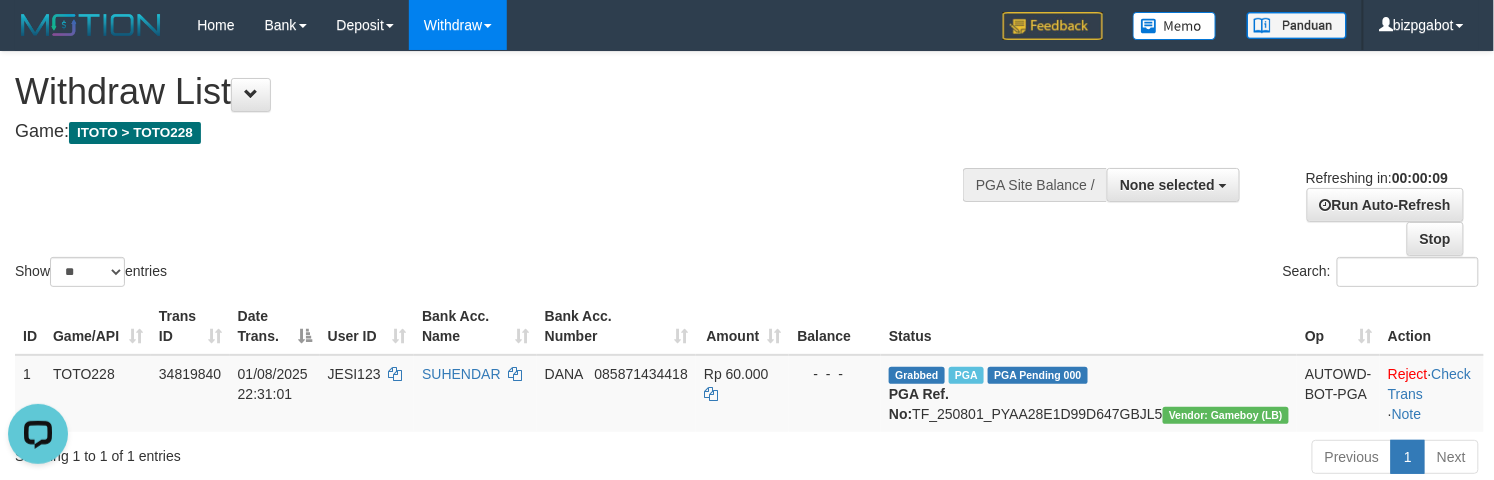 scroll, scrollTop: 0, scrollLeft: 0, axis: both 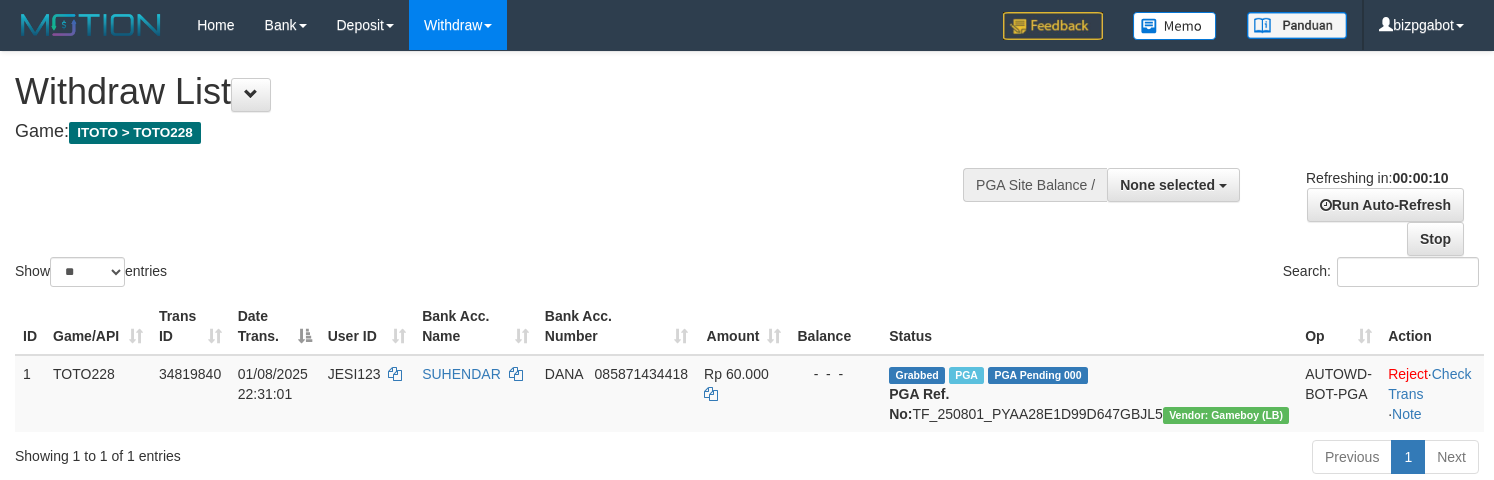 select 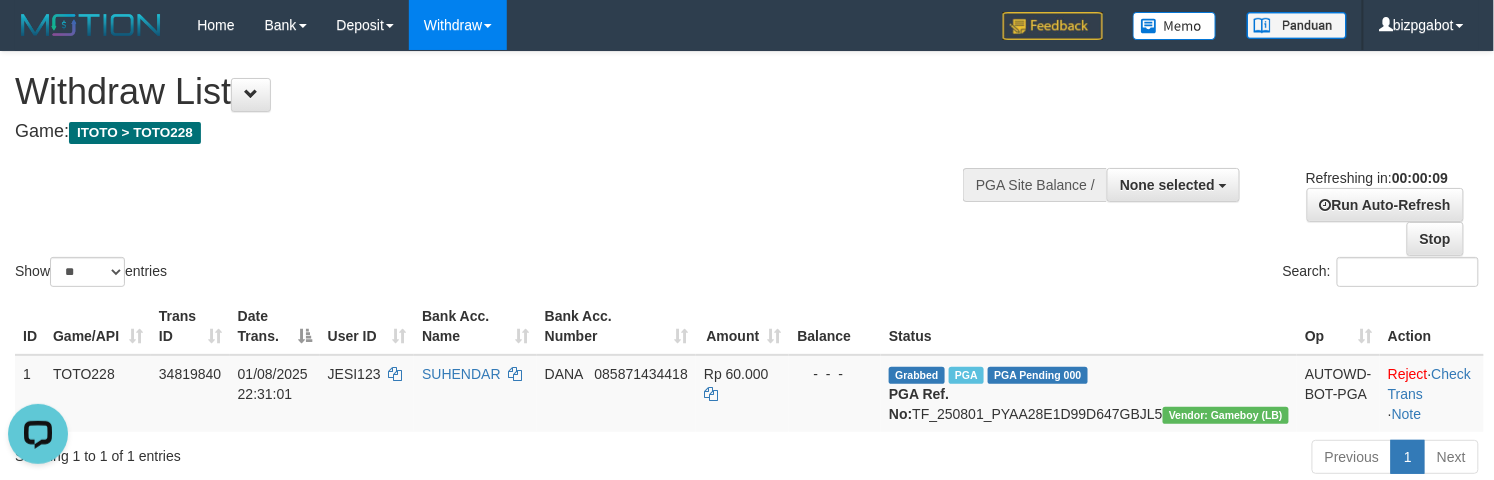 scroll, scrollTop: 0, scrollLeft: 0, axis: both 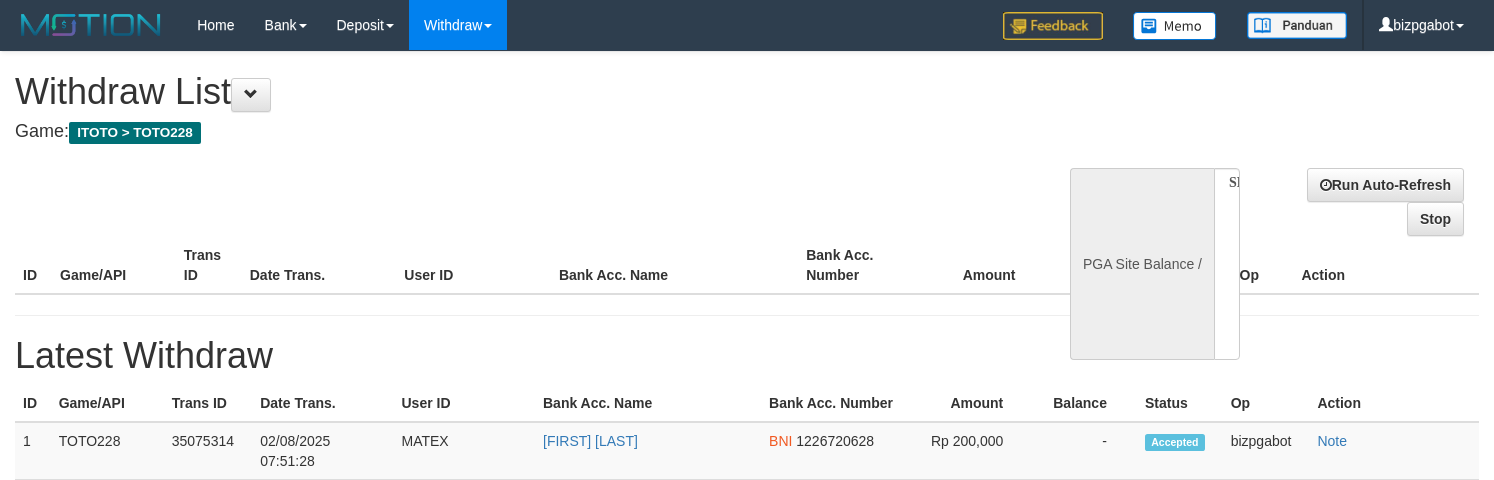 select 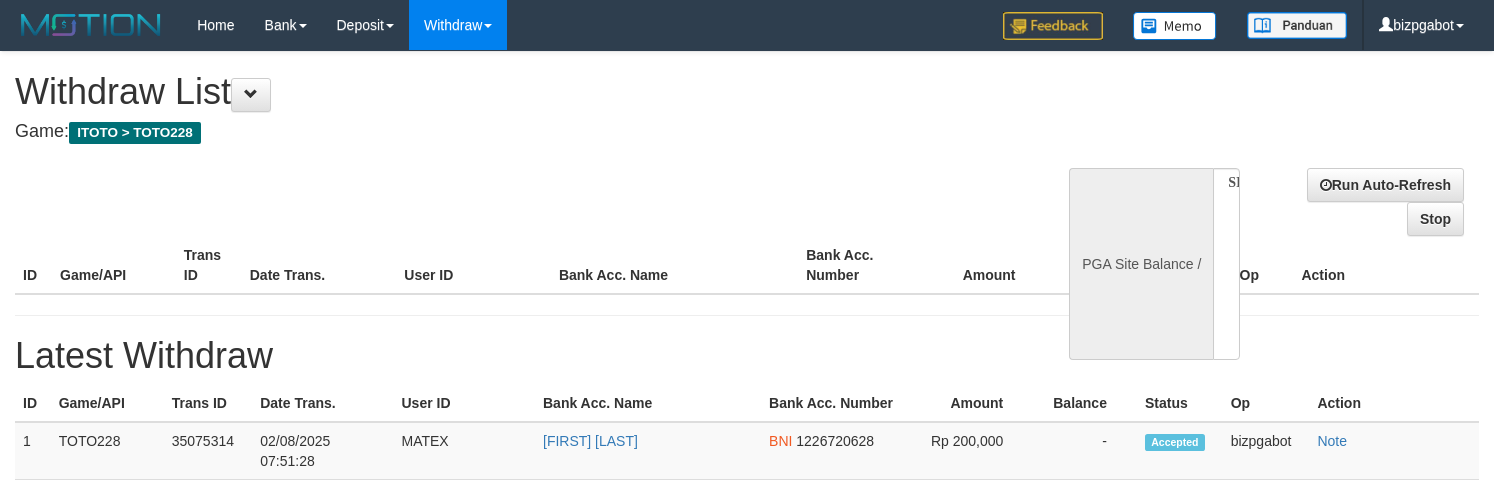 scroll, scrollTop: 0, scrollLeft: 0, axis: both 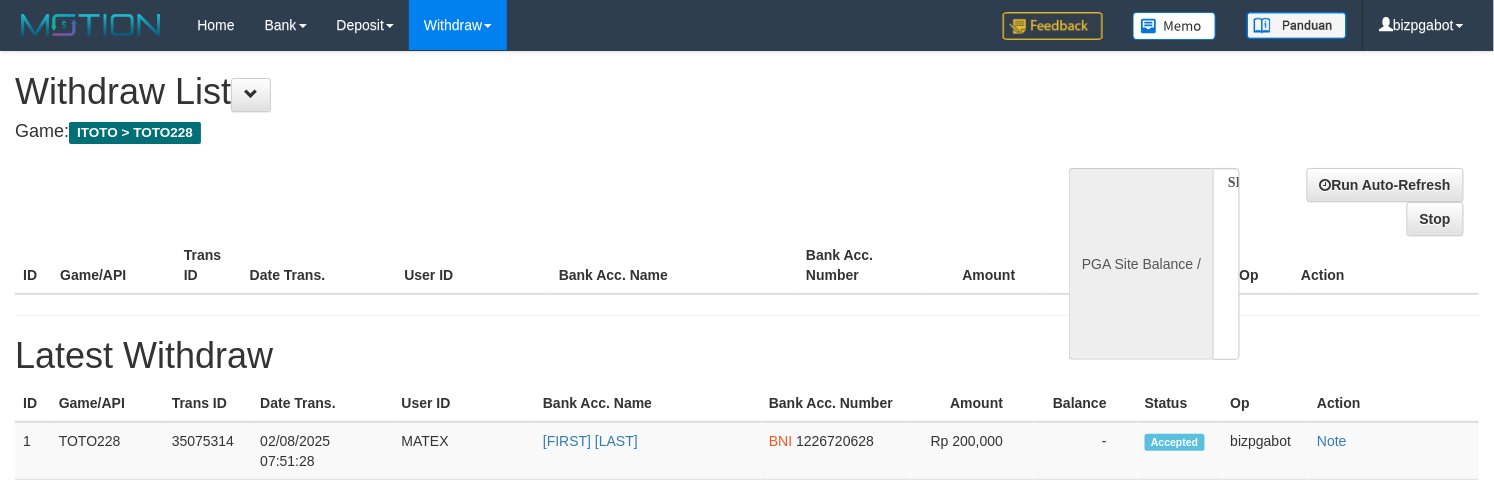 select on "**" 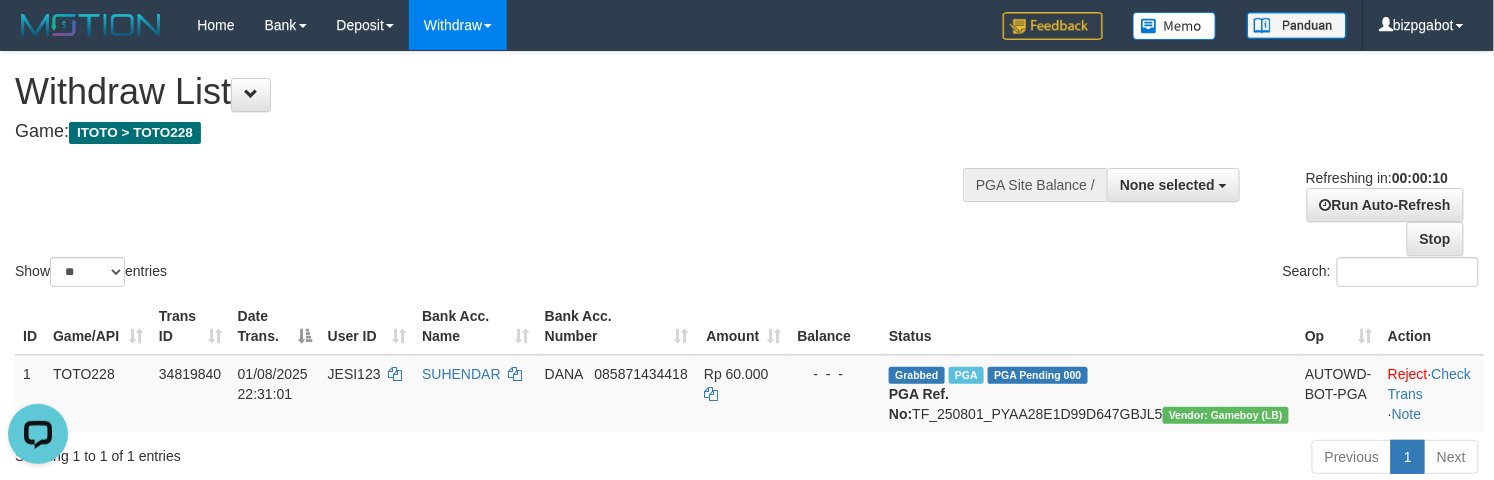 scroll, scrollTop: 0, scrollLeft: 0, axis: both 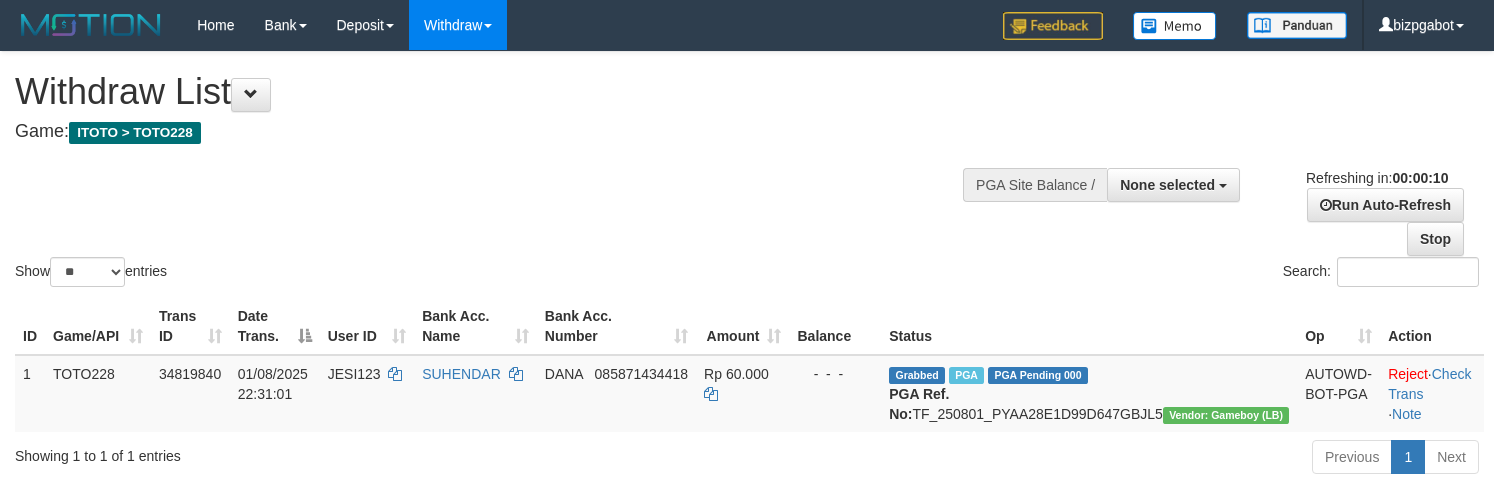 select 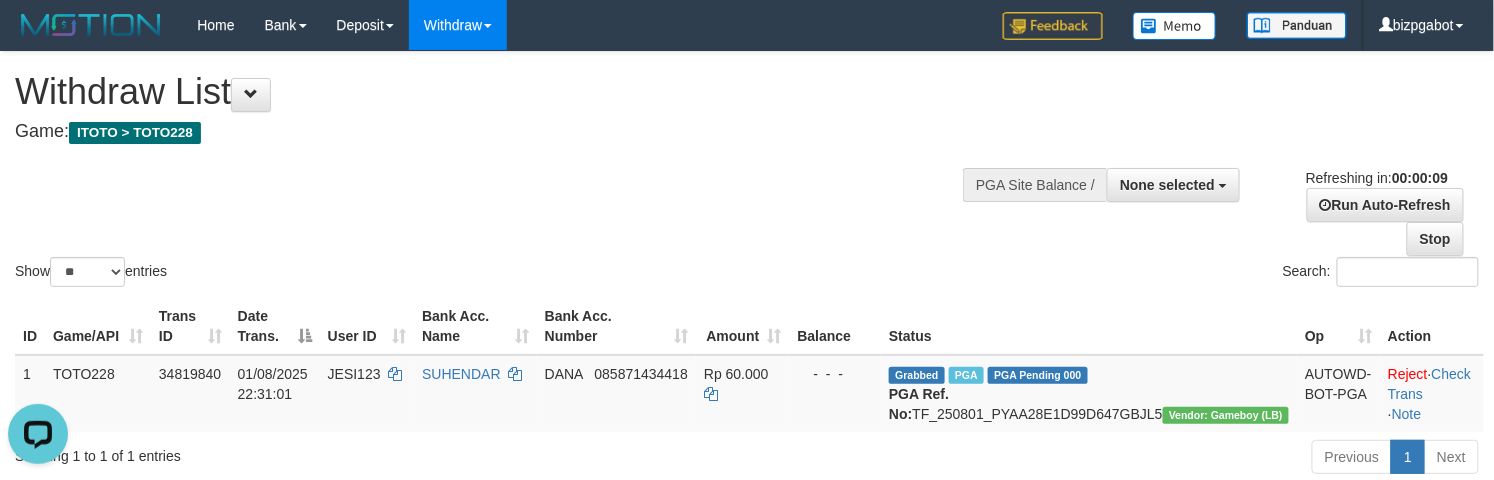 scroll, scrollTop: 0, scrollLeft: 0, axis: both 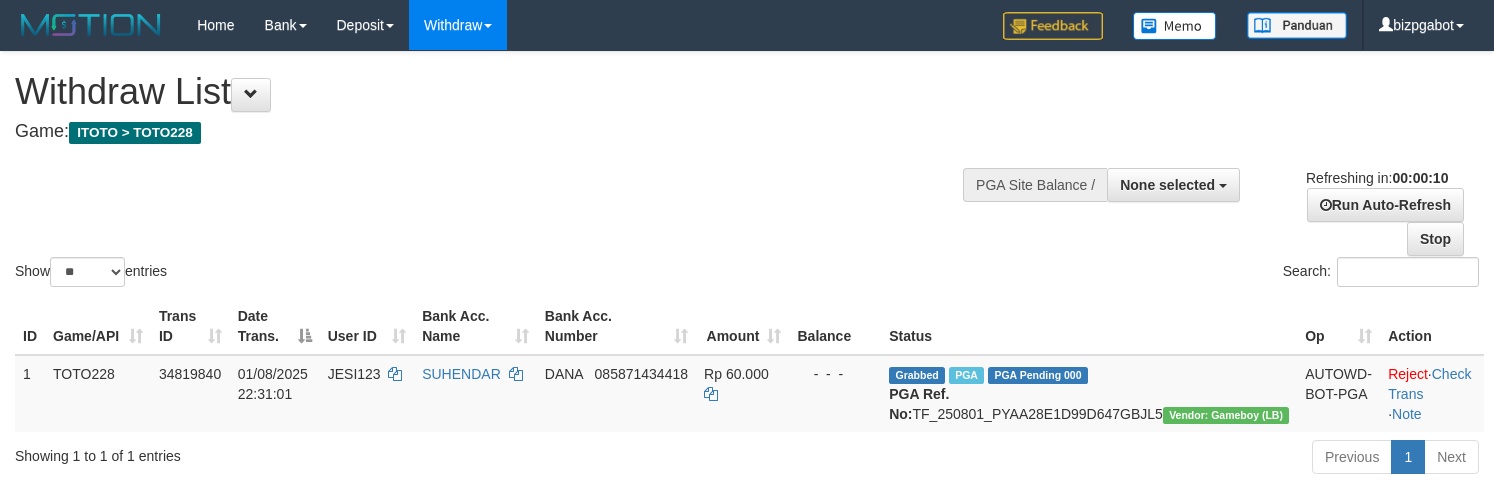 select 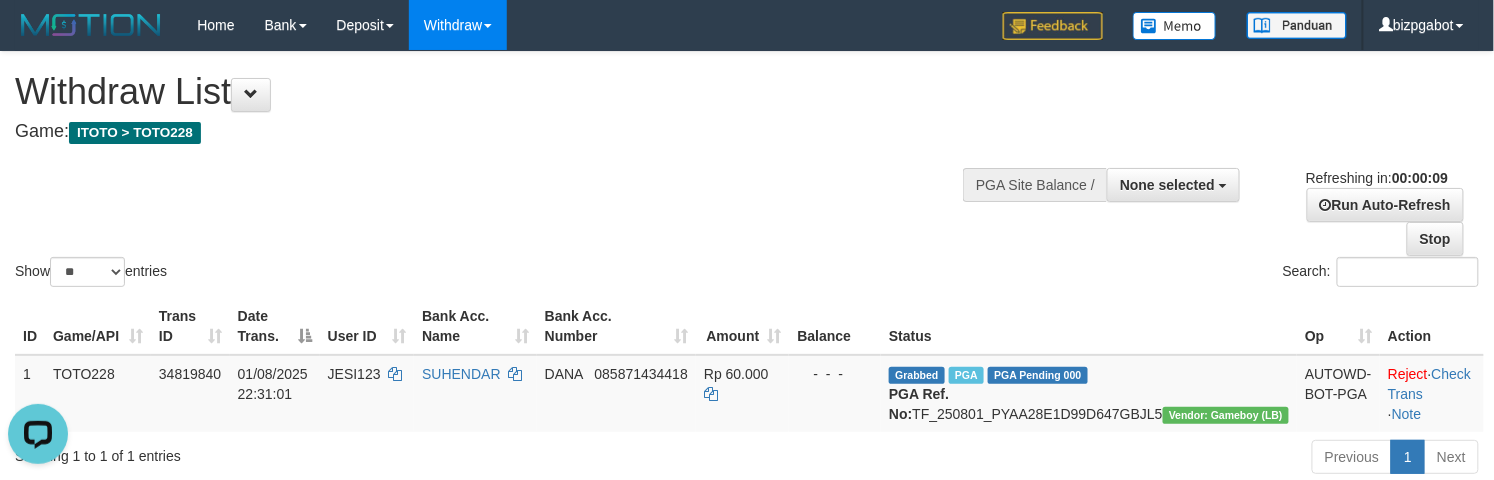 scroll, scrollTop: 0, scrollLeft: 0, axis: both 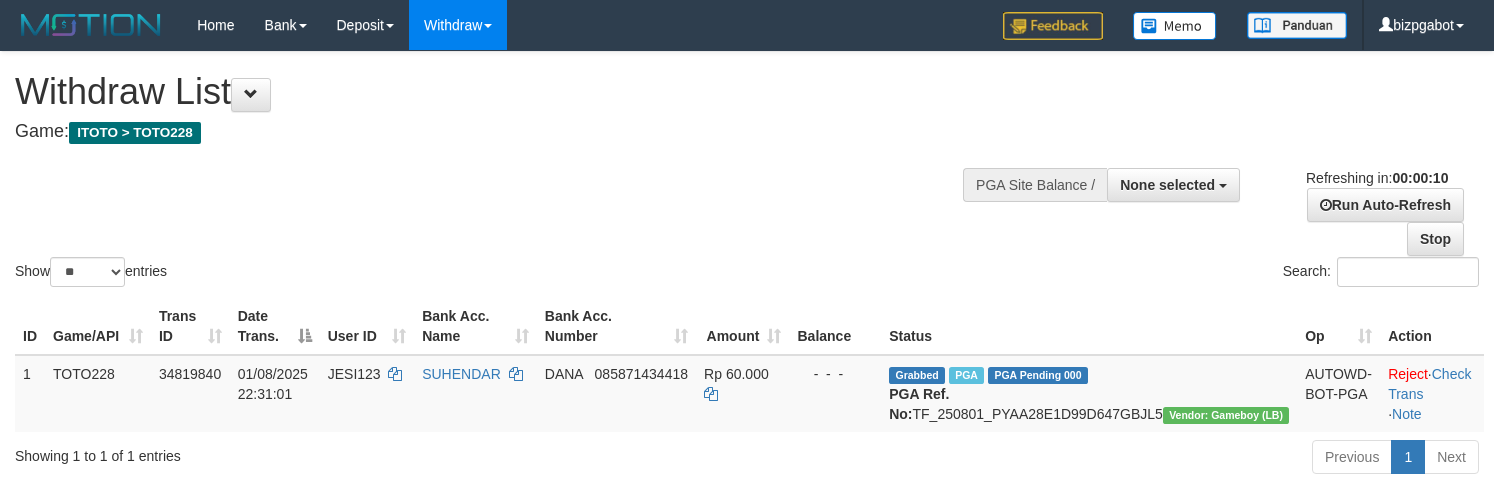 select 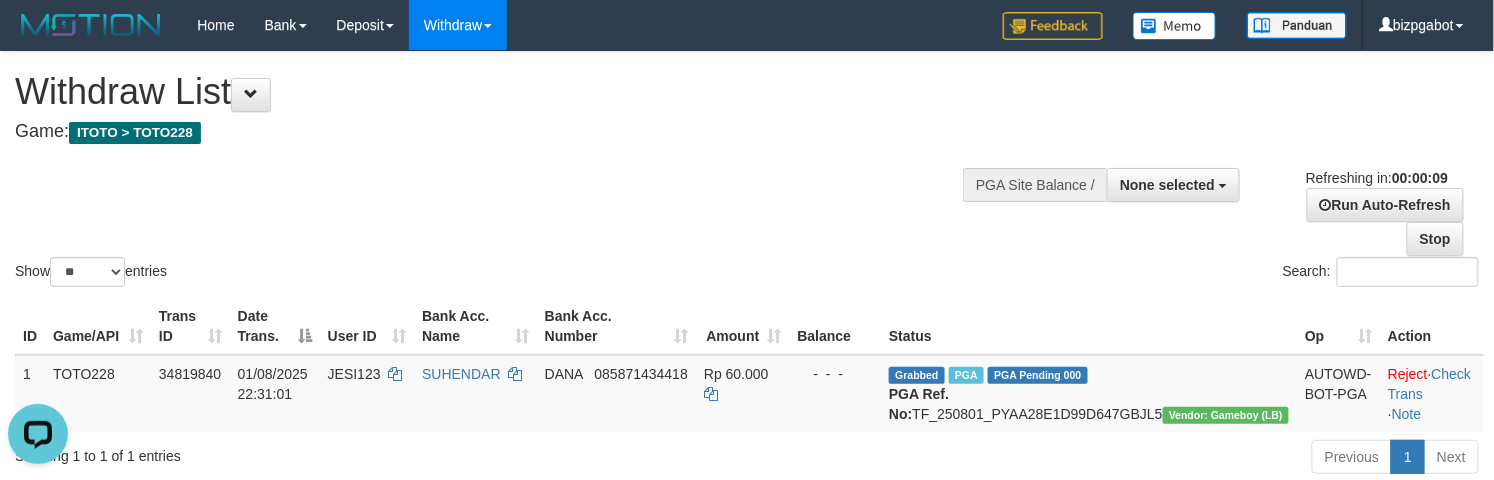 scroll, scrollTop: 0, scrollLeft: 0, axis: both 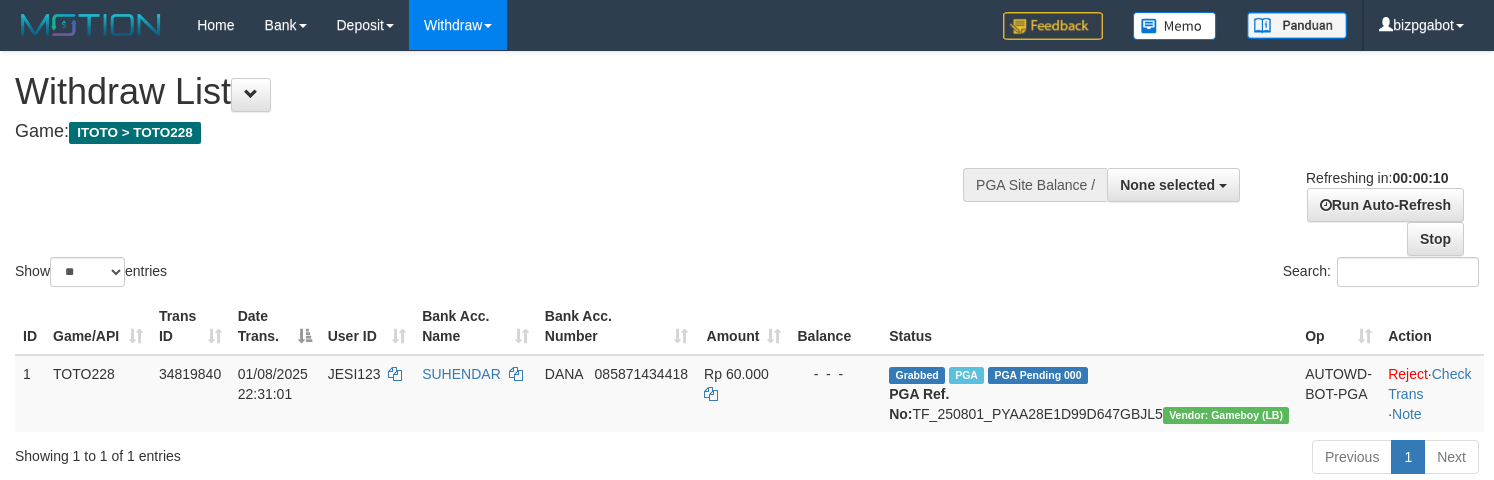 select 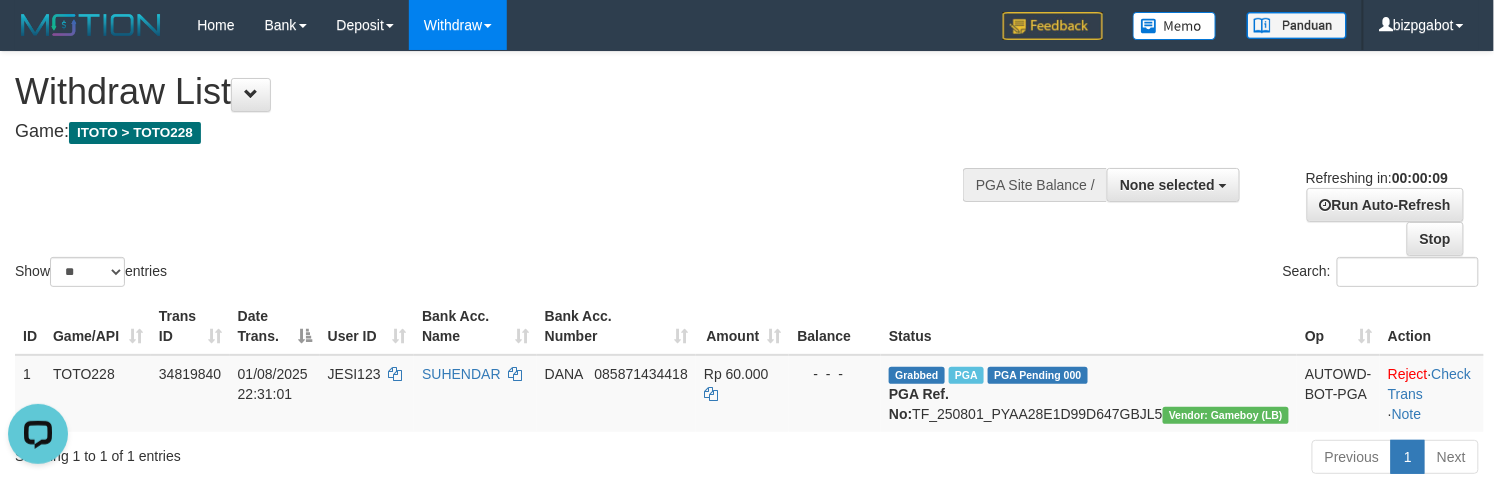 scroll, scrollTop: 0, scrollLeft: 0, axis: both 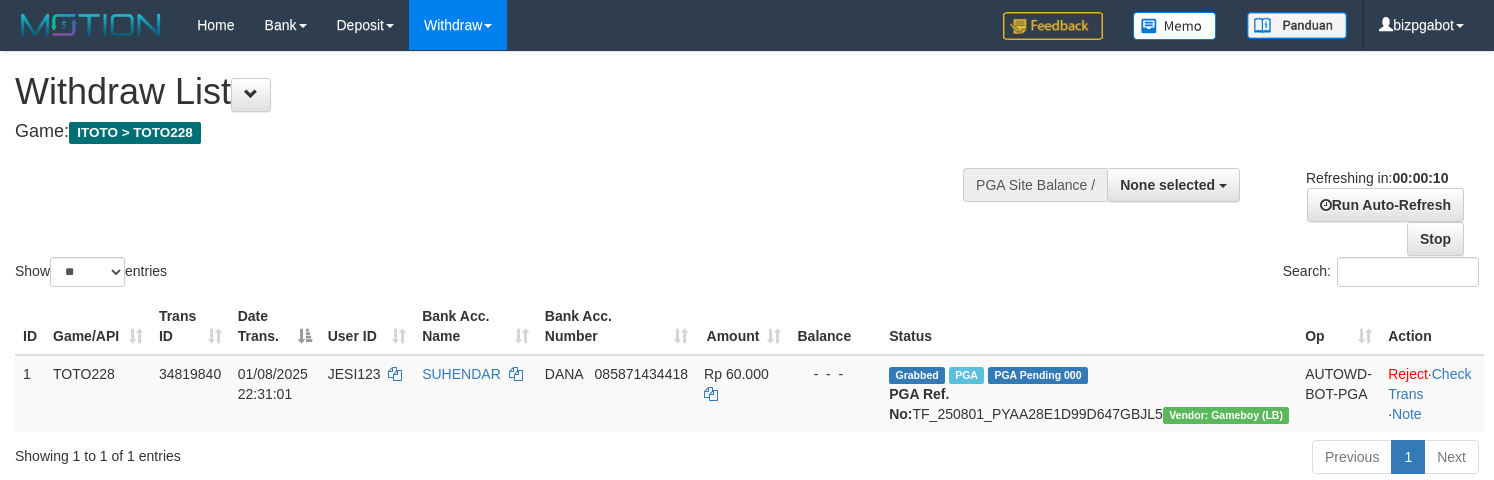 select 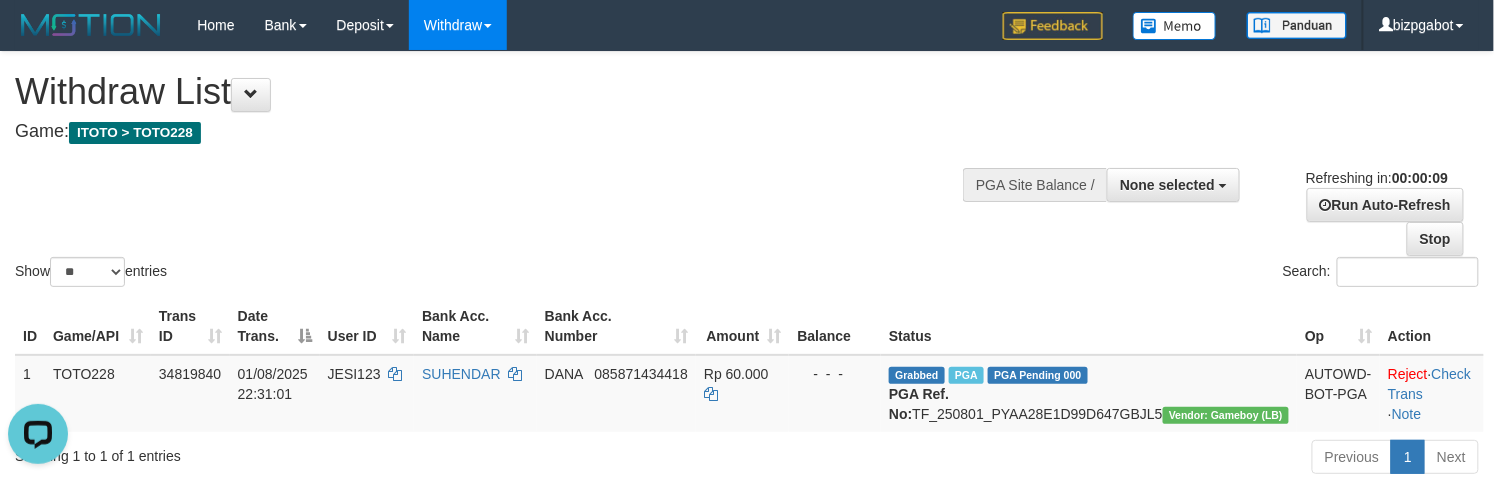 scroll, scrollTop: 0, scrollLeft: 0, axis: both 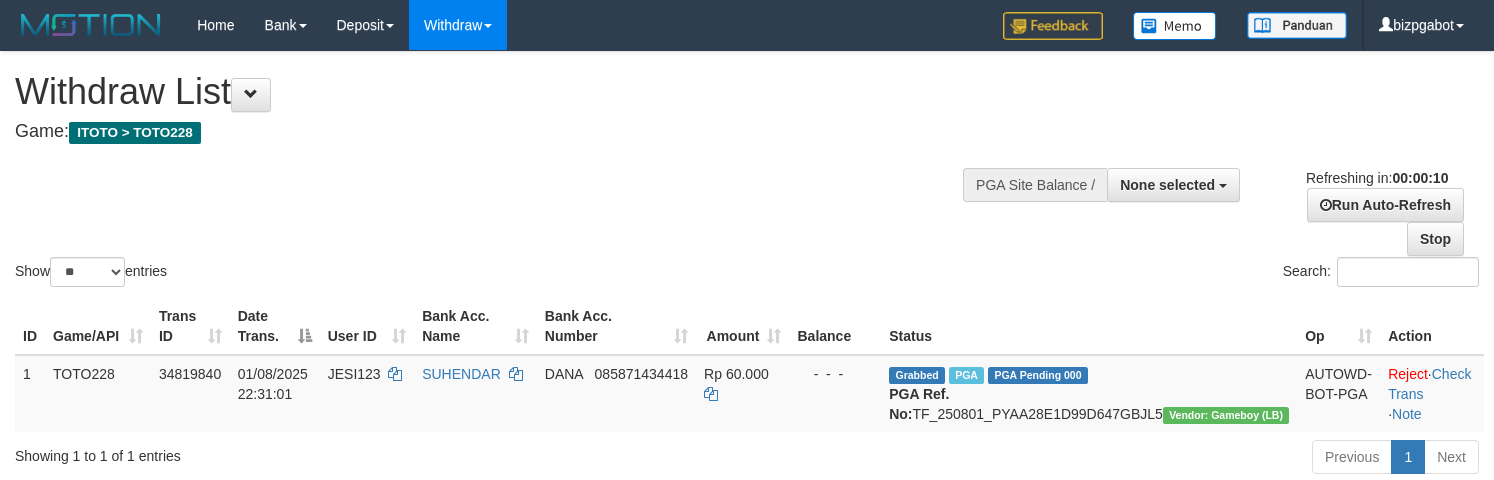 select 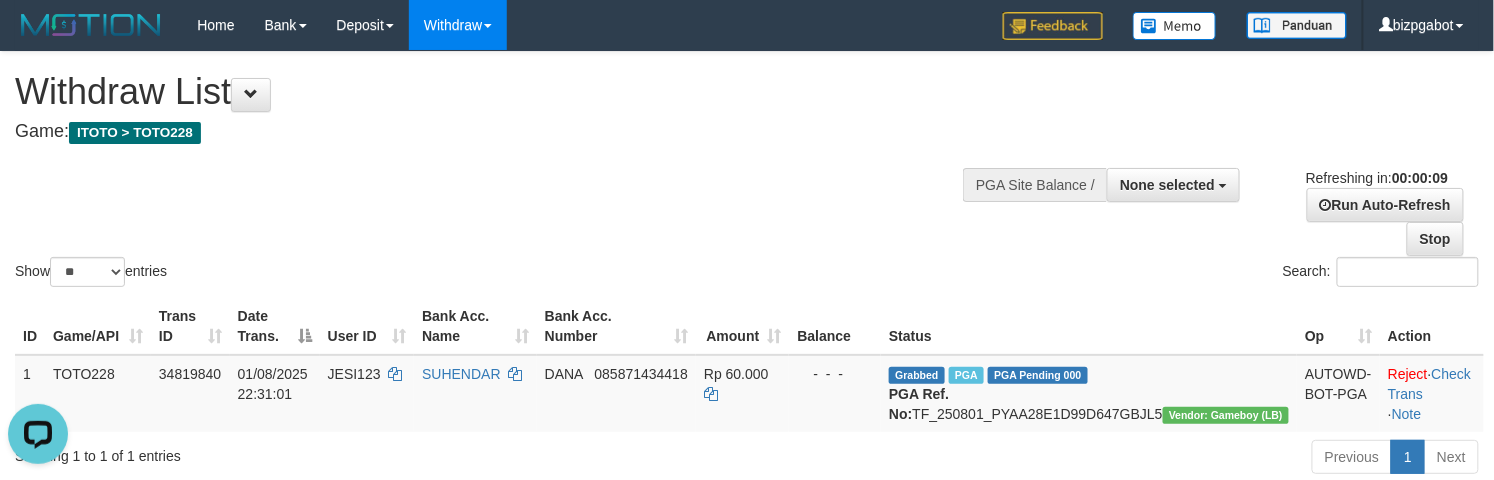 scroll, scrollTop: 0, scrollLeft: 0, axis: both 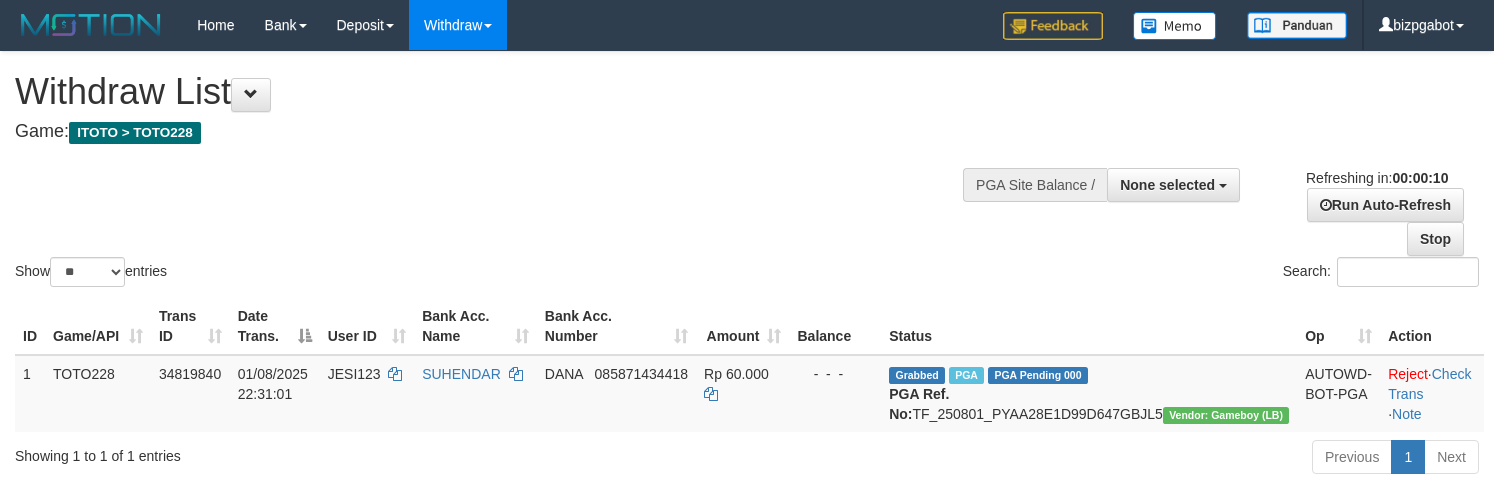 select 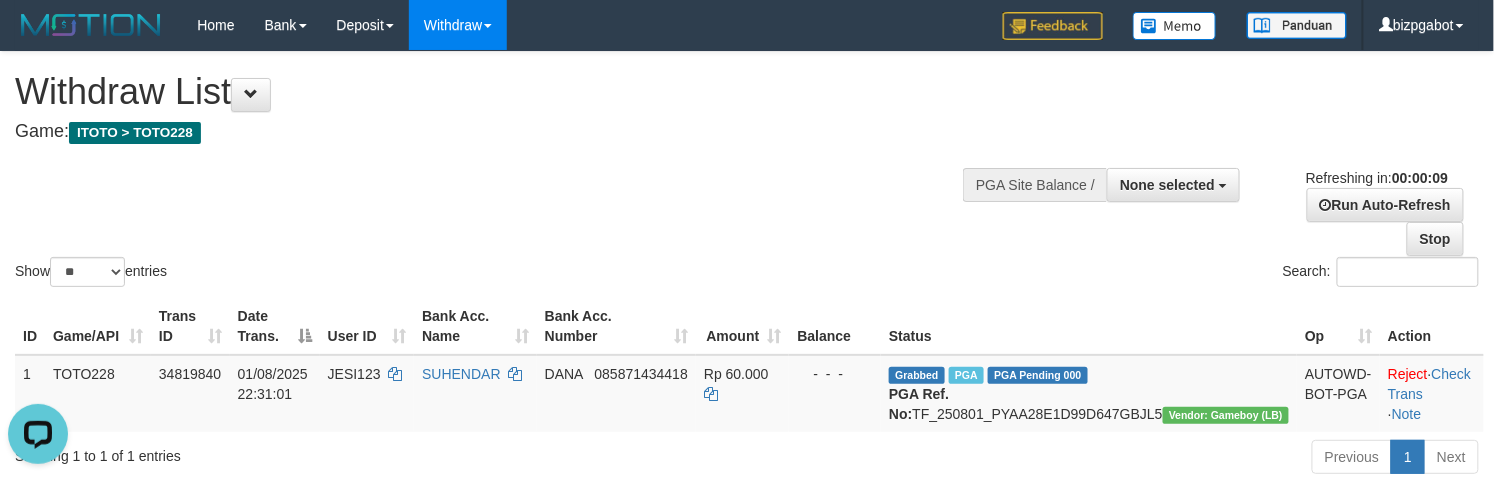 scroll, scrollTop: 0, scrollLeft: 0, axis: both 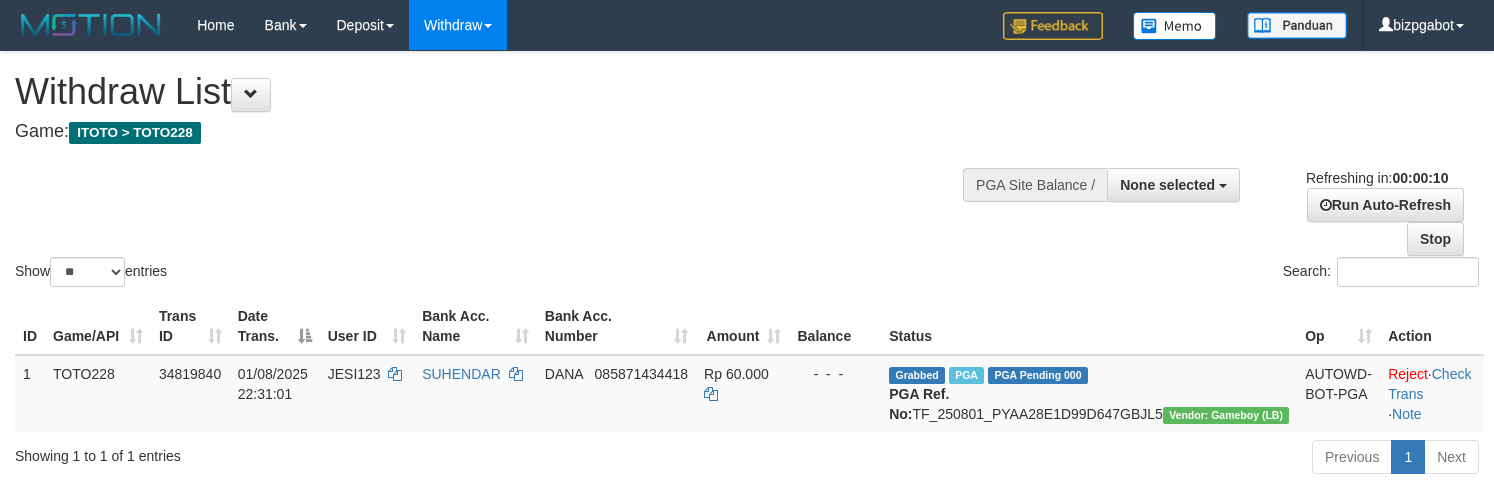 select 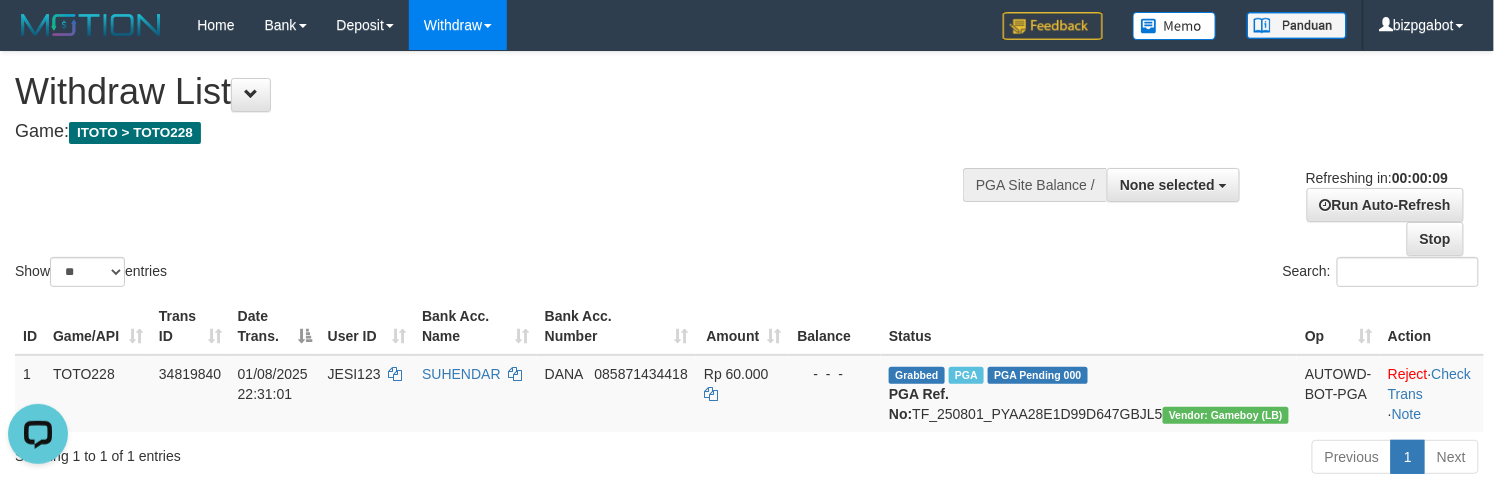 scroll, scrollTop: 0, scrollLeft: 0, axis: both 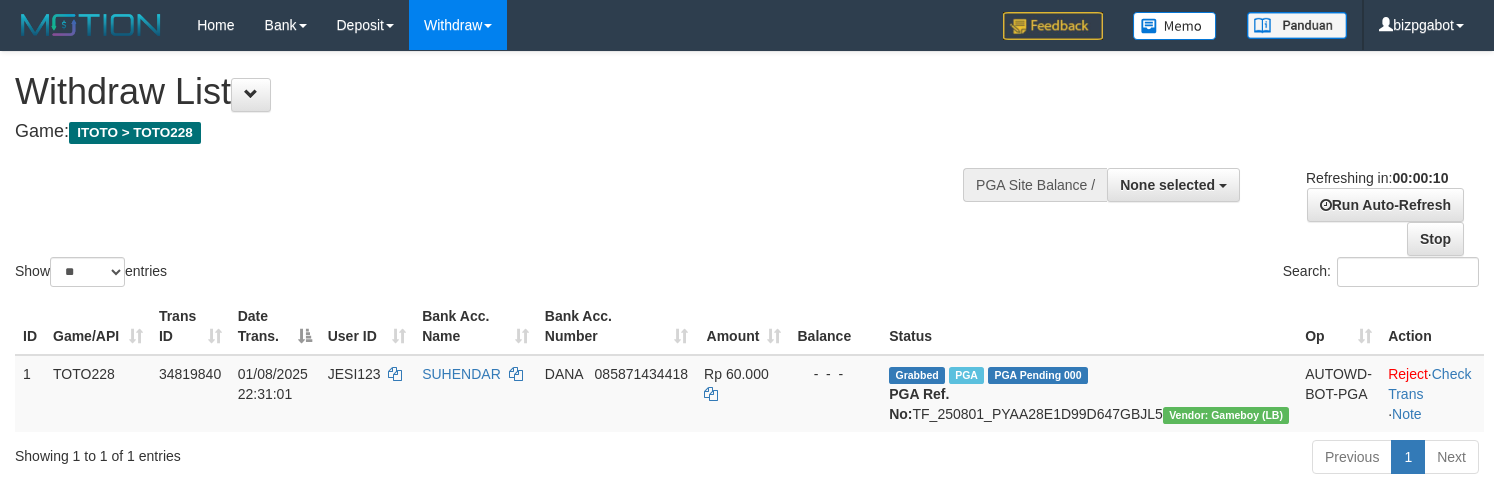 select 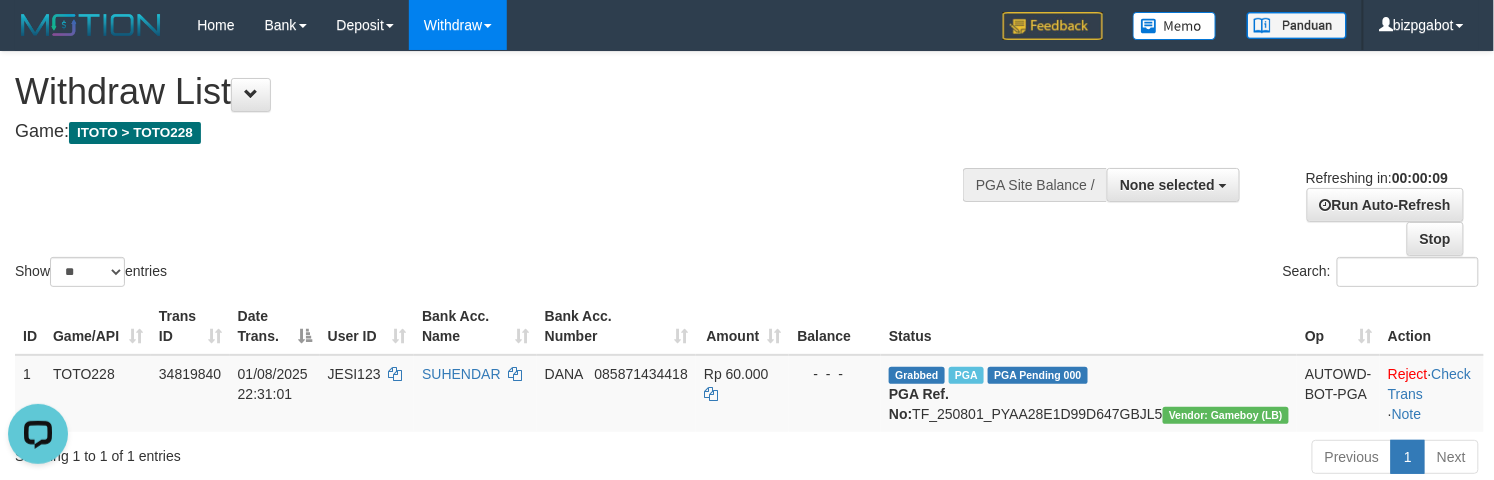 scroll, scrollTop: 0, scrollLeft: 0, axis: both 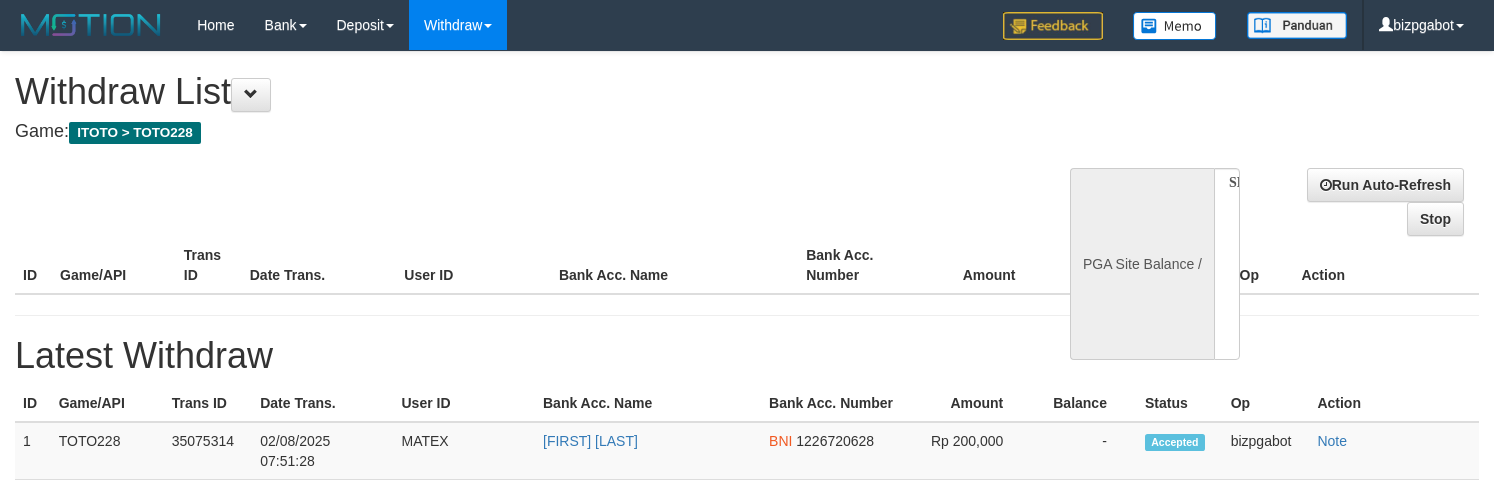 select 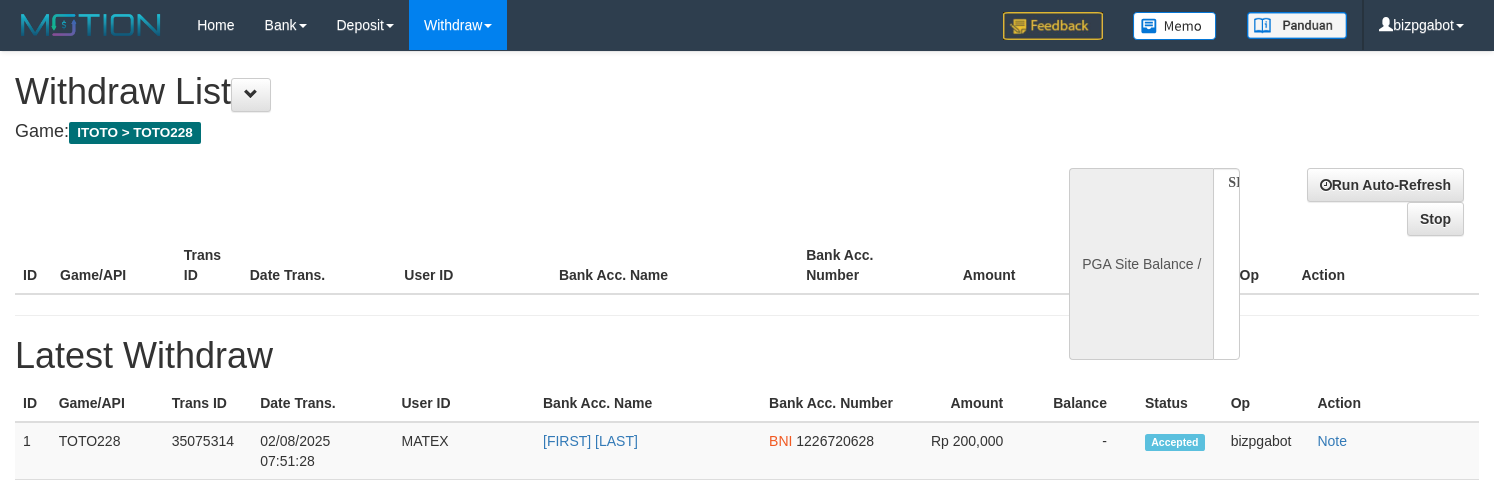 scroll, scrollTop: 0, scrollLeft: 0, axis: both 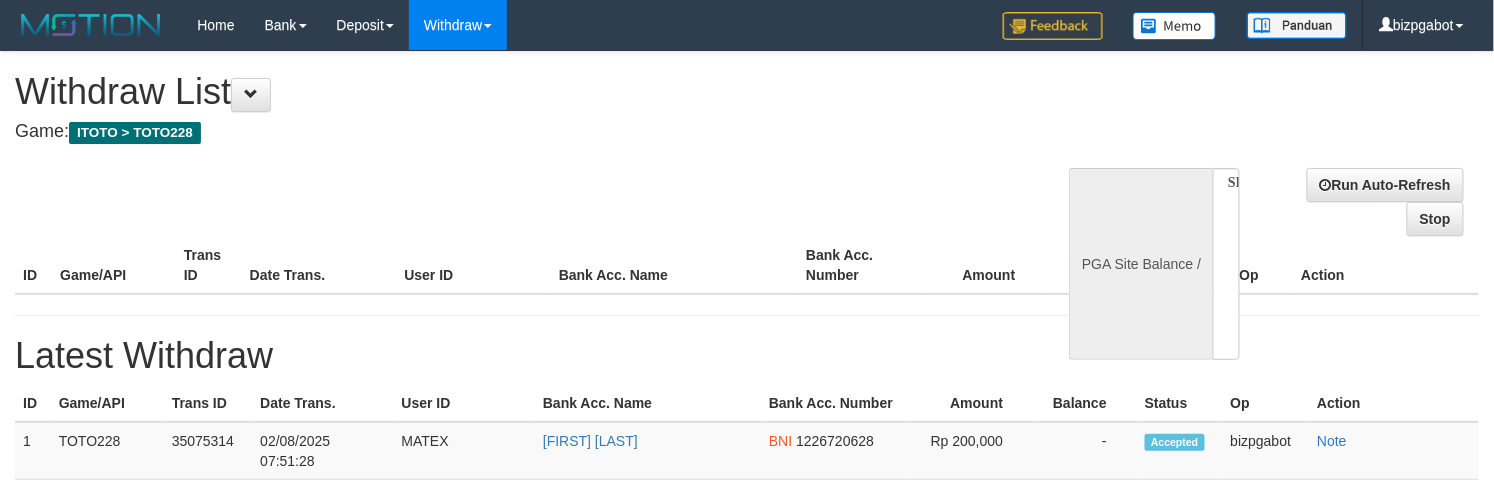 select on "**" 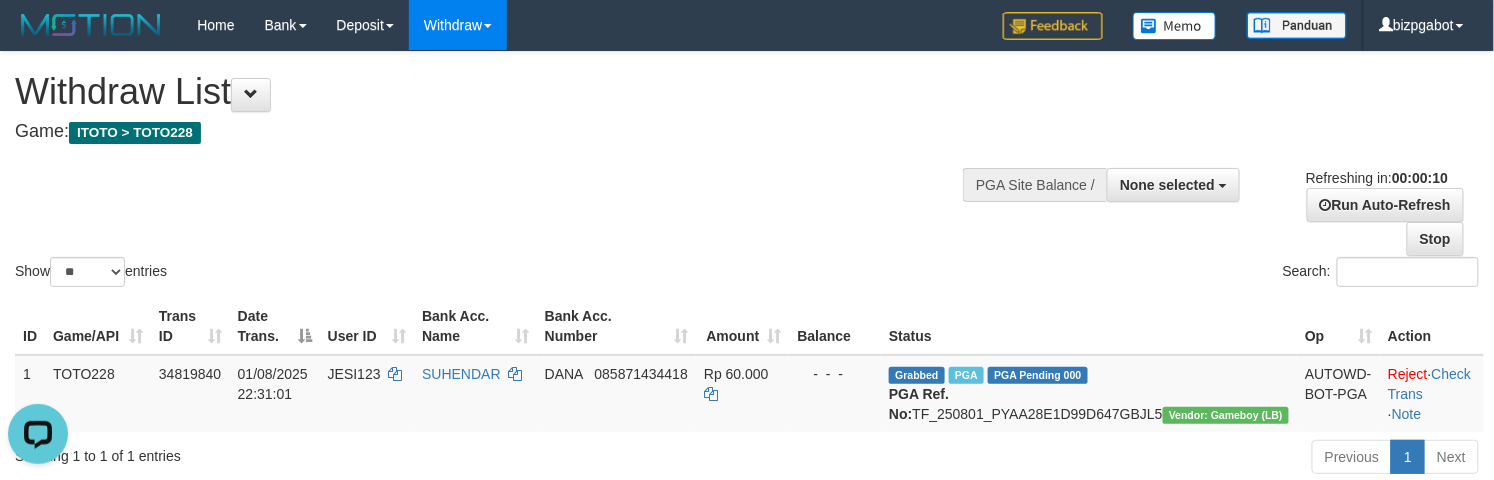 scroll, scrollTop: 0, scrollLeft: 0, axis: both 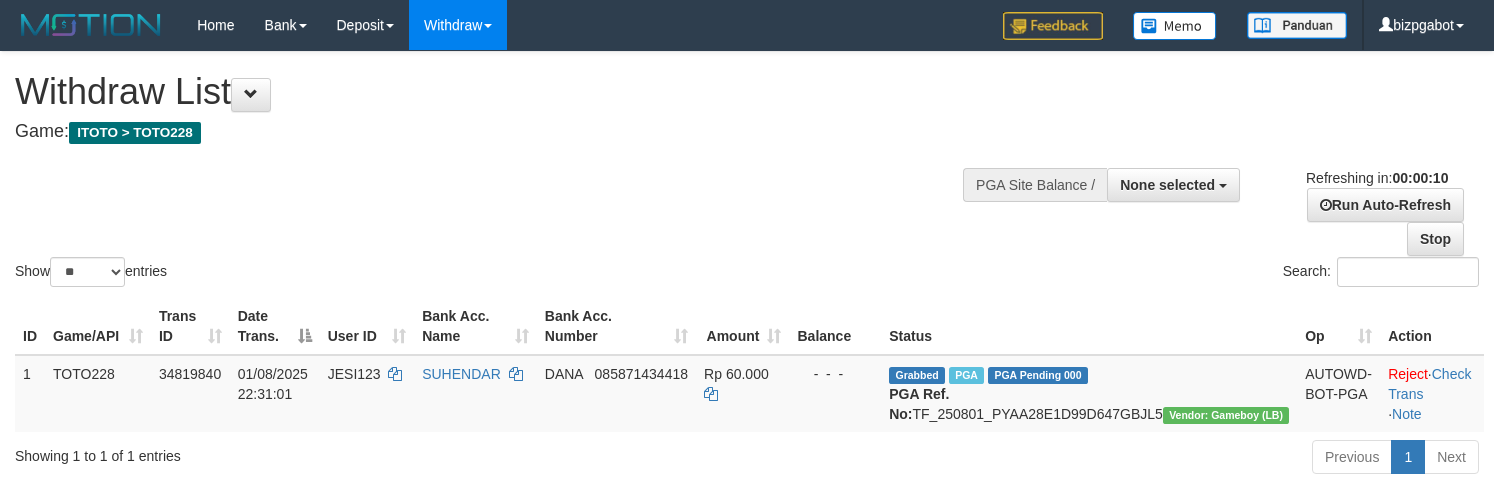 select 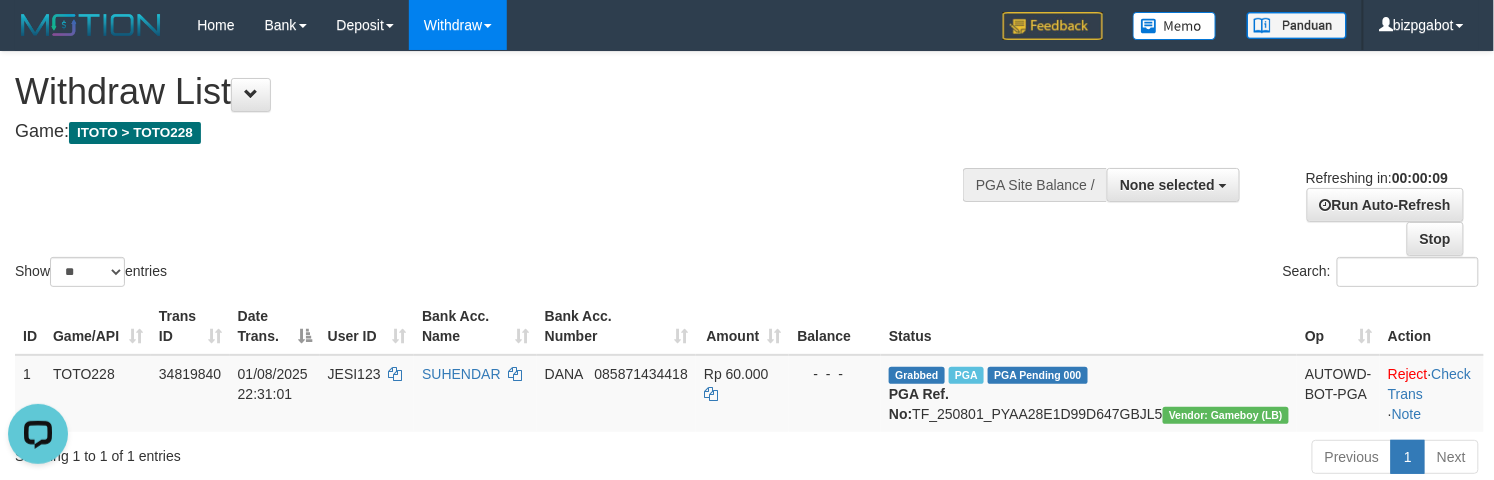 scroll, scrollTop: 0, scrollLeft: 0, axis: both 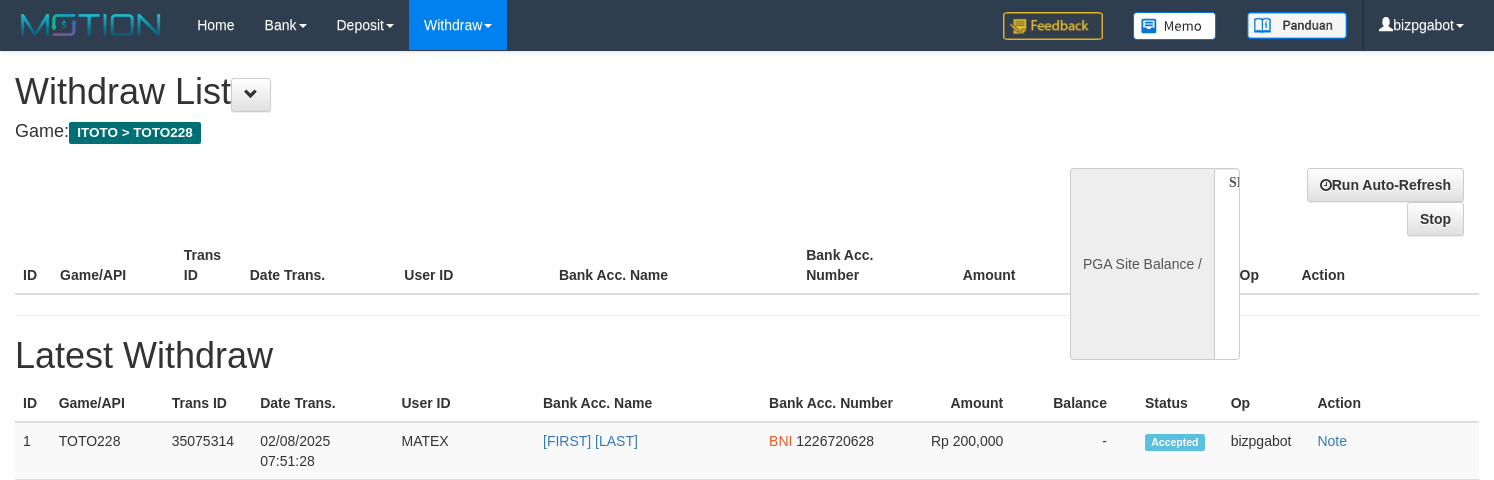 select 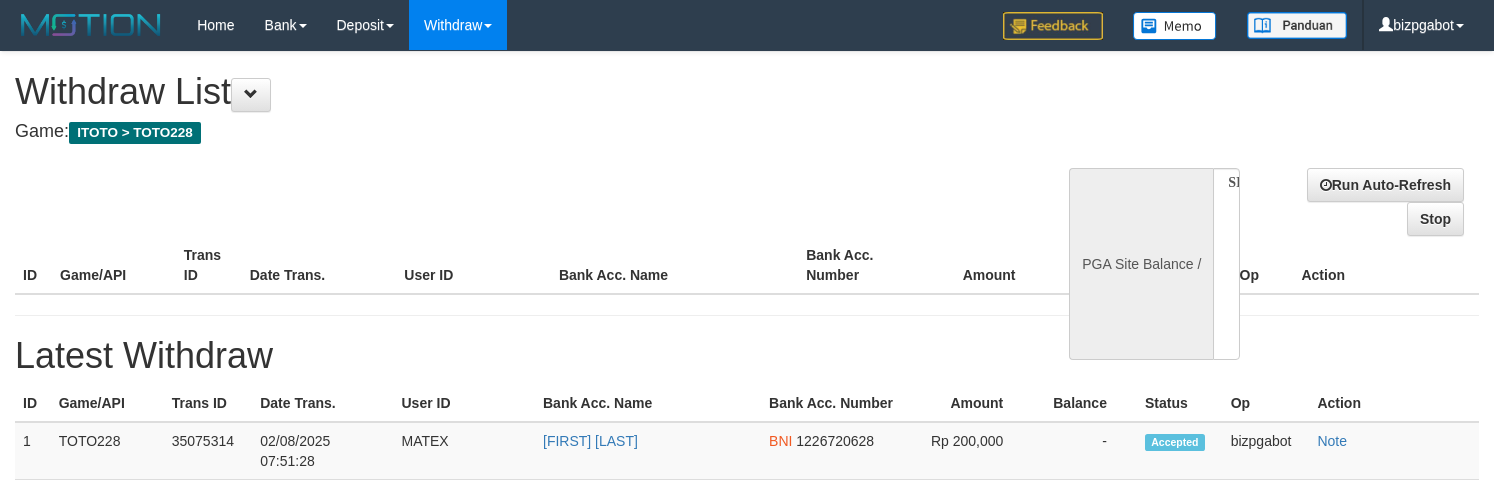 scroll, scrollTop: 0, scrollLeft: 0, axis: both 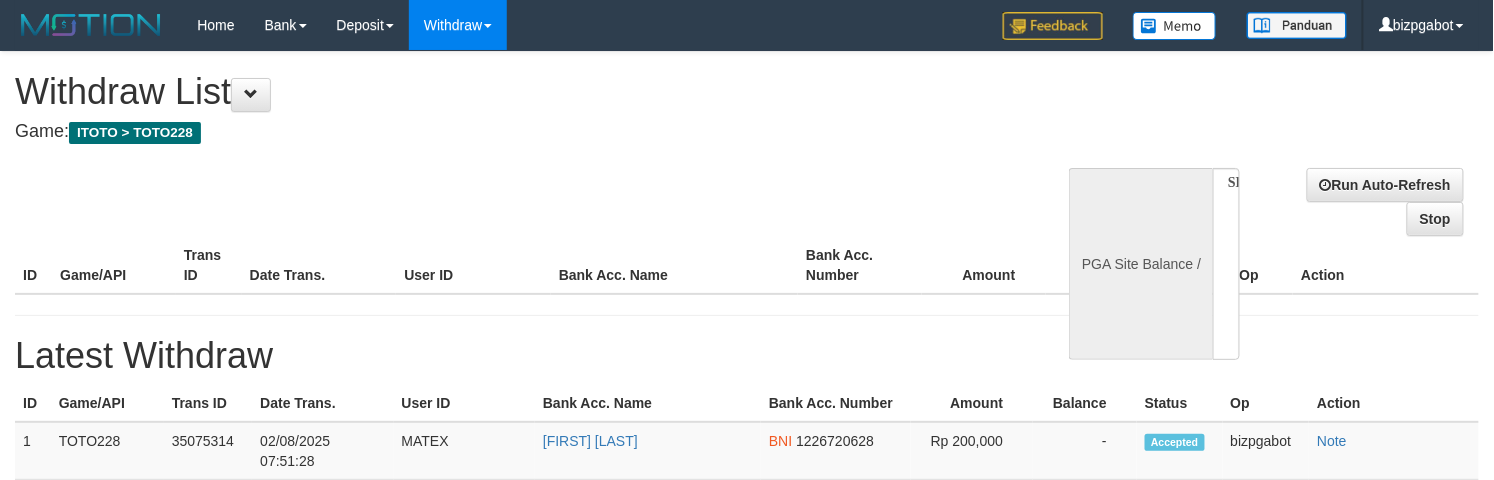 select on "**" 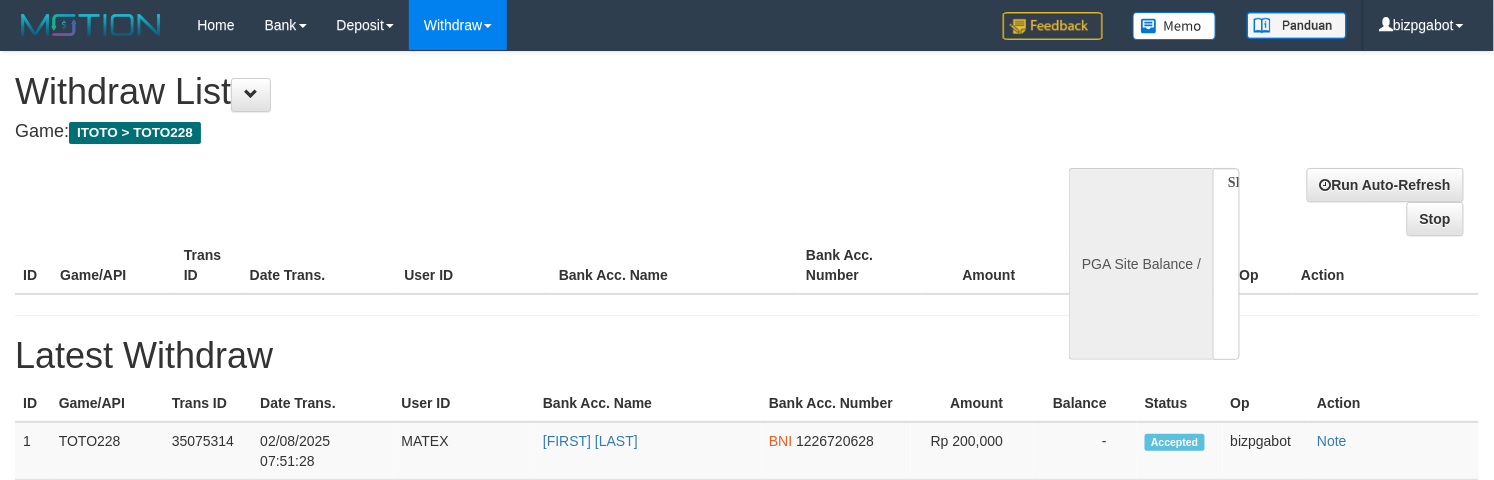 select 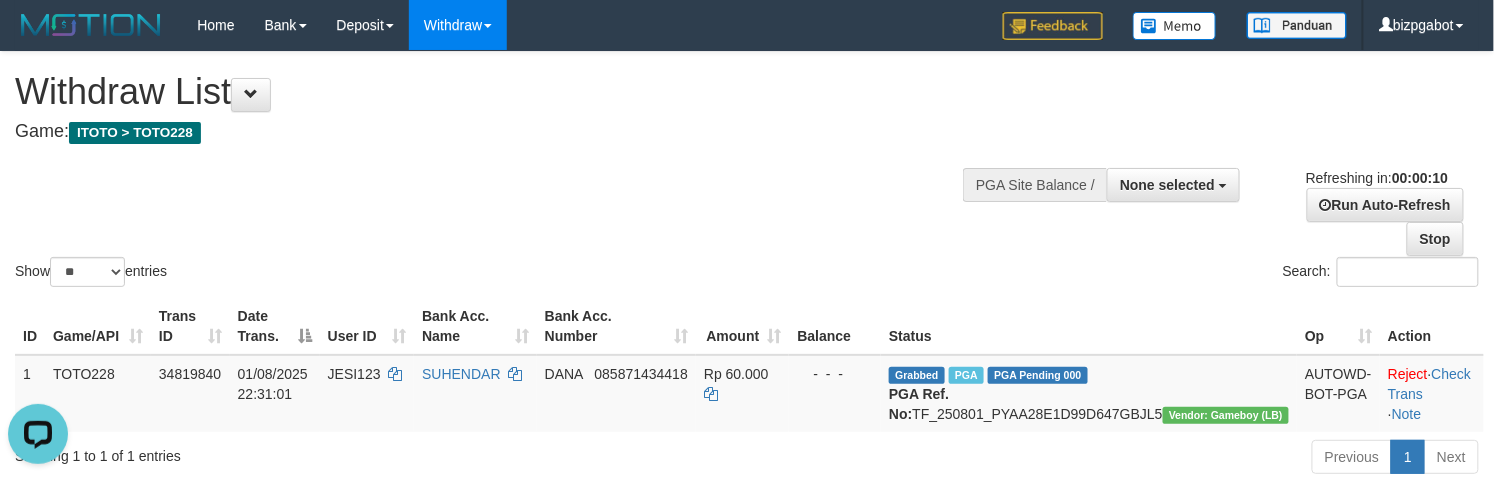 scroll, scrollTop: 0, scrollLeft: 0, axis: both 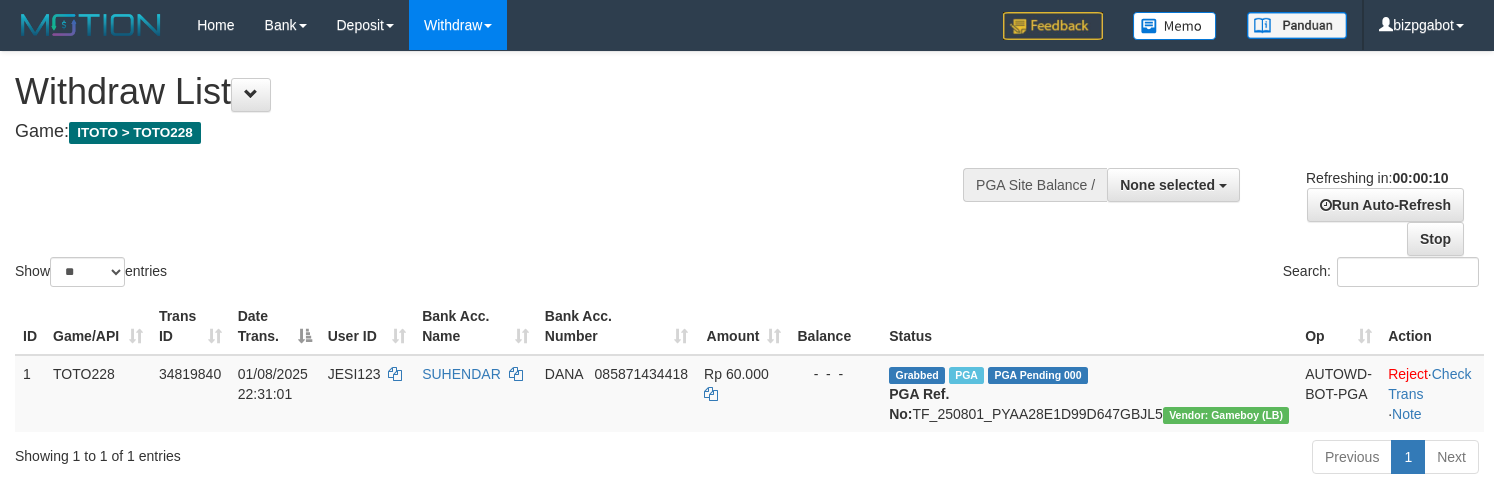 select 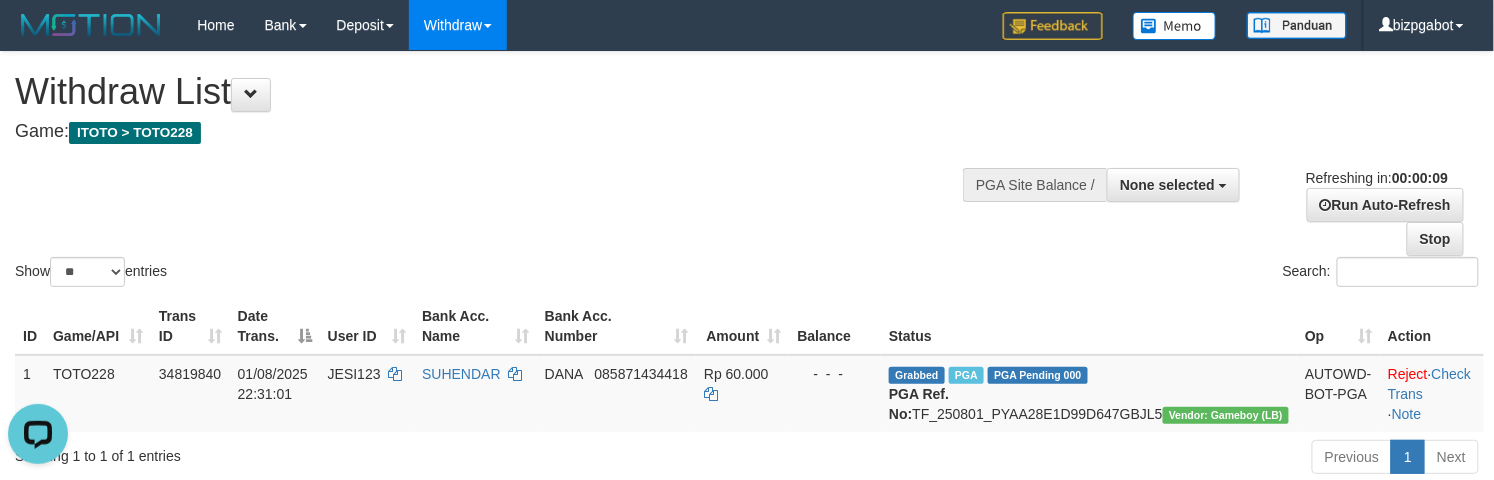 scroll, scrollTop: 0, scrollLeft: 0, axis: both 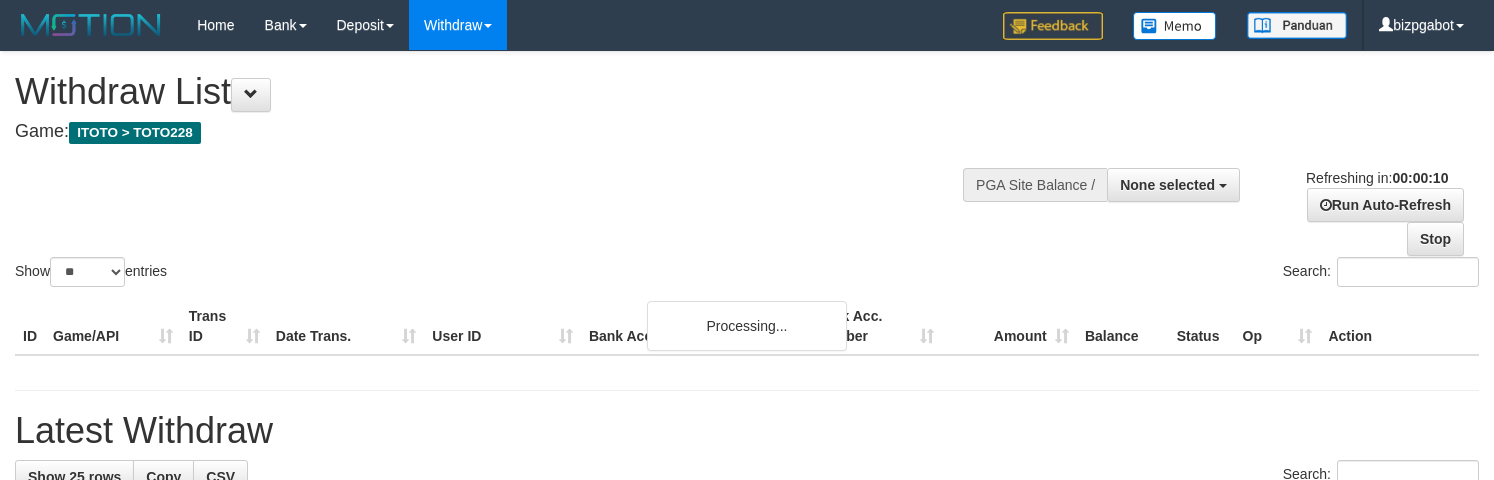 select 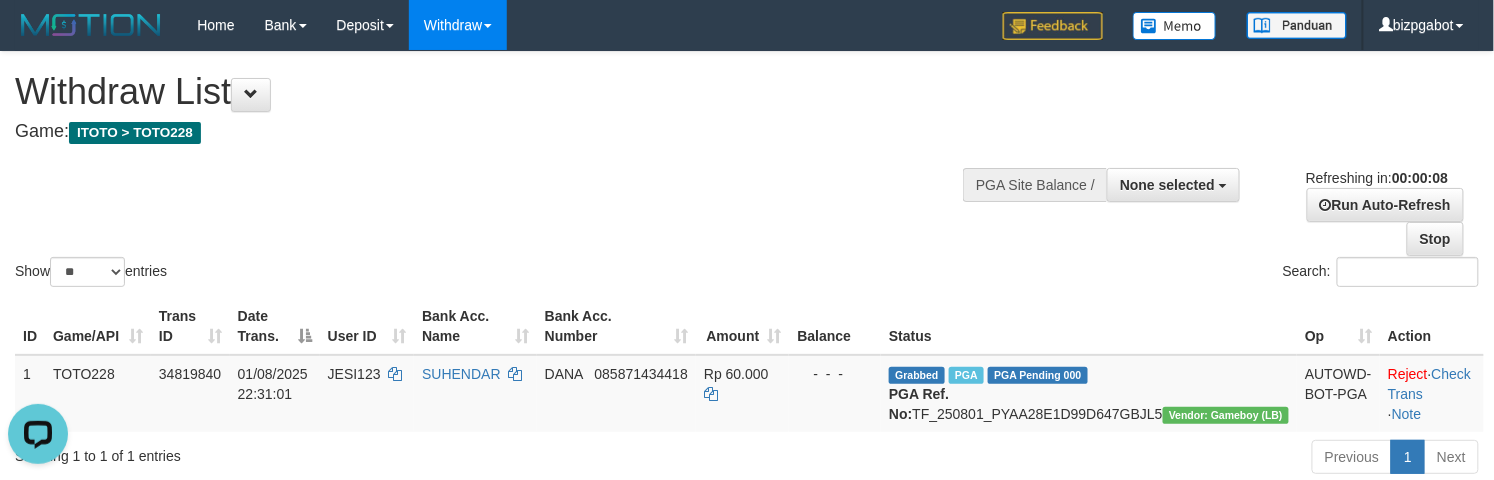 scroll, scrollTop: 0, scrollLeft: 0, axis: both 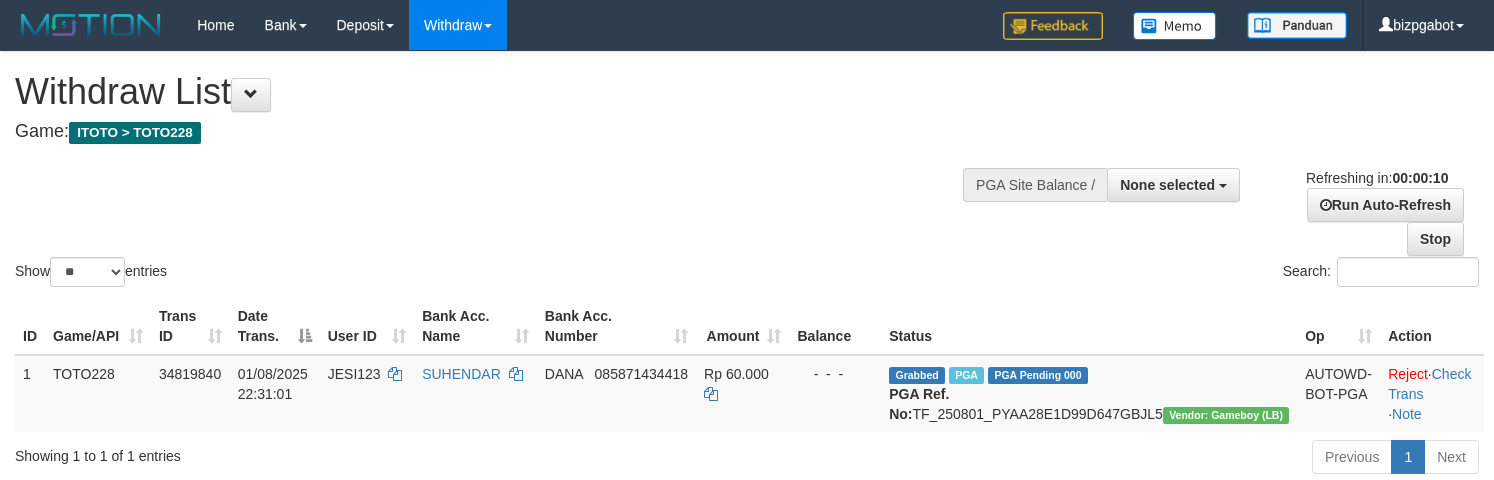 select 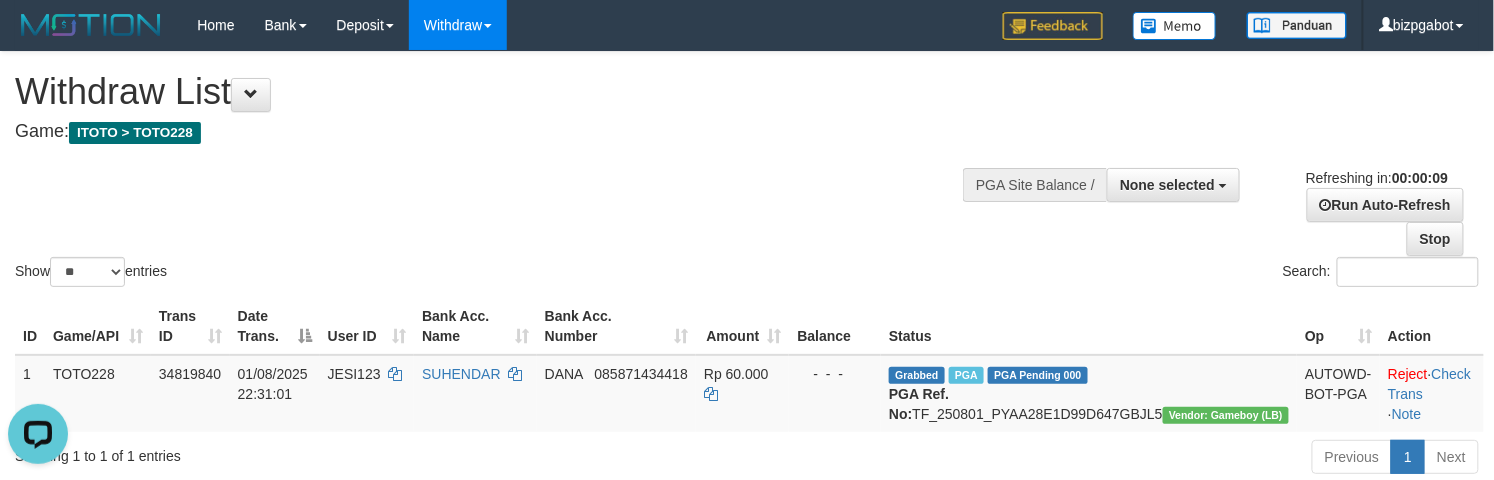scroll, scrollTop: 0, scrollLeft: 0, axis: both 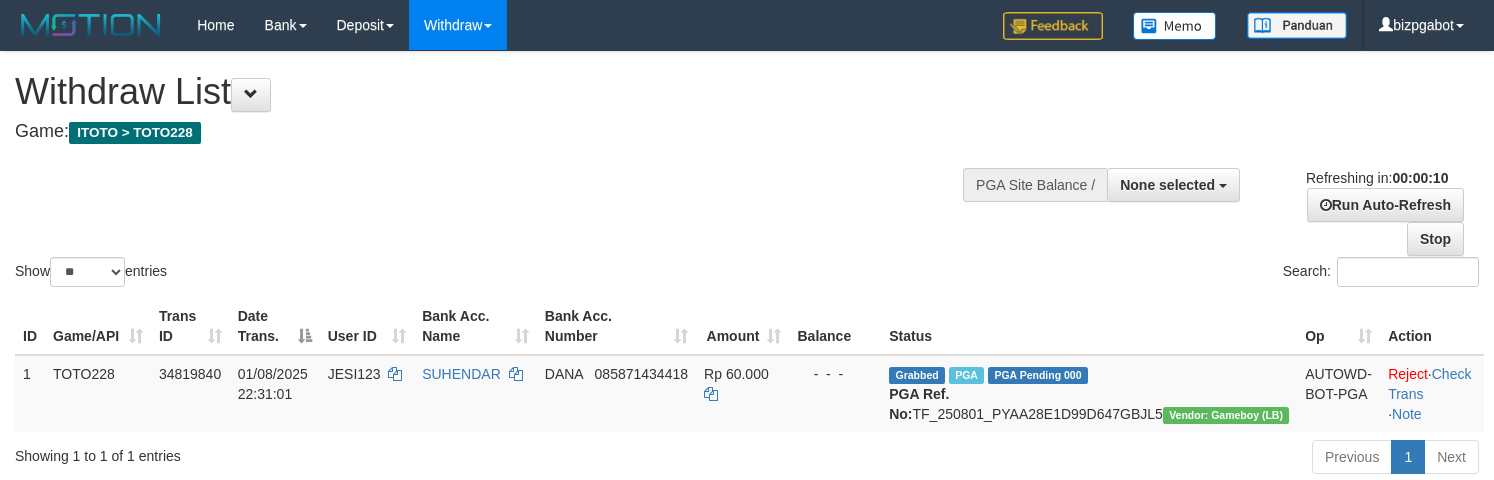 select 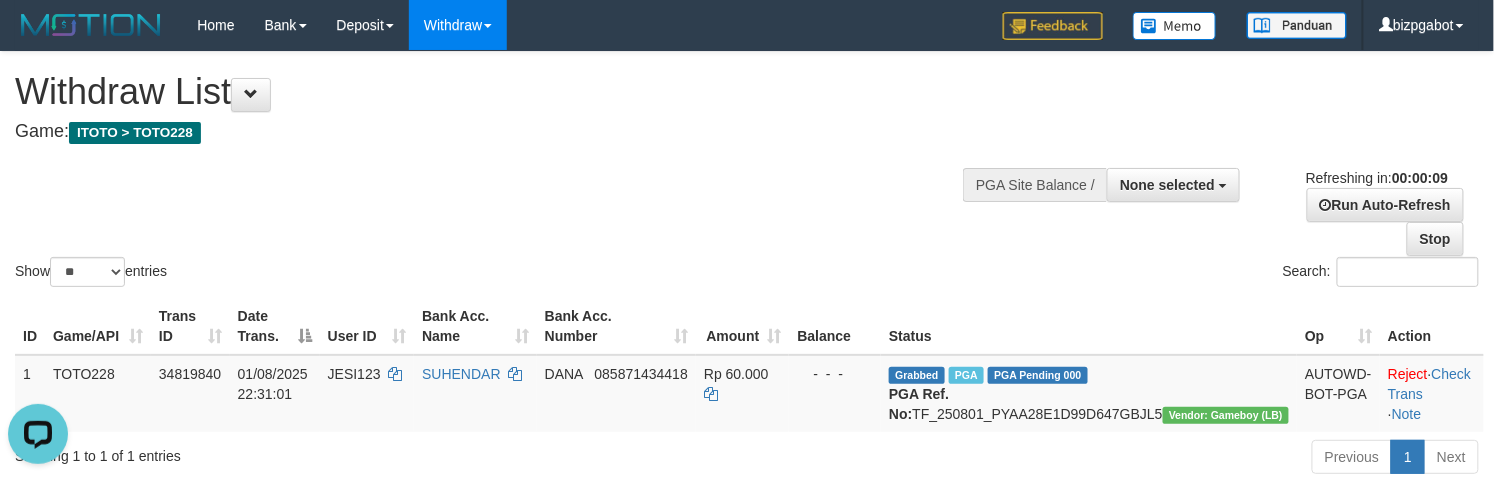 scroll, scrollTop: 0, scrollLeft: 0, axis: both 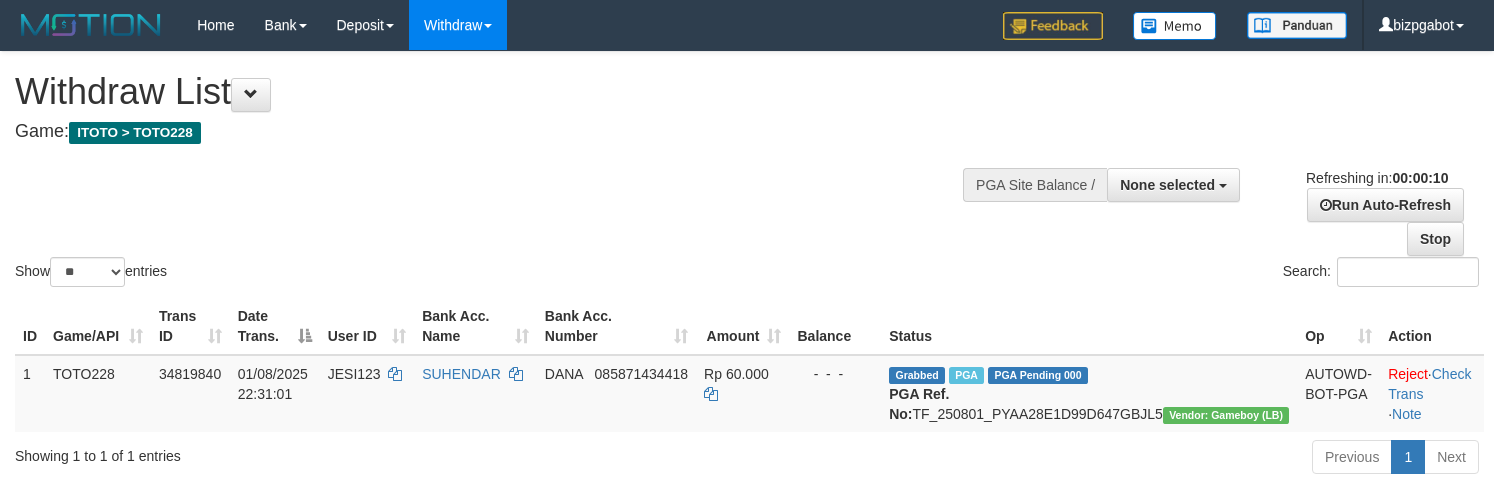 select 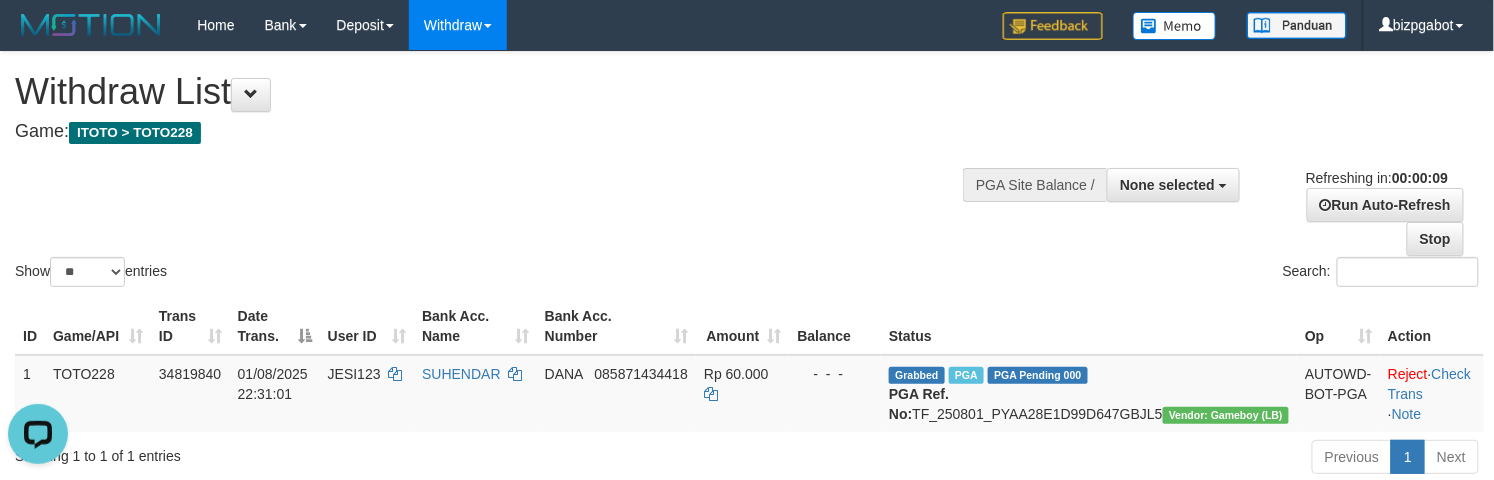 scroll, scrollTop: 0, scrollLeft: 0, axis: both 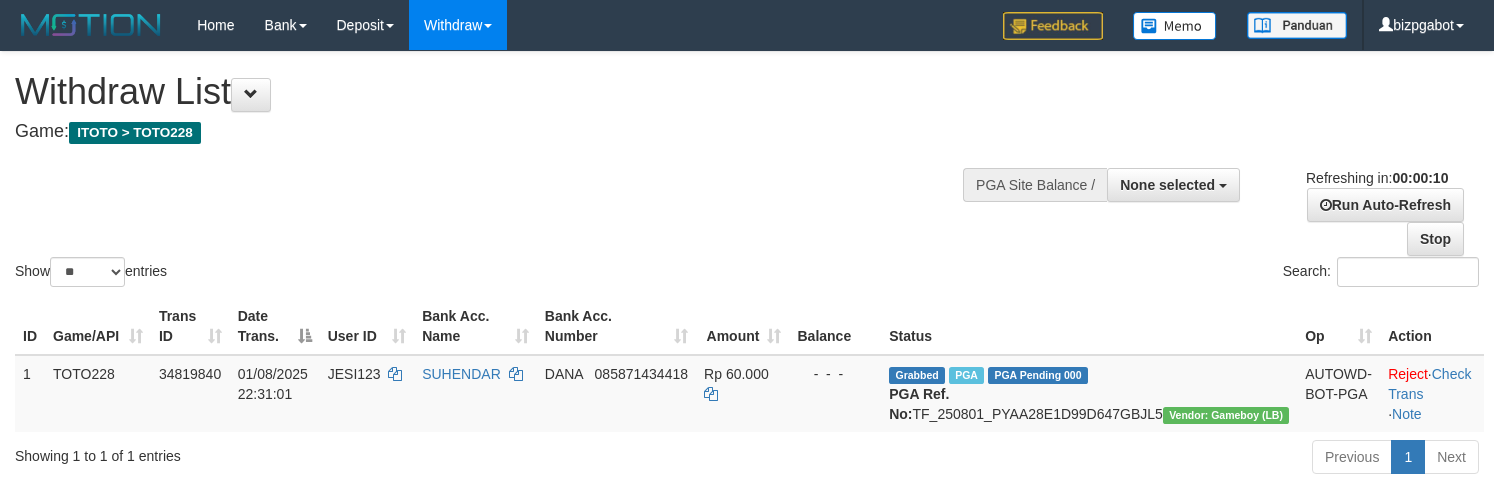 select 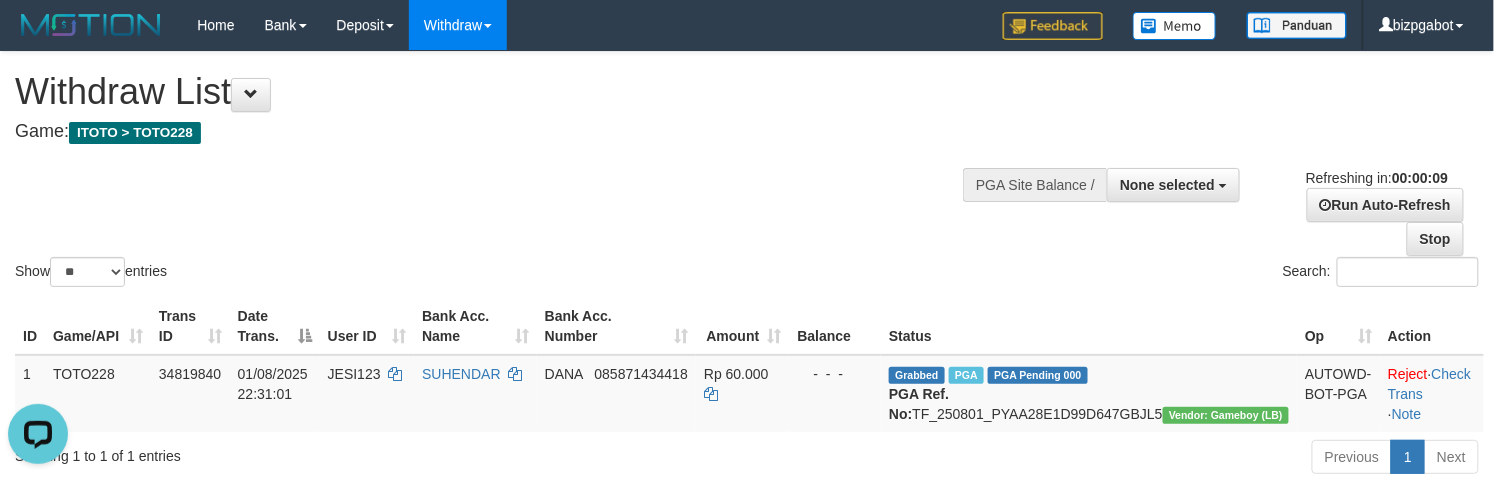 scroll, scrollTop: 0, scrollLeft: 0, axis: both 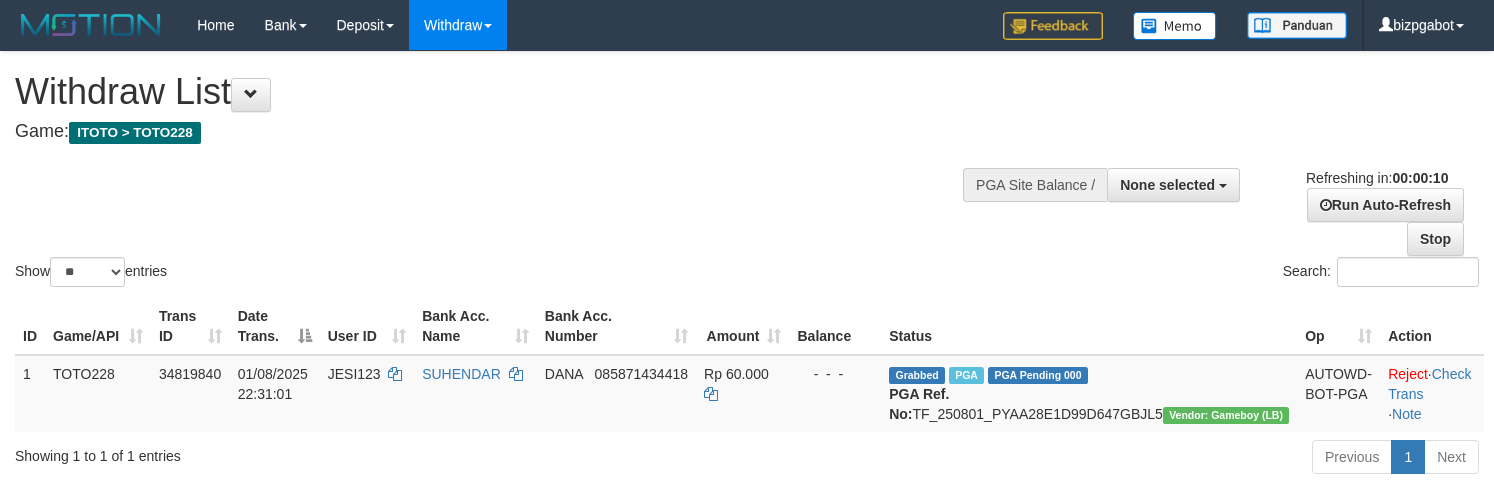 select 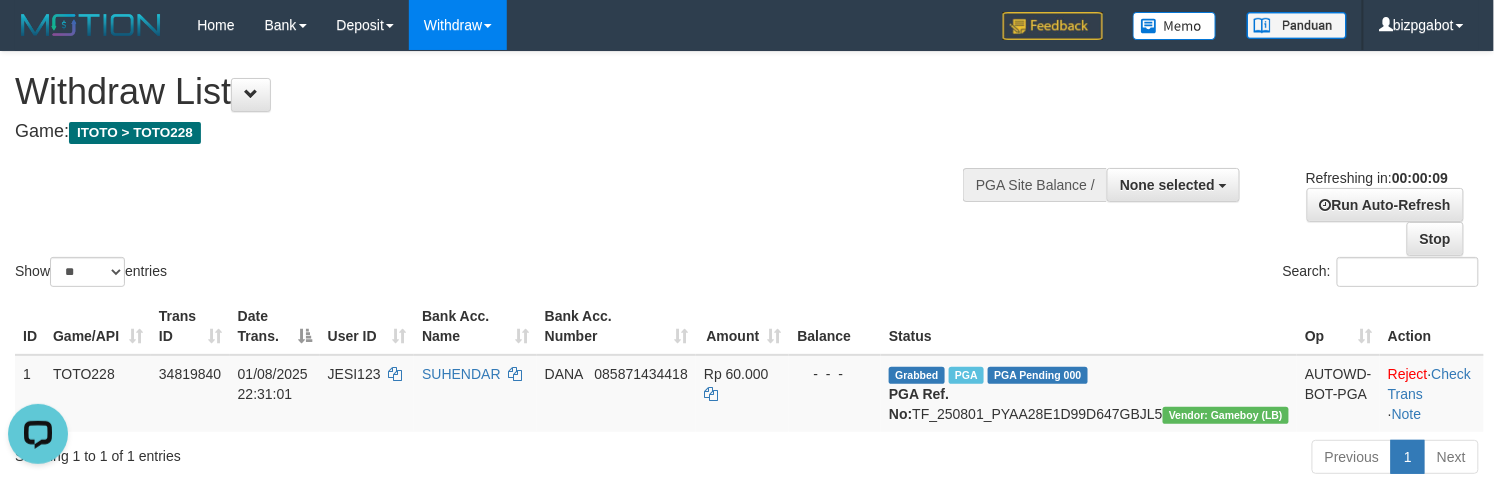 scroll, scrollTop: 0, scrollLeft: 0, axis: both 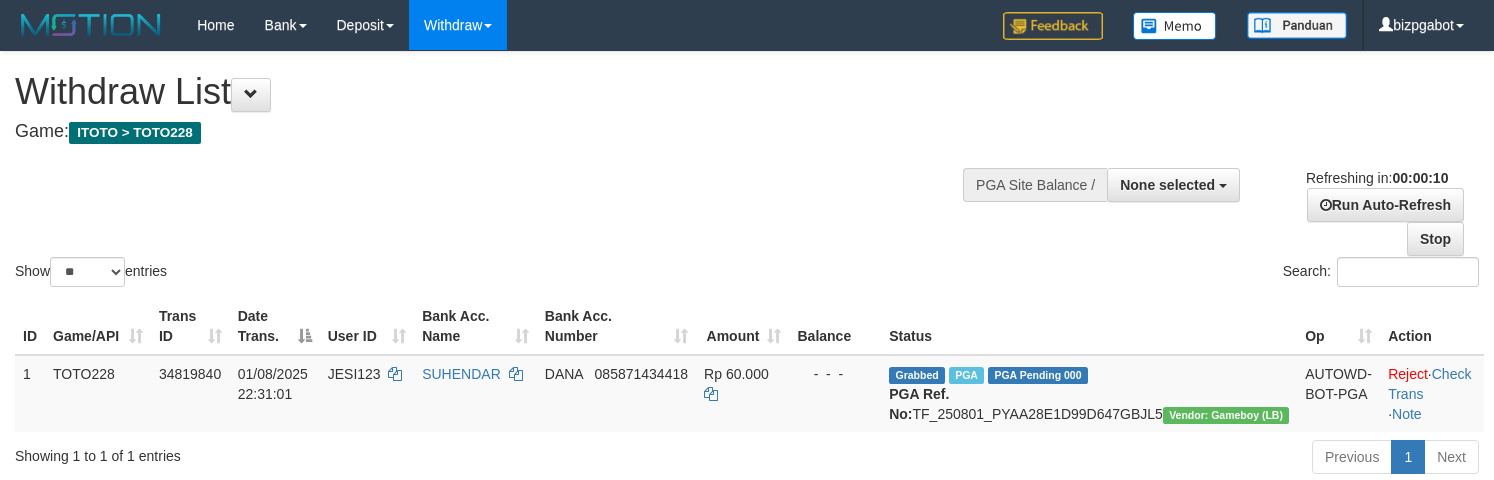 select 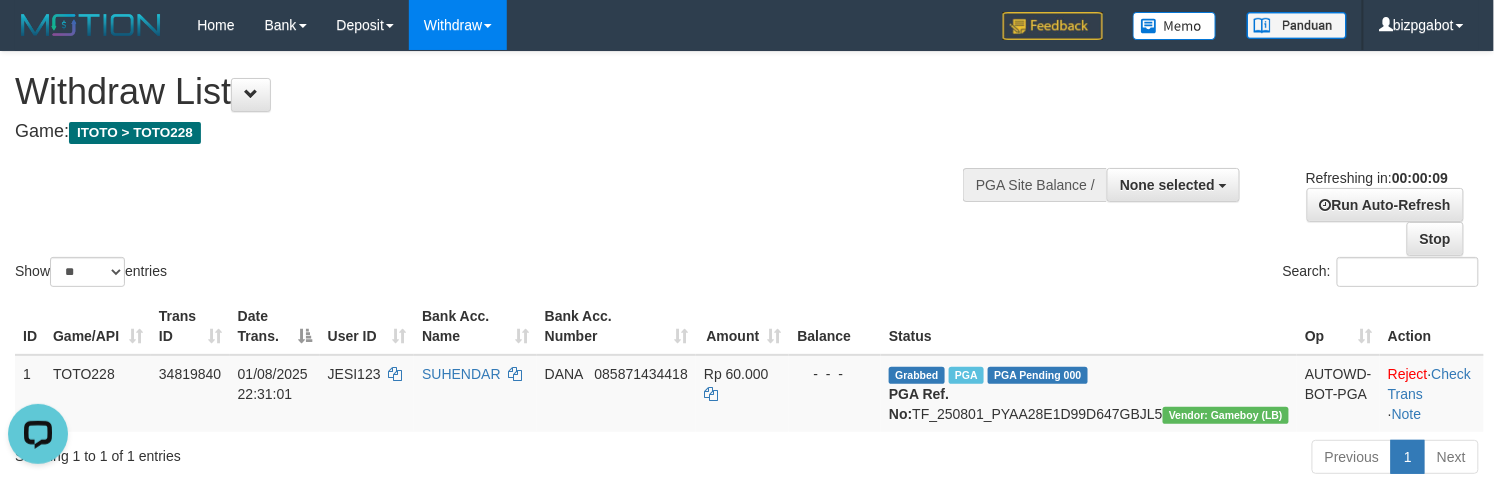 scroll, scrollTop: 0, scrollLeft: 0, axis: both 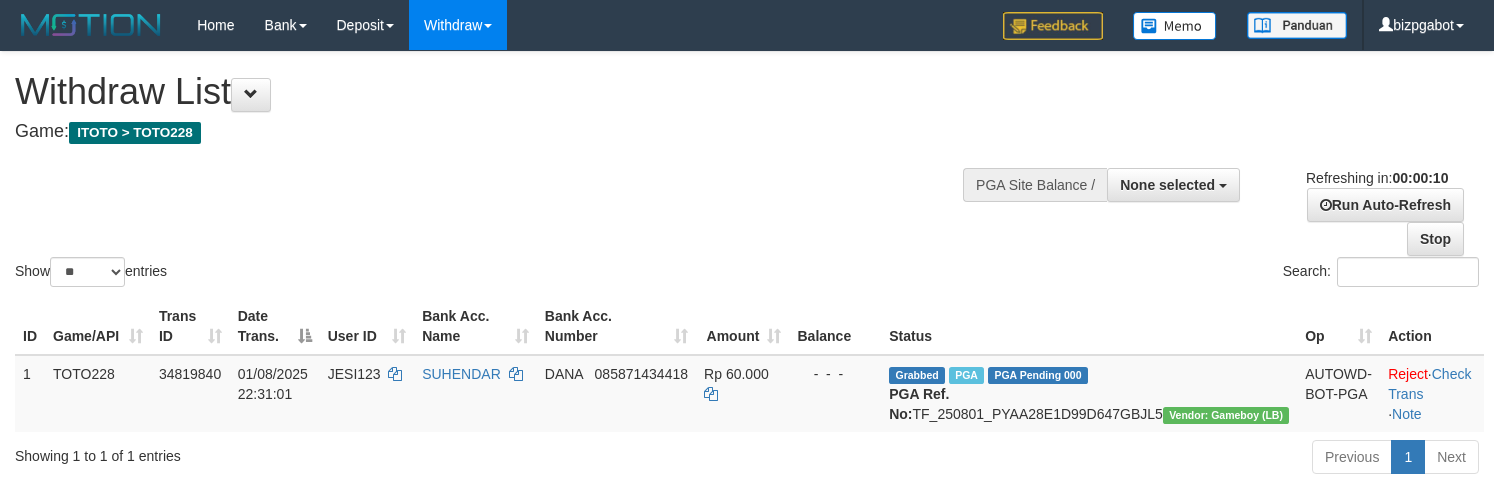 select 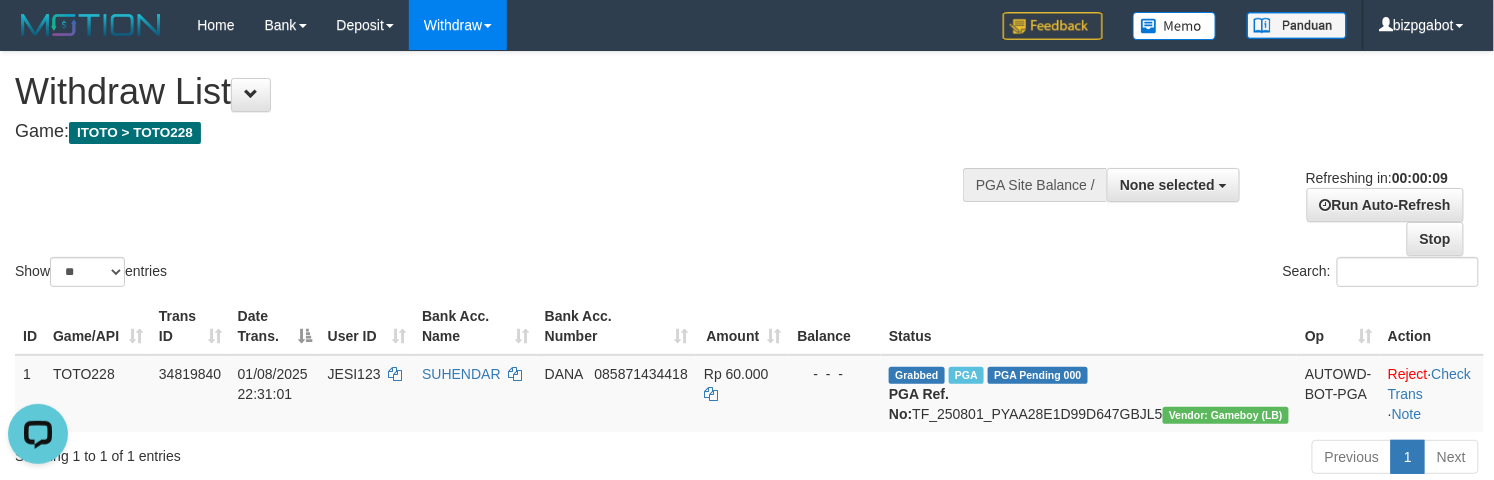 scroll, scrollTop: 0, scrollLeft: 0, axis: both 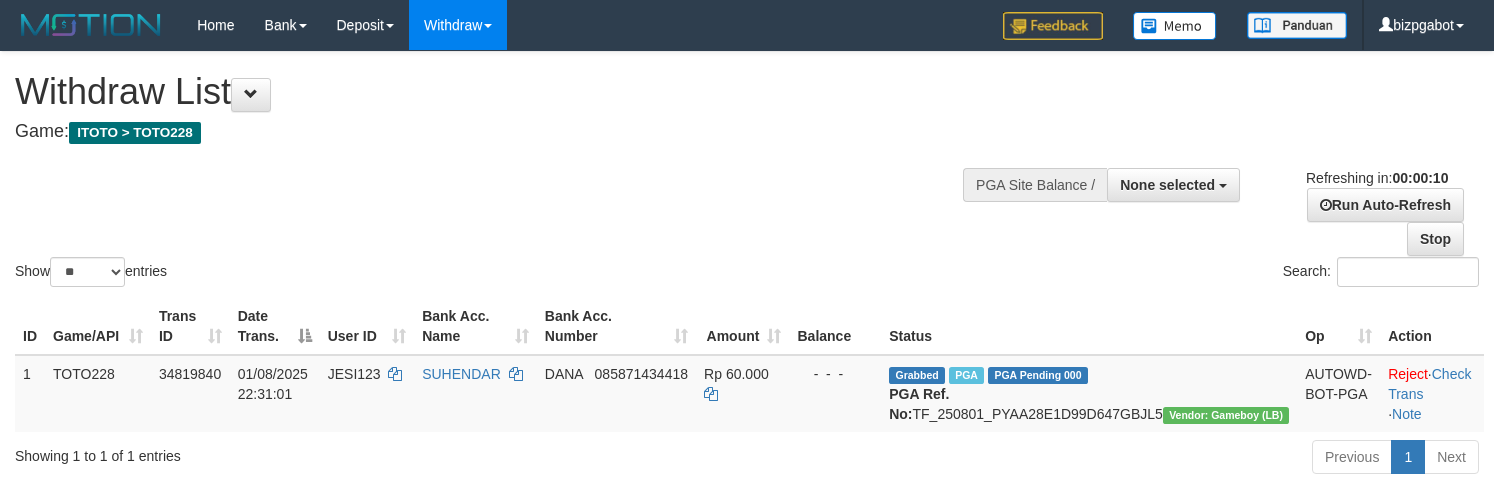 select 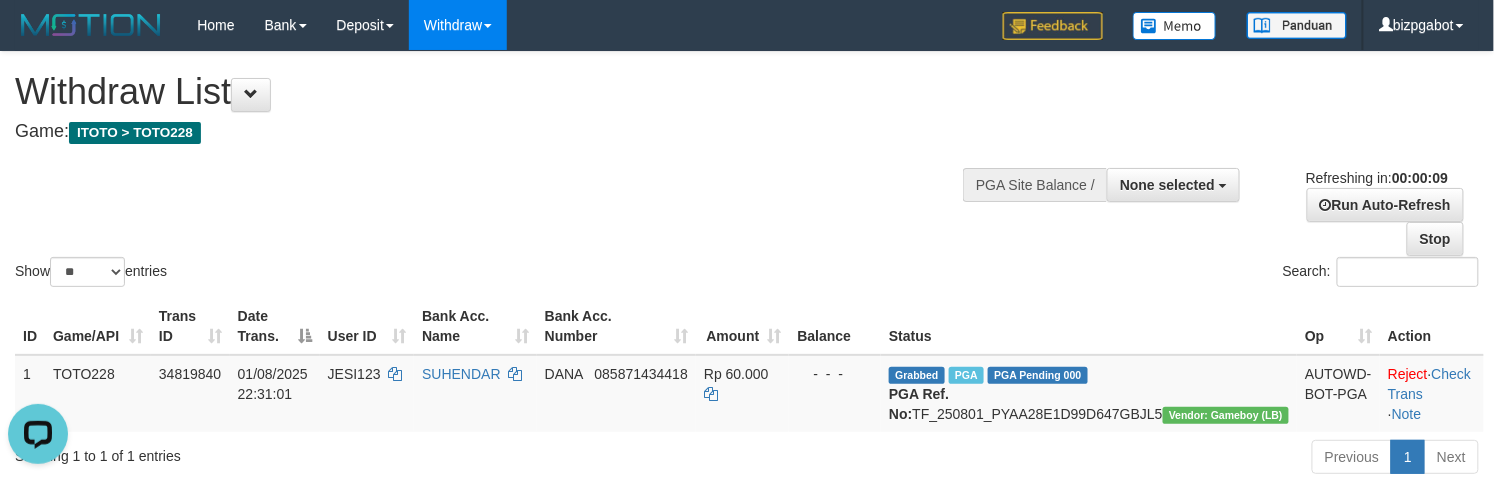 scroll, scrollTop: 0, scrollLeft: 0, axis: both 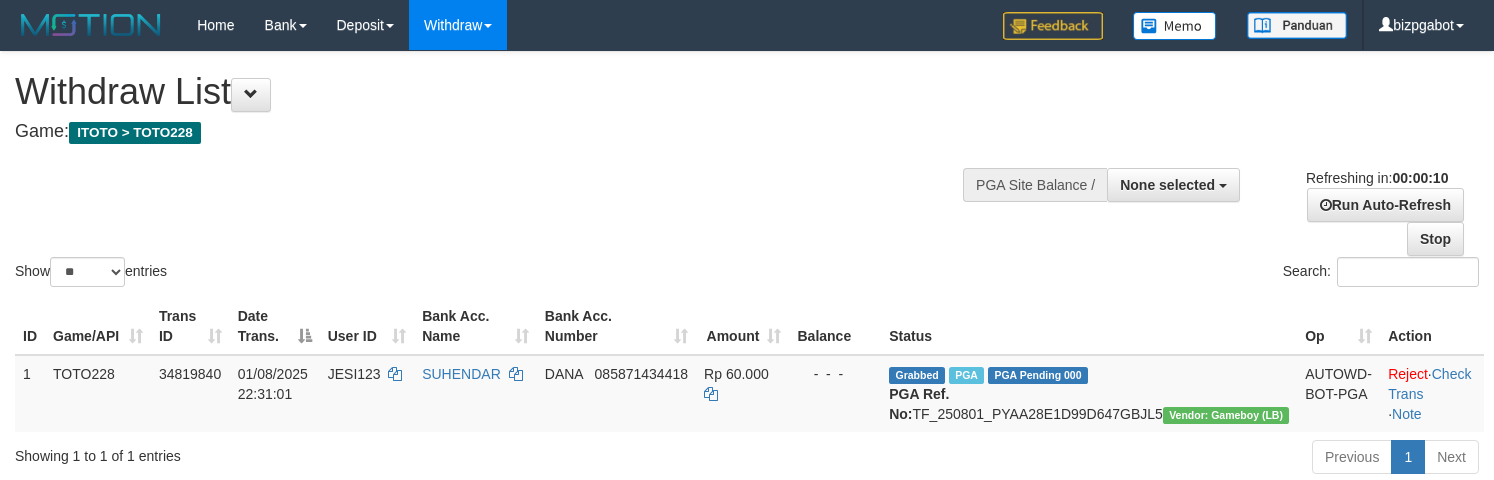 select 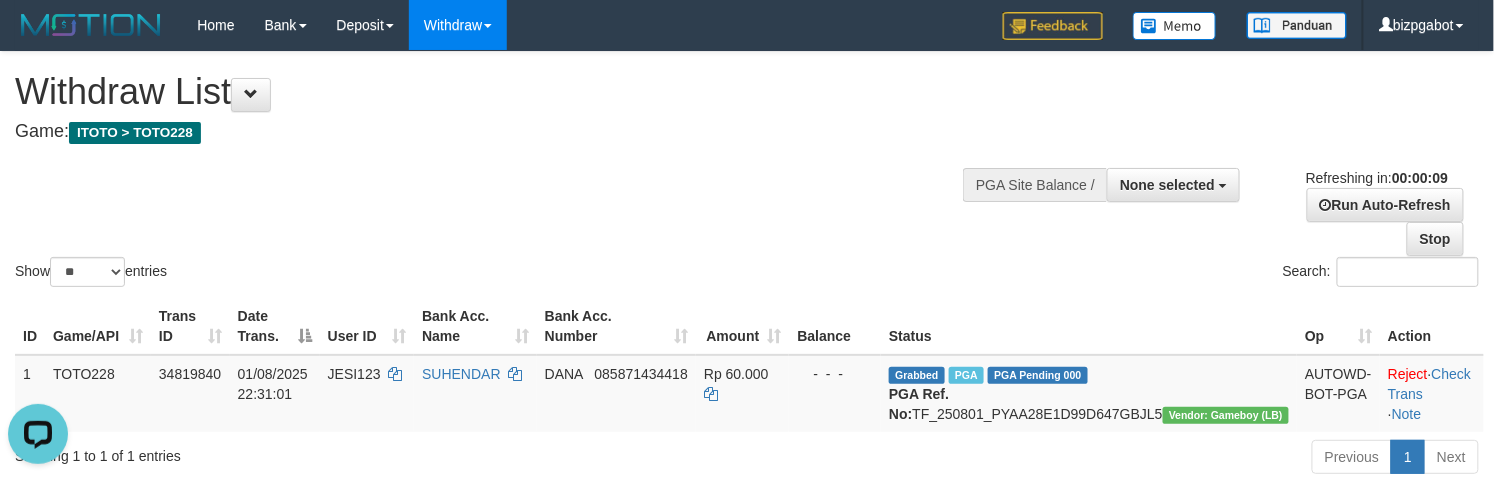 scroll, scrollTop: 0, scrollLeft: 0, axis: both 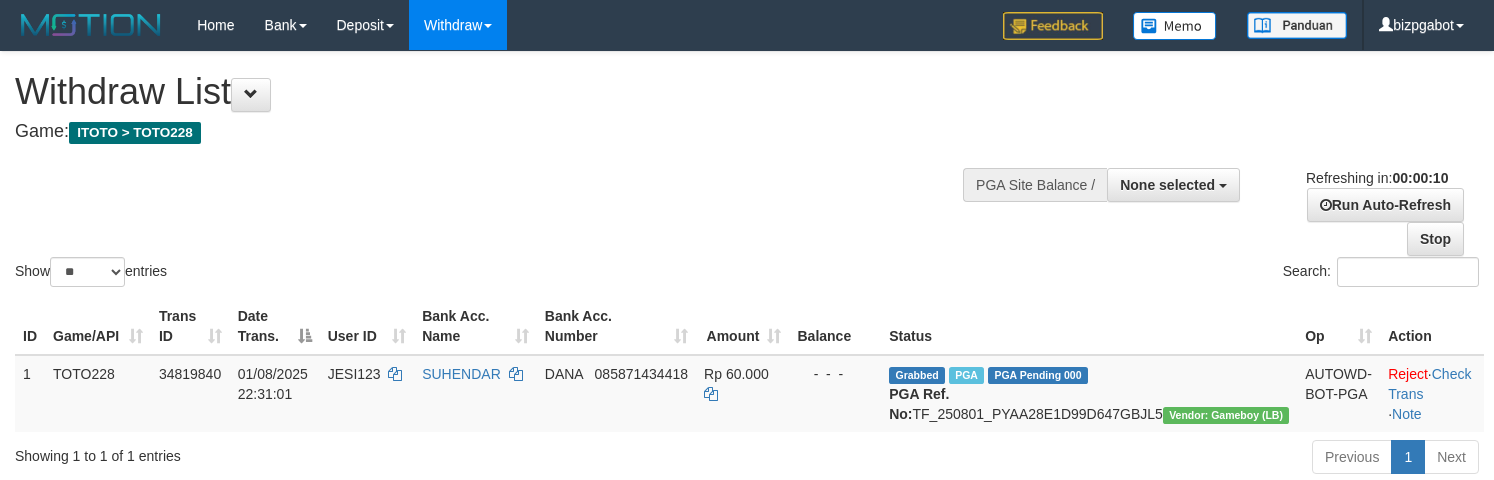 select 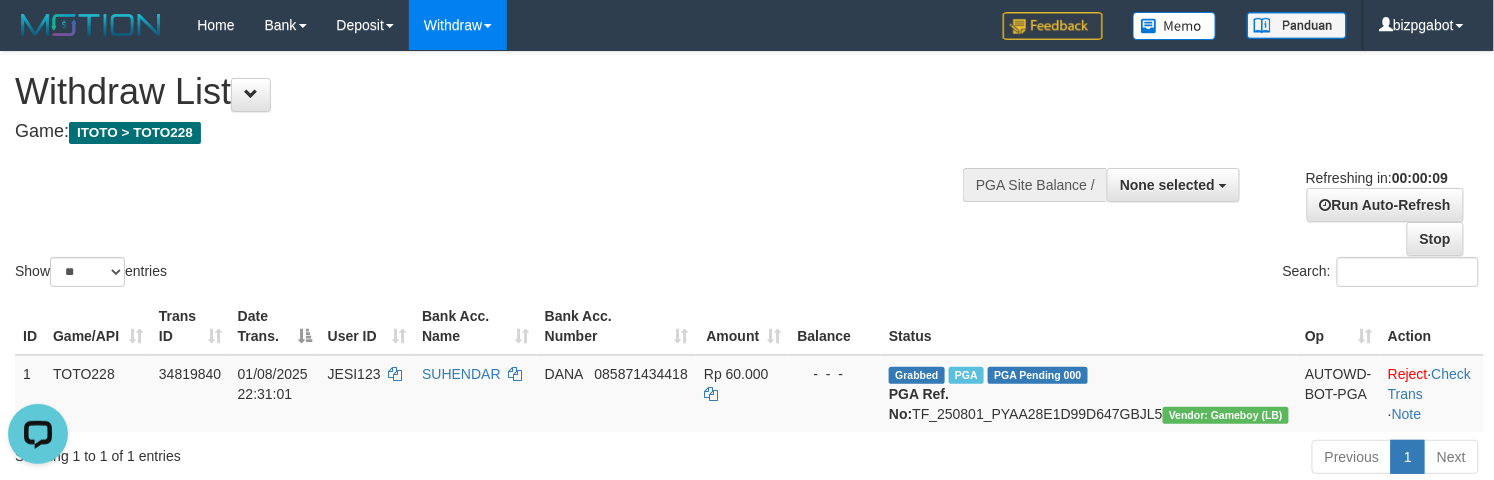 scroll, scrollTop: 0, scrollLeft: 0, axis: both 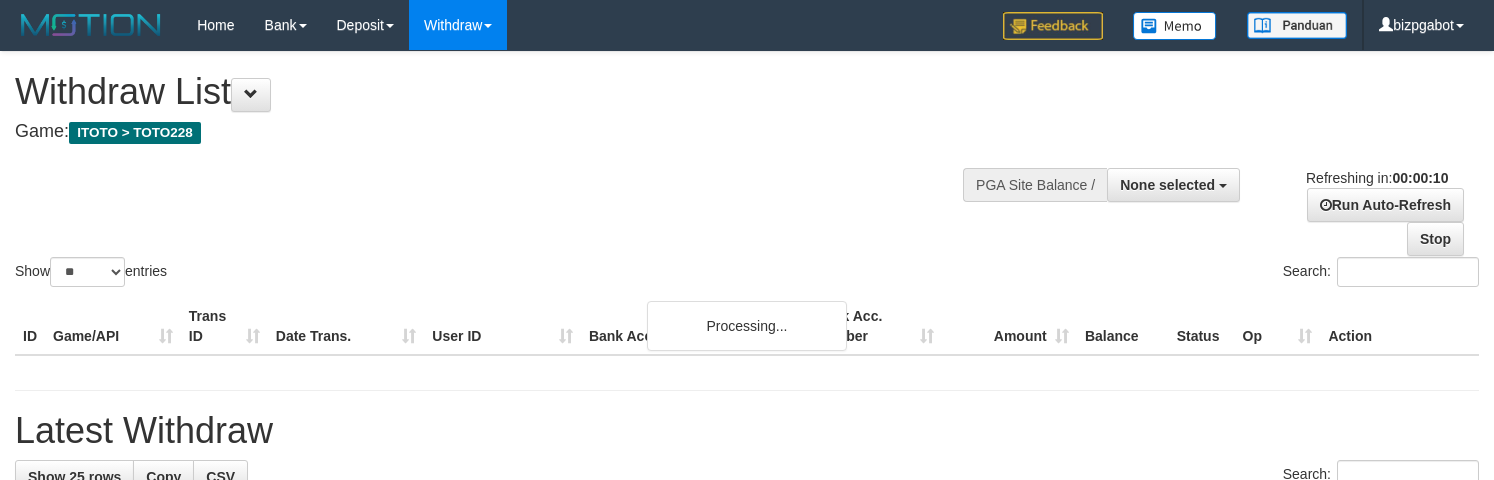 select 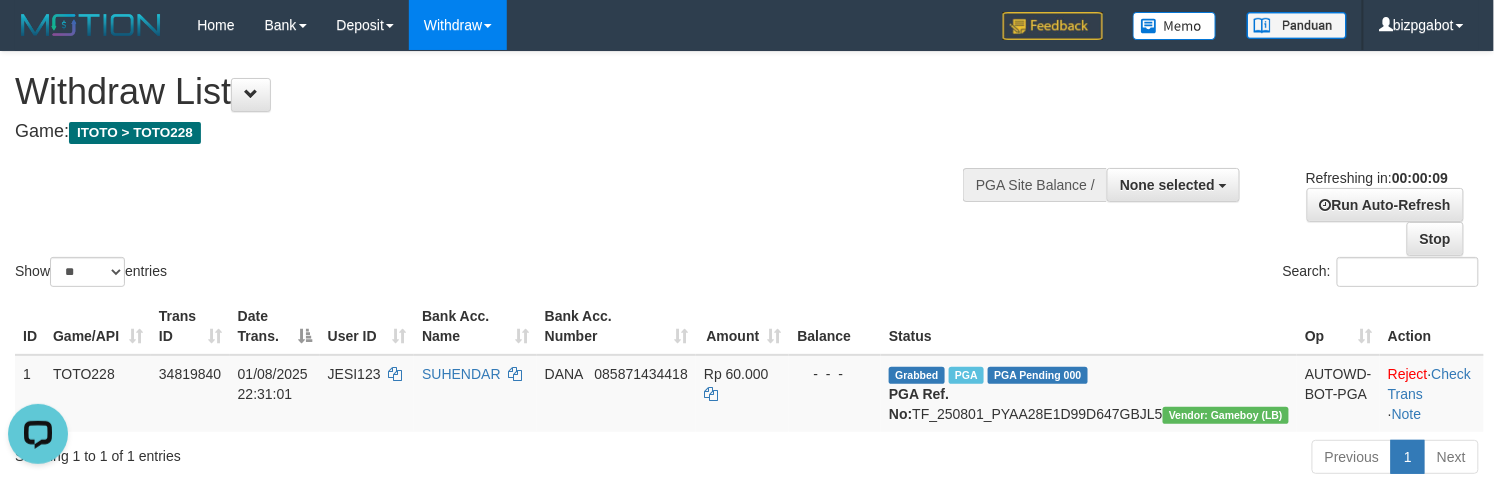 scroll, scrollTop: 0, scrollLeft: 0, axis: both 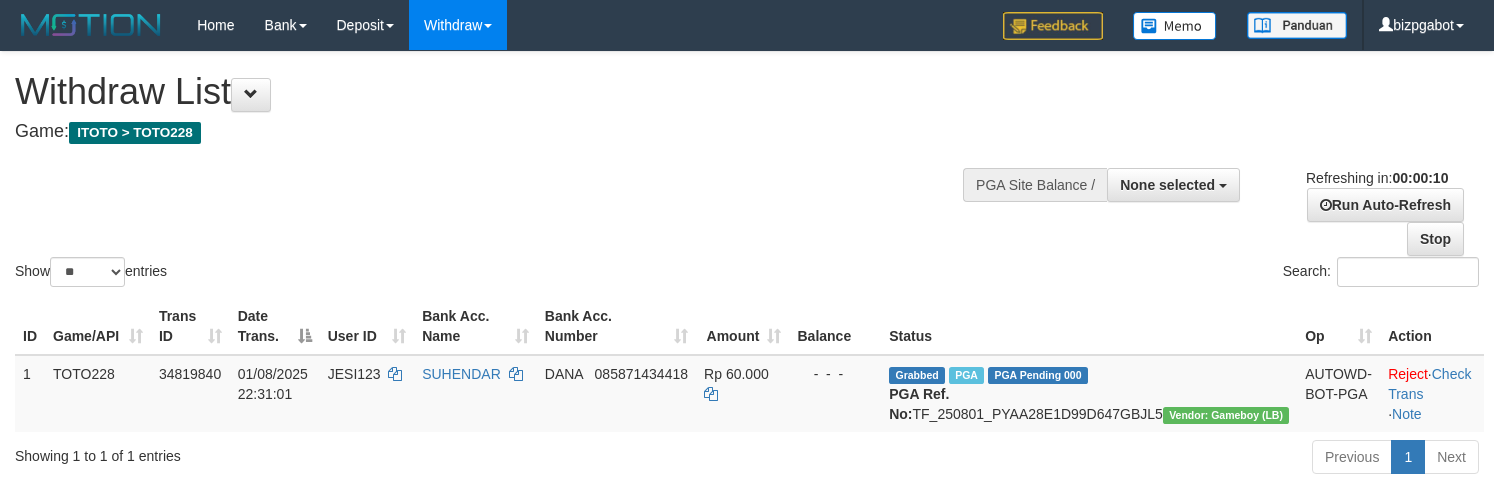 select 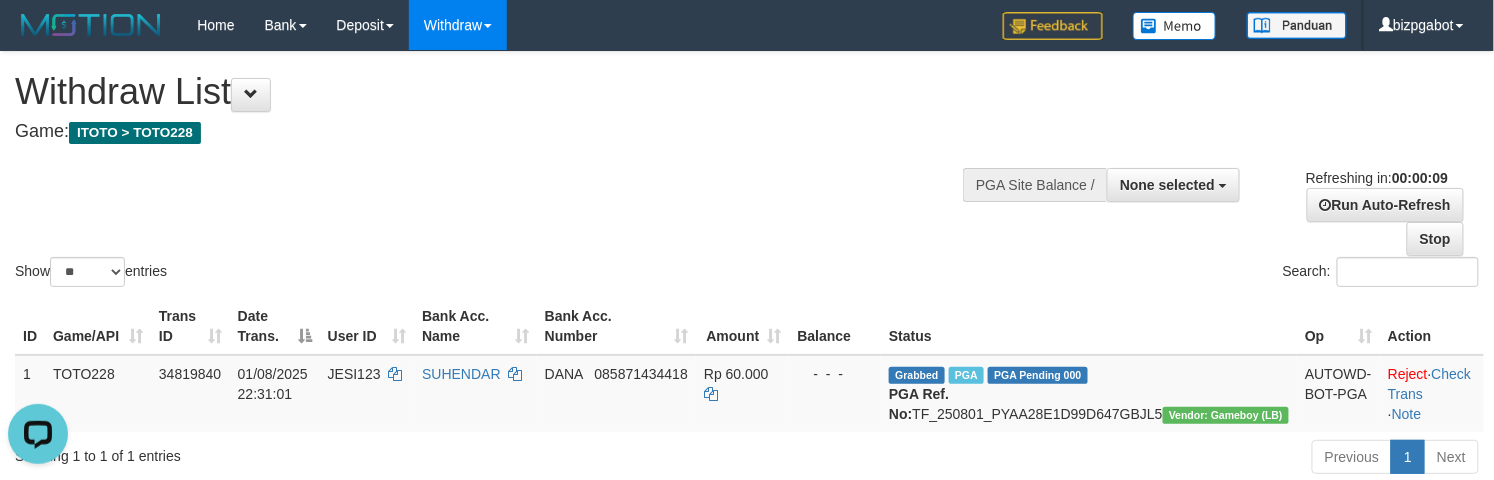 scroll, scrollTop: 0, scrollLeft: 0, axis: both 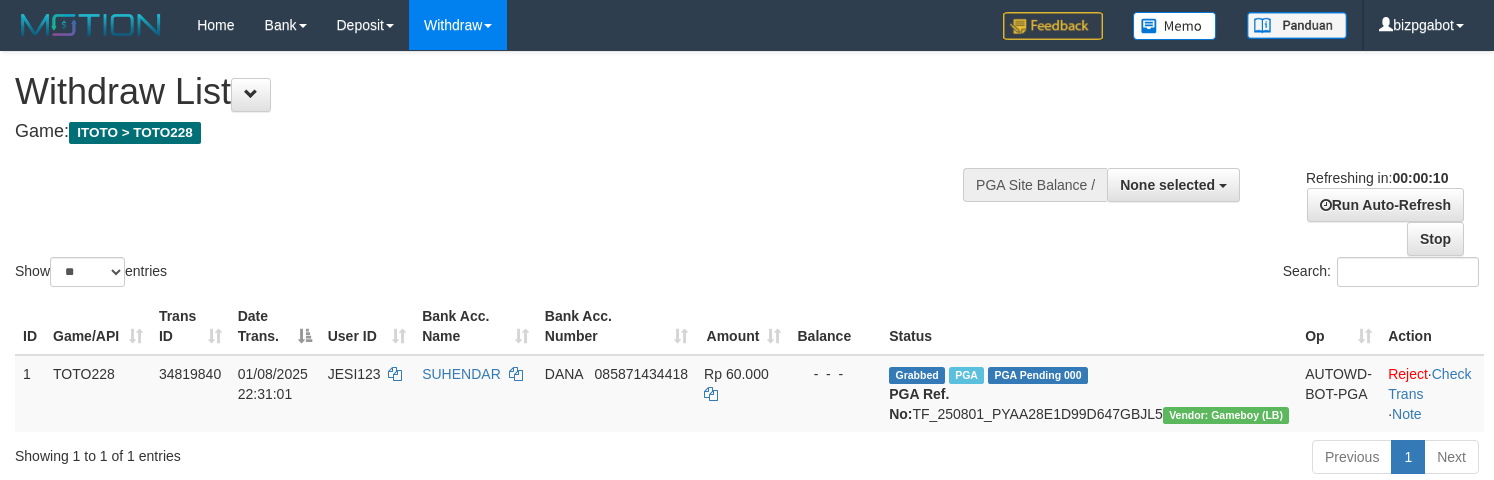 select 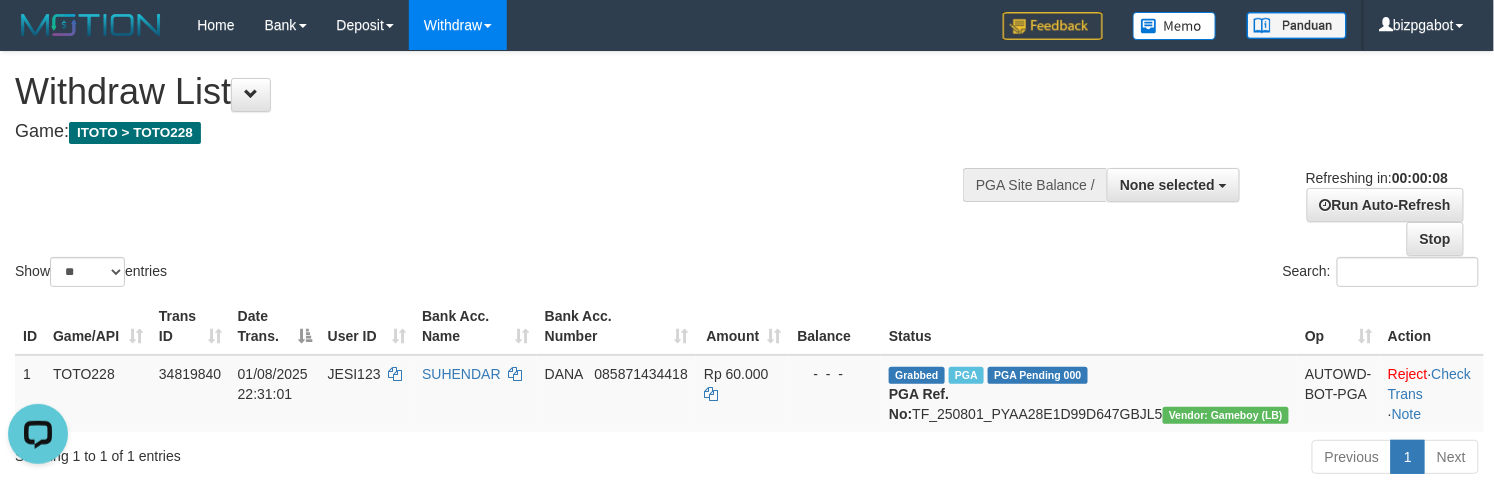 scroll, scrollTop: 0, scrollLeft: 0, axis: both 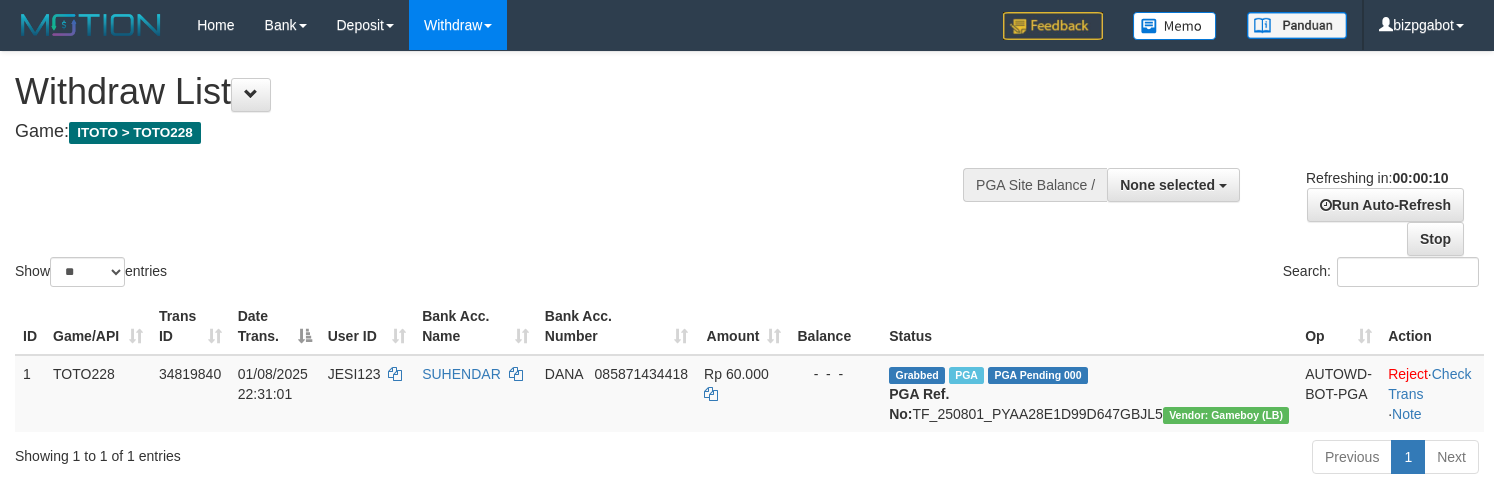 select 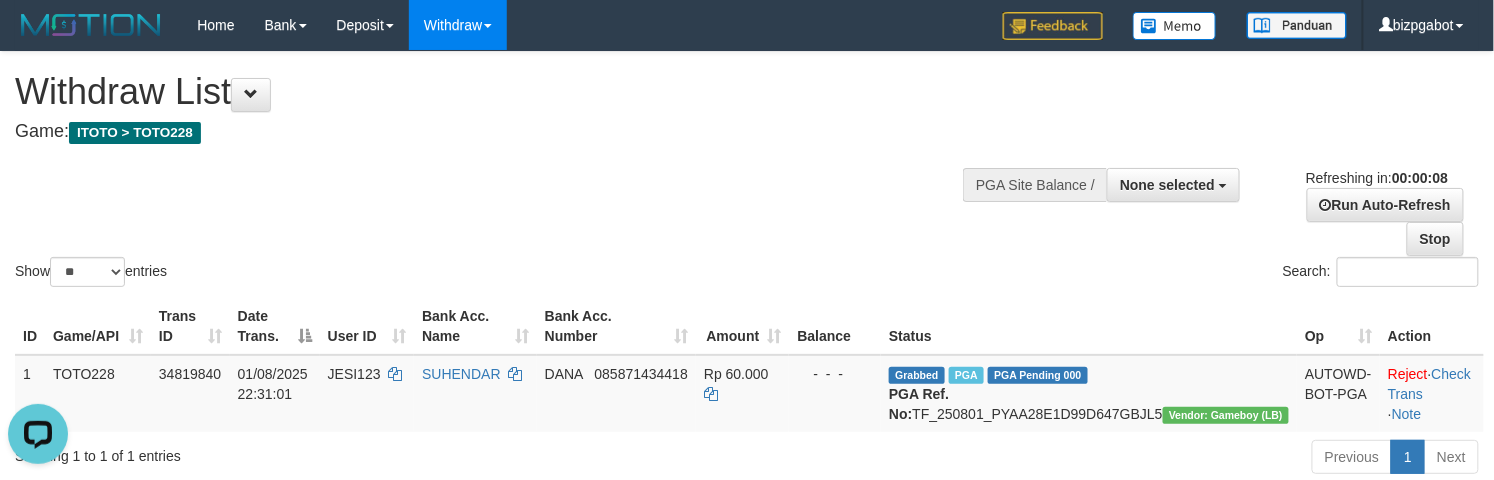 scroll, scrollTop: 0, scrollLeft: 0, axis: both 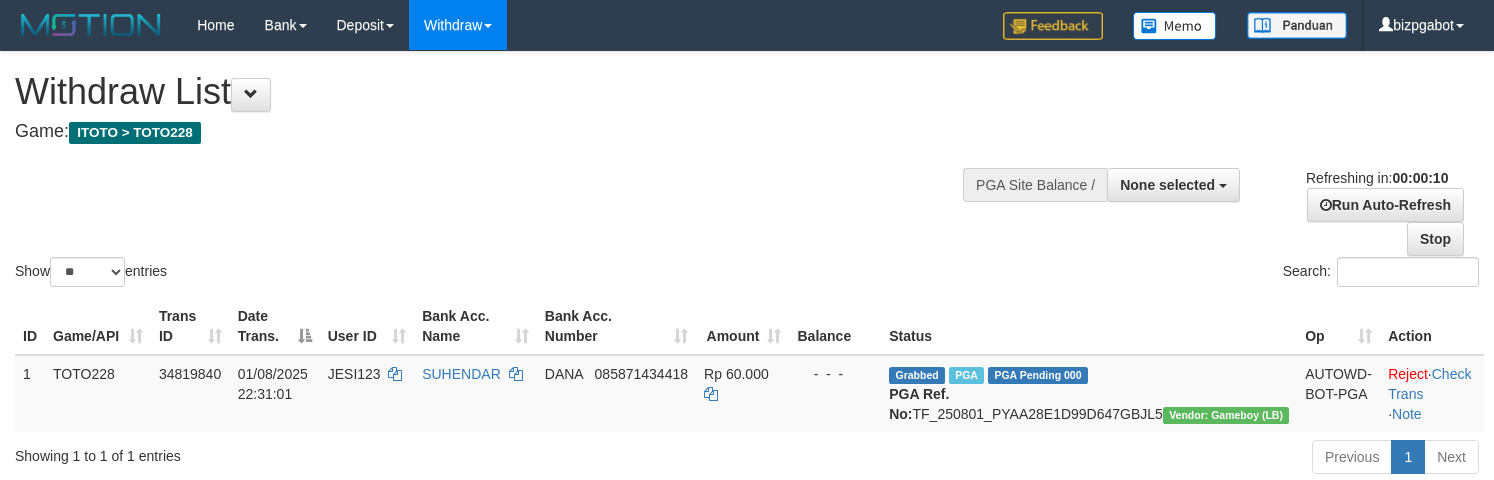 select 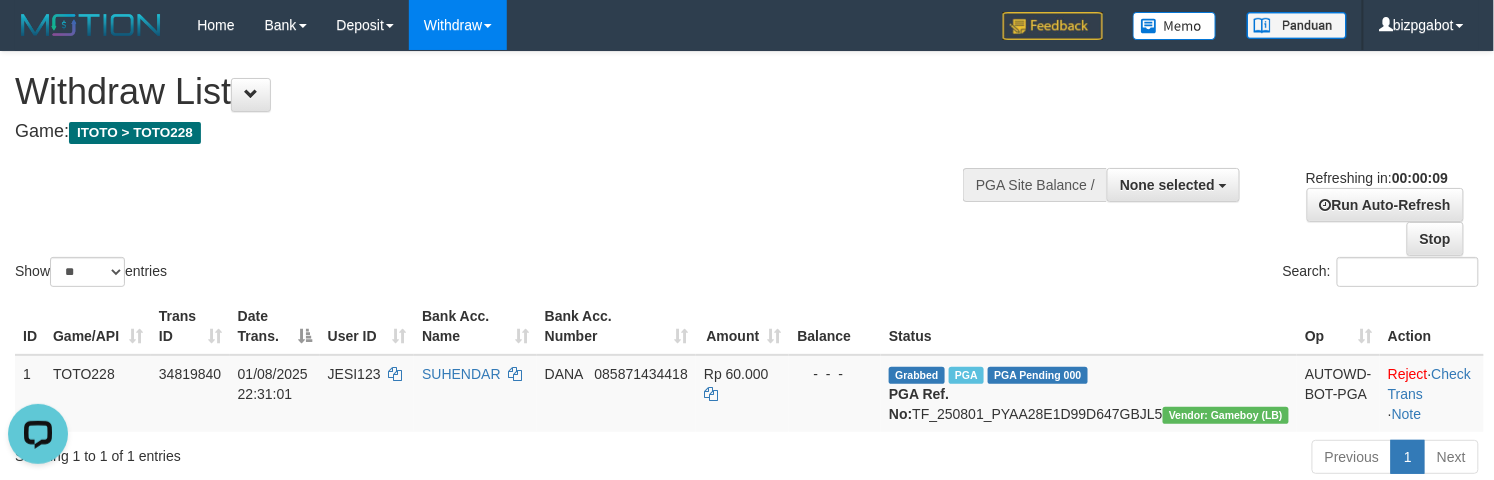scroll, scrollTop: 0, scrollLeft: 0, axis: both 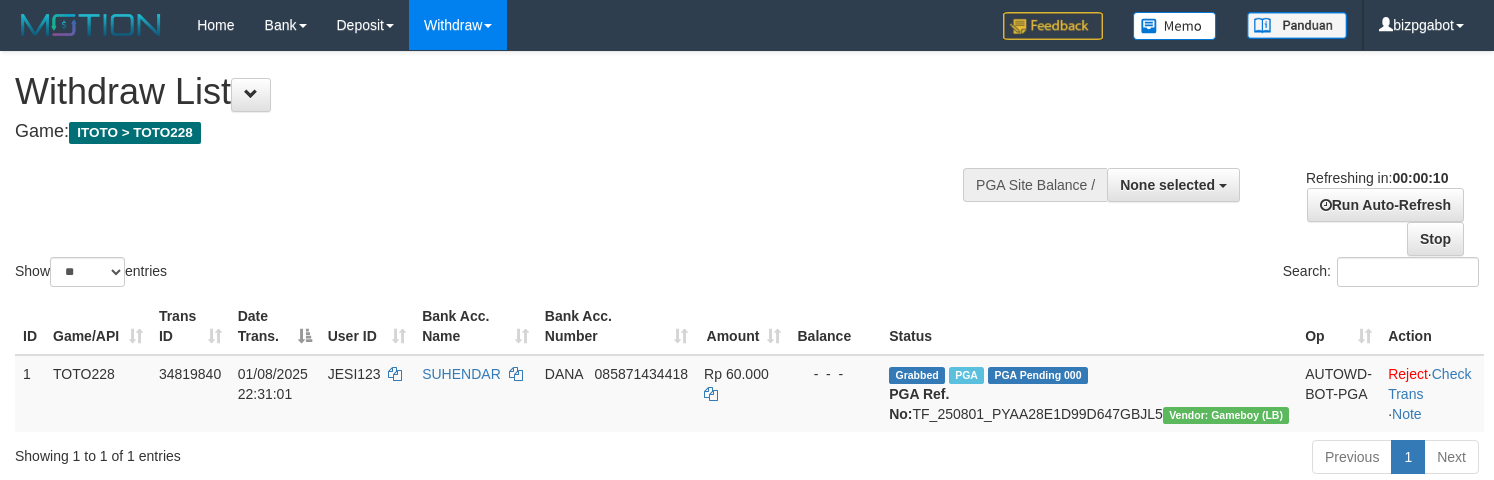 select 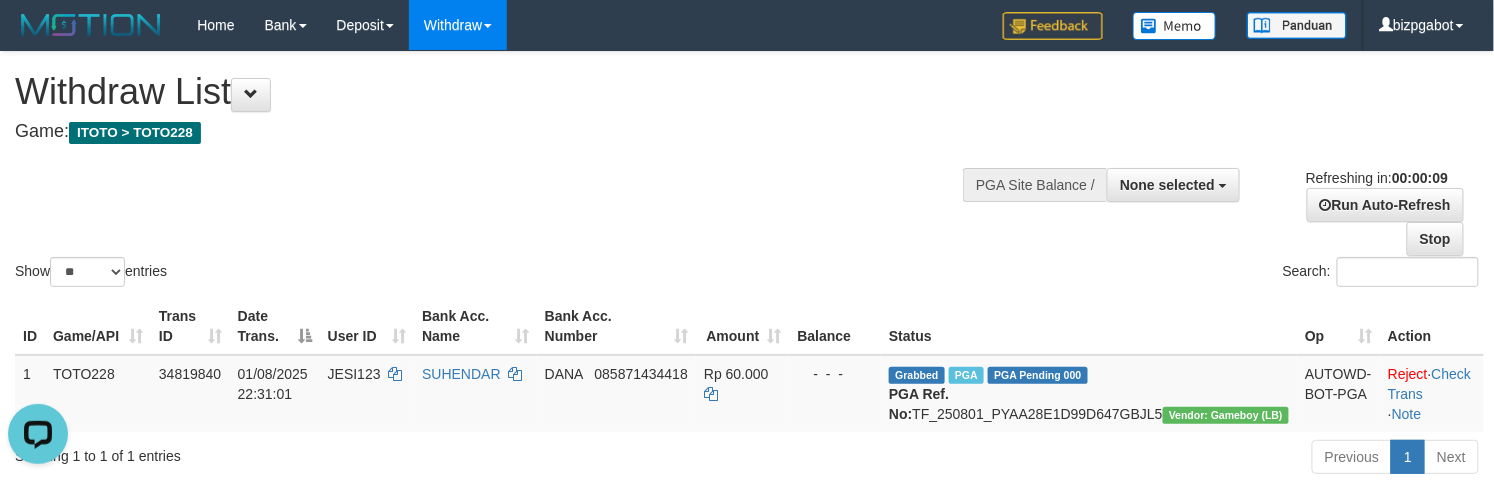 scroll, scrollTop: 0, scrollLeft: 0, axis: both 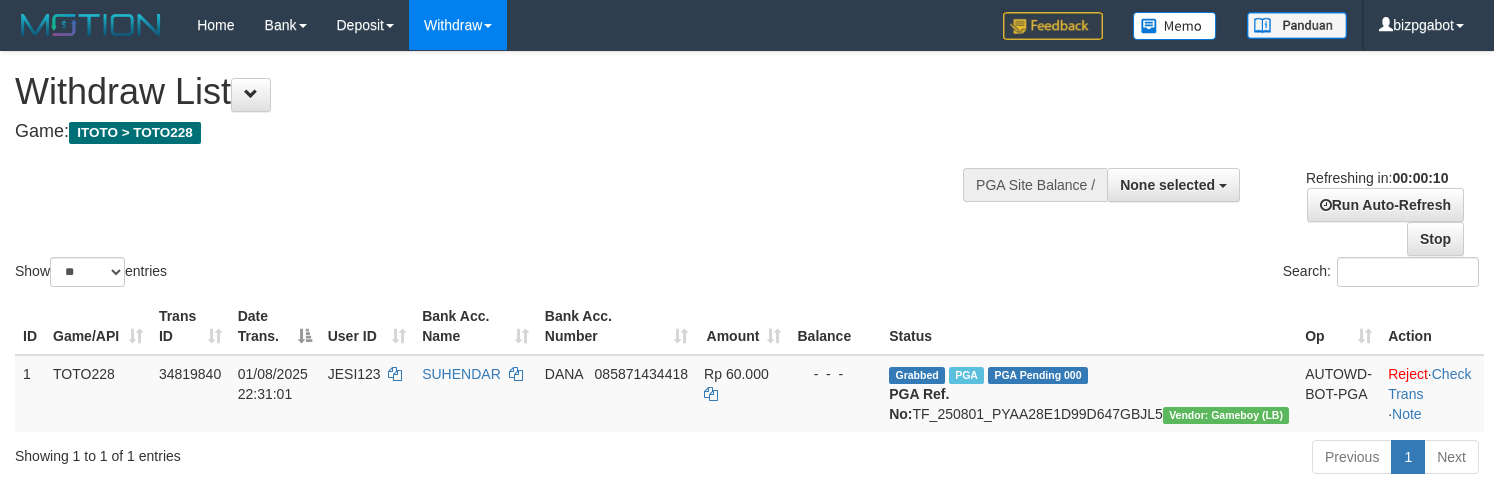 select 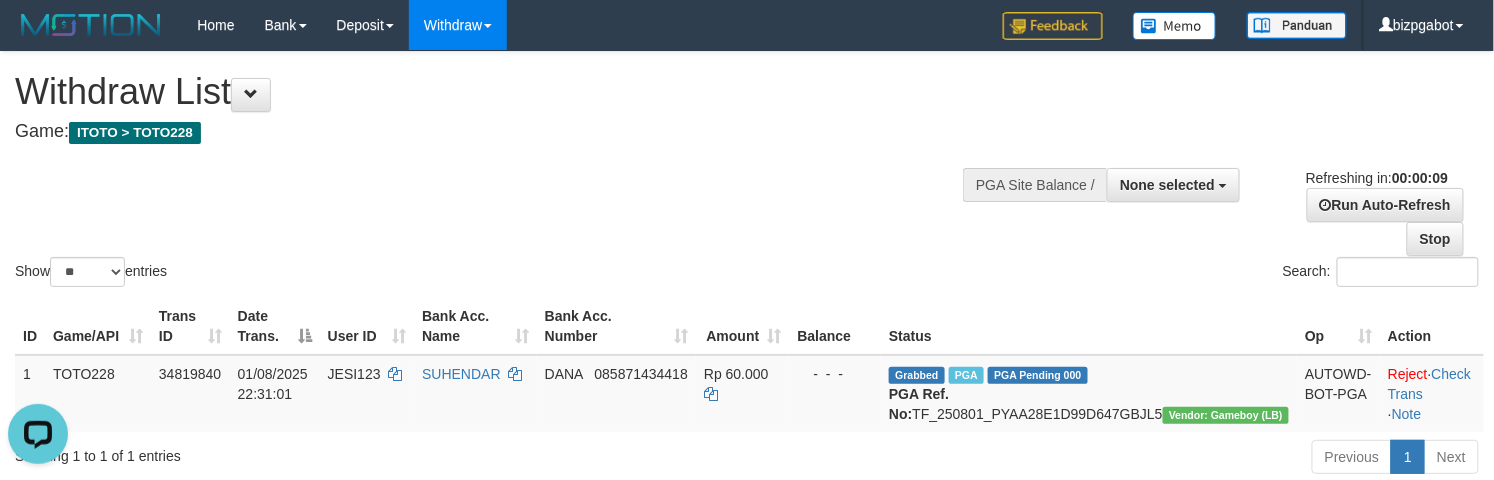 scroll, scrollTop: 0, scrollLeft: 0, axis: both 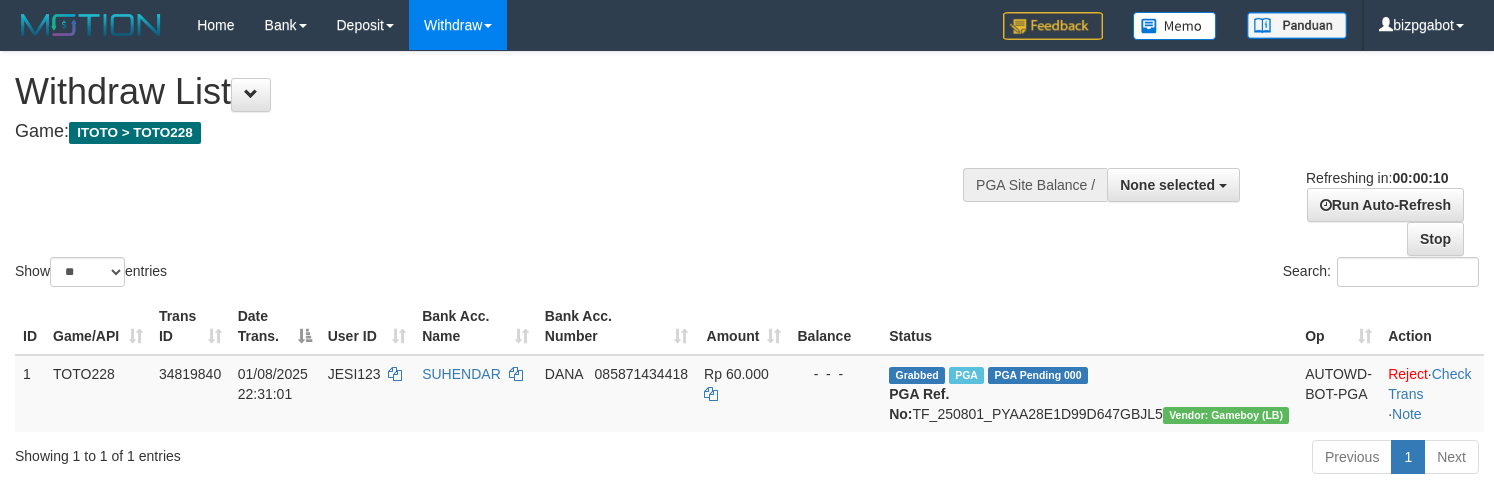 select 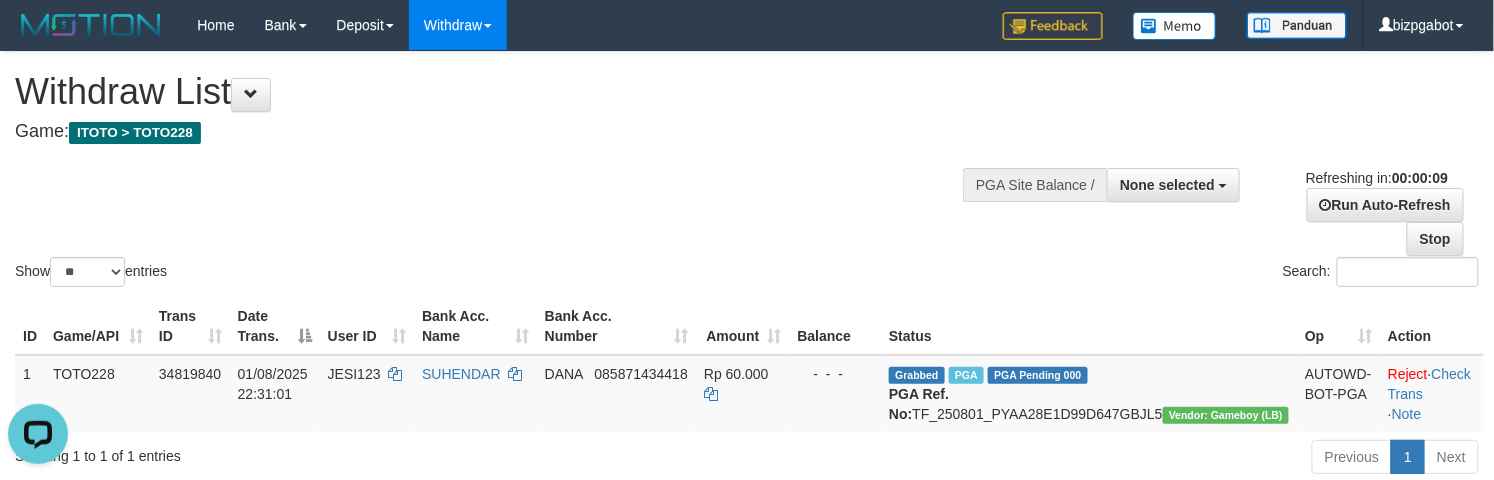 scroll, scrollTop: 0, scrollLeft: 0, axis: both 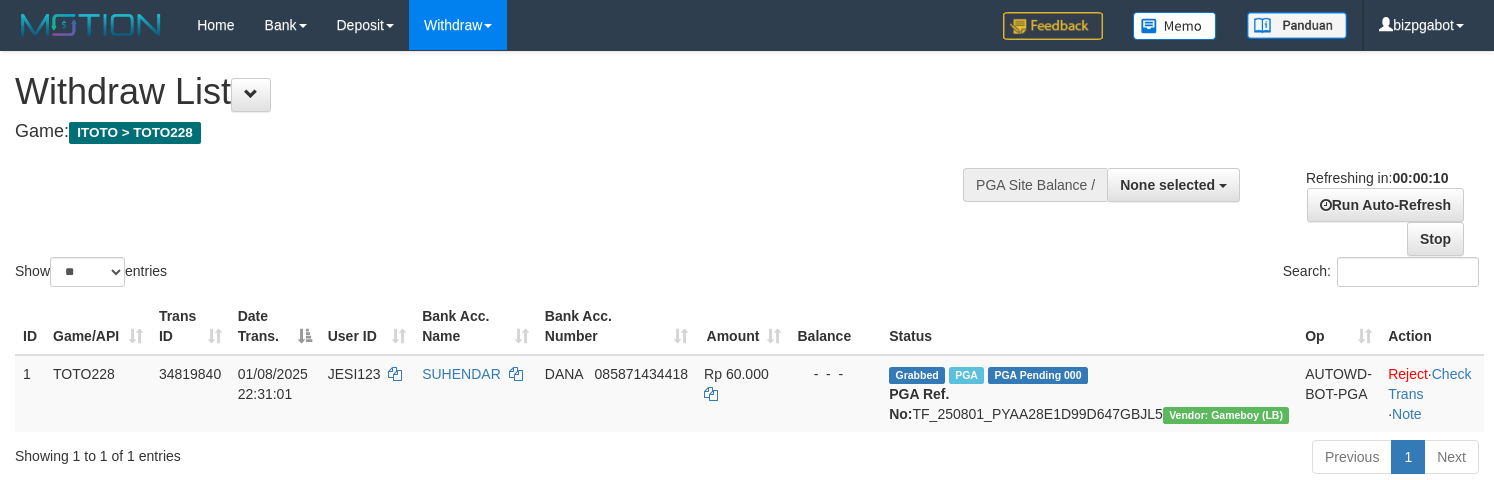 select 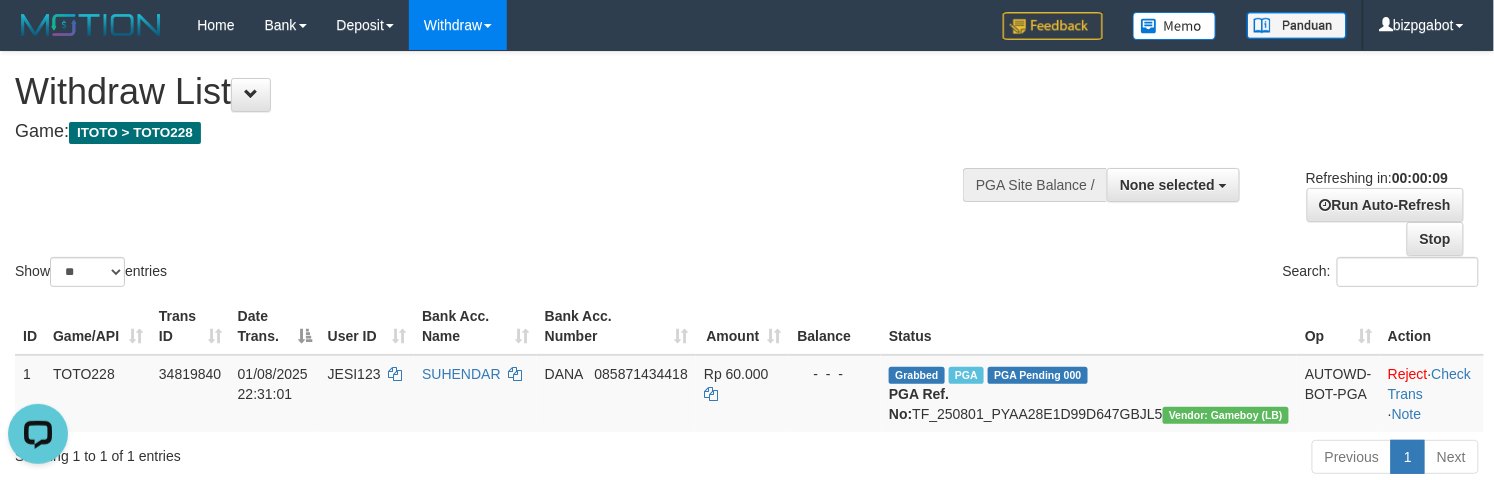 scroll, scrollTop: 0, scrollLeft: 0, axis: both 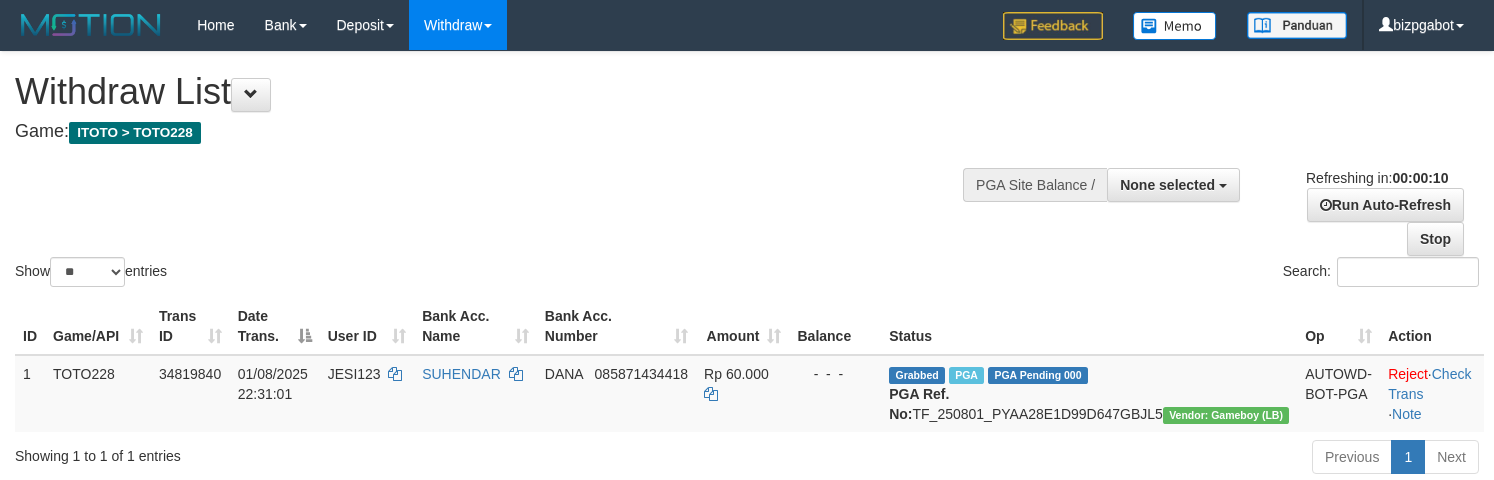 select 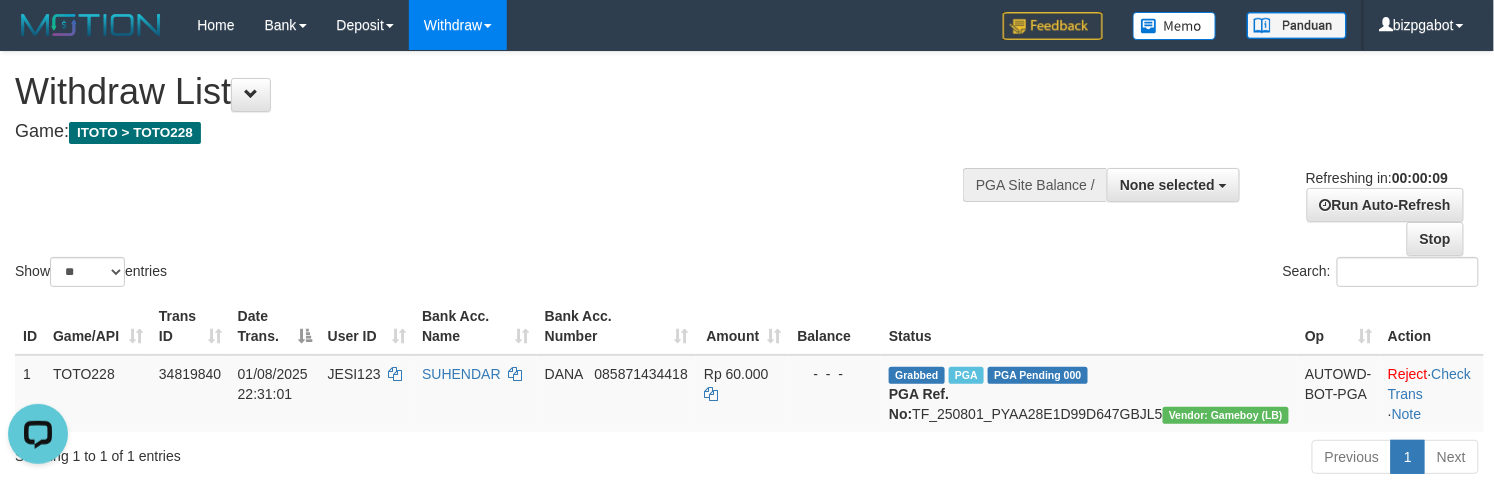 scroll, scrollTop: 0, scrollLeft: 0, axis: both 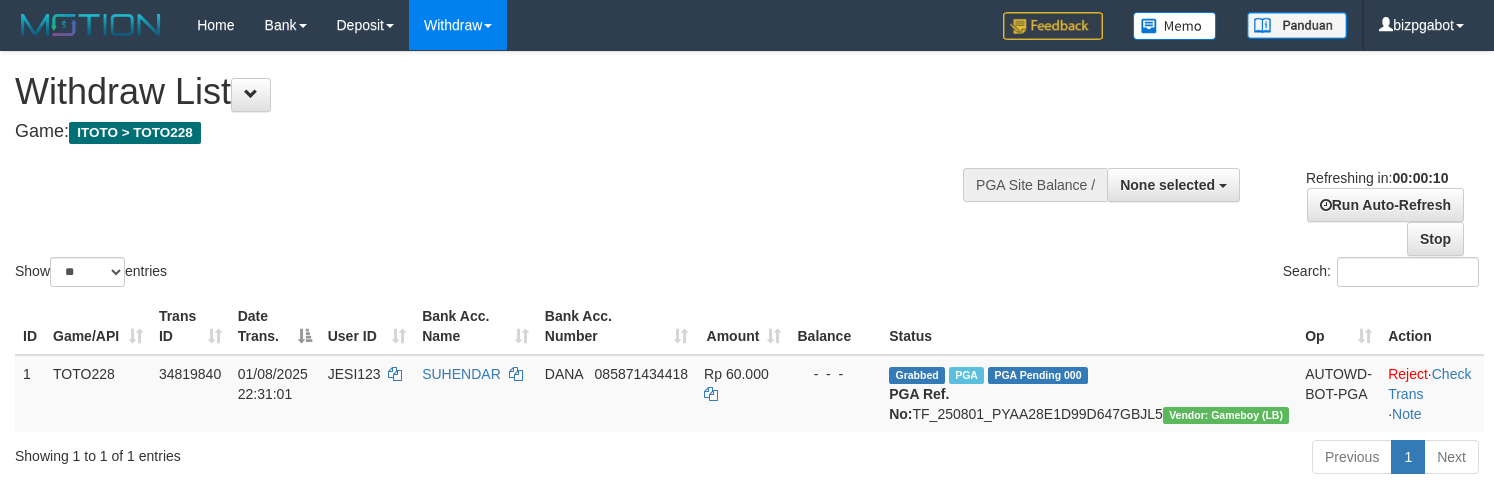 select 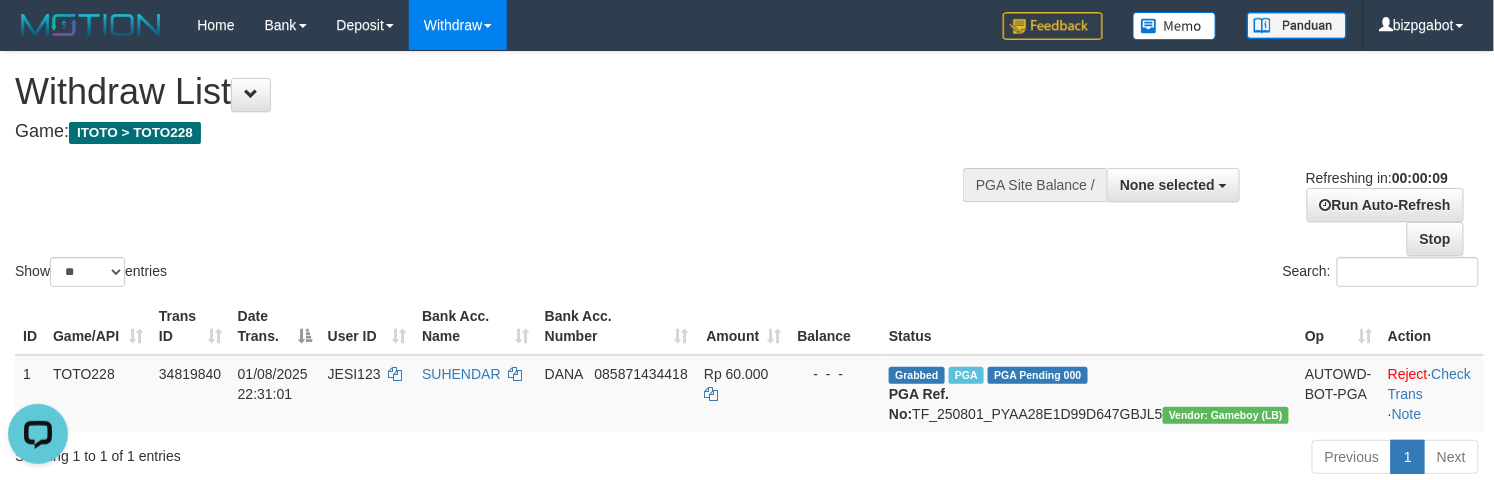 scroll, scrollTop: 0, scrollLeft: 0, axis: both 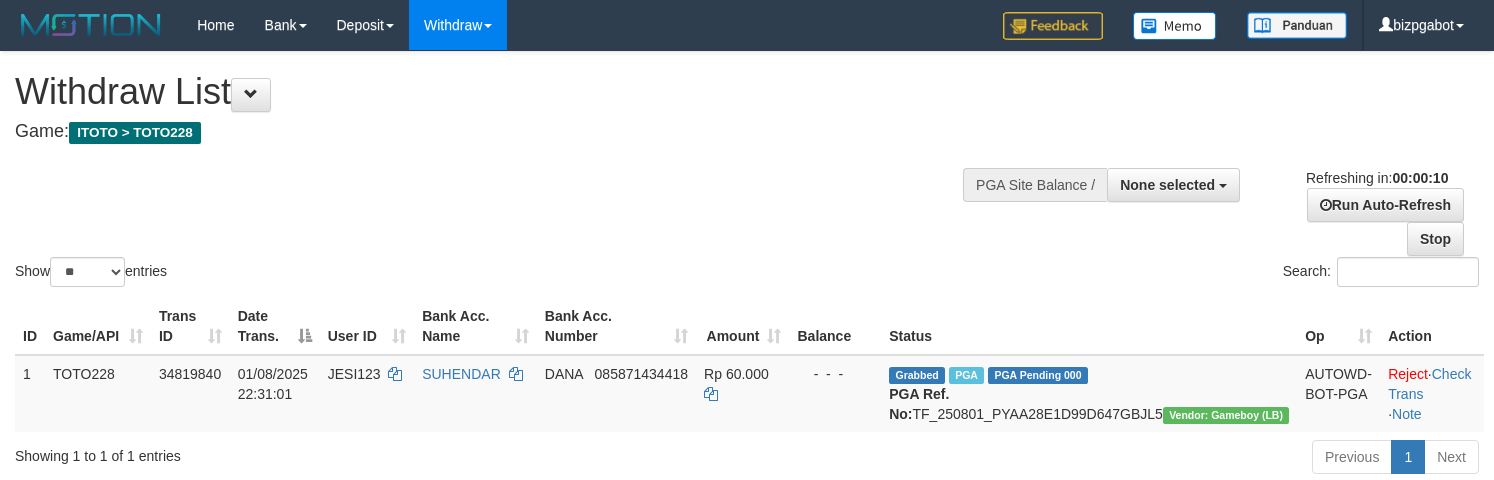 select 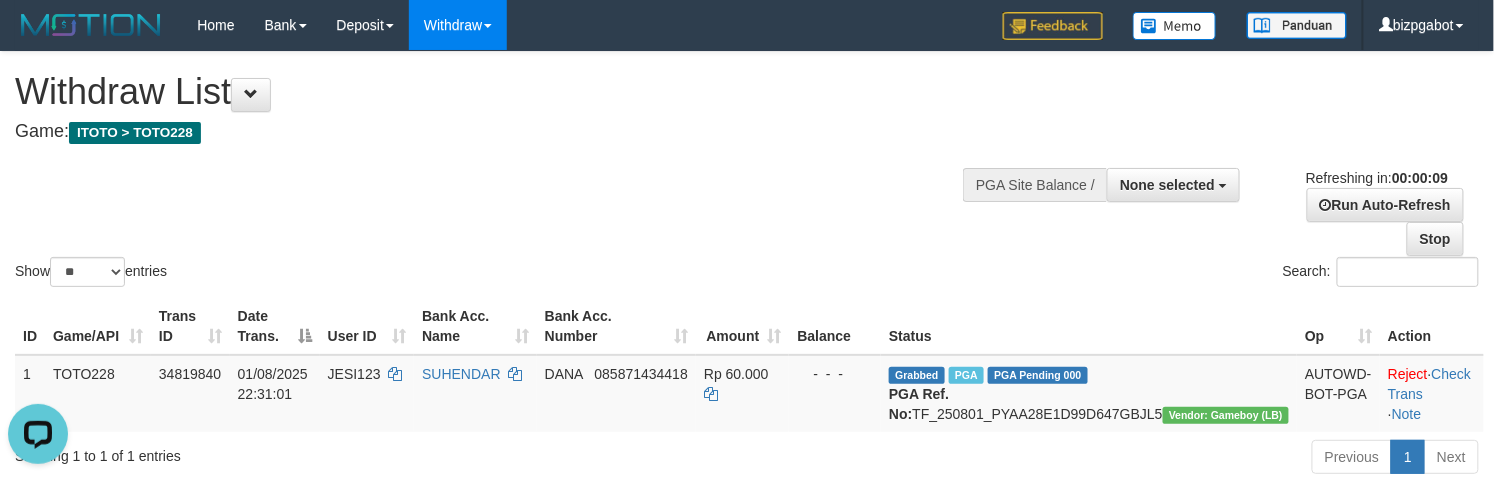 scroll, scrollTop: 0, scrollLeft: 0, axis: both 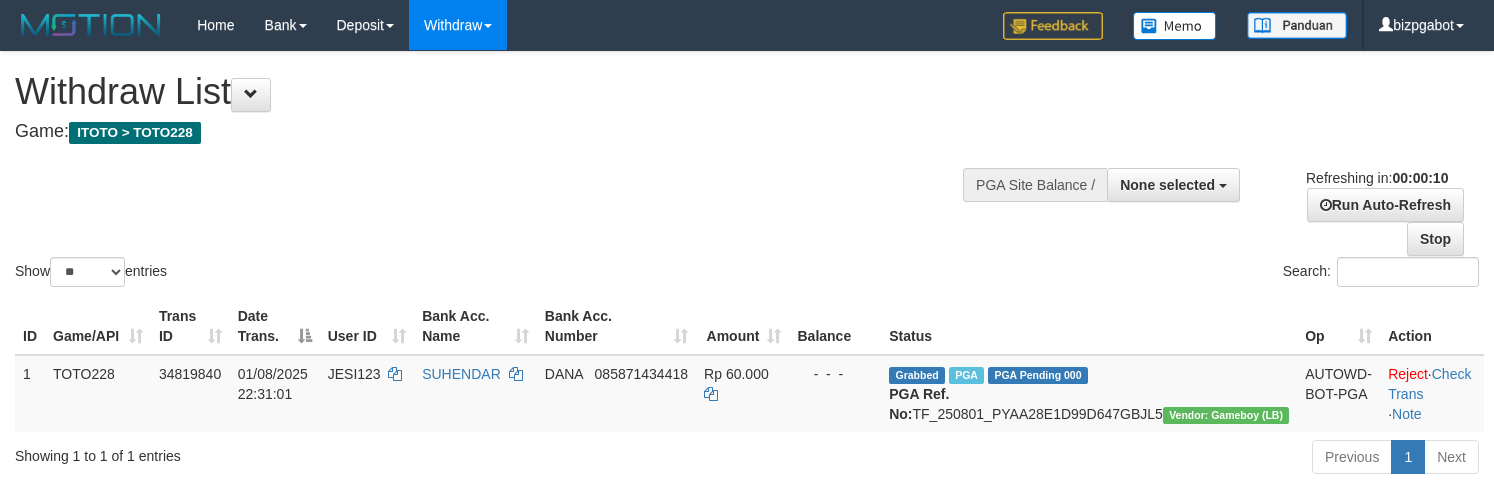 select 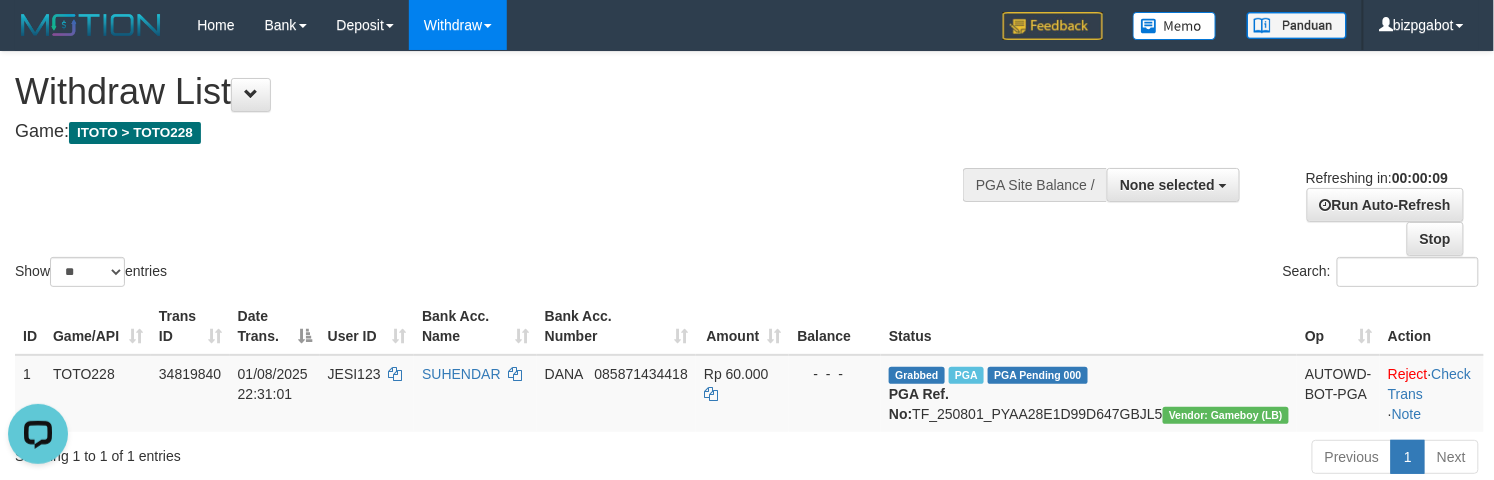 scroll, scrollTop: 0, scrollLeft: 0, axis: both 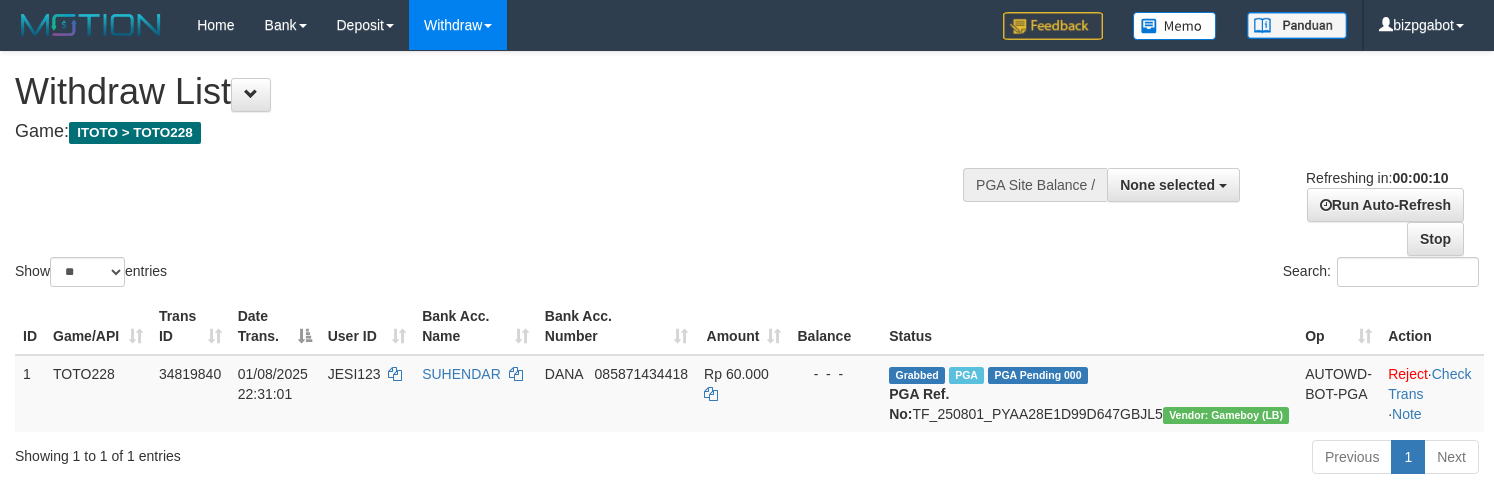select 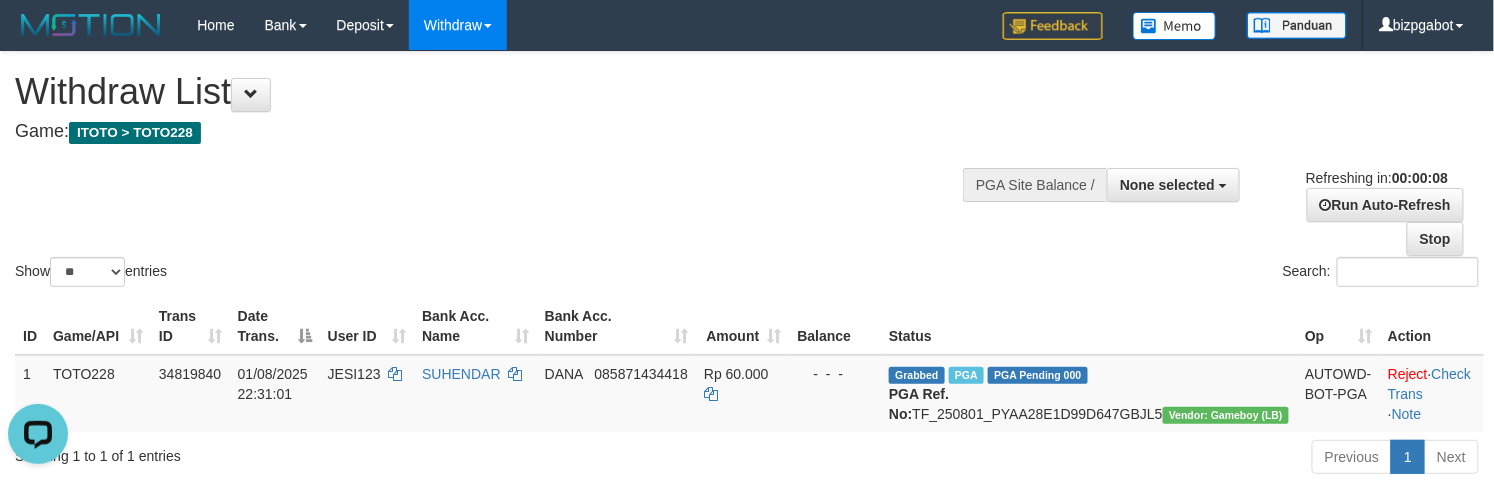 scroll, scrollTop: 0, scrollLeft: 0, axis: both 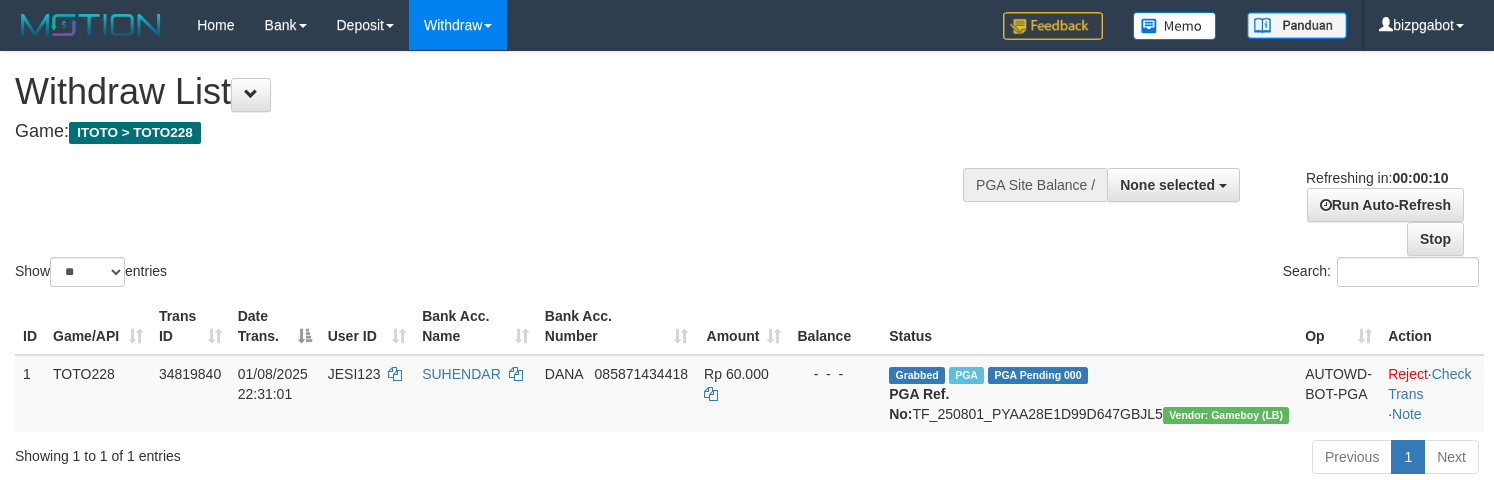 select 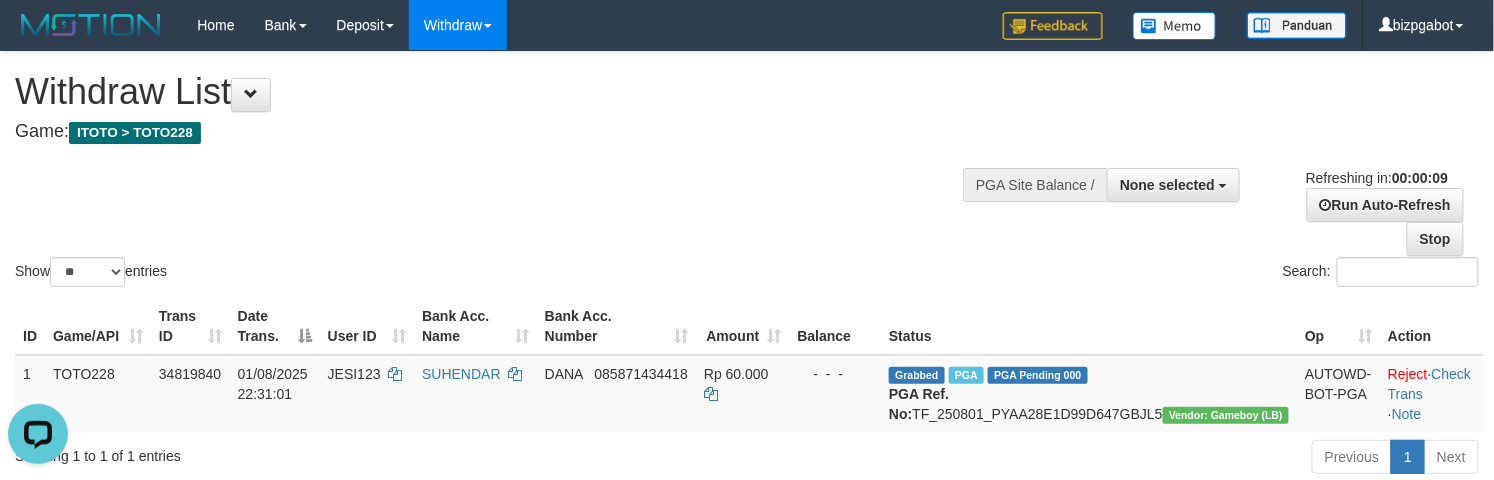 scroll, scrollTop: 0, scrollLeft: 0, axis: both 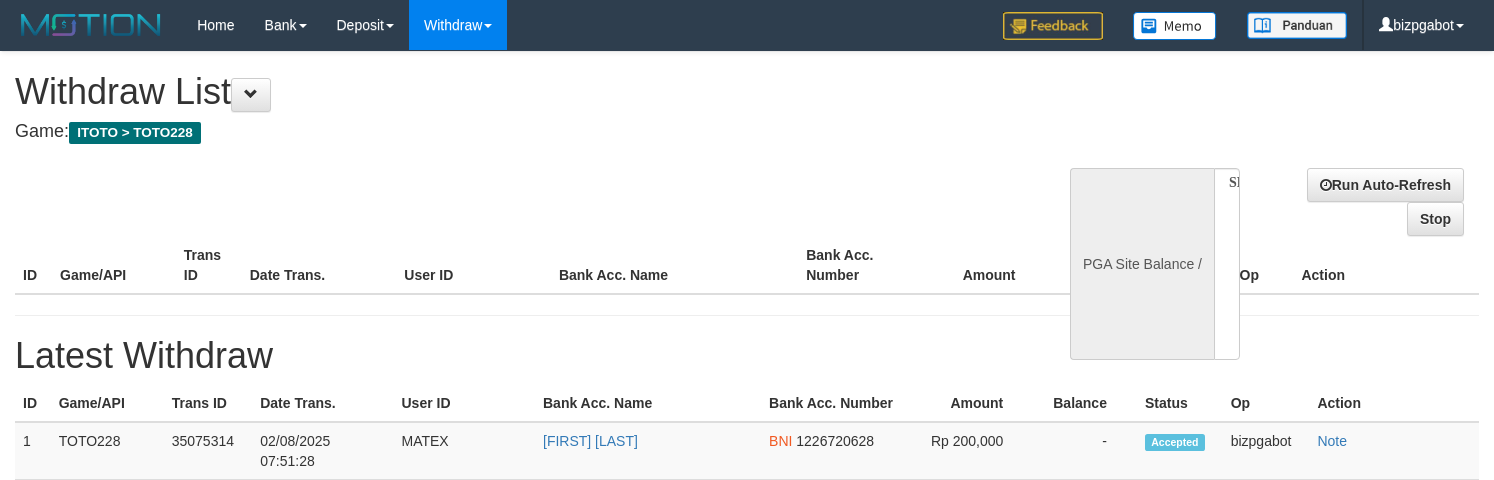 select 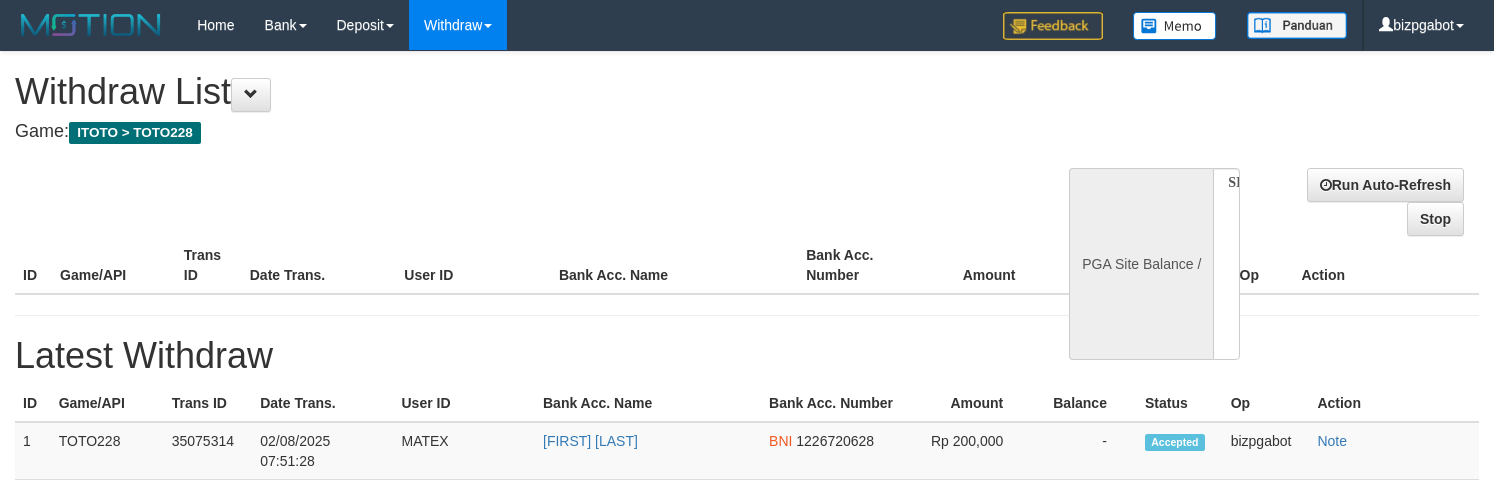scroll, scrollTop: 0, scrollLeft: 0, axis: both 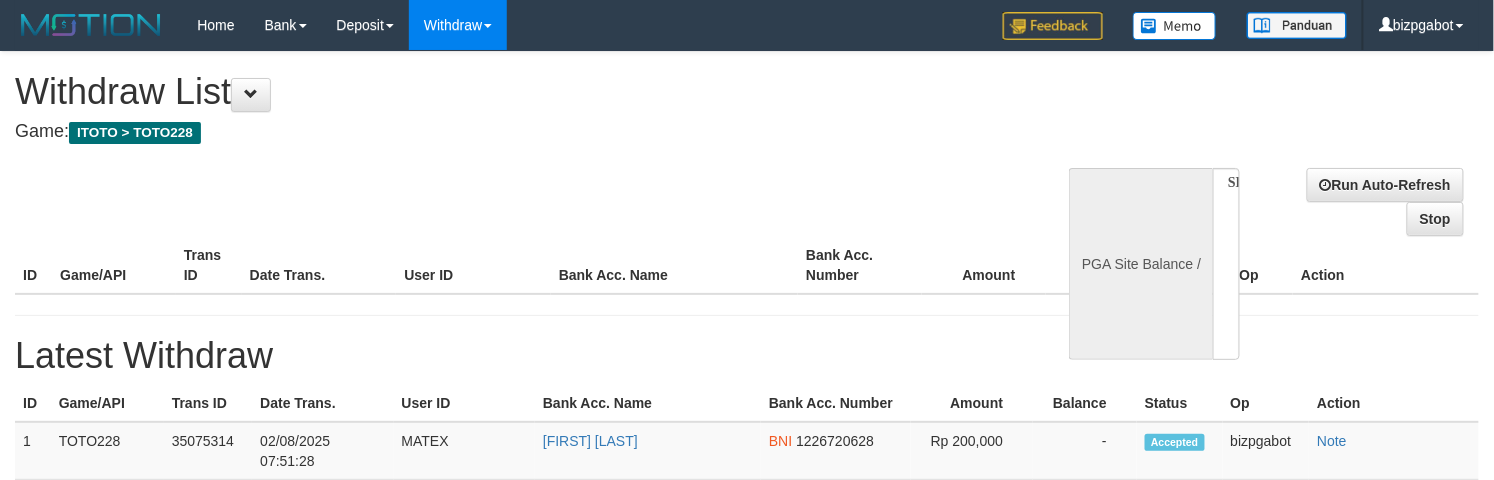 select on "**" 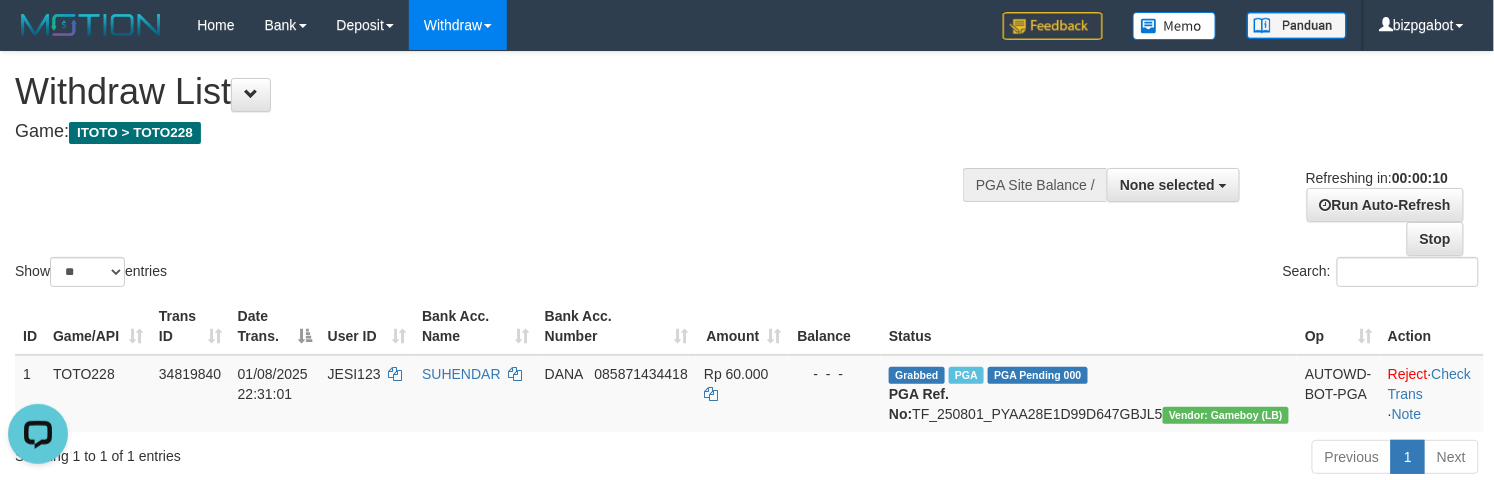 scroll, scrollTop: 0, scrollLeft: 0, axis: both 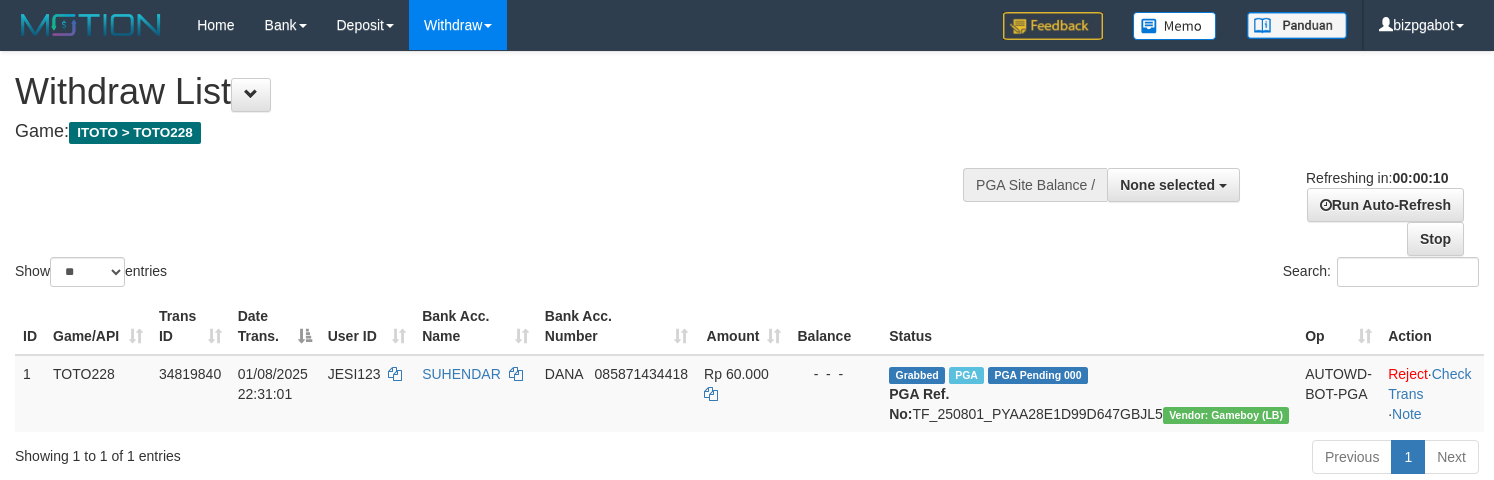 select 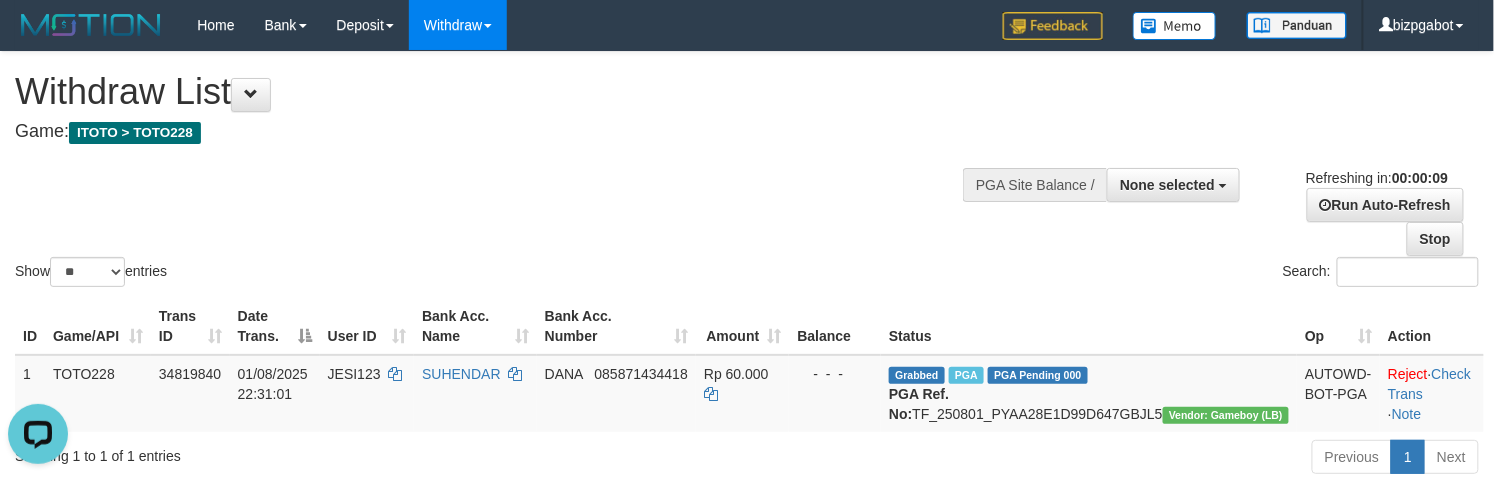 scroll, scrollTop: 0, scrollLeft: 0, axis: both 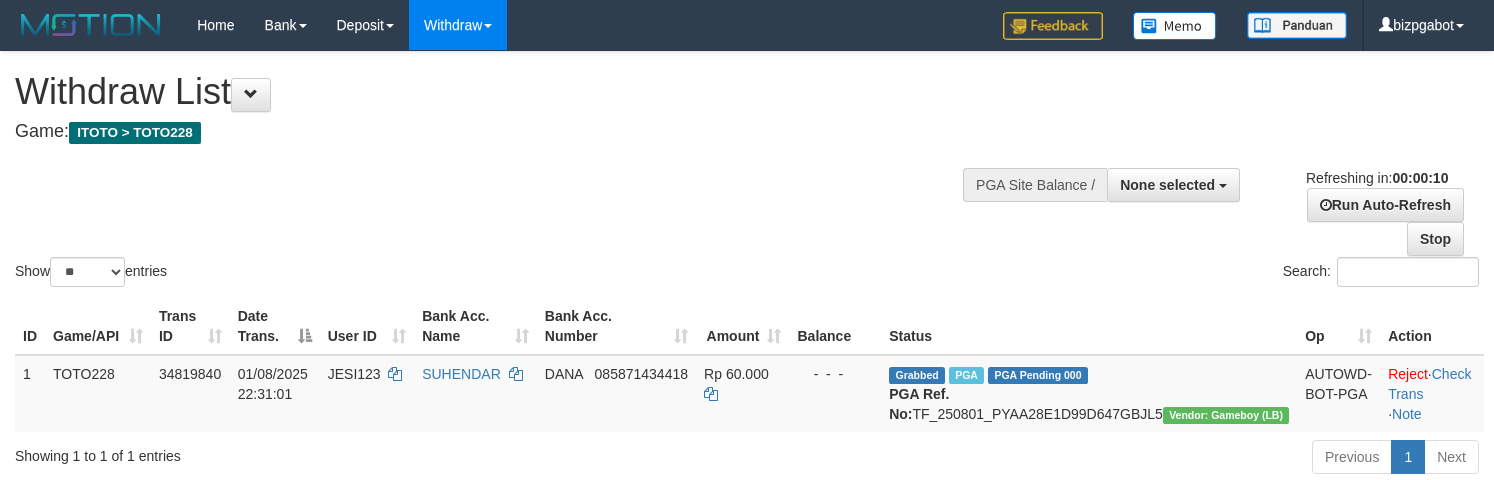 select 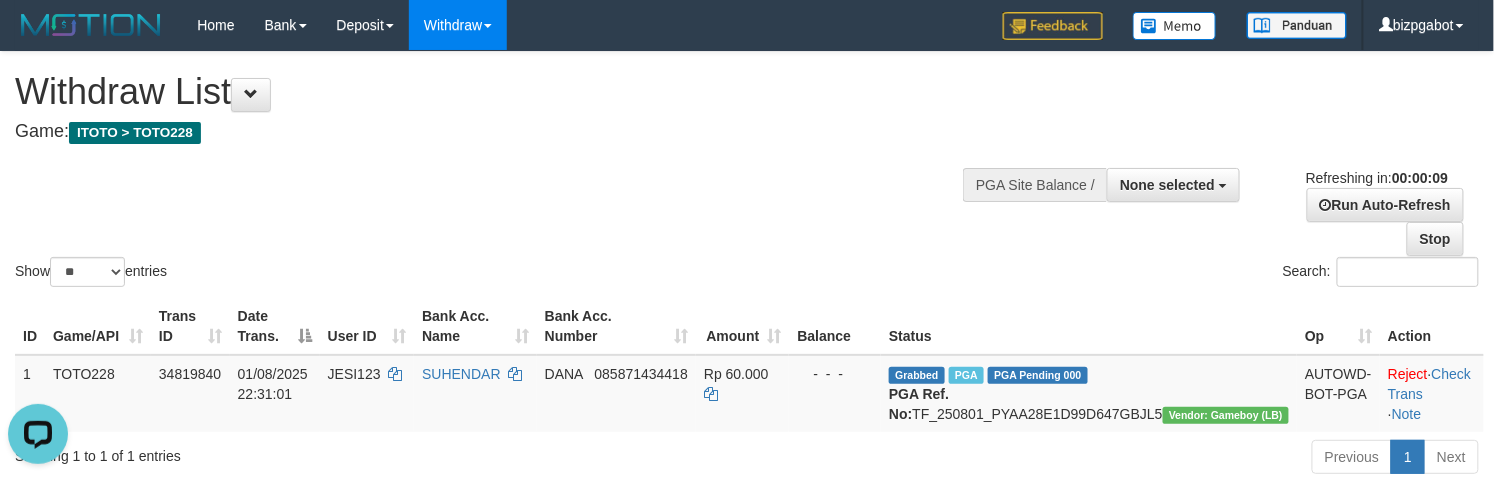 scroll, scrollTop: 0, scrollLeft: 0, axis: both 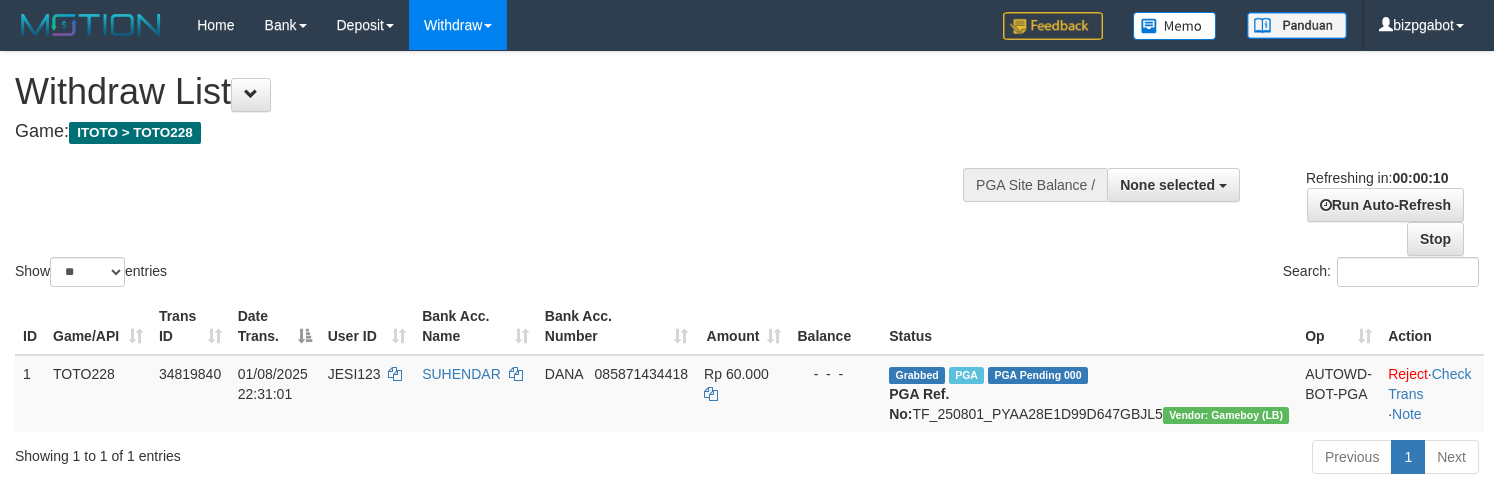 select 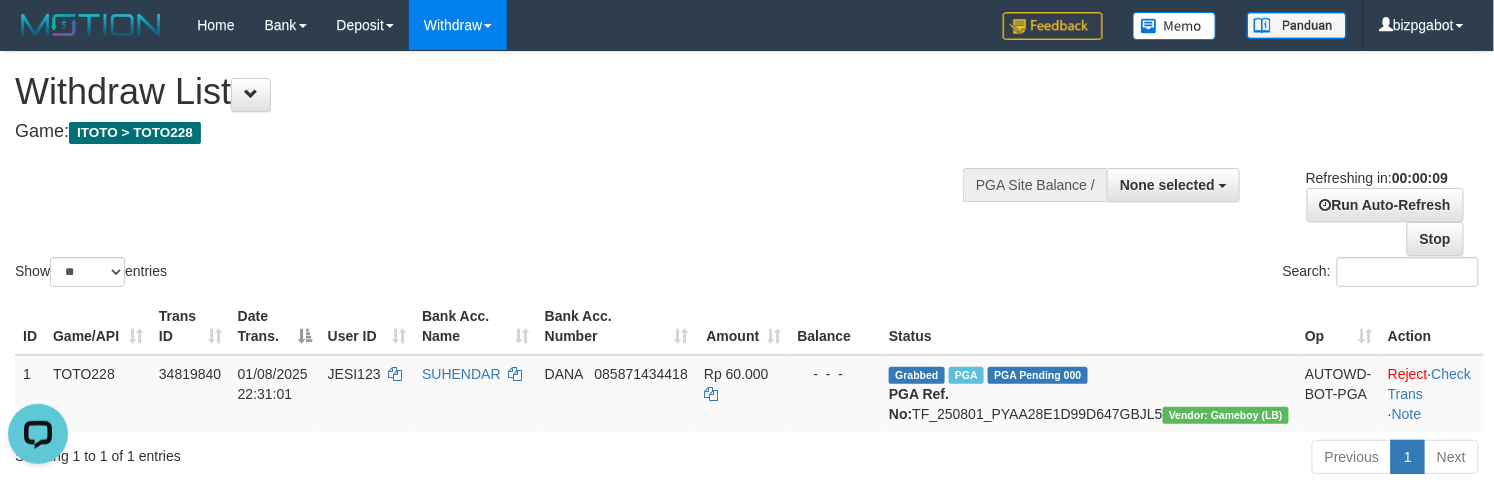 scroll, scrollTop: 0, scrollLeft: 0, axis: both 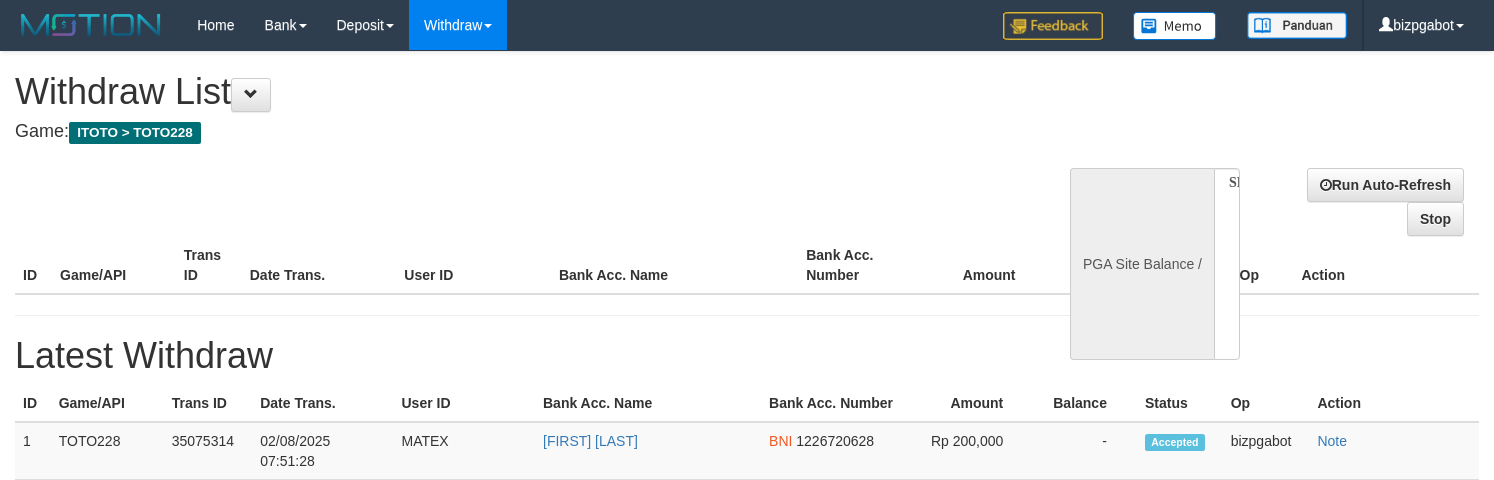 select 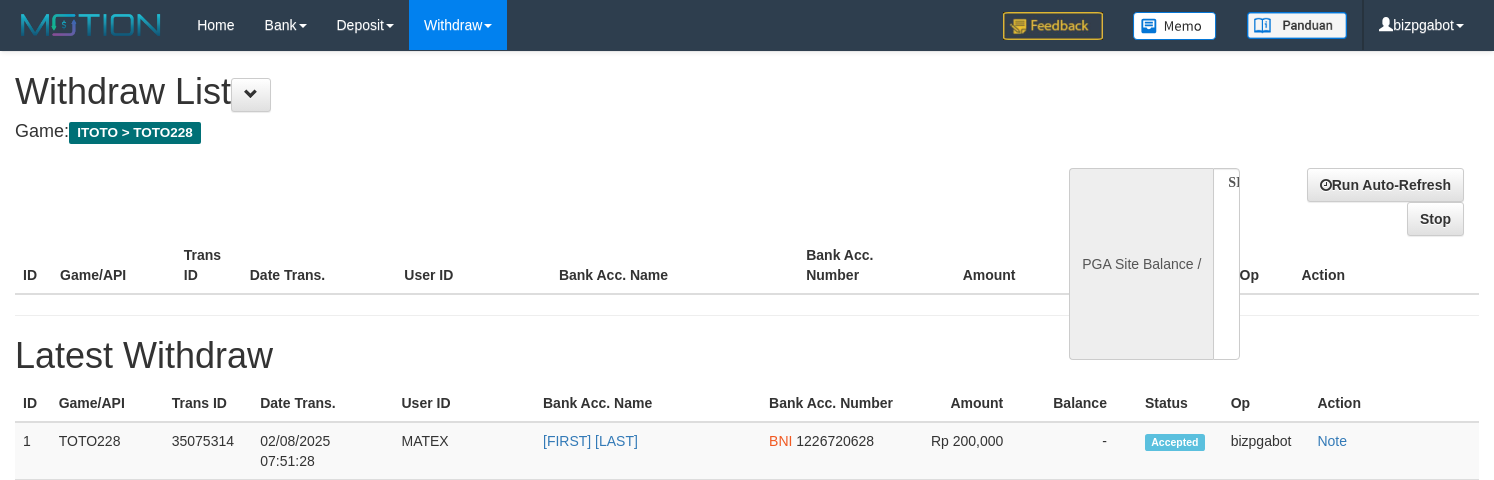 scroll, scrollTop: 0, scrollLeft: 0, axis: both 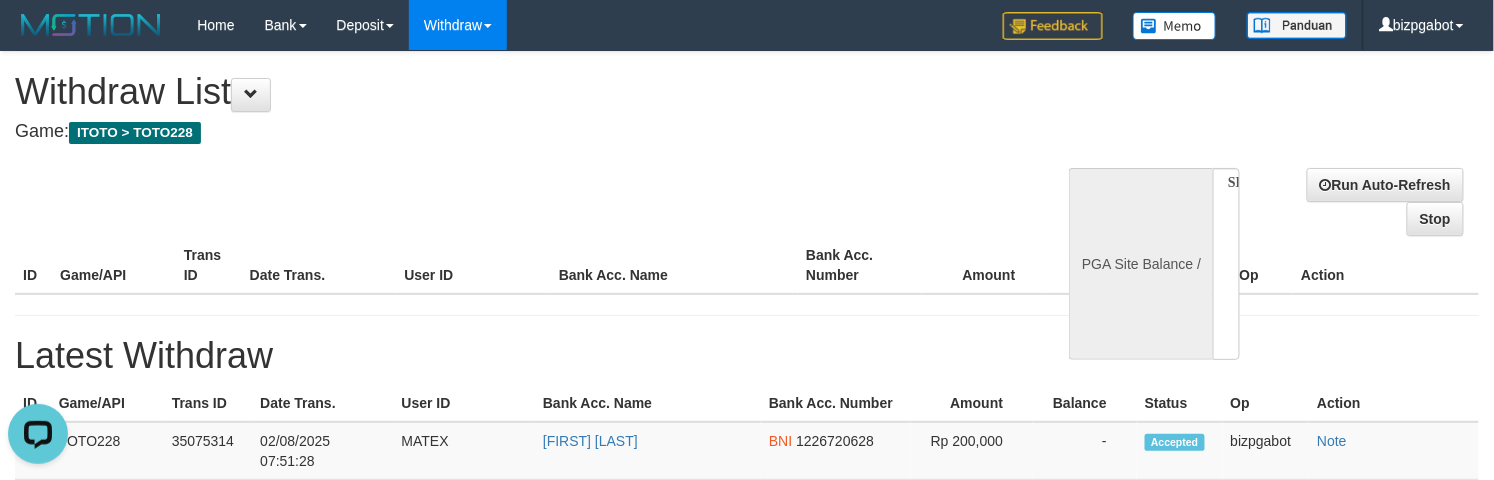 select on "**" 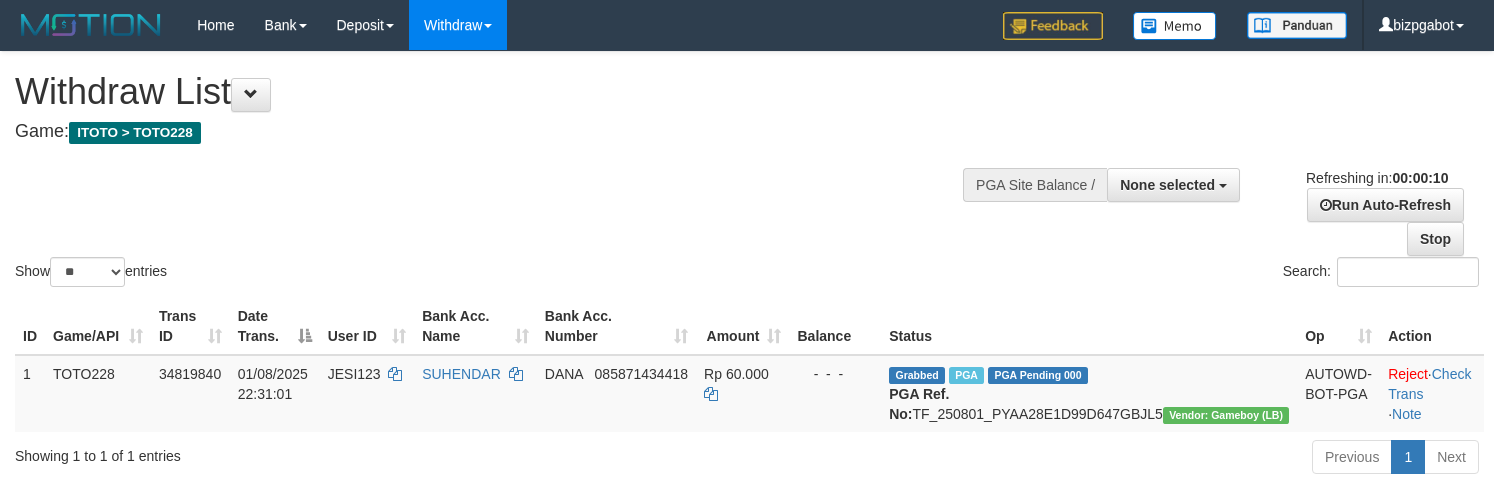 select 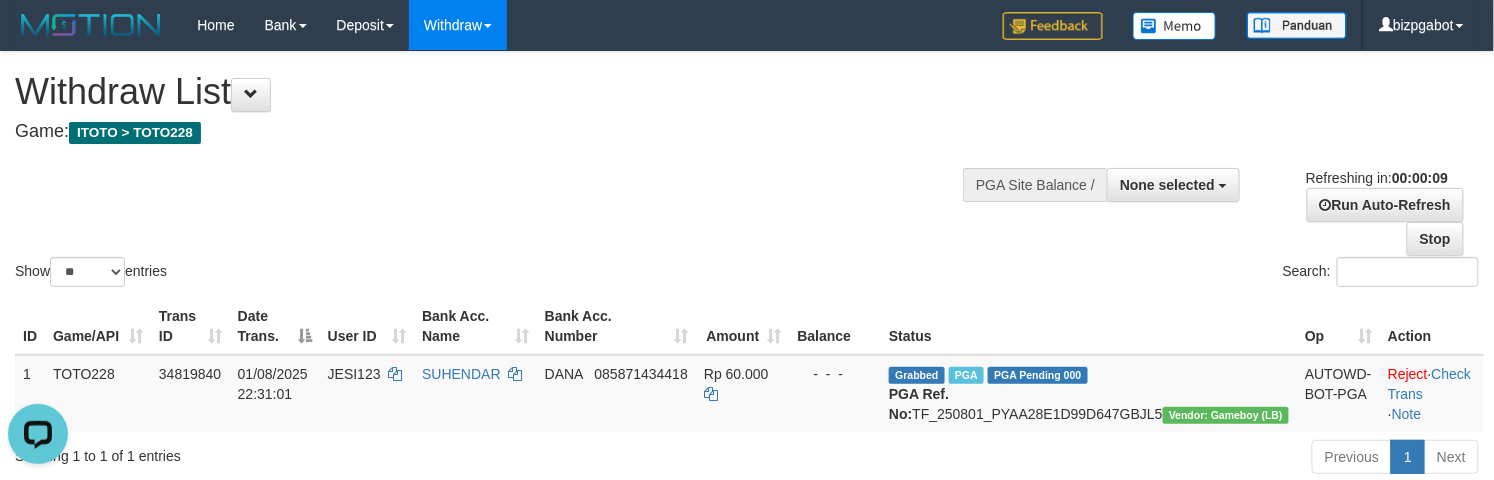scroll, scrollTop: 0, scrollLeft: 0, axis: both 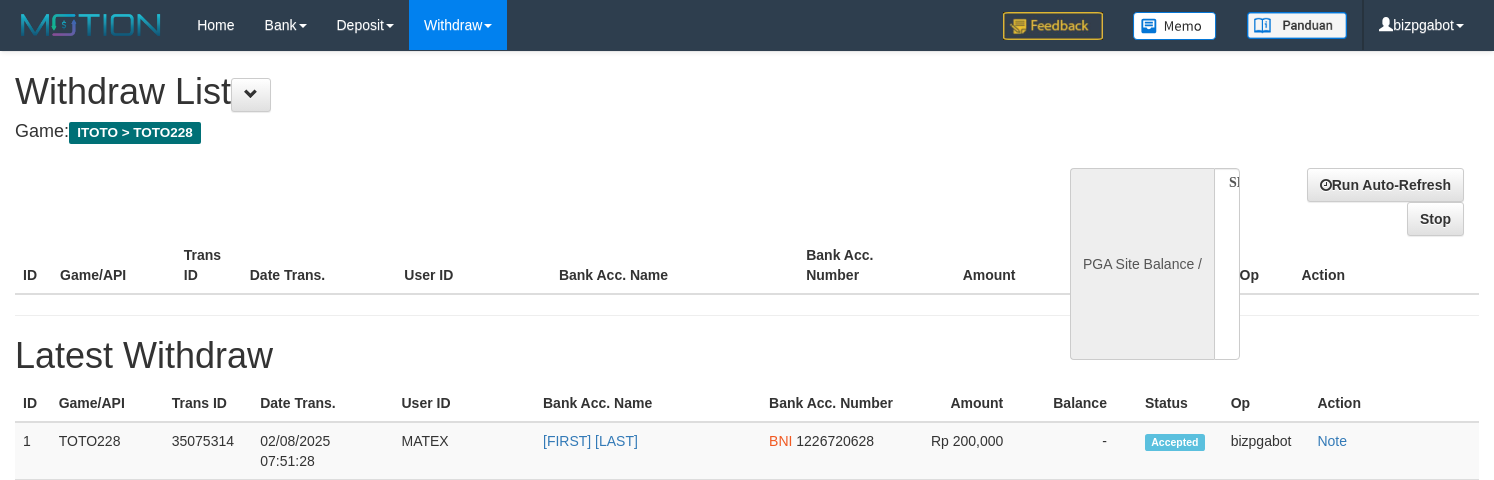 select 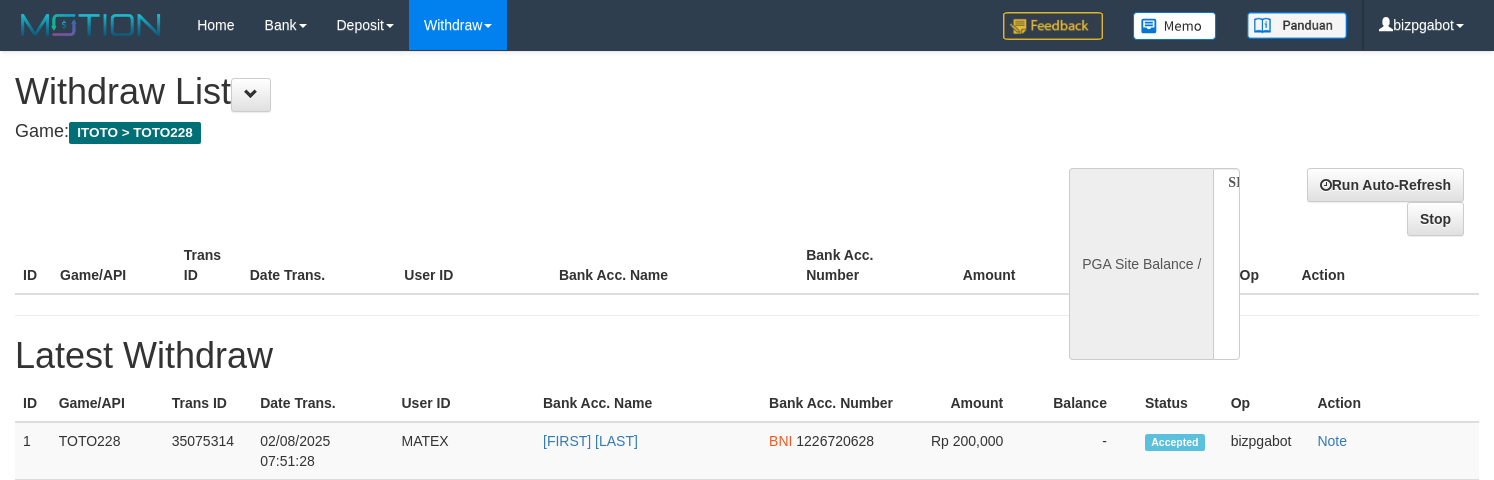 scroll, scrollTop: 0, scrollLeft: 0, axis: both 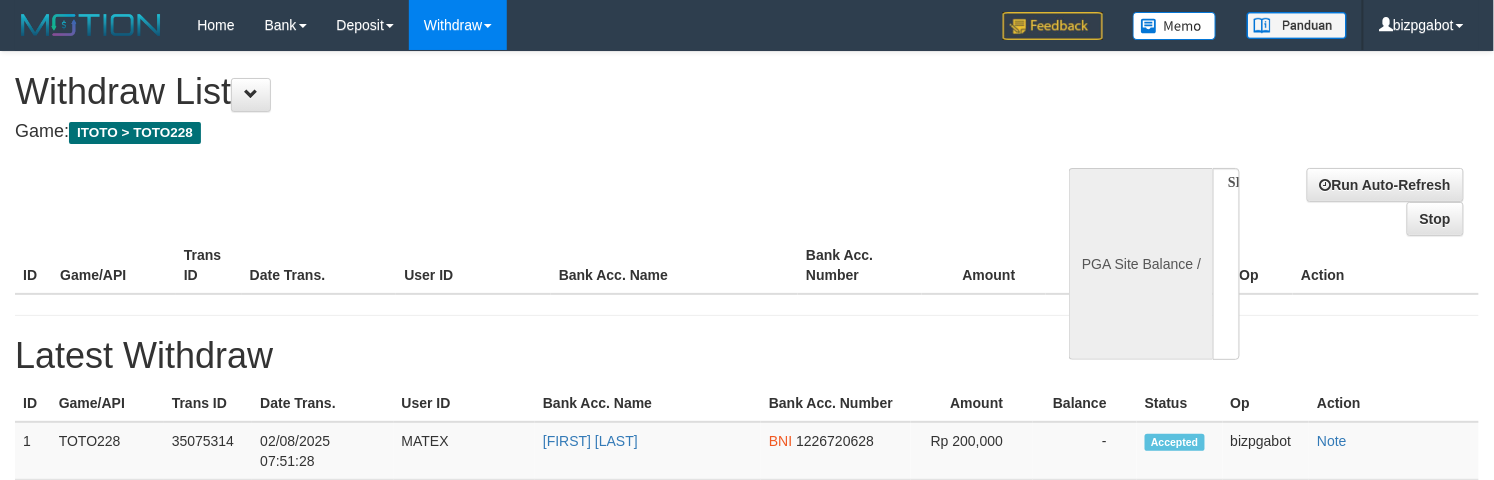 select on "**" 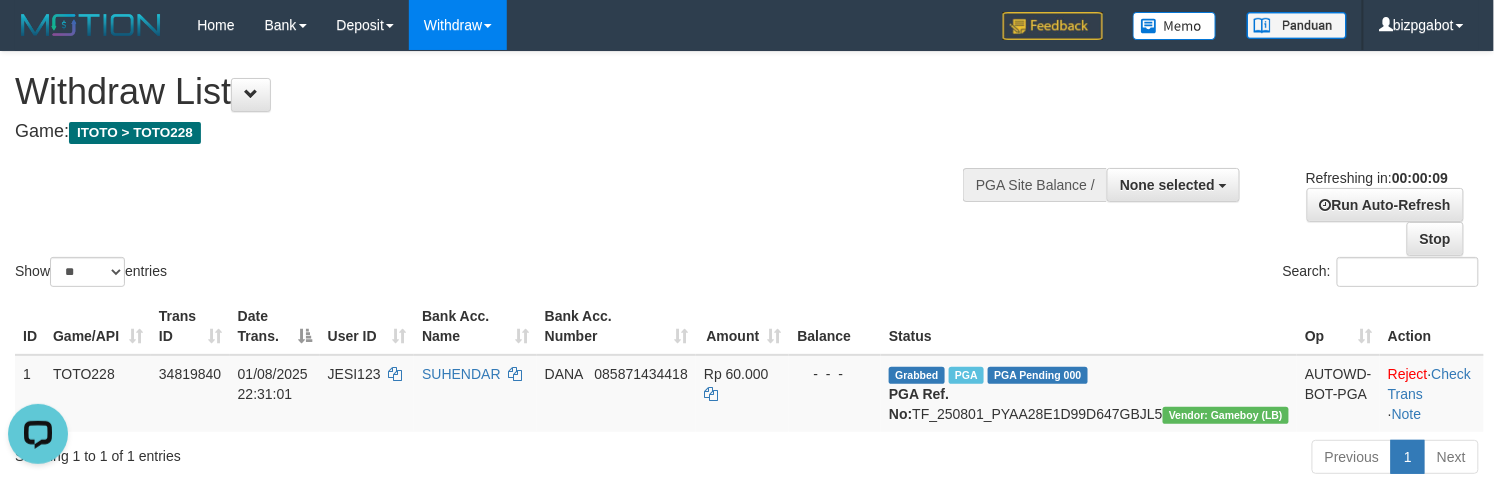 scroll, scrollTop: 0, scrollLeft: 0, axis: both 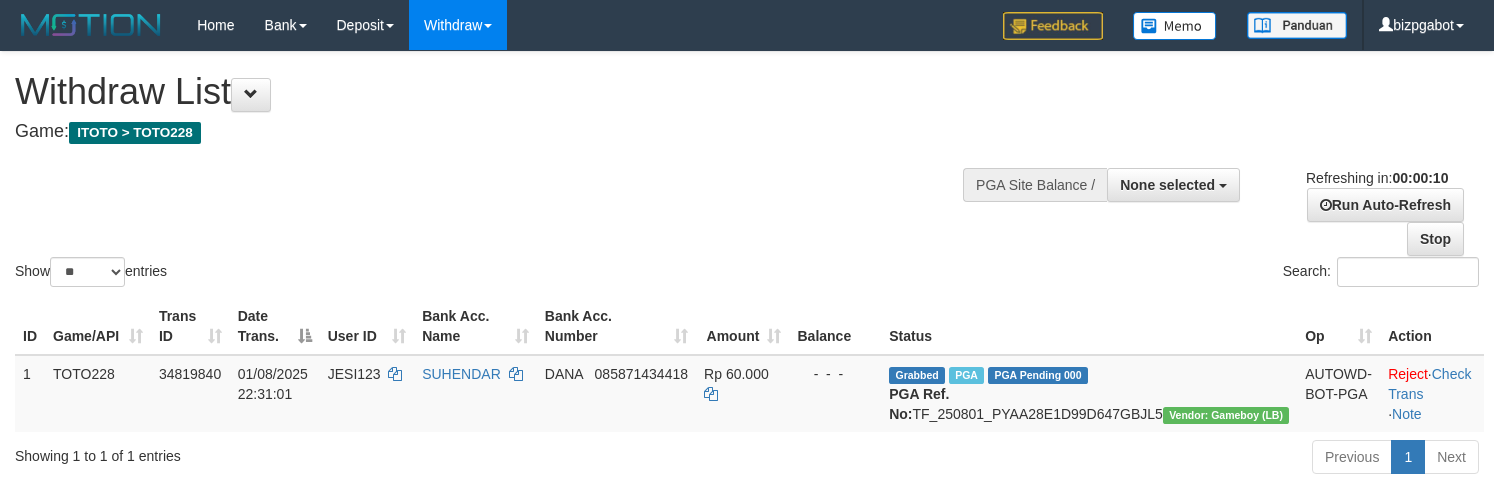 select 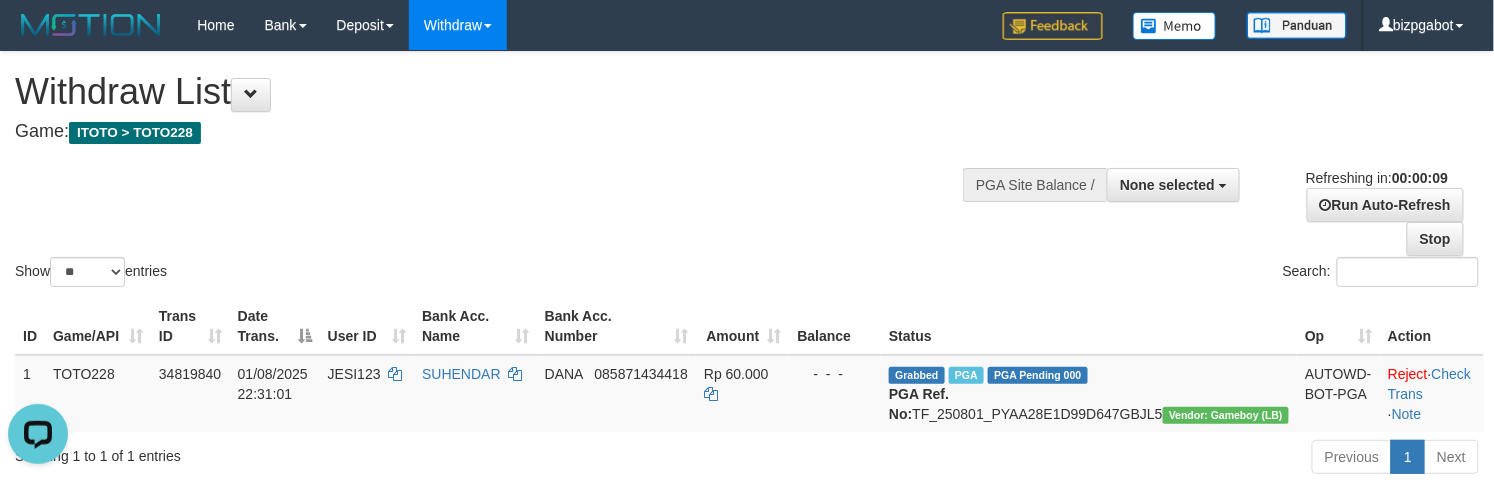 scroll, scrollTop: 0, scrollLeft: 0, axis: both 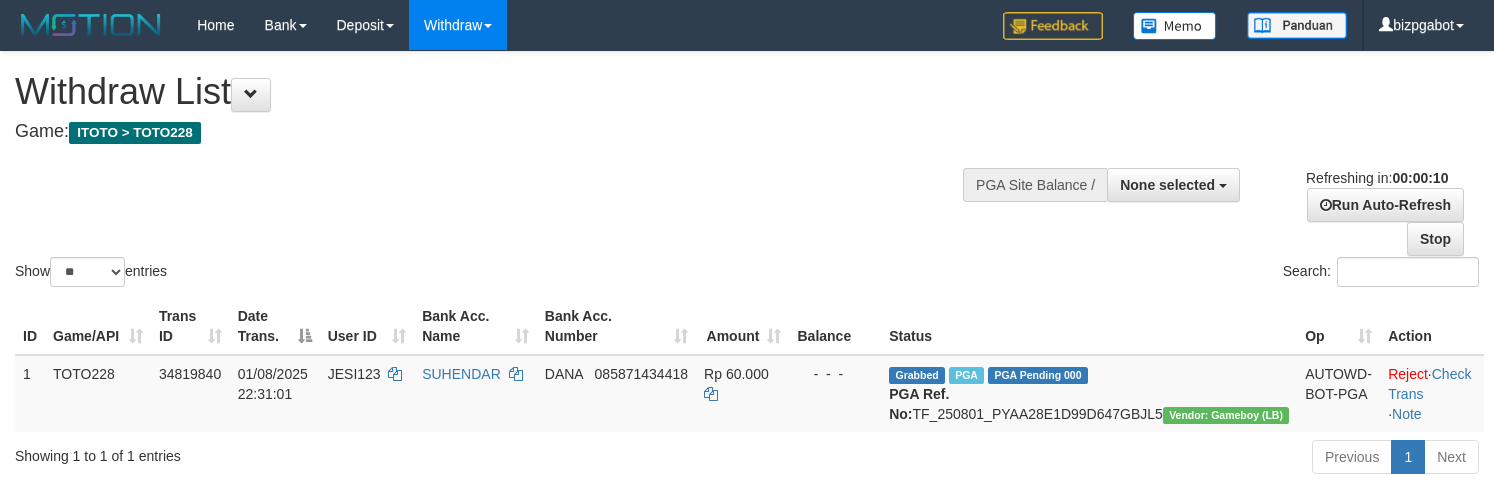 select 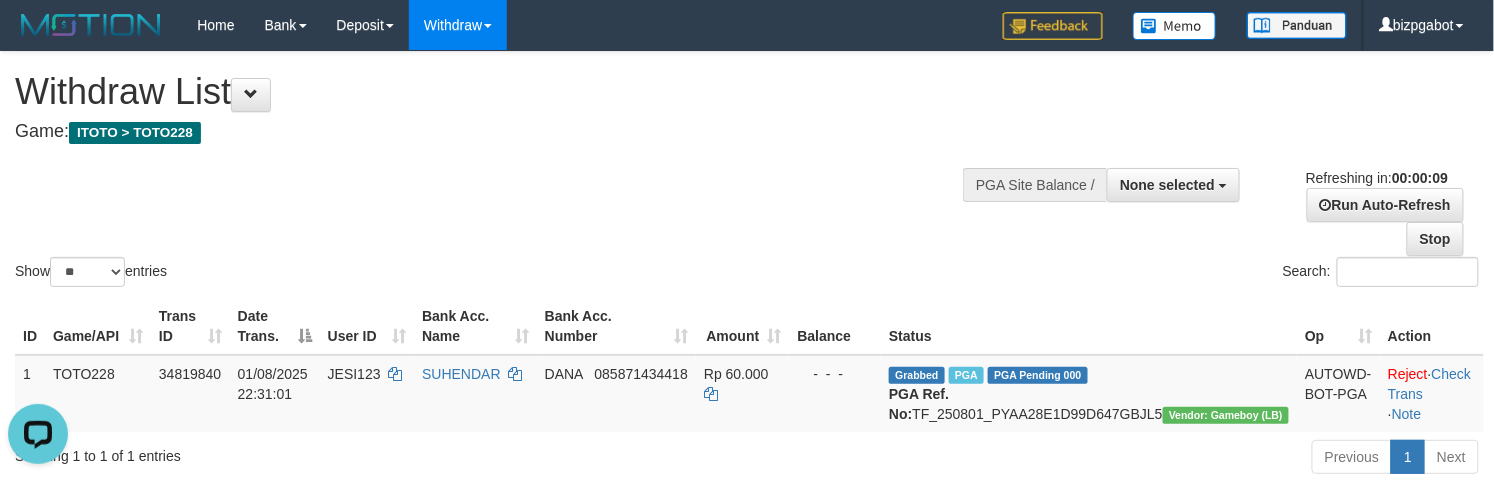 scroll, scrollTop: 0, scrollLeft: 0, axis: both 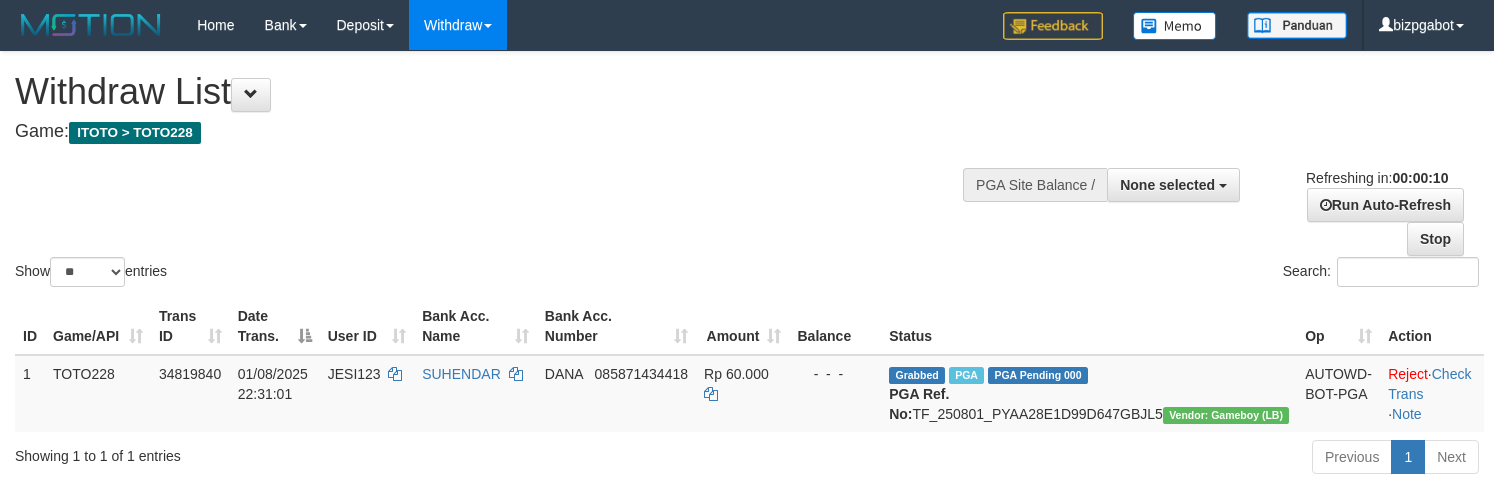 select 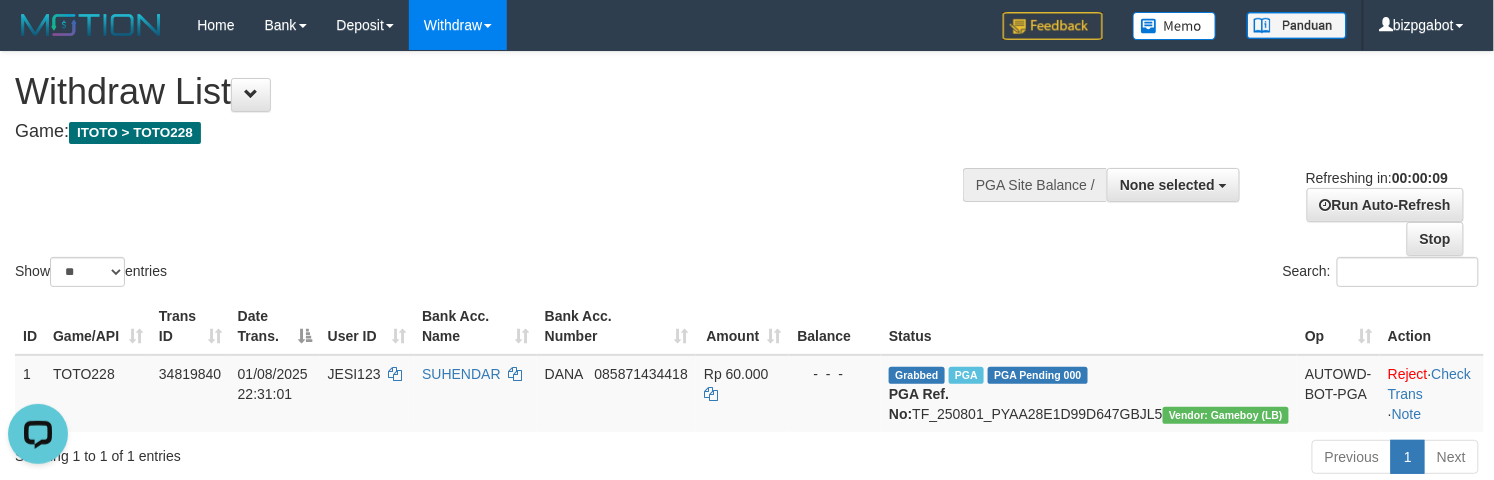 scroll, scrollTop: 0, scrollLeft: 0, axis: both 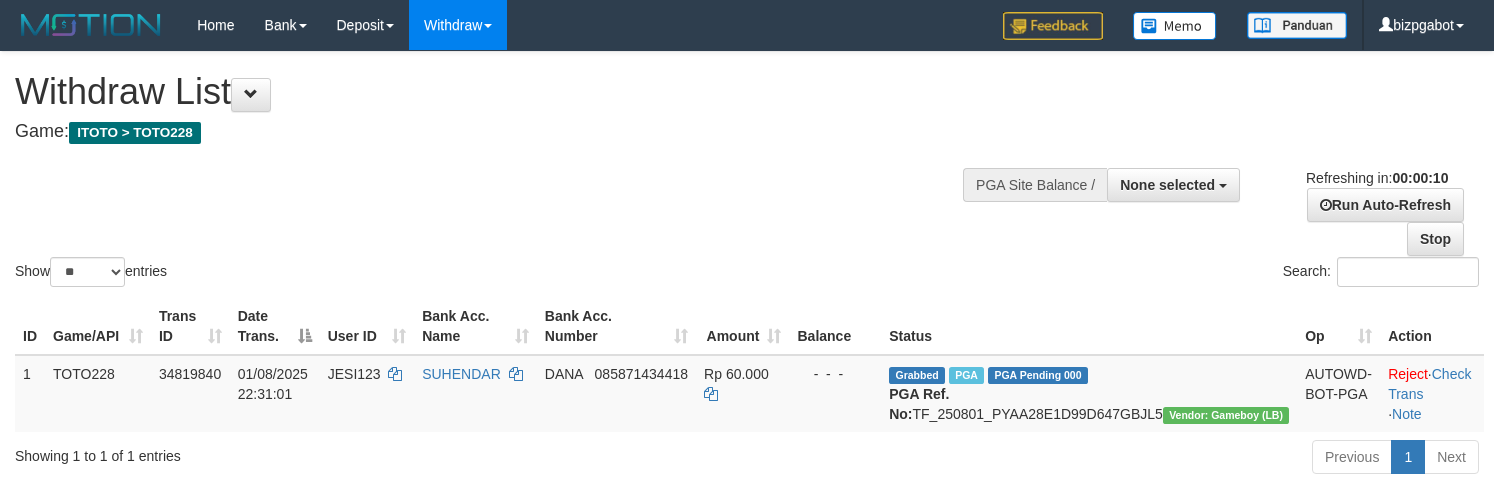 select 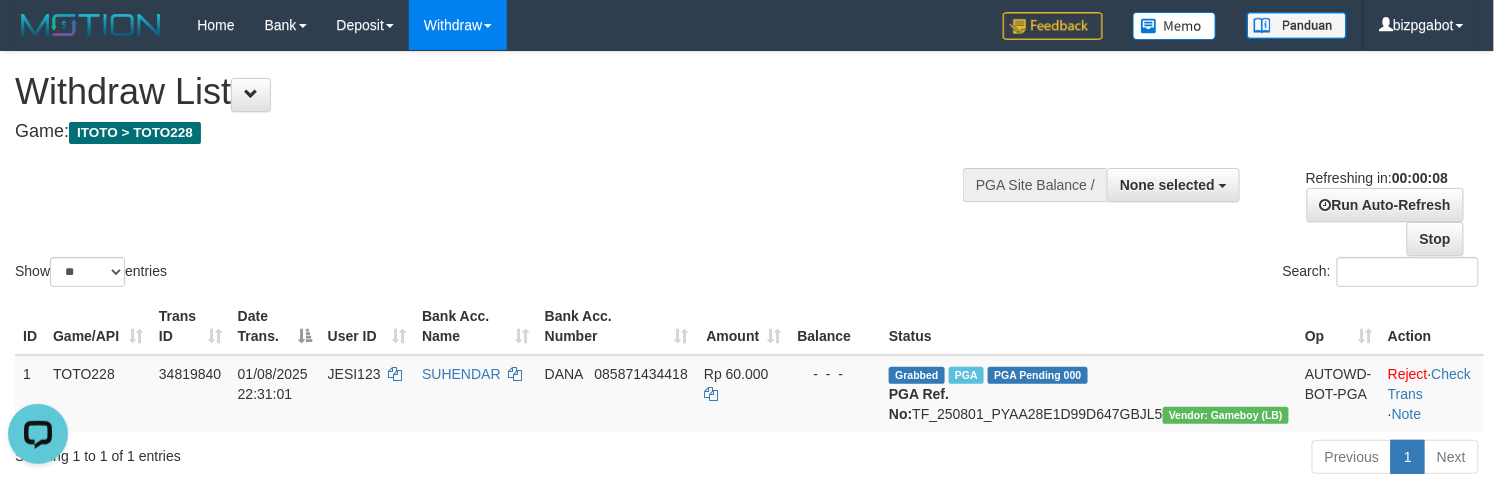 scroll, scrollTop: 0, scrollLeft: 0, axis: both 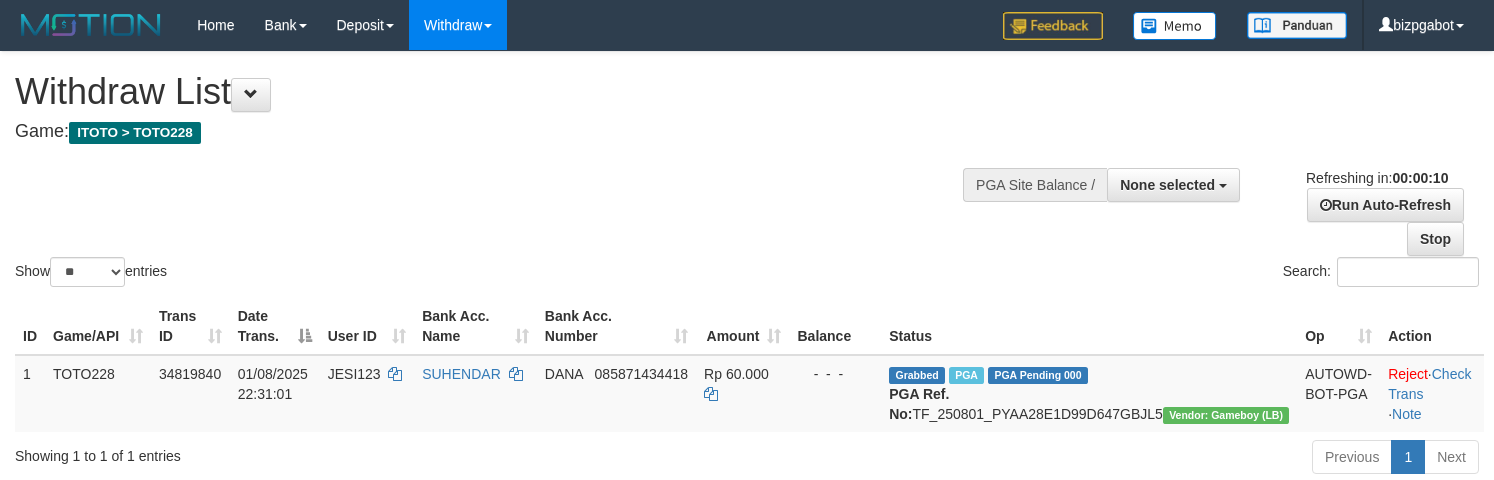 select 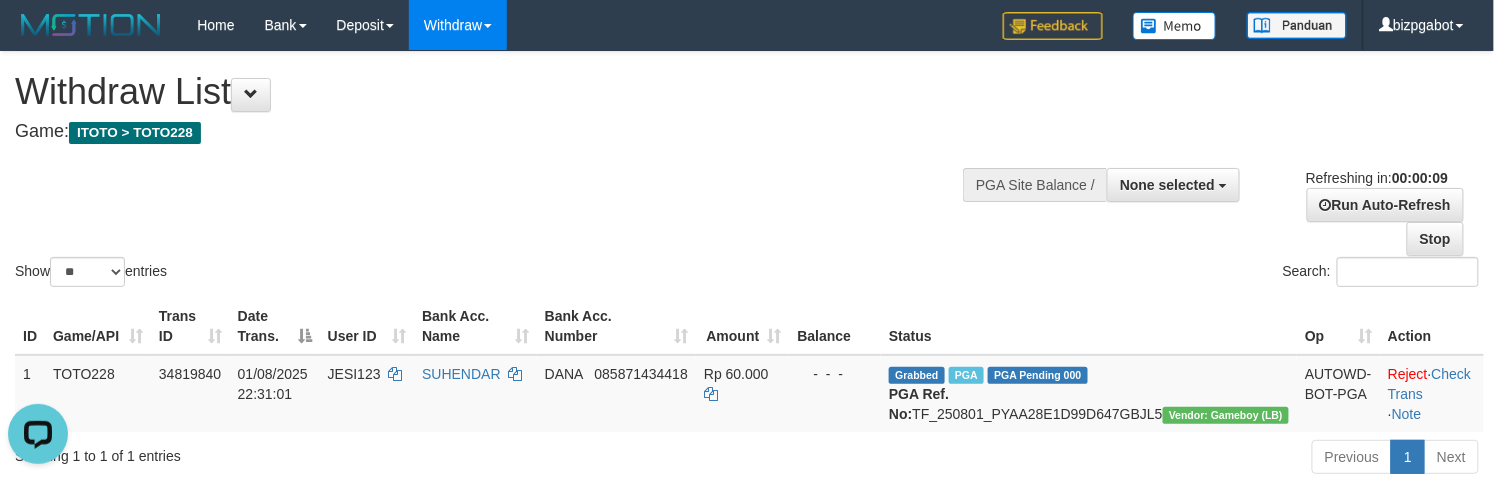 scroll, scrollTop: 0, scrollLeft: 0, axis: both 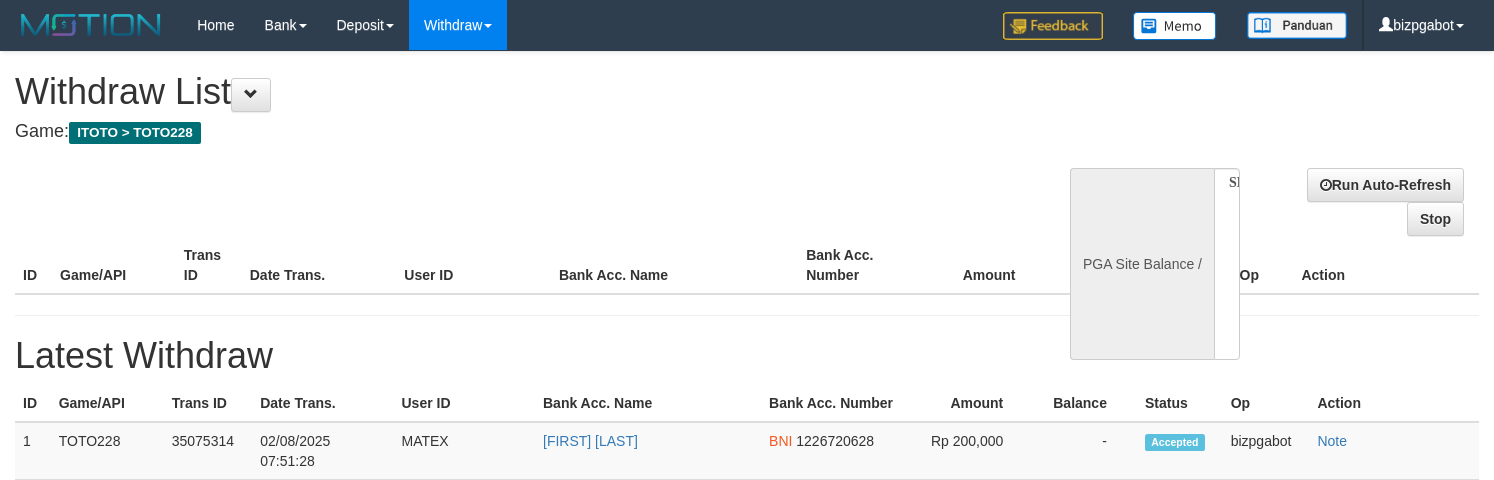 select 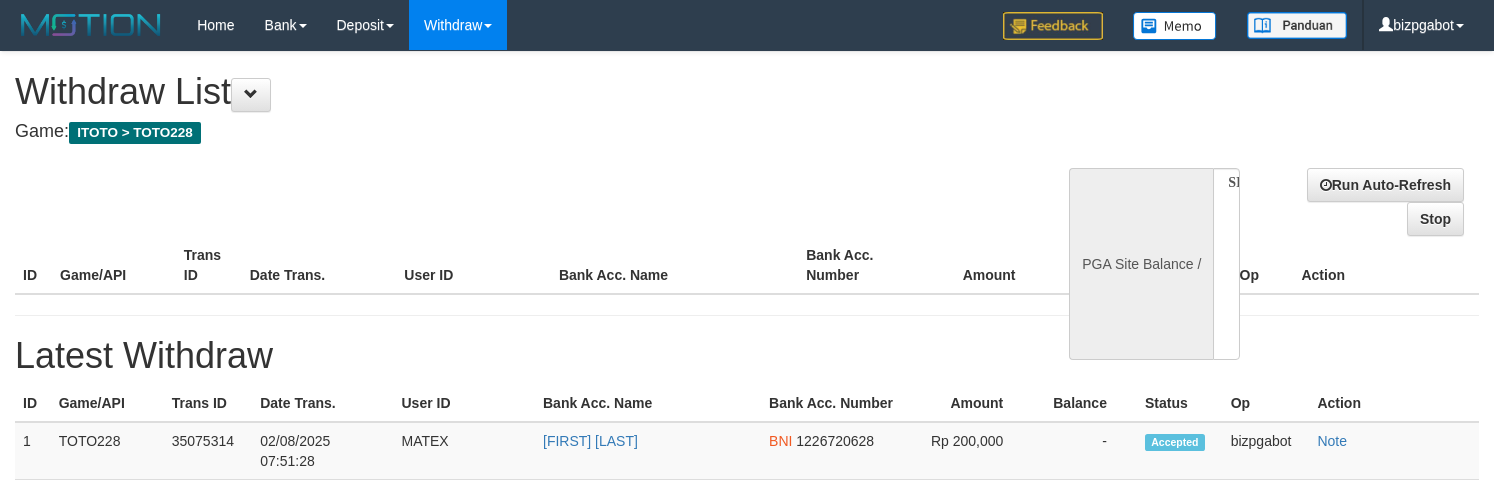 scroll, scrollTop: 0, scrollLeft: 0, axis: both 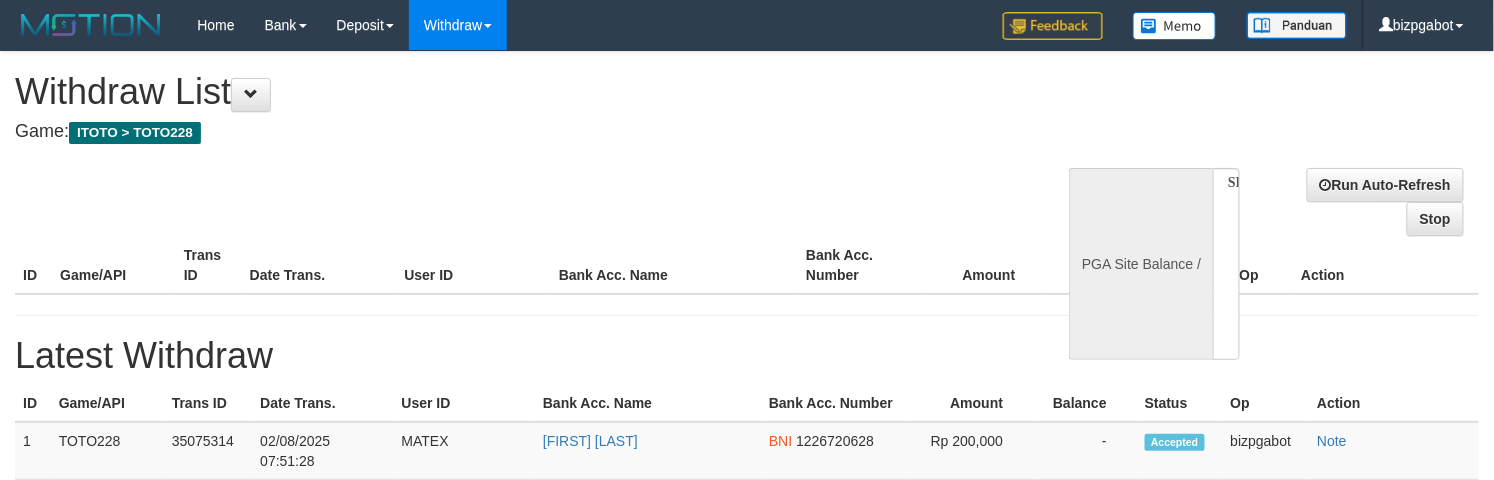 select on "**" 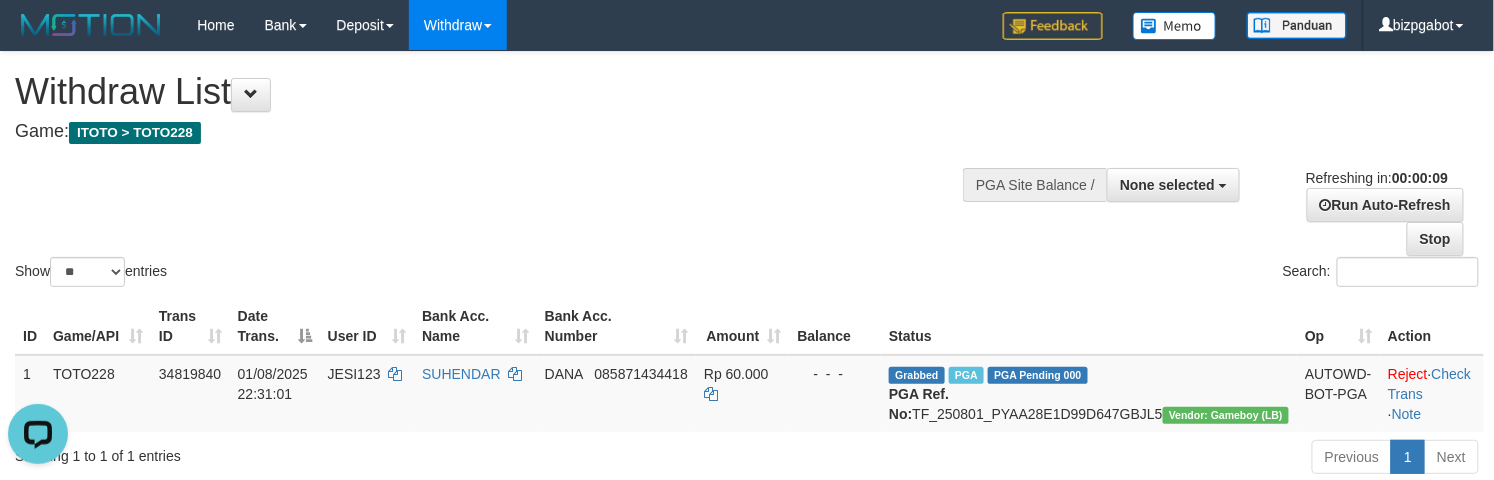 scroll, scrollTop: 0, scrollLeft: 0, axis: both 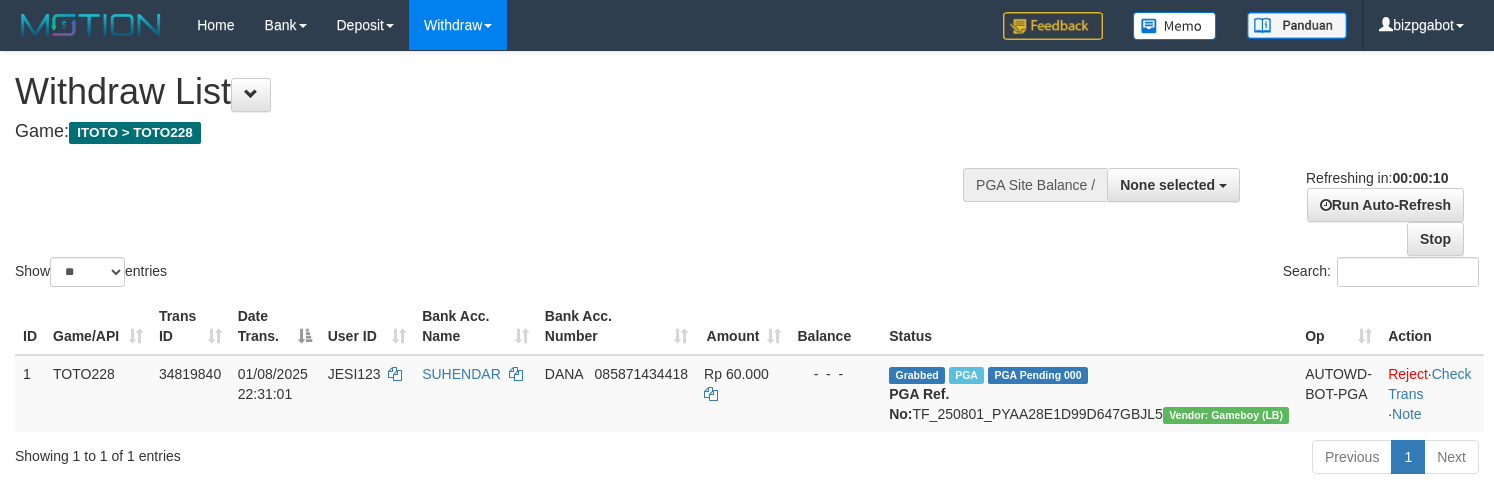 select 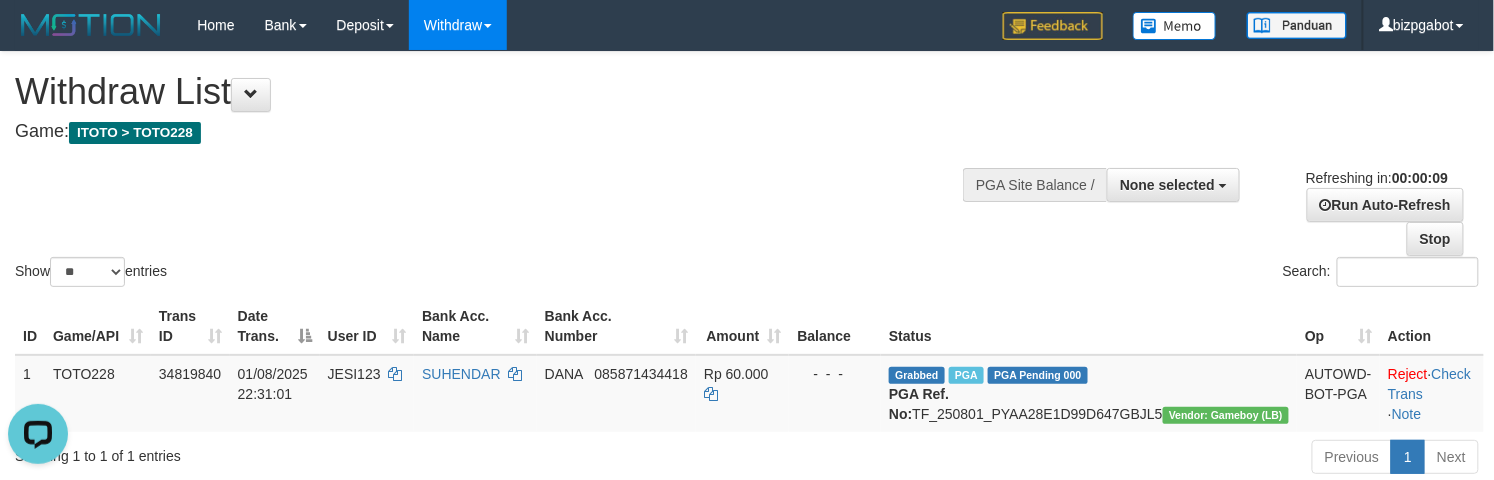 scroll, scrollTop: 0, scrollLeft: 0, axis: both 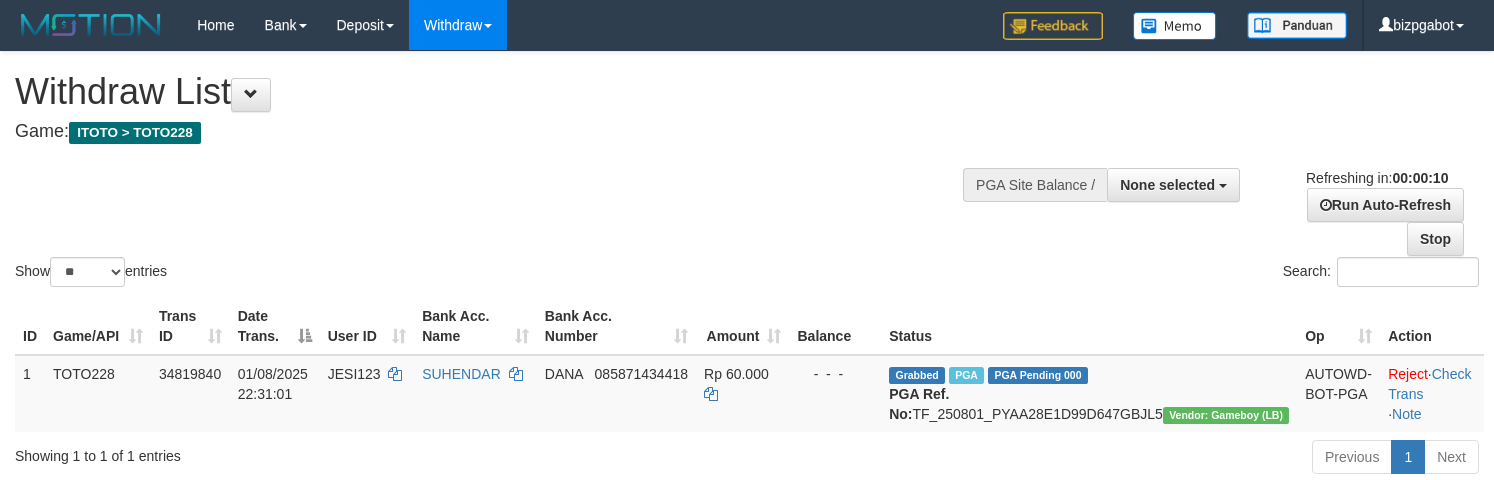 select 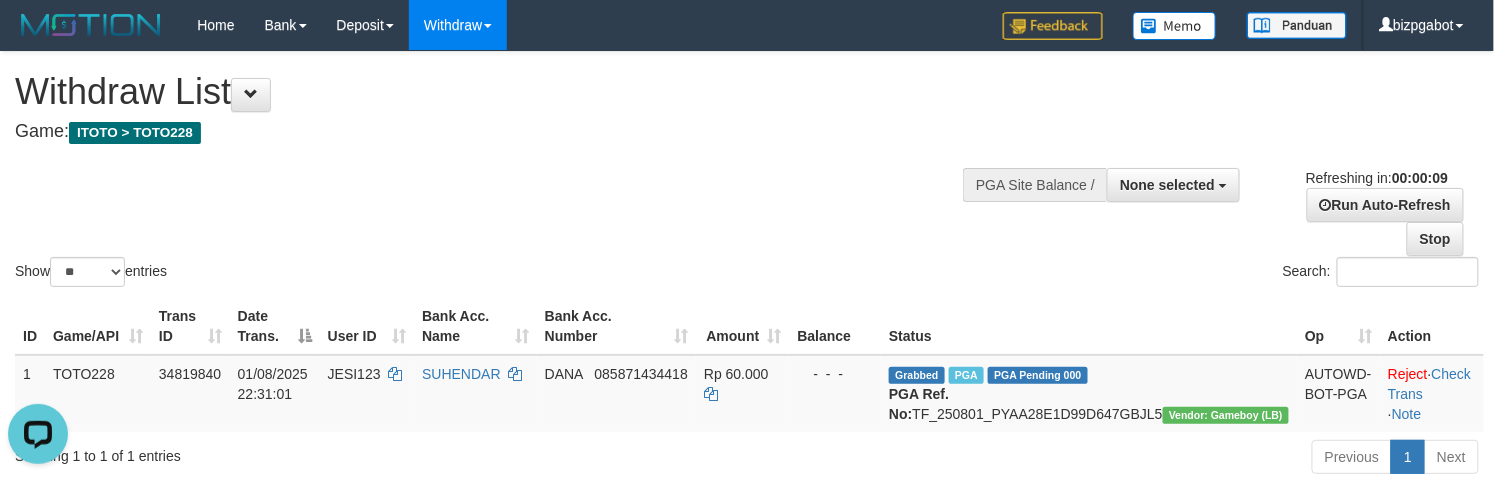 scroll, scrollTop: 0, scrollLeft: 0, axis: both 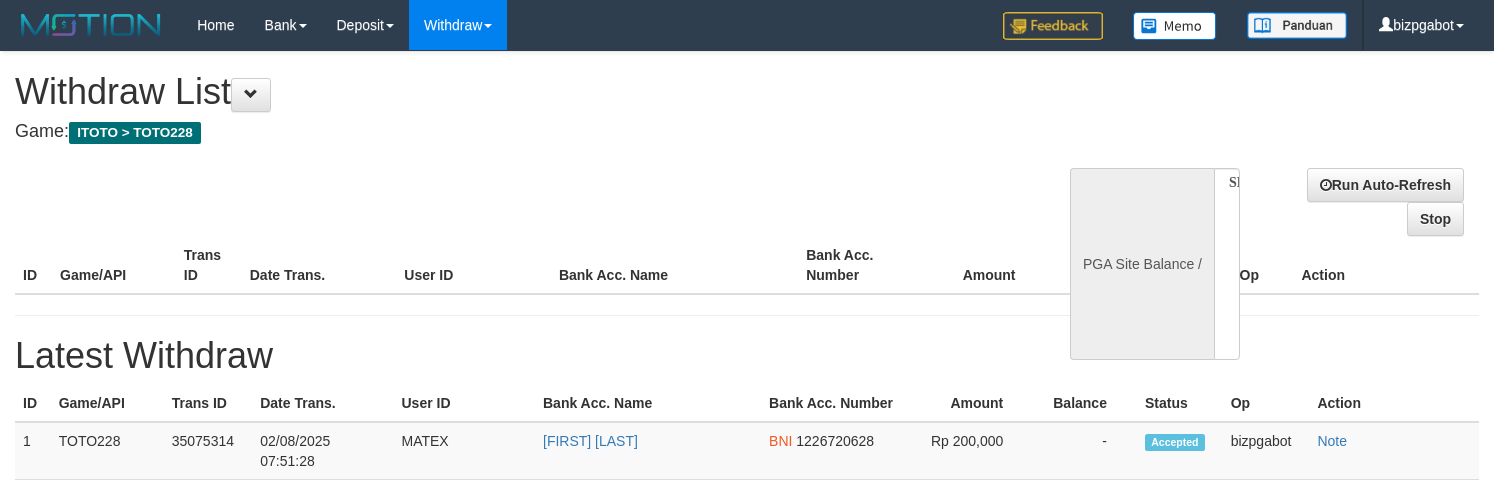 select 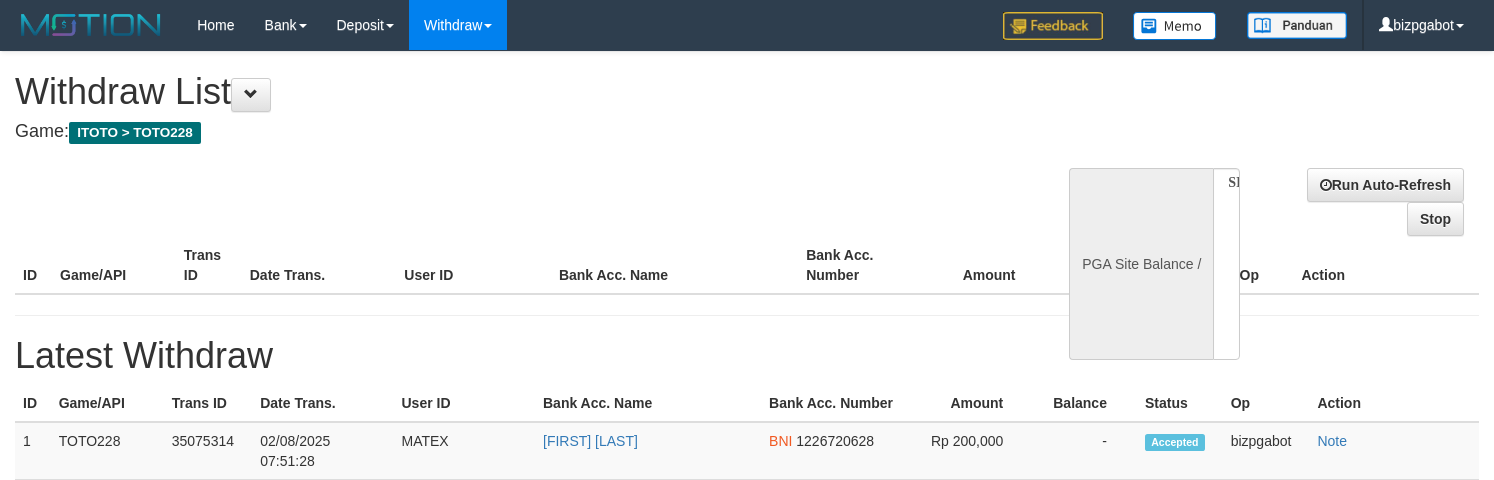 scroll, scrollTop: 0, scrollLeft: 0, axis: both 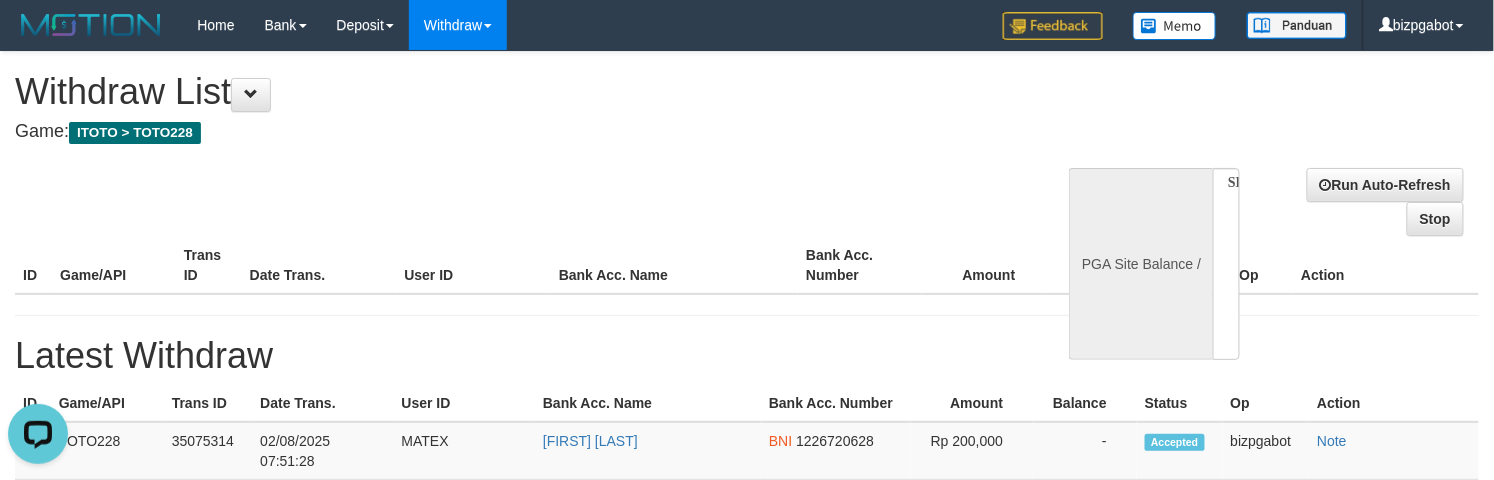 select on "**" 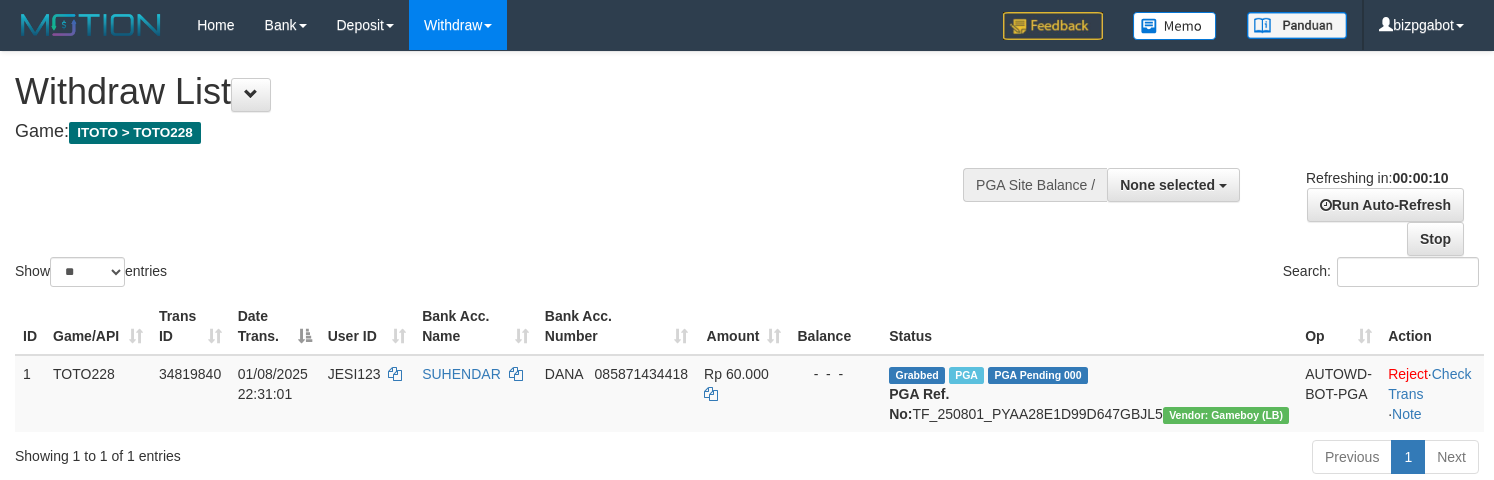 select 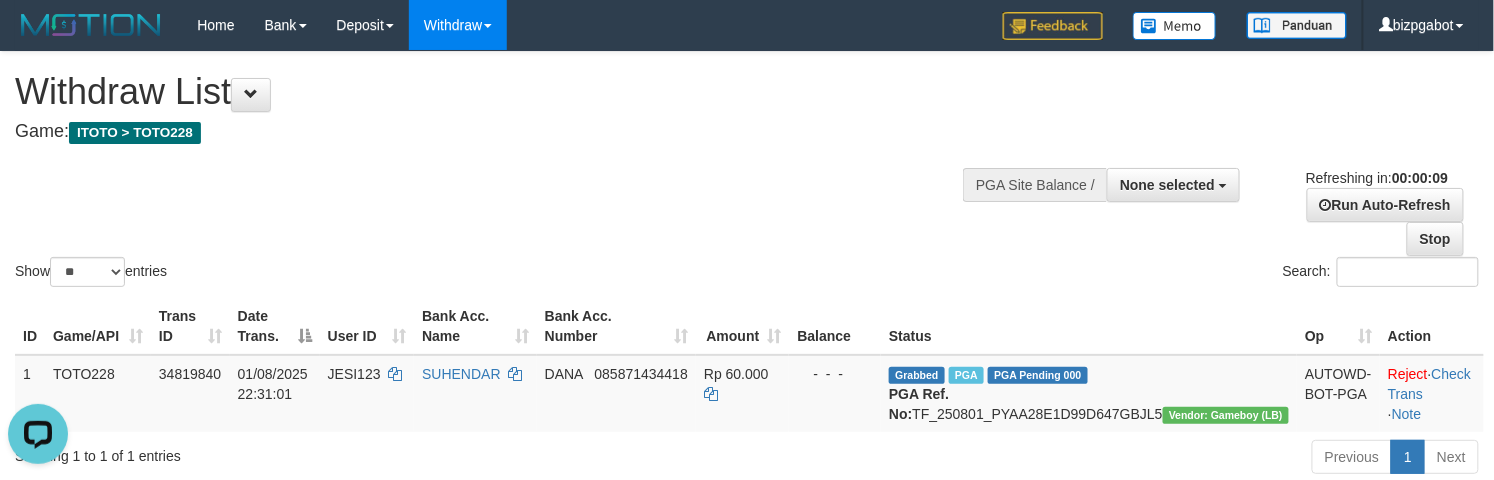 scroll, scrollTop: 0, scrollLeft: 0, axis: both 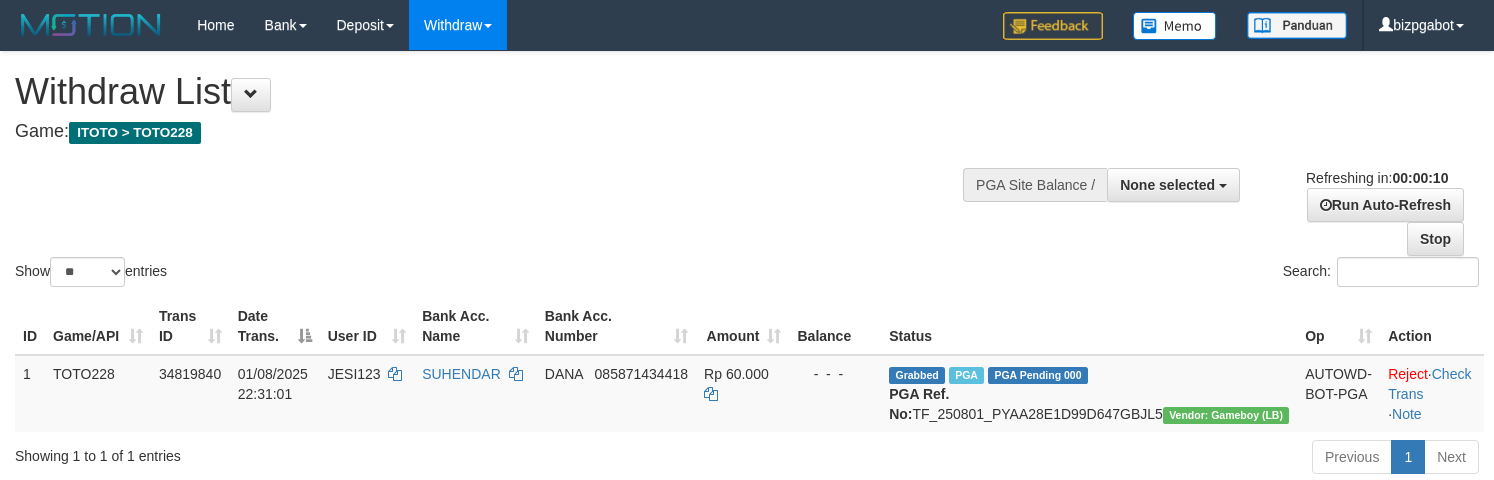 select 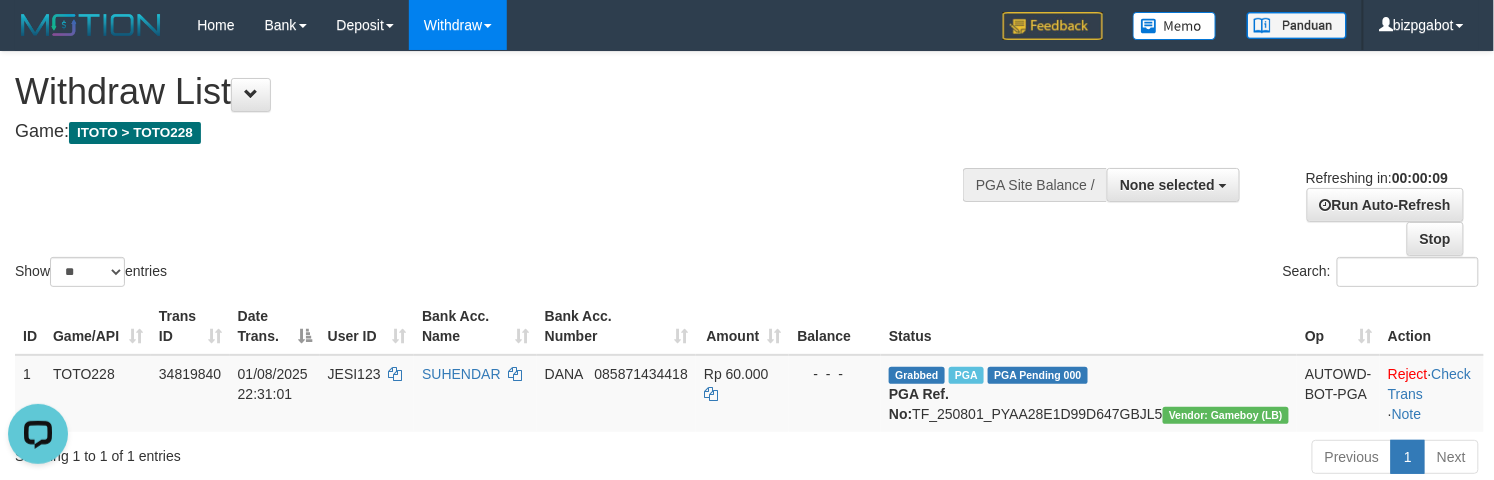scroll, scrollTop: 0, scrollLeft: 0, axis: both 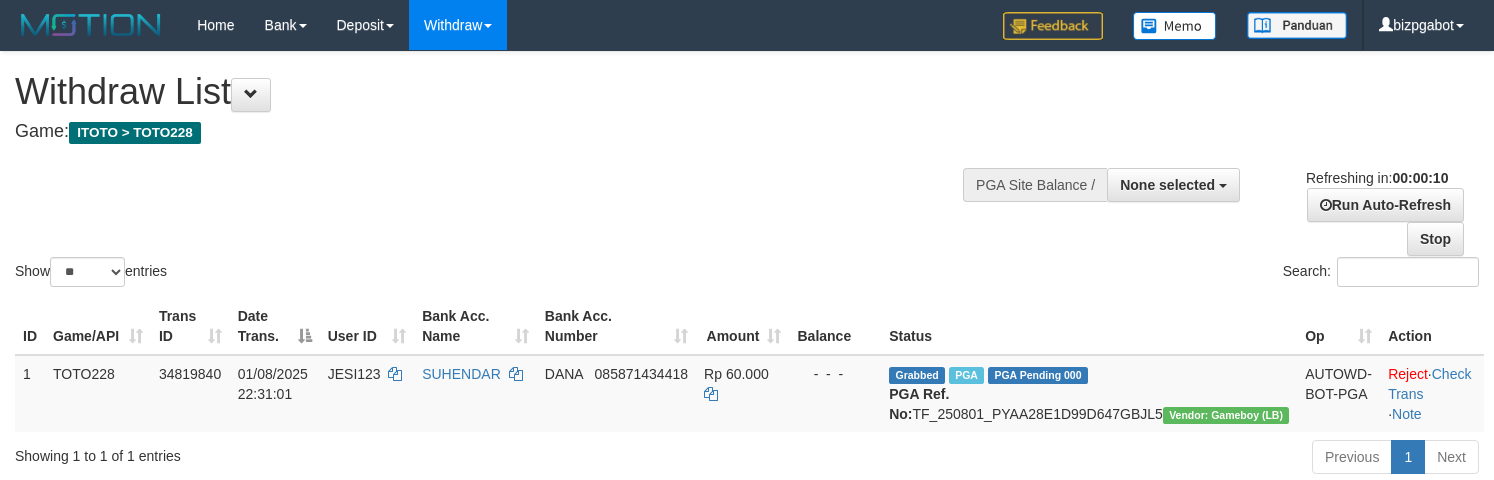 select 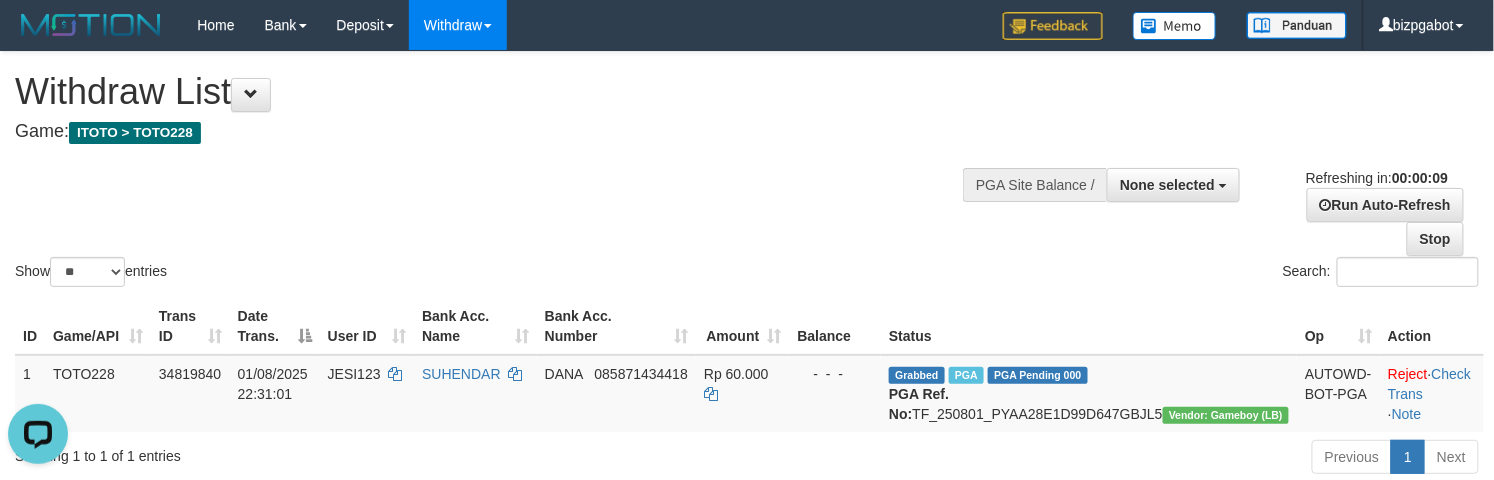 scroll, scrollTop: 0, scrollLeft: 0, axis: both 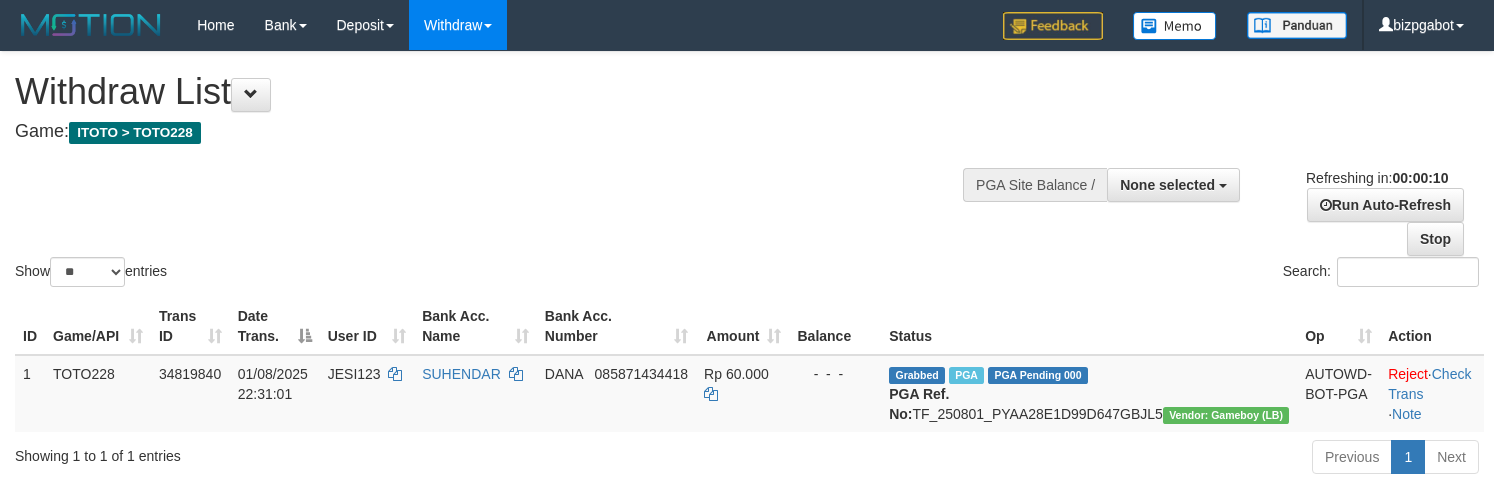 select 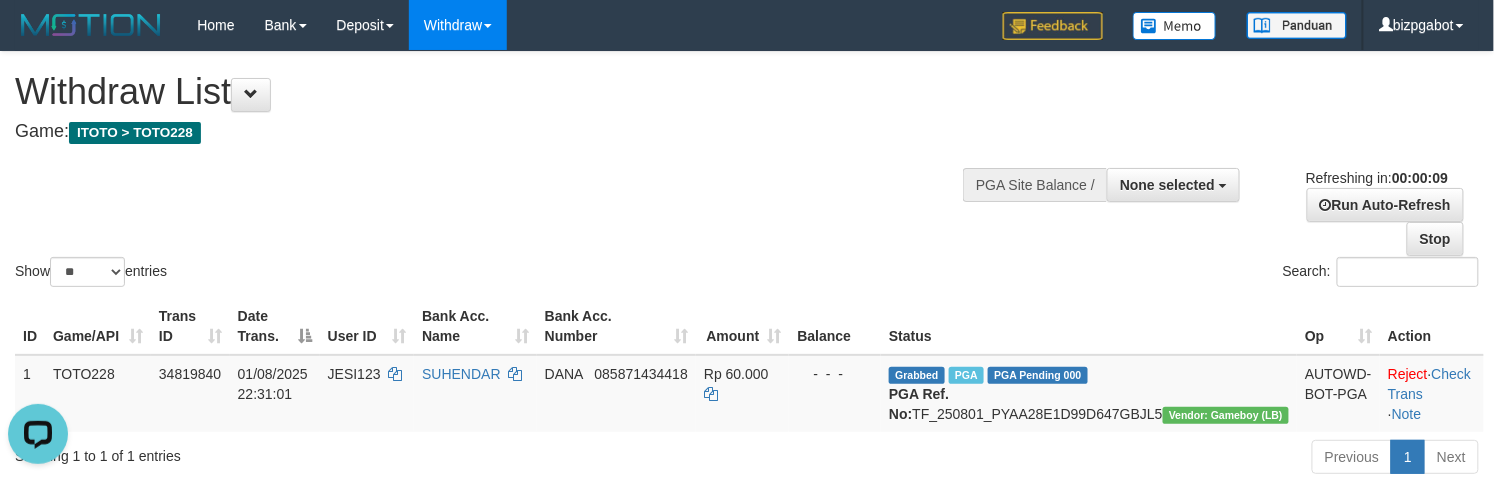 scroll, scrollTop: 0, scrollLeft: 0, axis: both 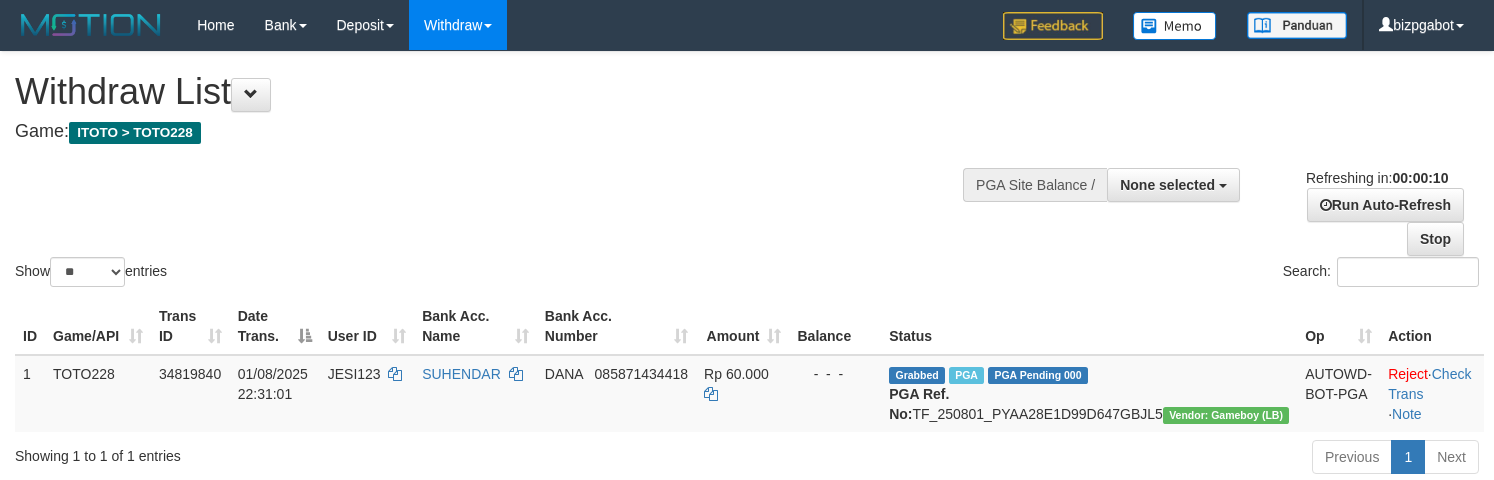 select 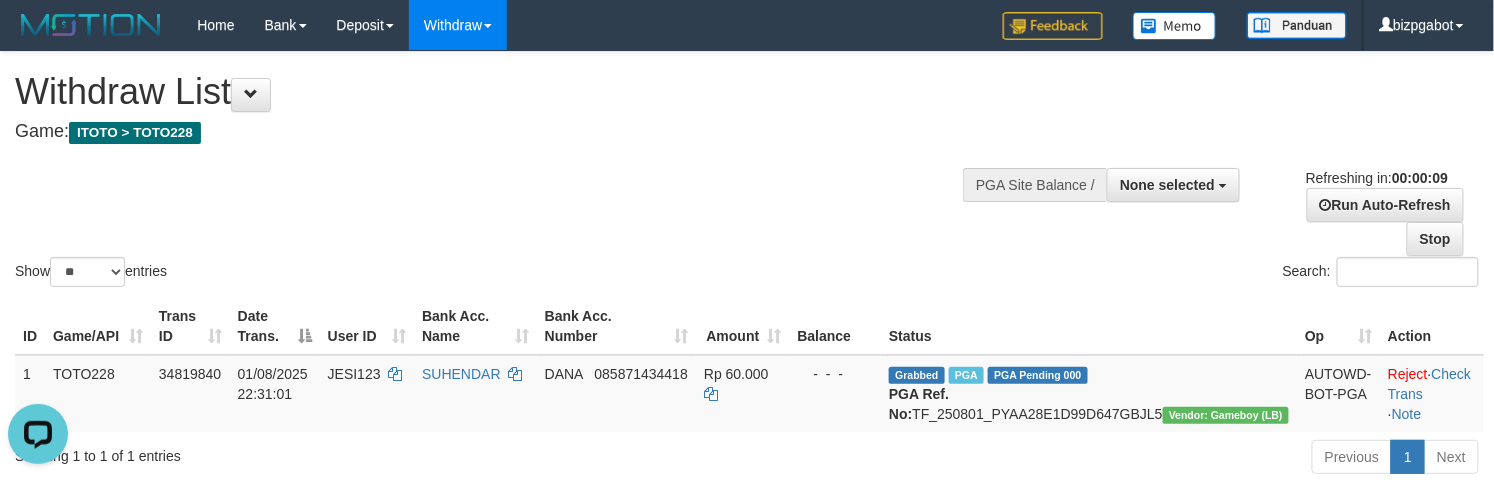 scroll, scrollTop: 0, scrollLeft: 0, axis: both 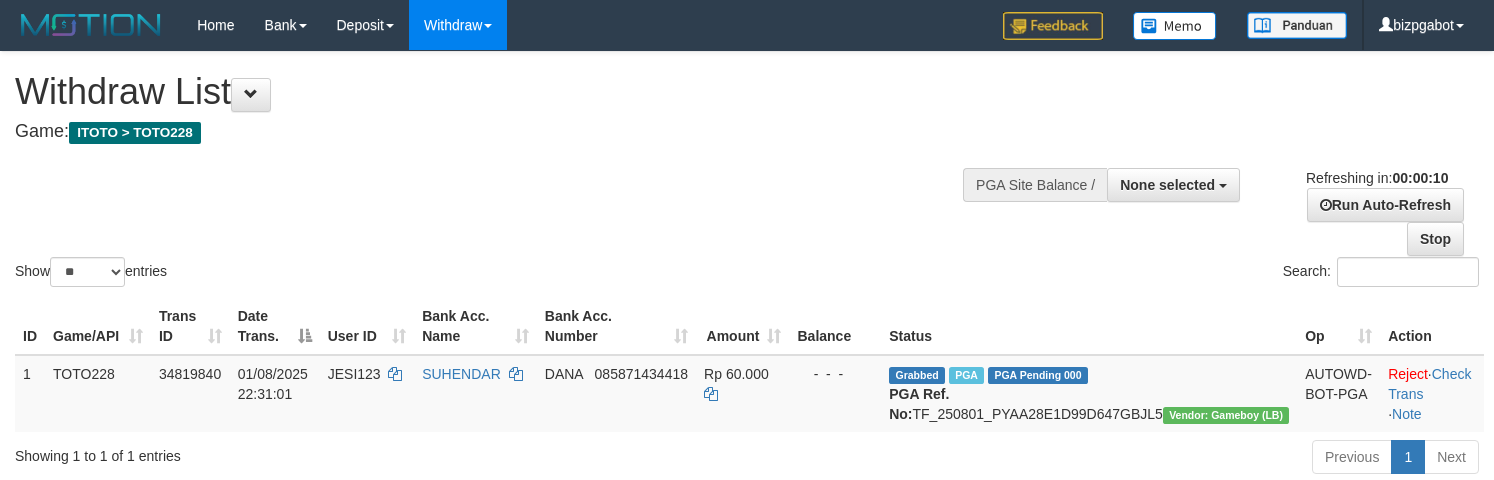 select 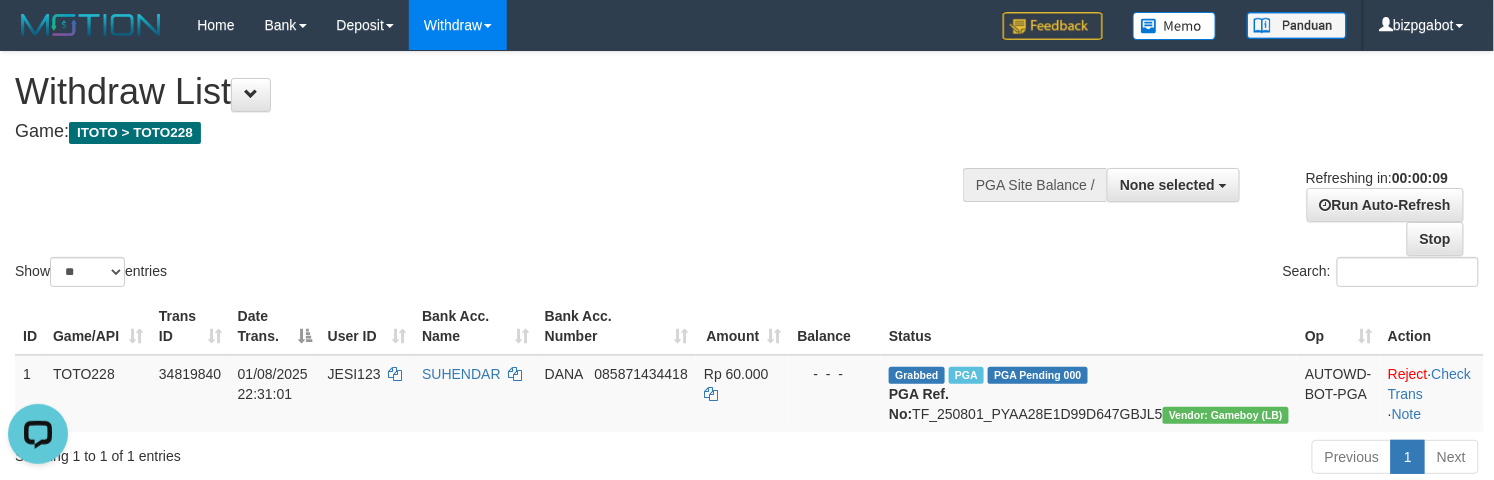 scroll, scrollTop: 0, scrollLeft: 0, axis: both 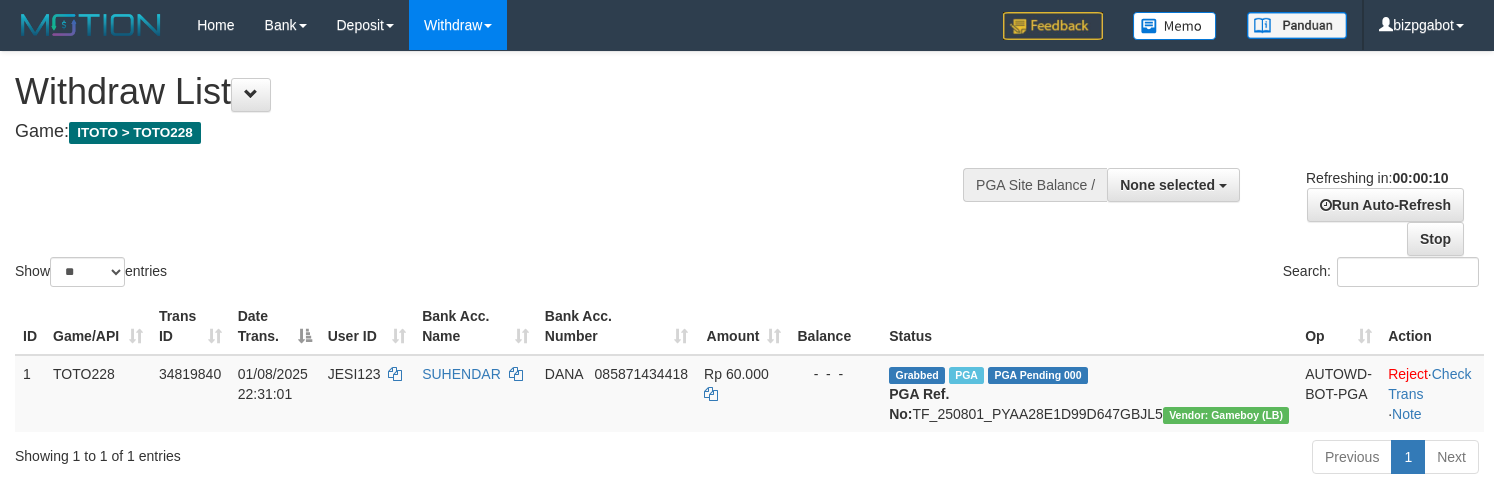 select 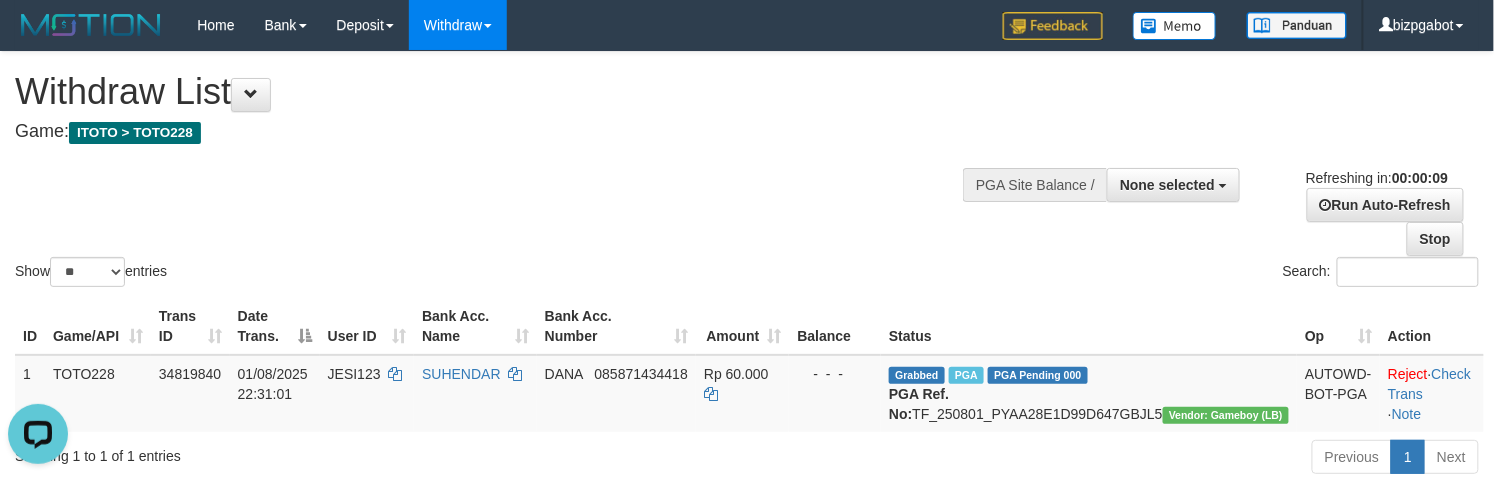 scroll, scrollTop: 0, scrollLeft: 0, axis: both 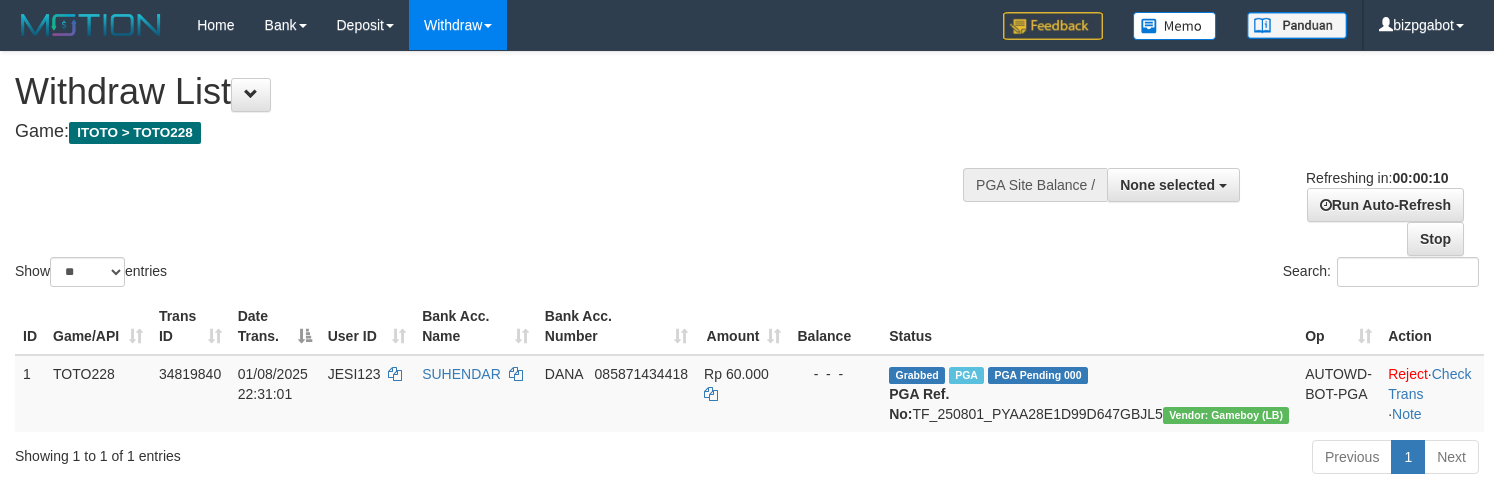 select 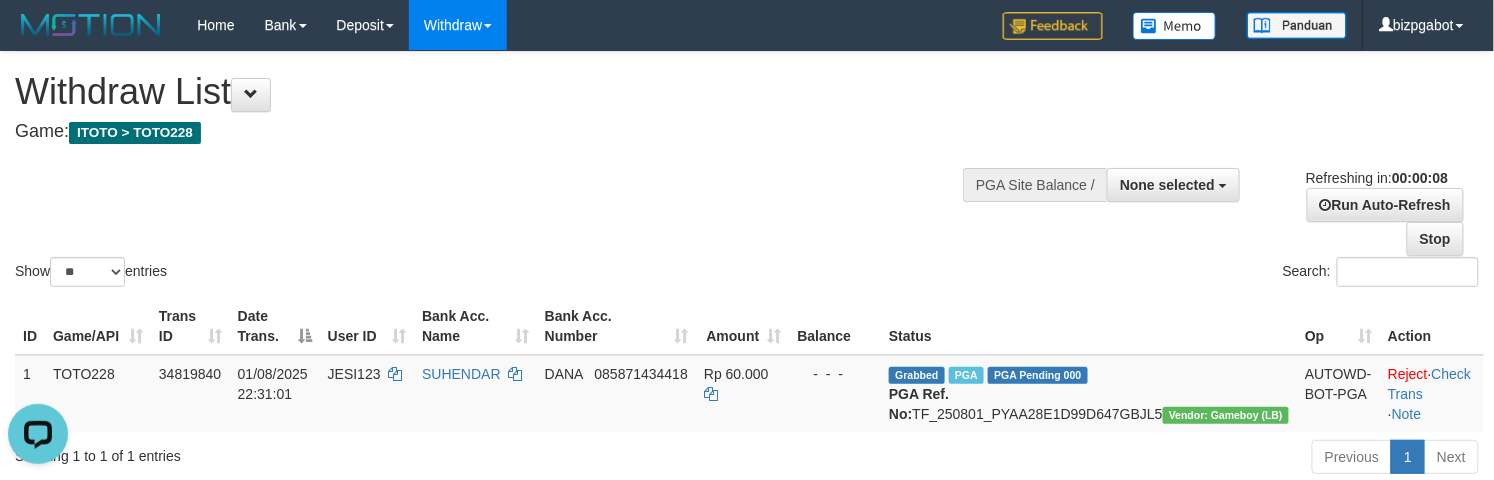 scroll, scrollTop: 0, scrollLeft: 0, axis: both 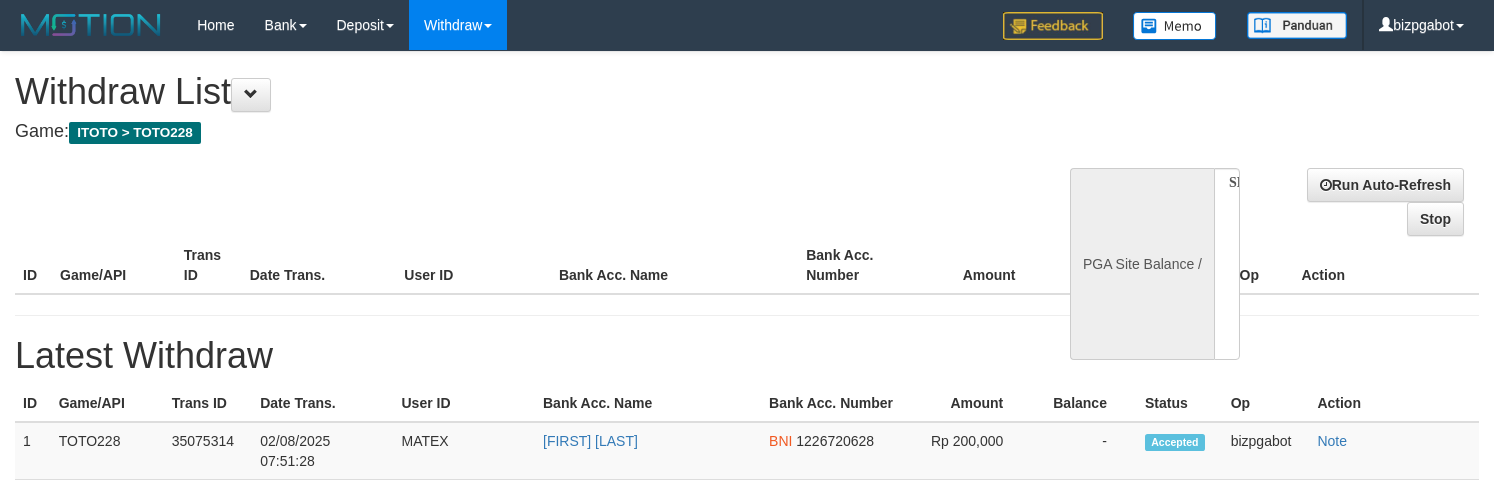 select 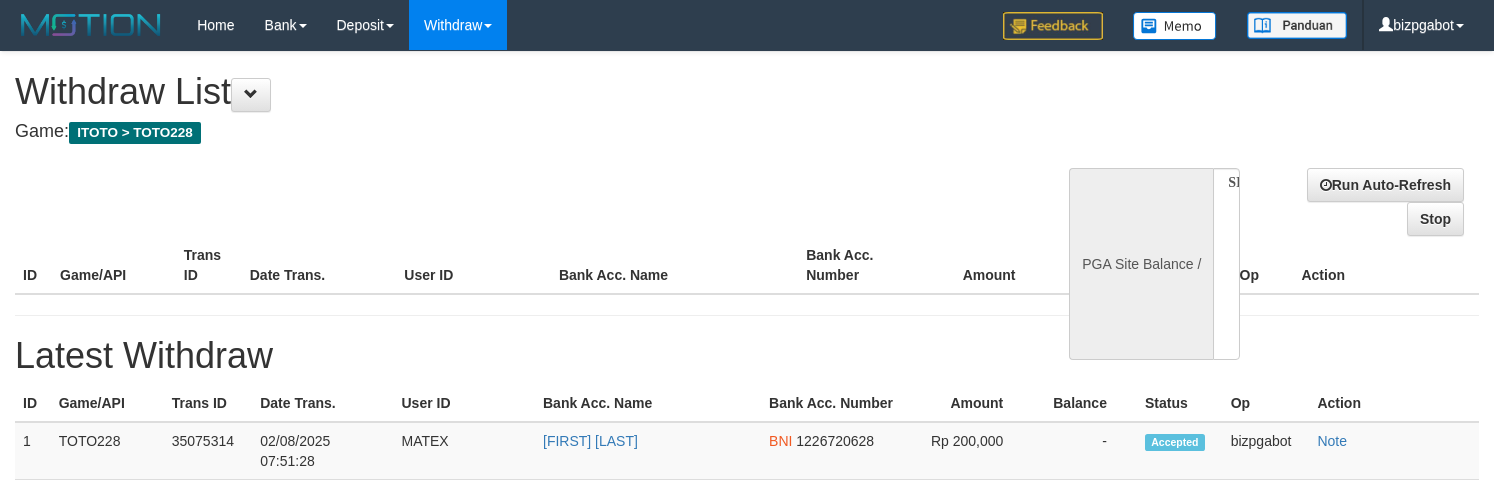 scroll, scrollTop: 0, scrollLeft: 0, axis: both 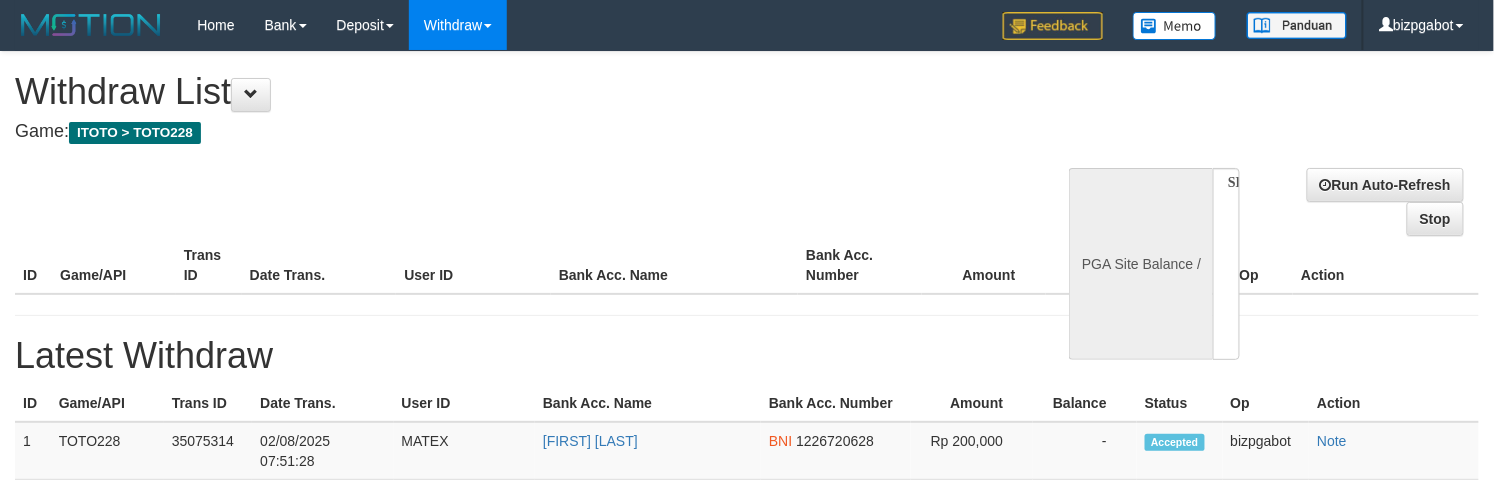 select on "**" 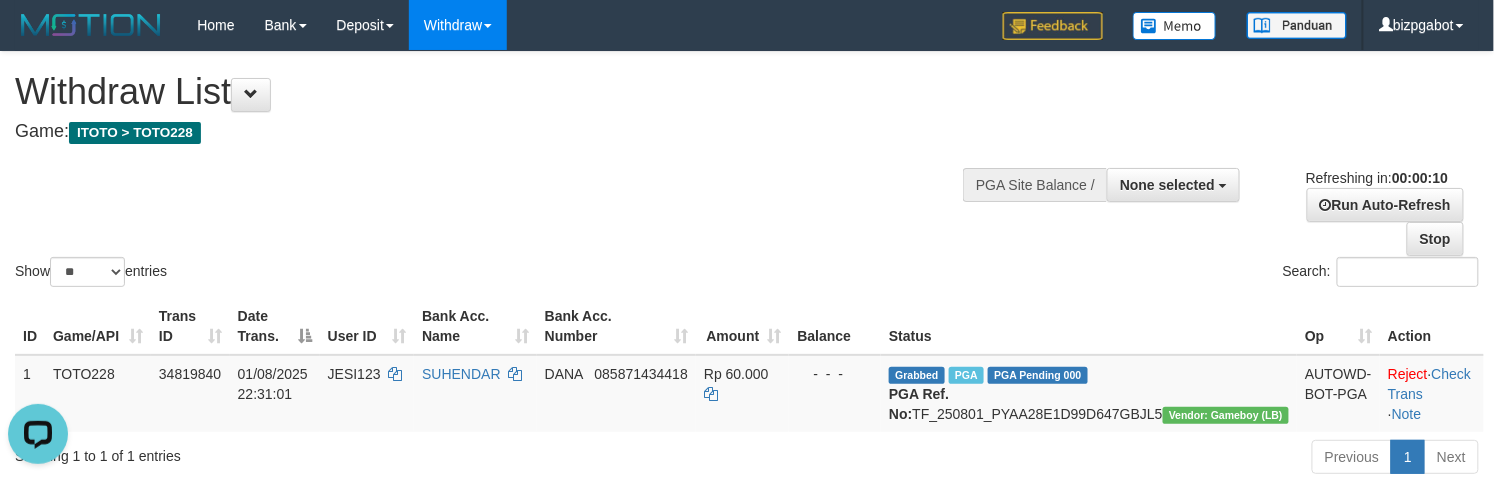 scroll, scrollTop: 0, scrollLeft: 0, axis: both 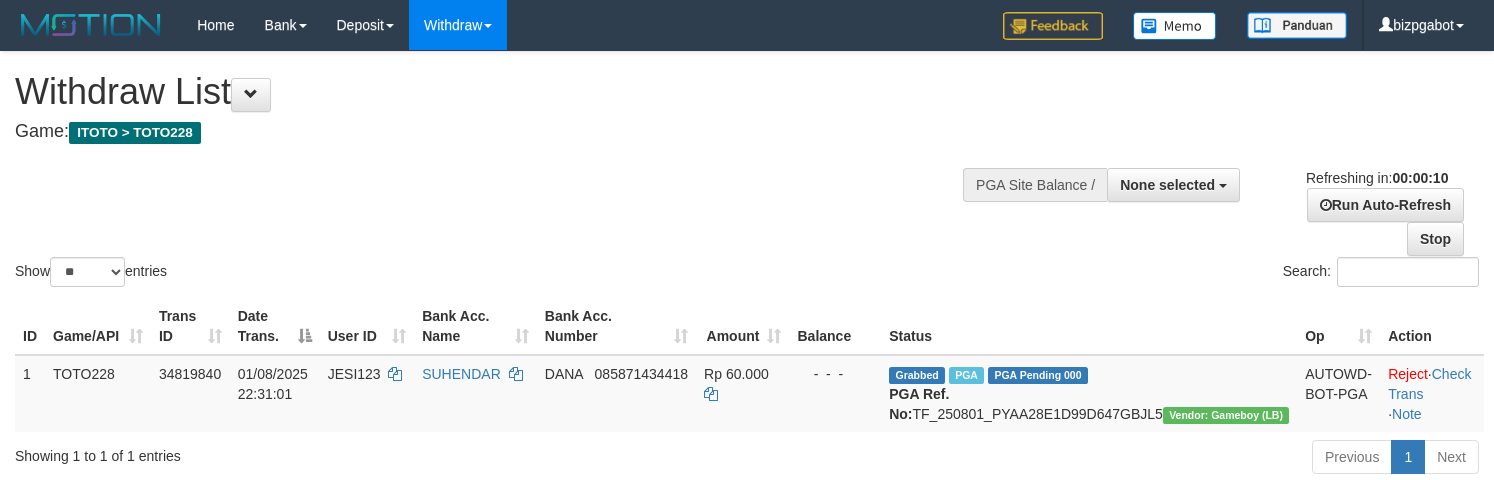 select 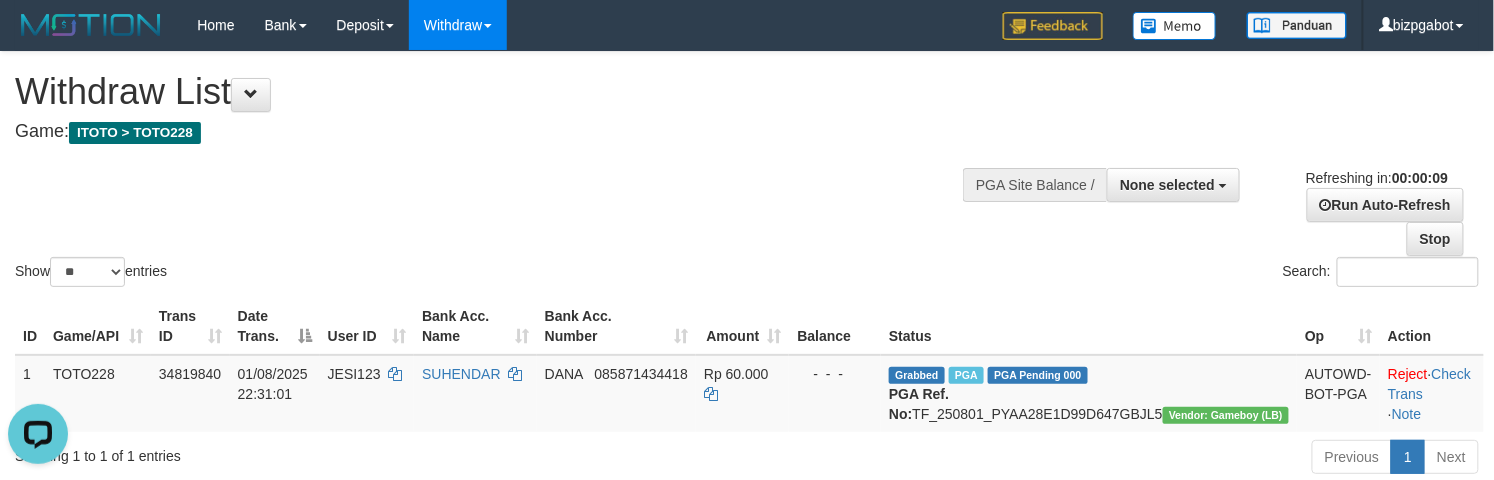 scroll, scrollTop: 0, scrollLeft: 0, axis: both 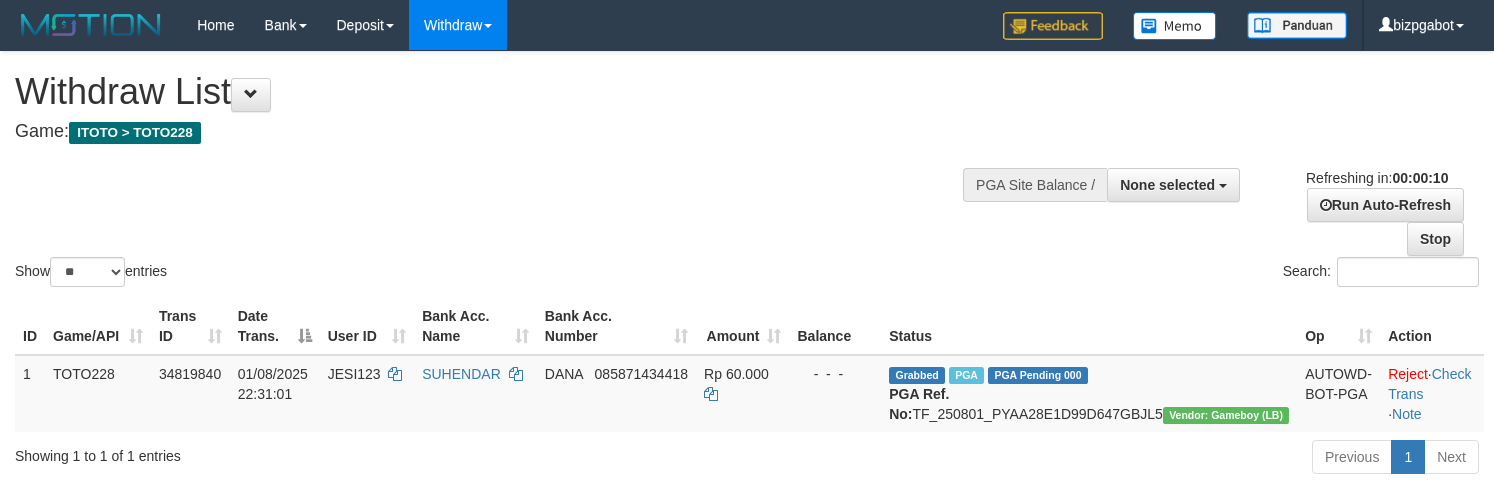 select 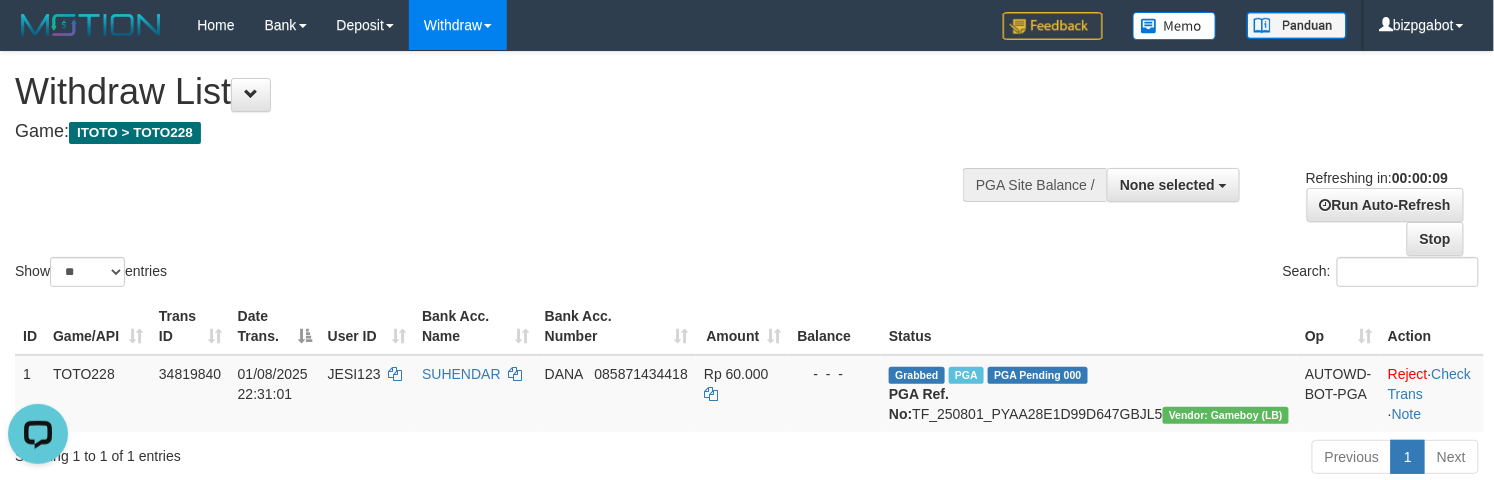 scroll, scrollTop: 0, scrollLeft: 0, axis: both 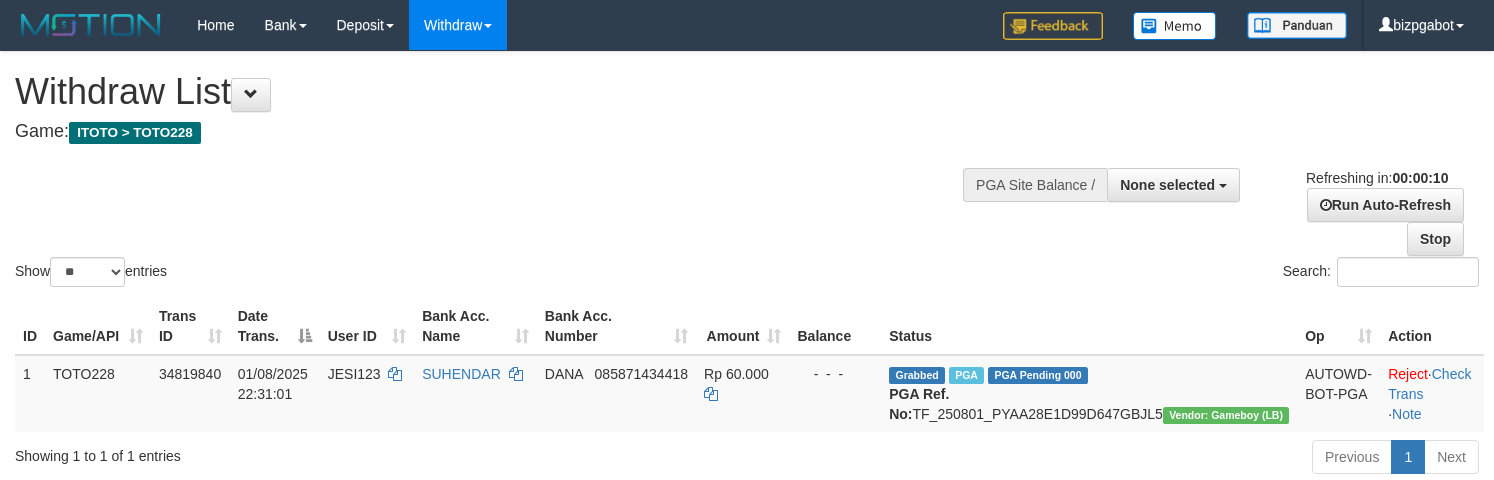 select 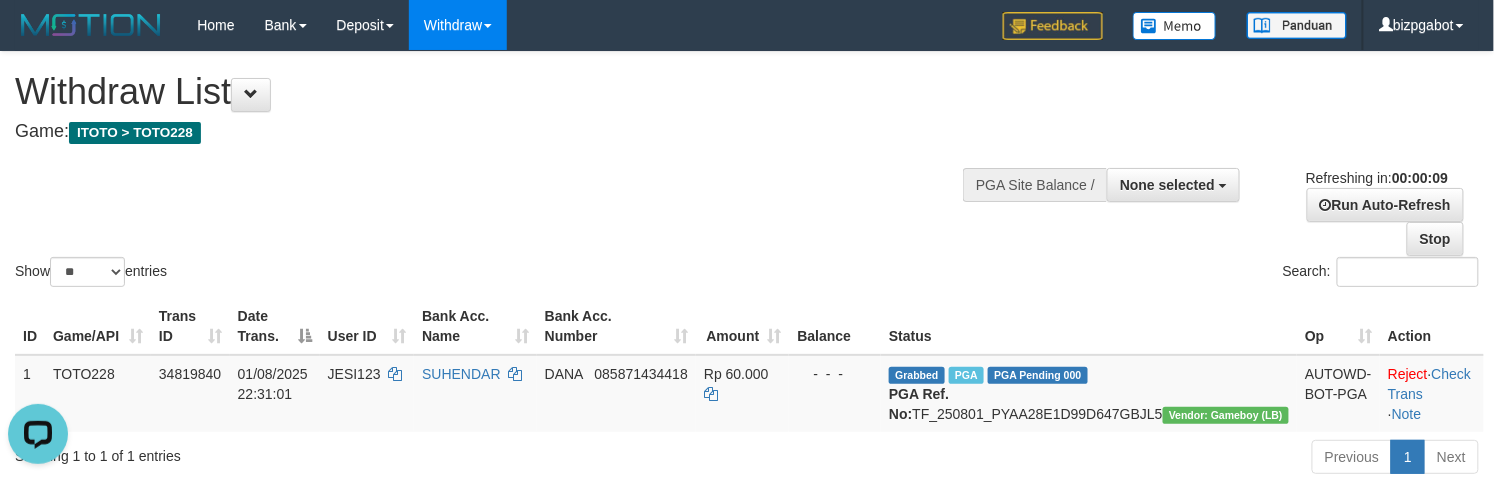 scroll, scrollTop: 0, scrollLeft: 0, axis: both 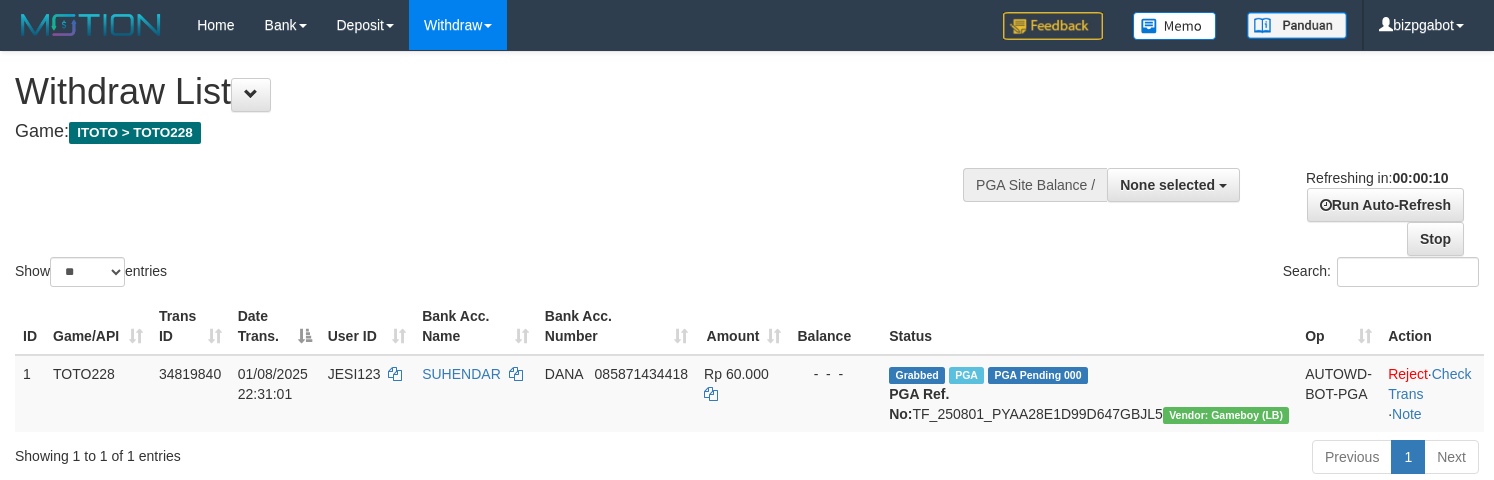 select 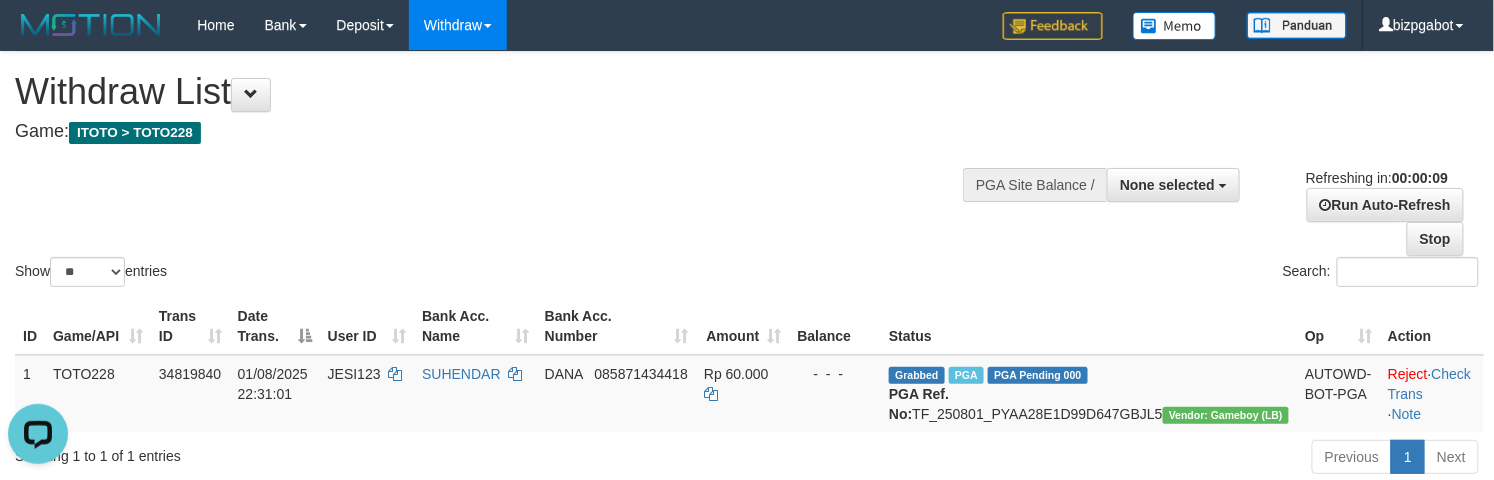 scroll, scrollTop: 0, scrollLeft: 0, axis: both 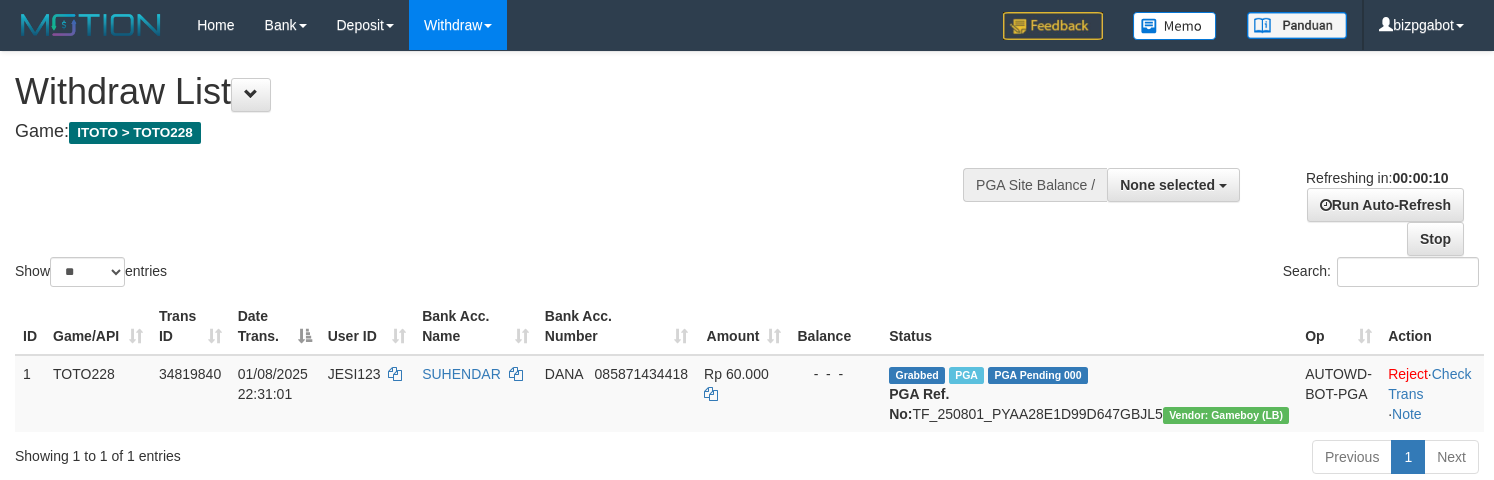 select 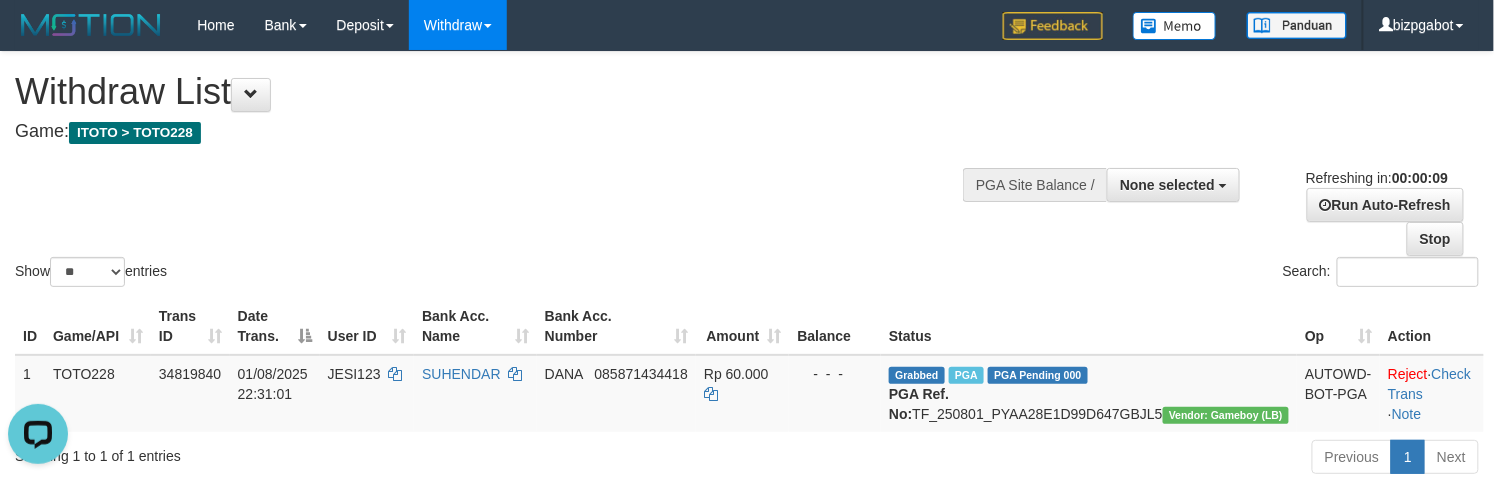 scroll, scrollTop: 0, scrollLeft: 0, axis: both 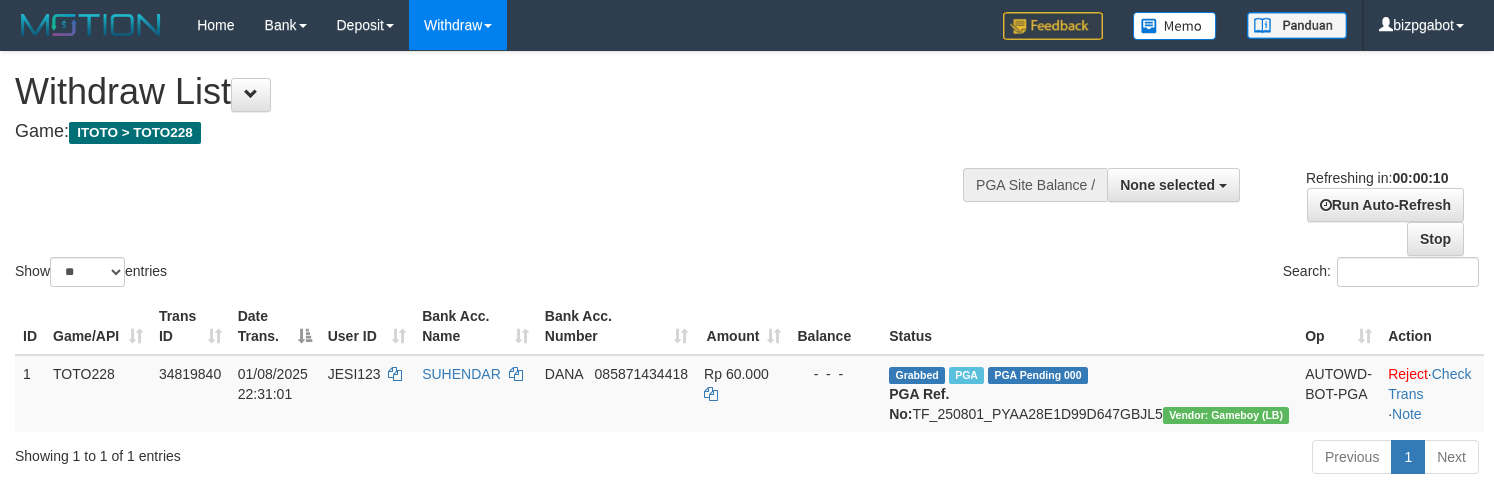 select 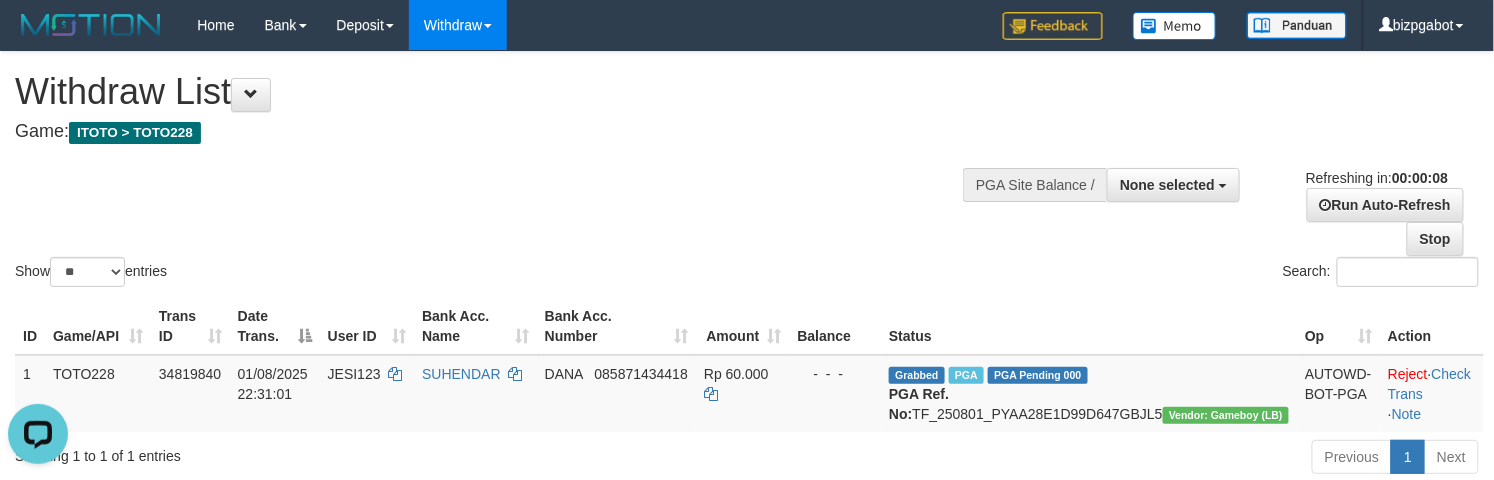 scroll, scrollTop: 0, scrollLeft: 0, axis: both 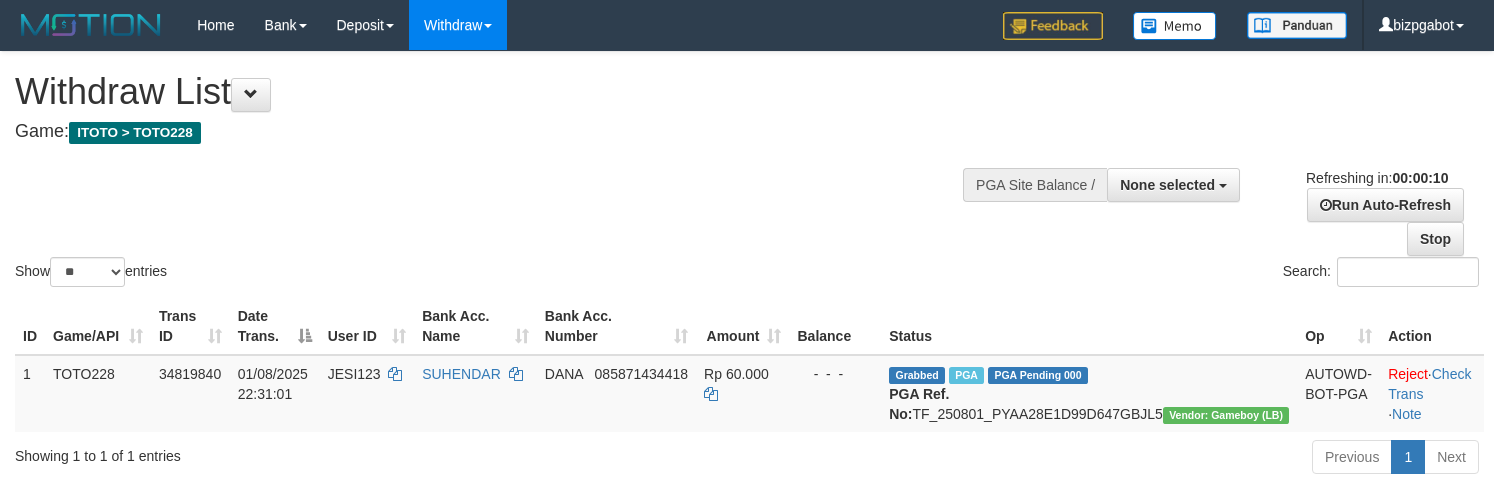 select 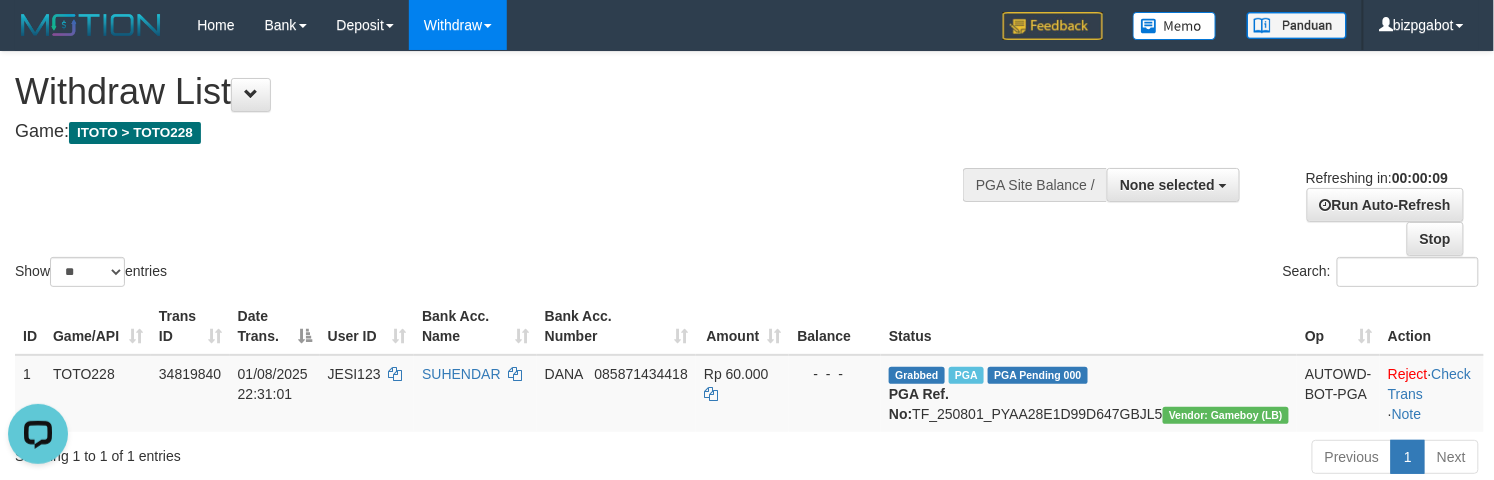 scroll, scrollTop: 0, scrollLeft: 0, axis: both 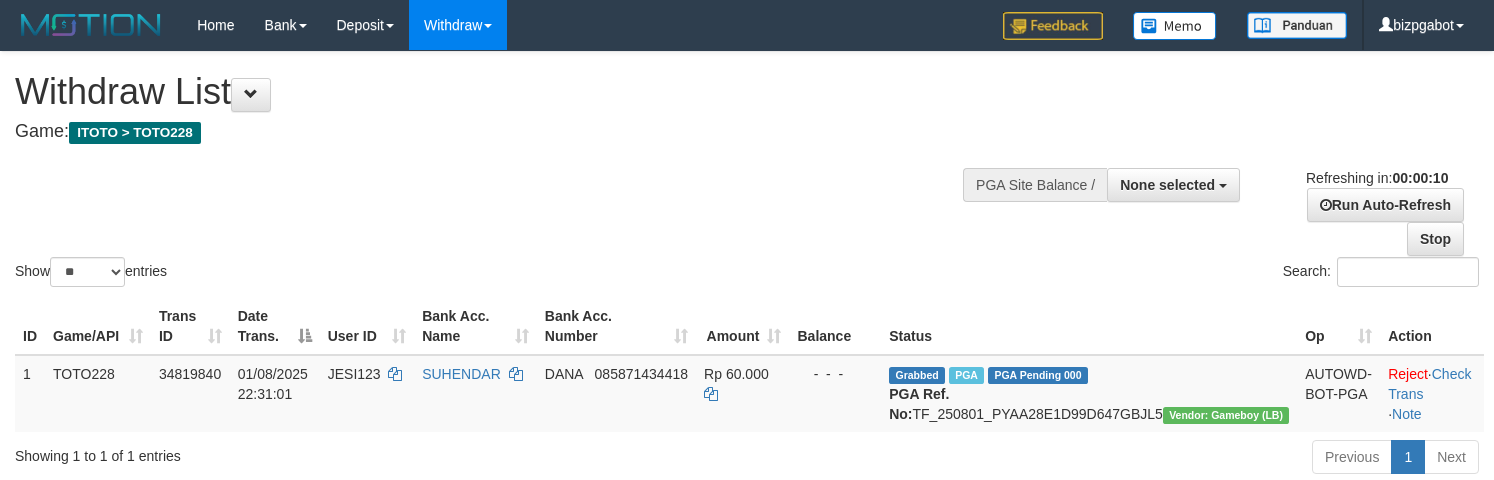 select 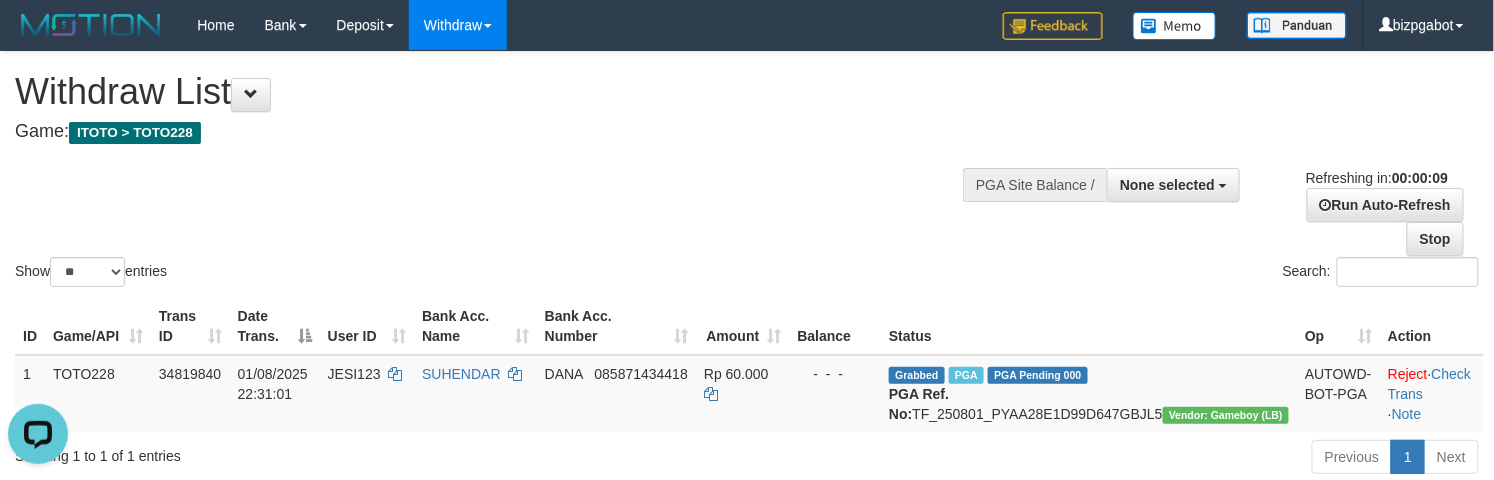 scroll, scrollTop: 0, scrollLeft: 0, axis: both 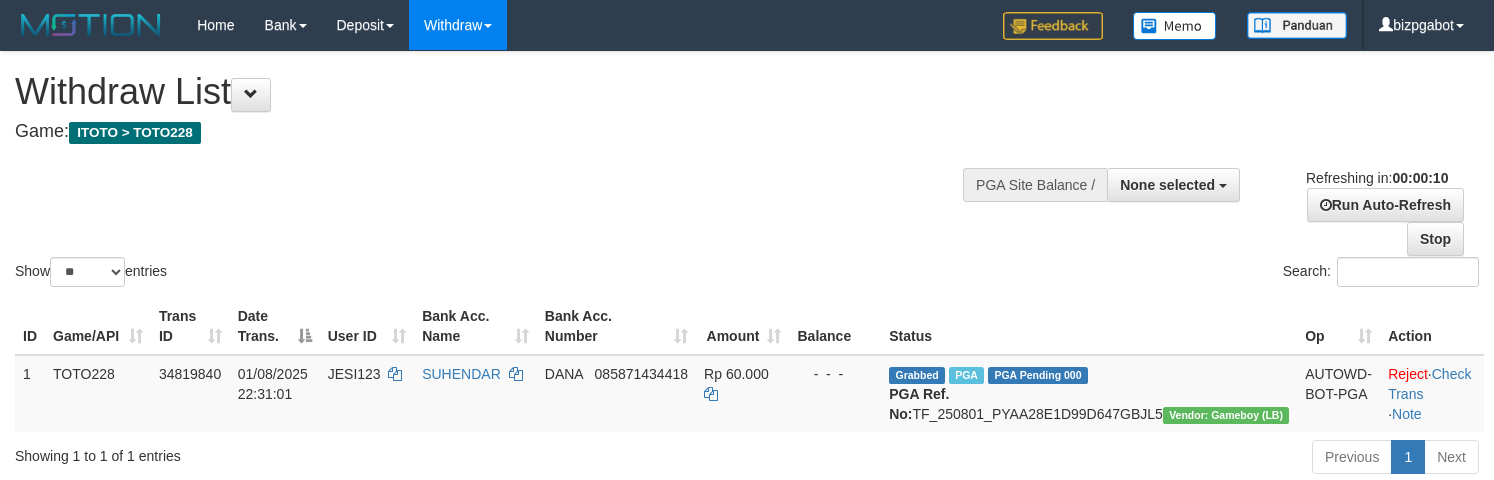 select 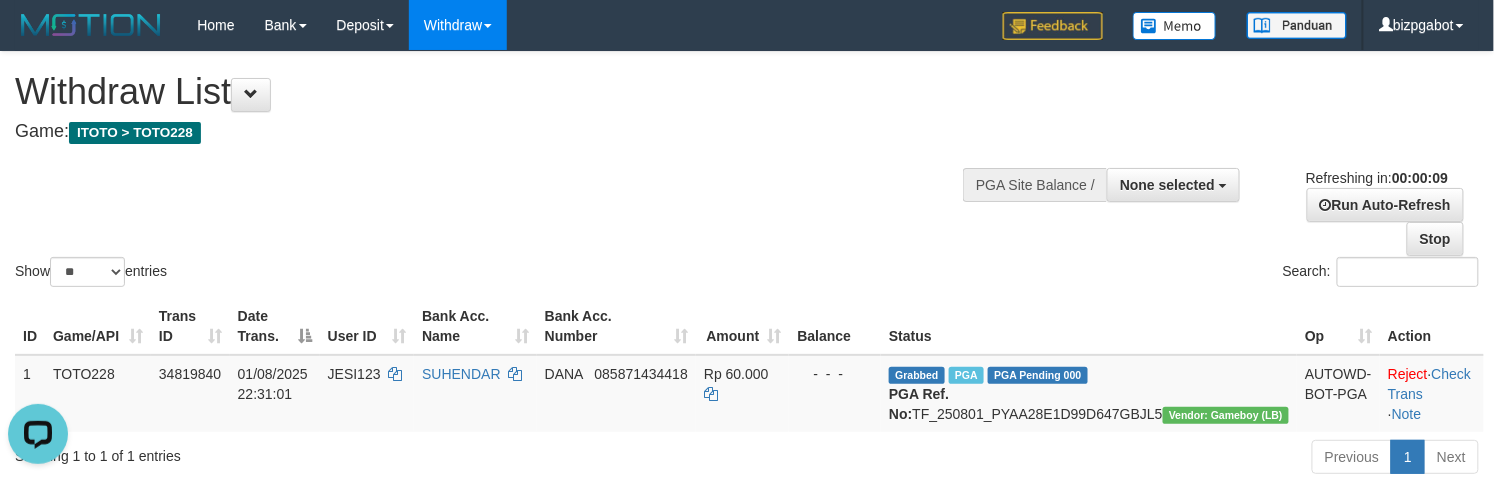 scroll, scrollTop: 0, scrollLeft: 0, axis: both 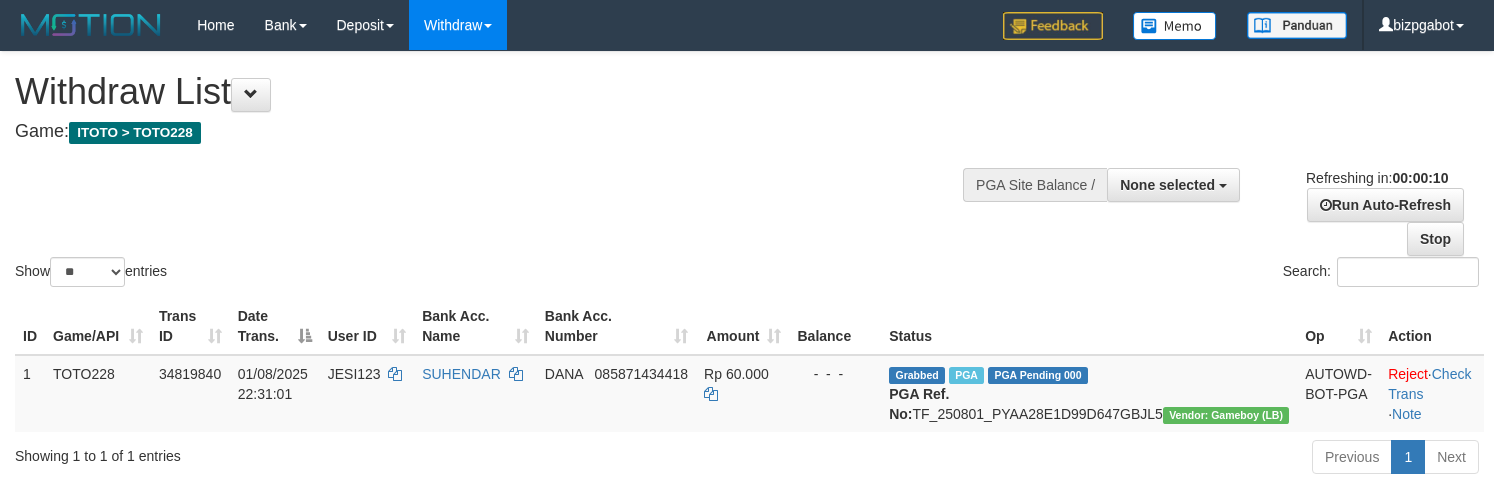 select 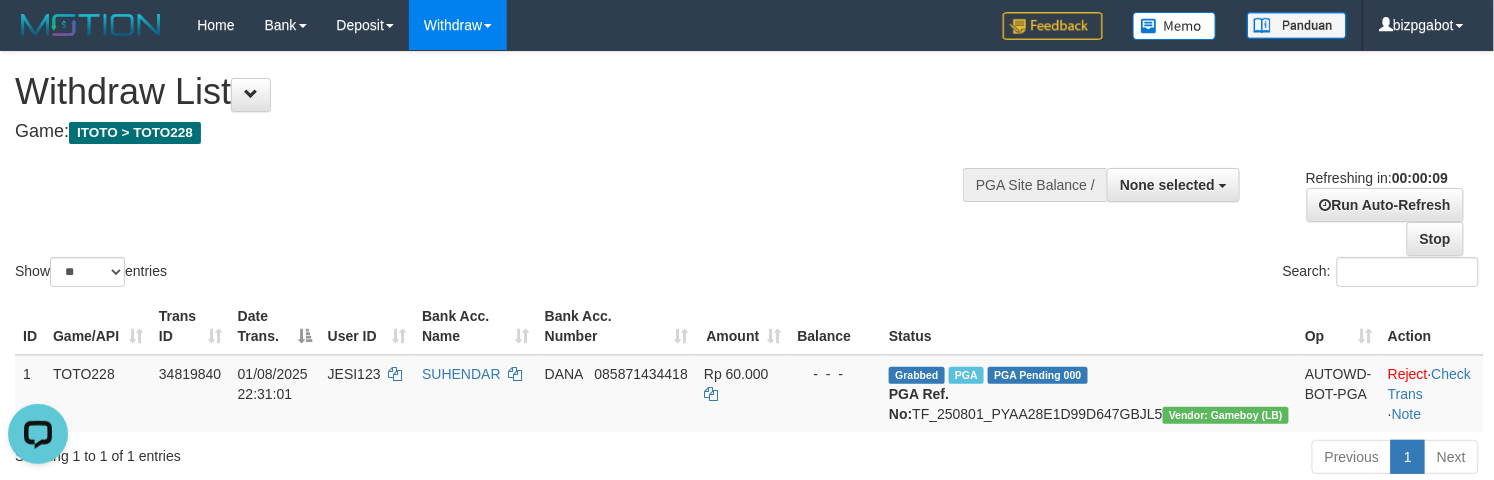 scroll, scrollTop: 0, scrollLeft: 0, axis: both 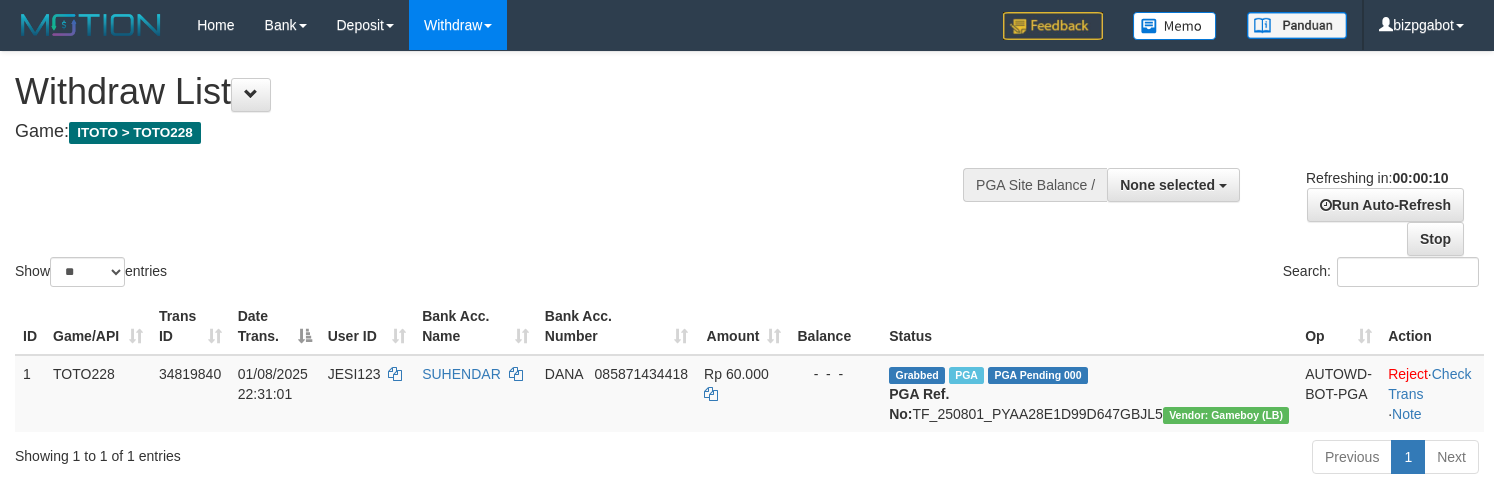 select 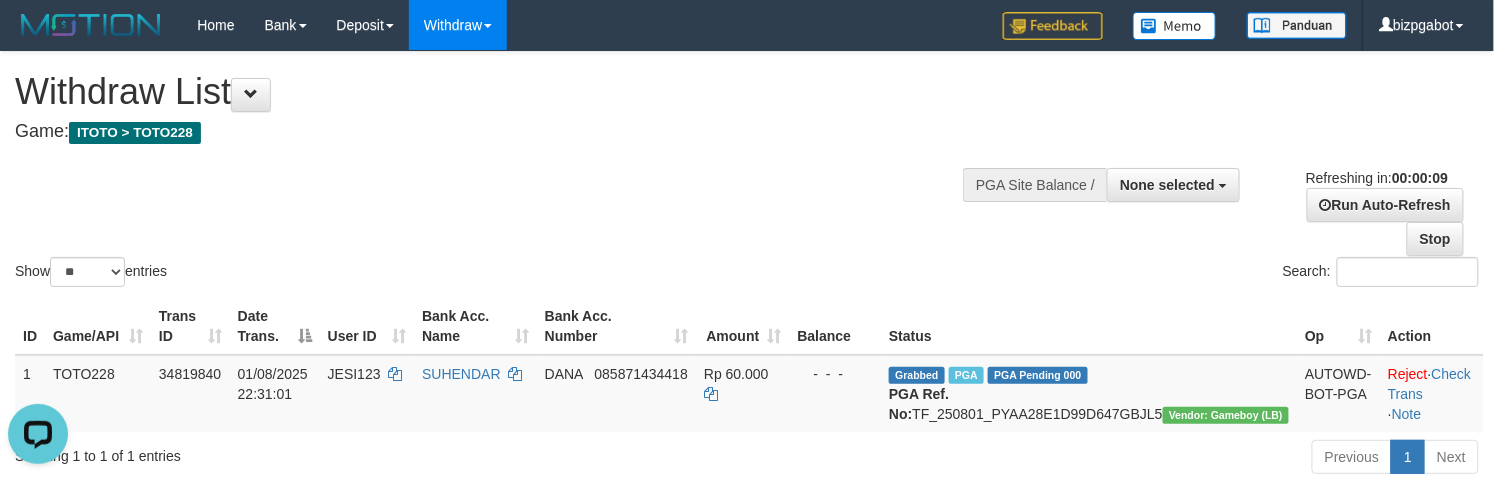 scroll, scrollTop: 0, scrollLeft: 0, axis: both 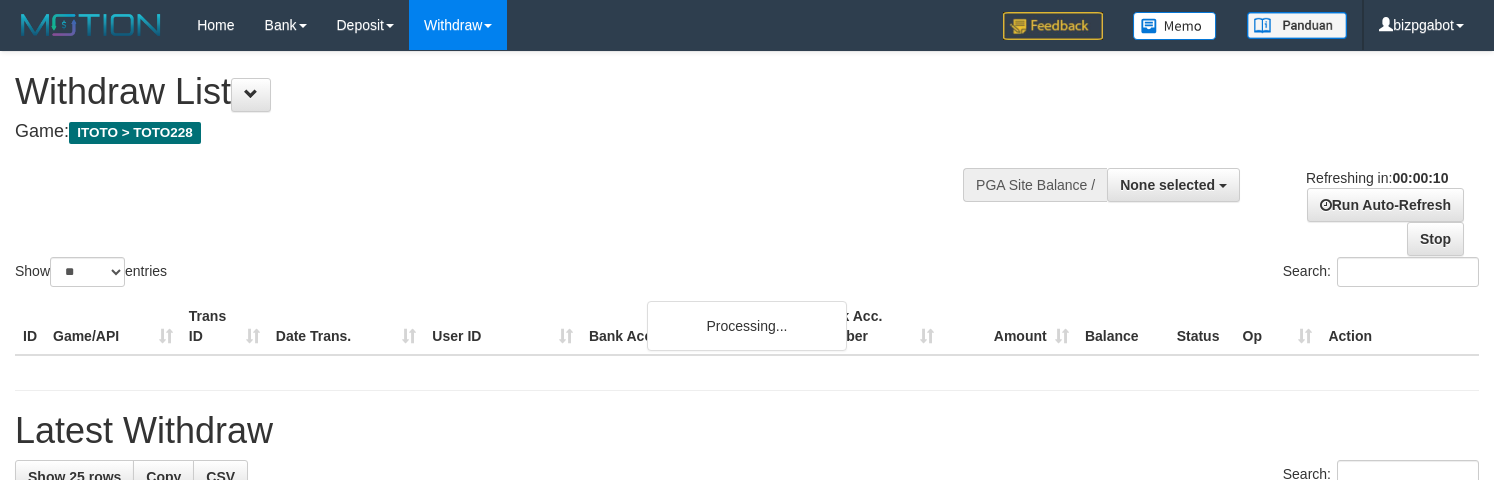 select 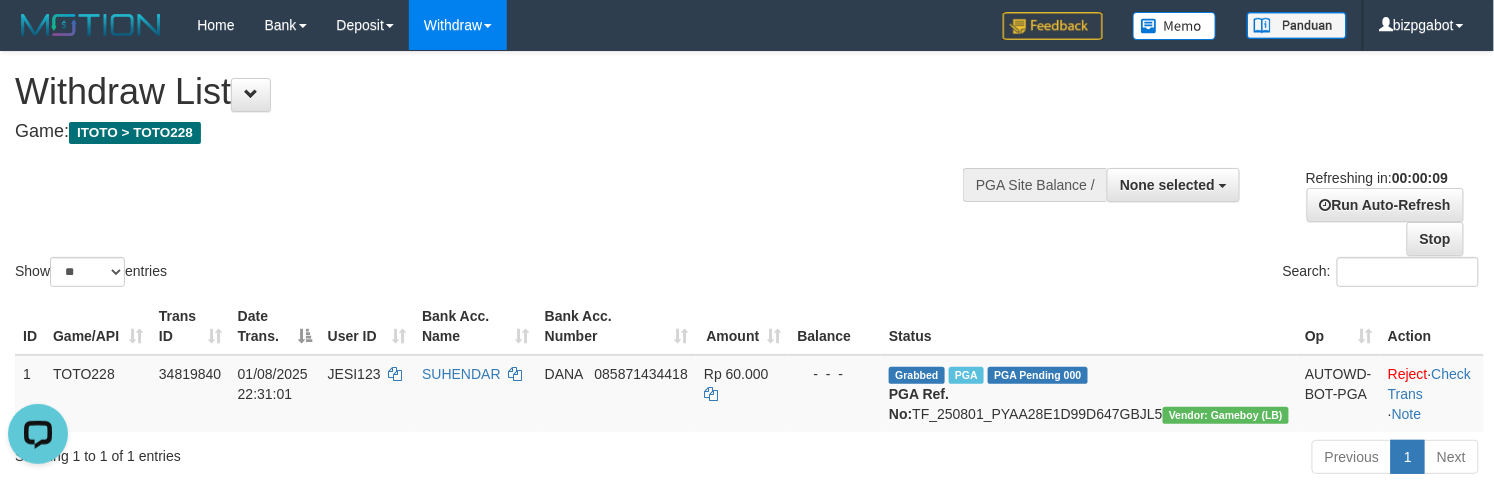 scroll, scrollTop: 0, scrollLeft: 0, axis: both 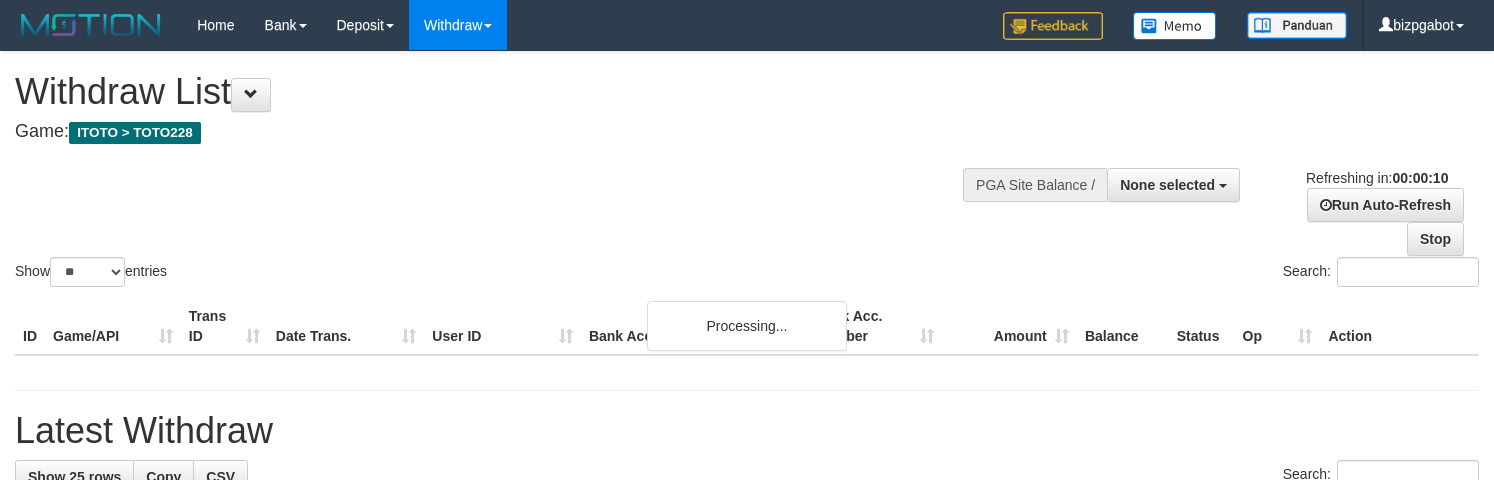 select 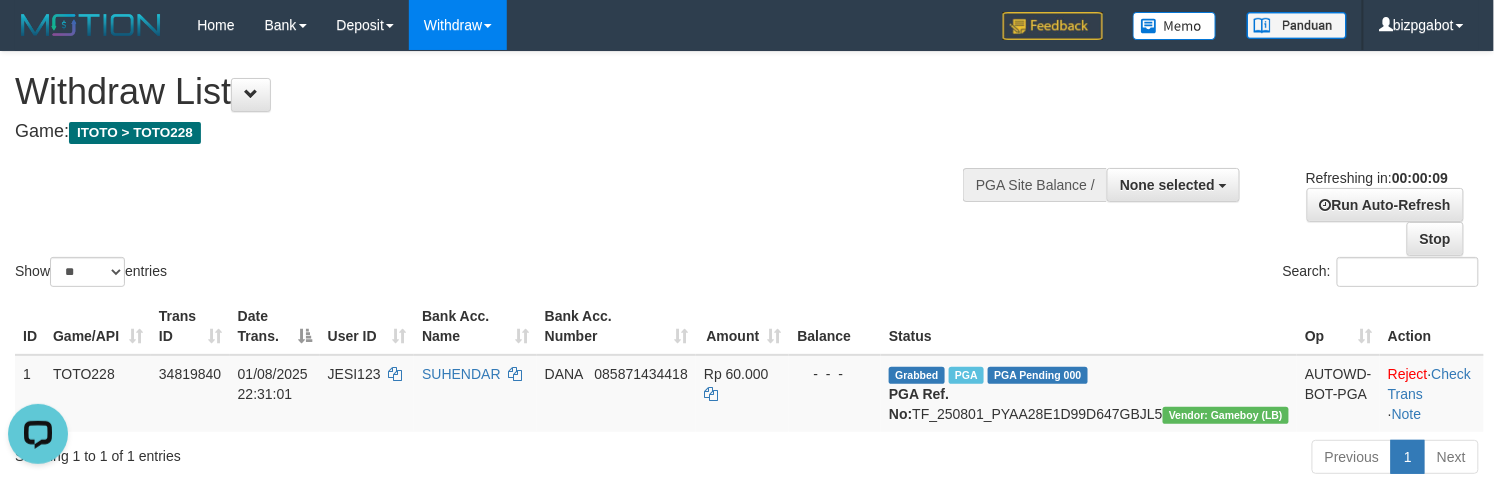 scroll, scrollTop: 0, scrollLeft: 0, axis: both 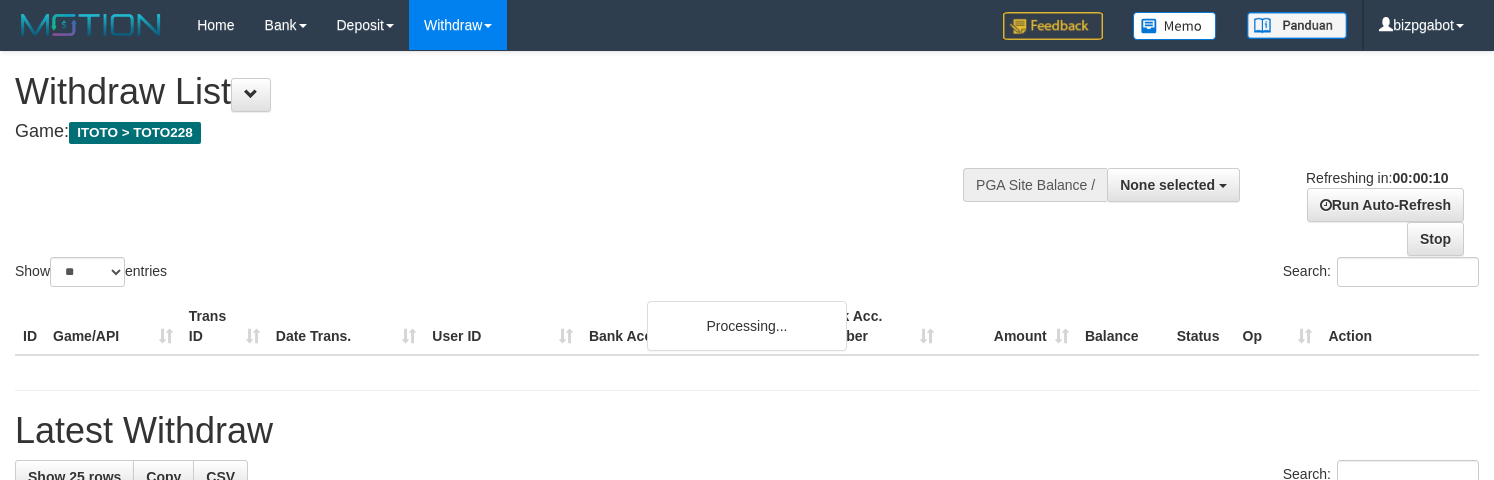 select 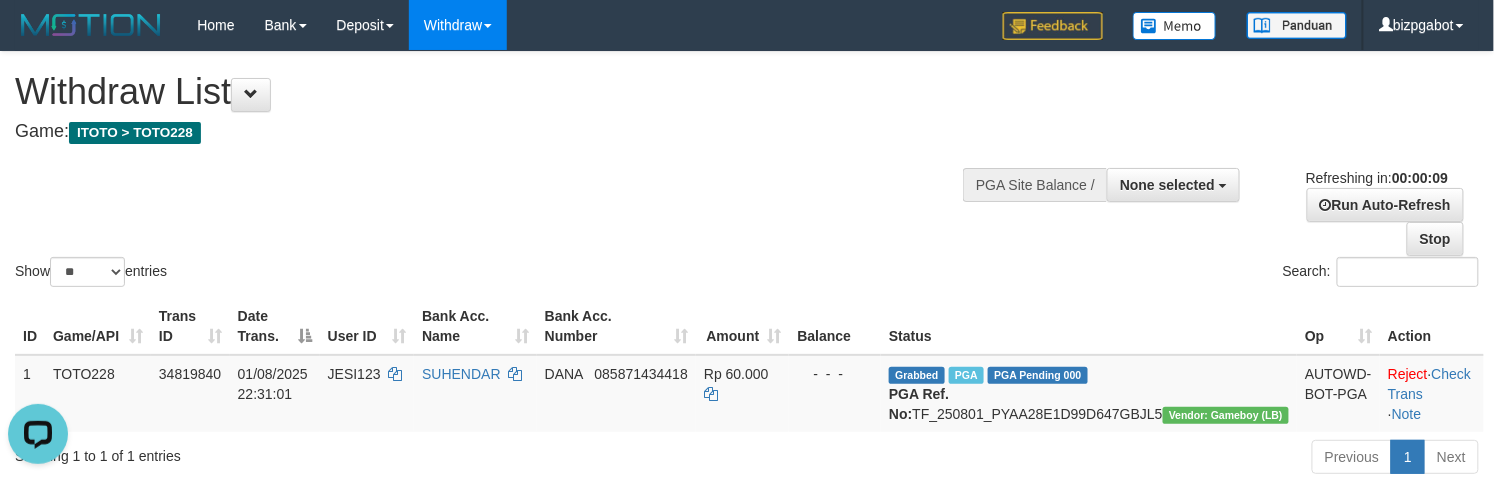 scroll, scrollTop: 0, scrollLeft: 0, axis: both 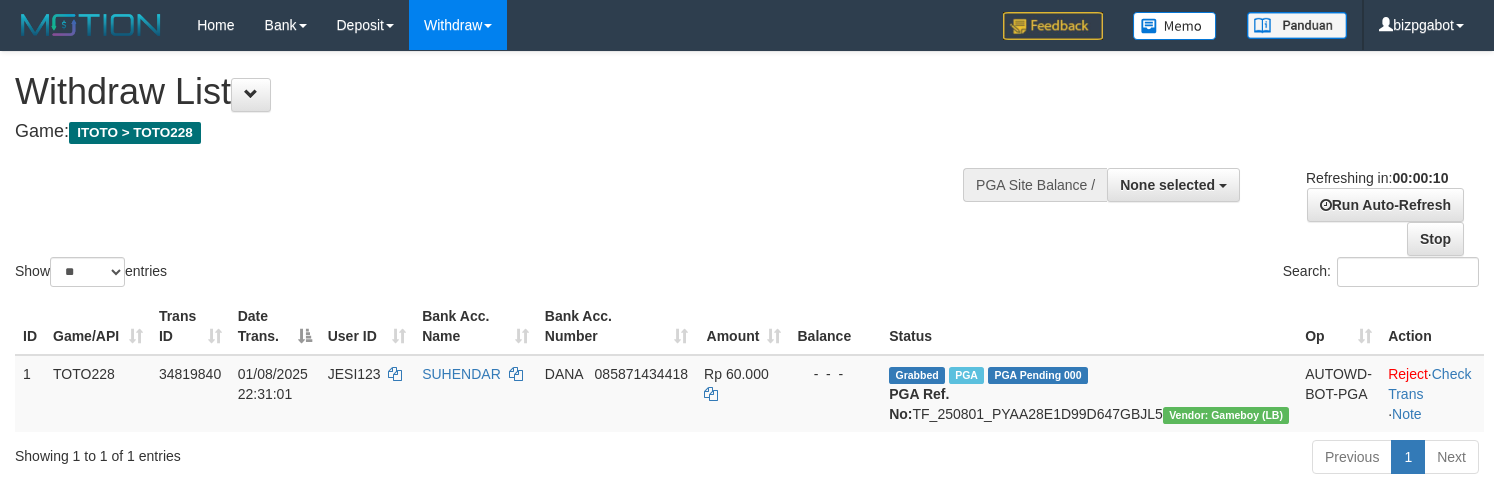 select 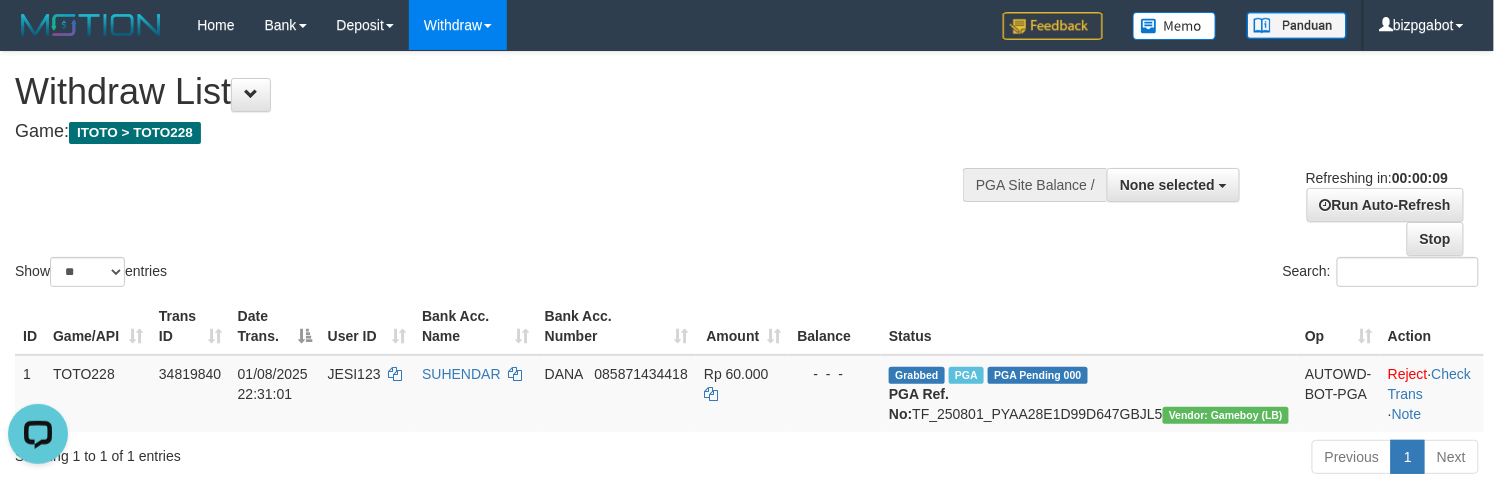 scroll, scrollTop: 0, scrollLeft: 0, axis: both 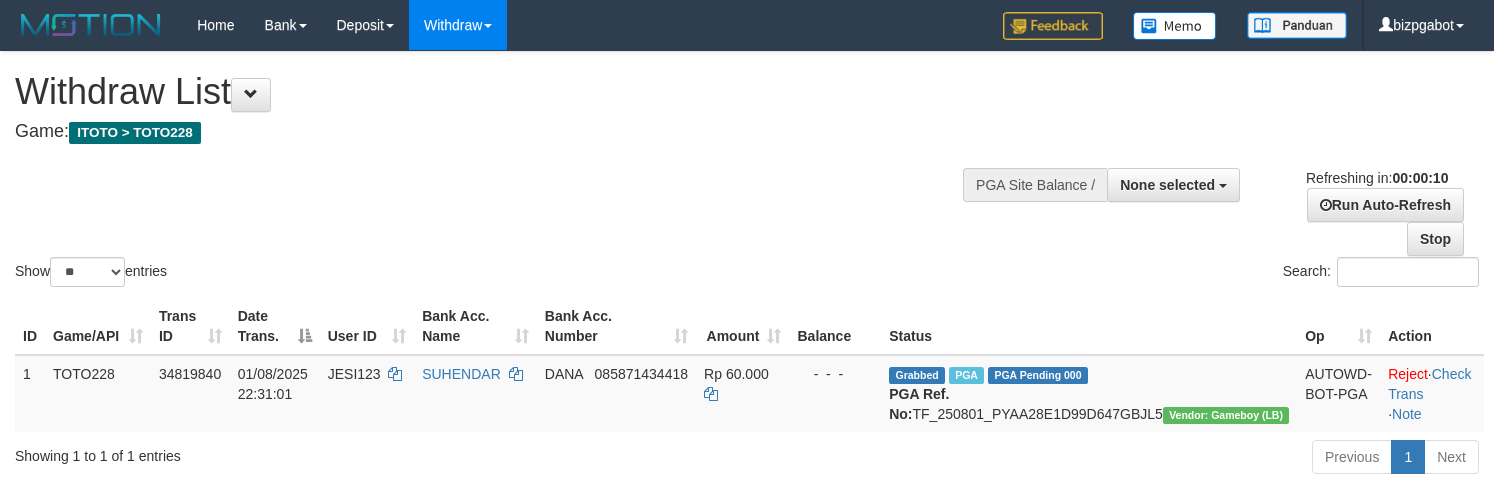 select 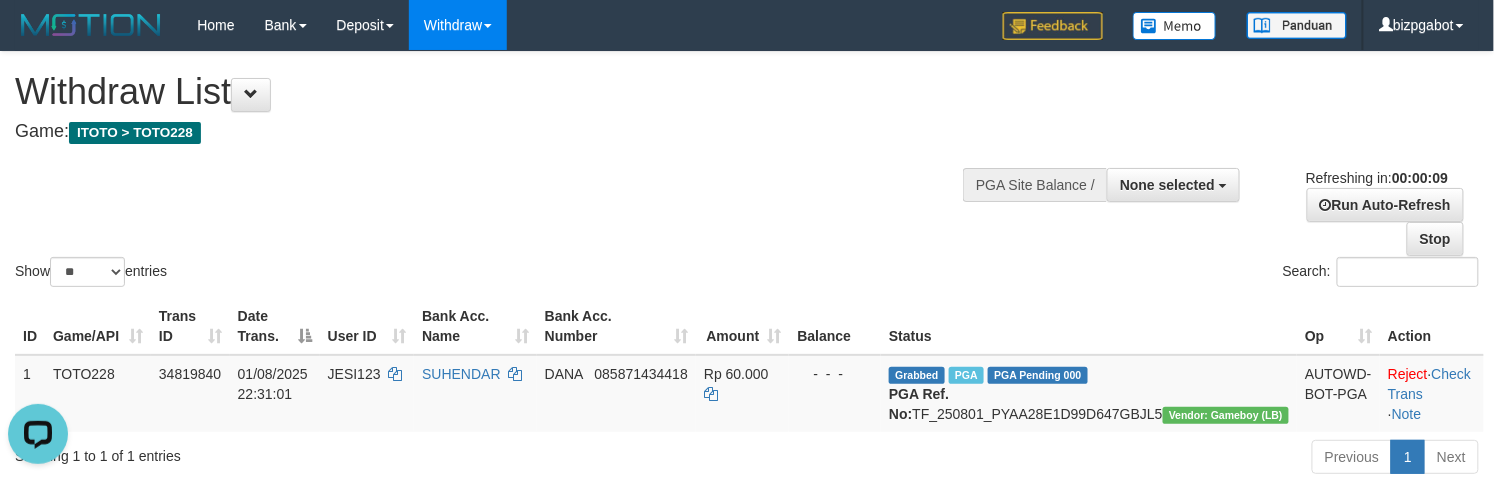 scroll, scrollTop: 0, scrollLeft: 0, axis: both 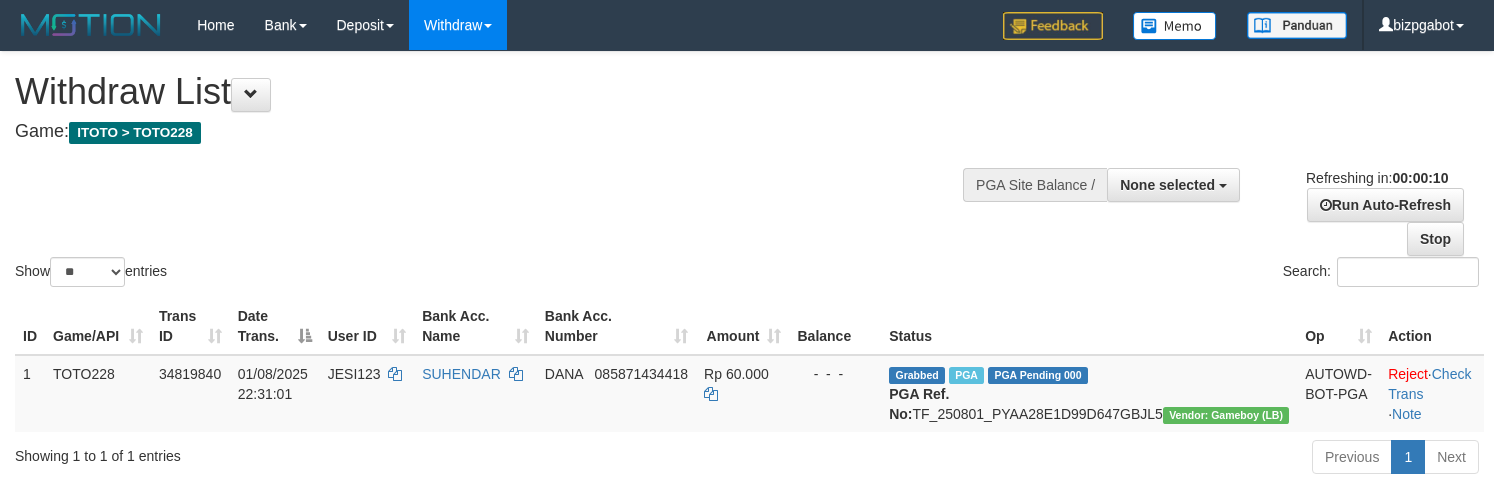 select 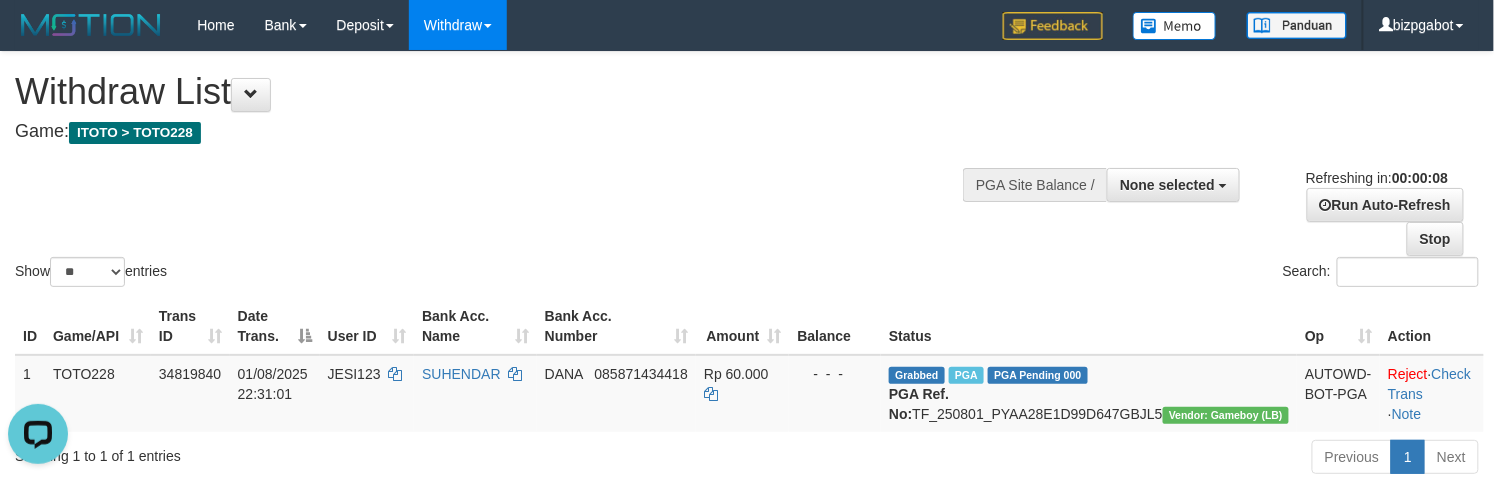 scroll, scrollTop: 0, scrollLeft: 0, axis: both 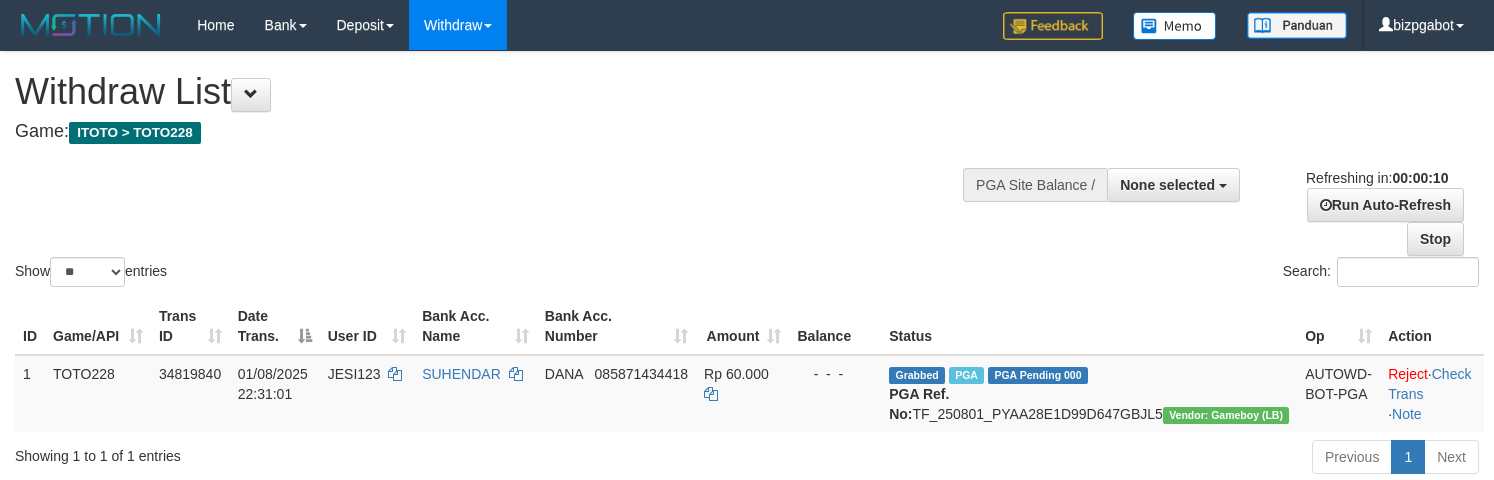 select 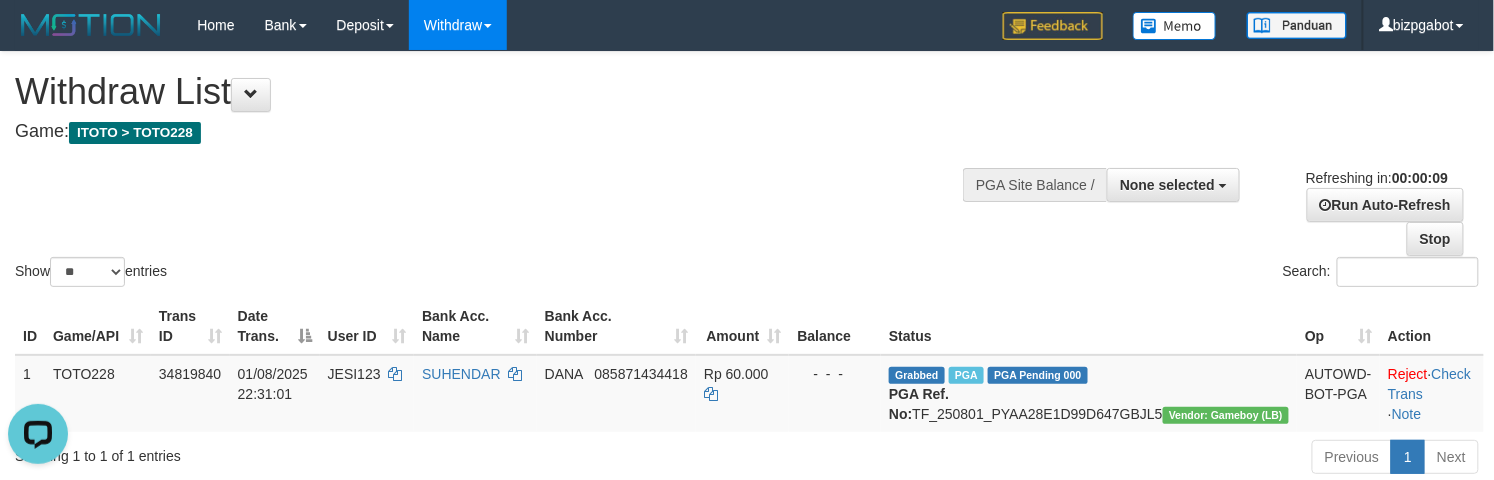 scroll, scrollTop: 0, scrollLeft: 0, axis: both 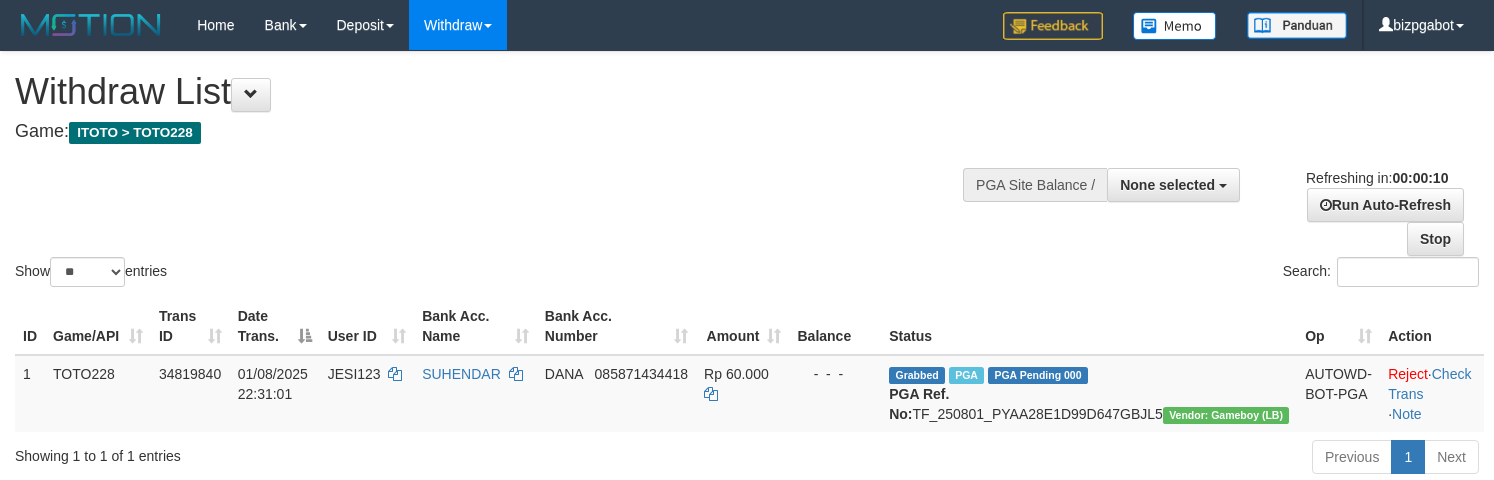 select 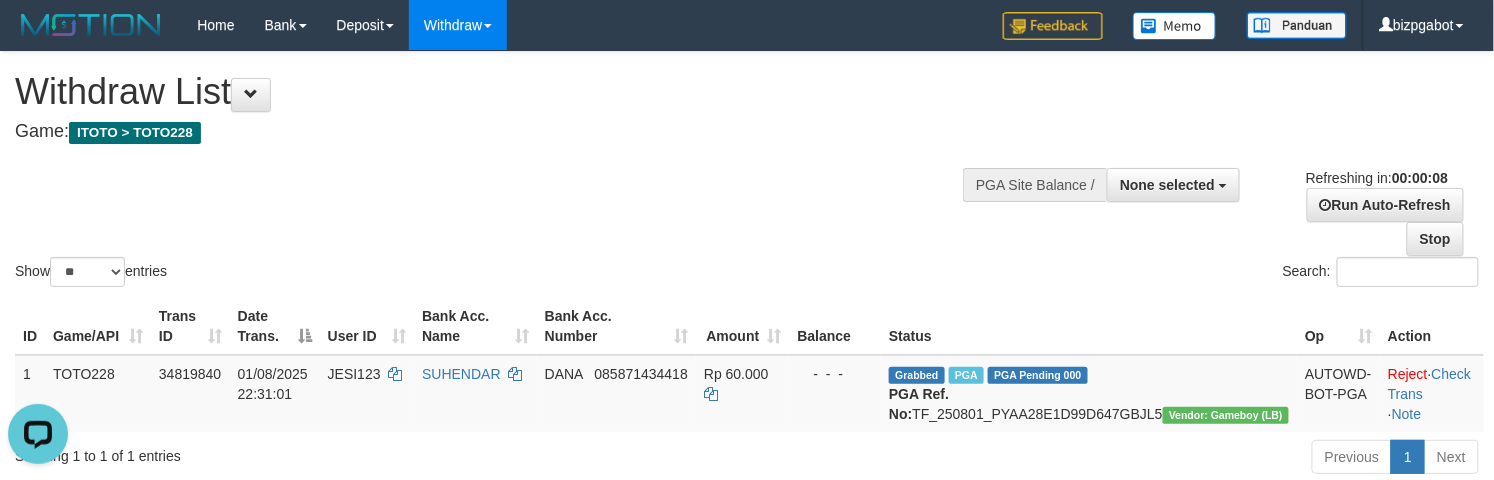 scroll, scrollTop: 0, scrollLeft: 0, axis: both 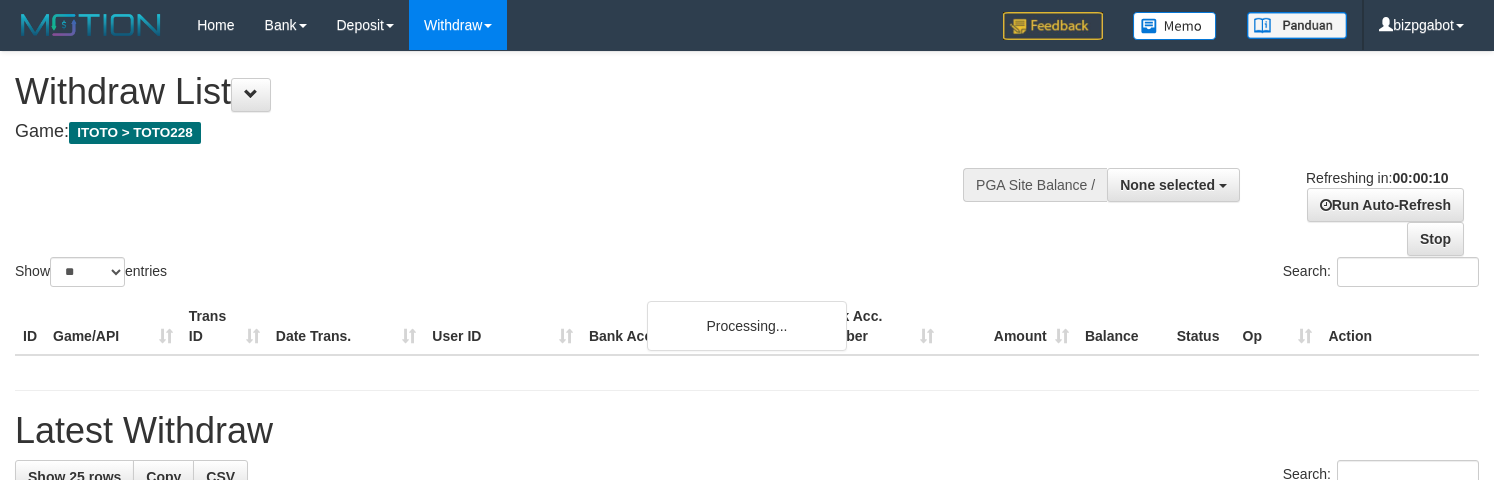 select 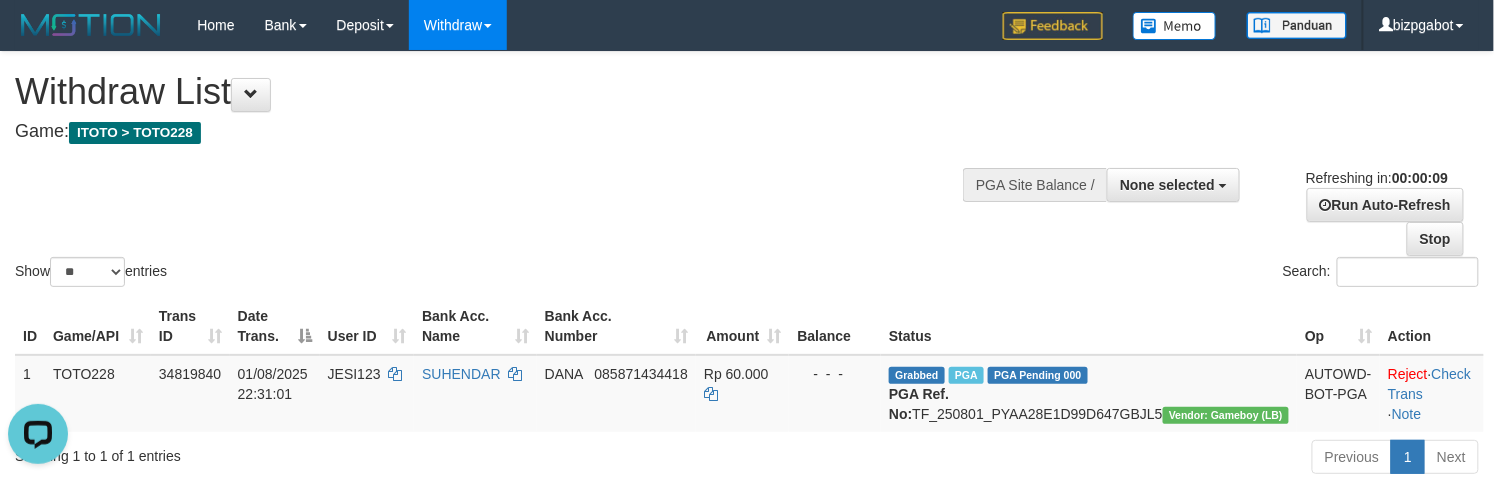 scroll, scrollTop: 0, scrollLeft: 0, axis: both 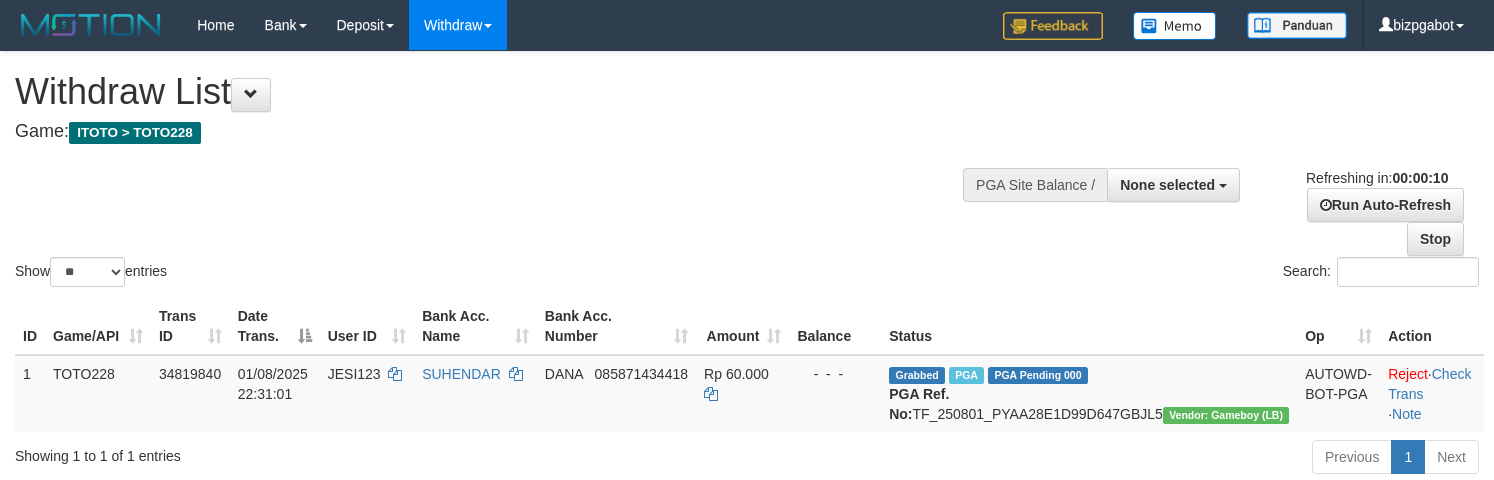select 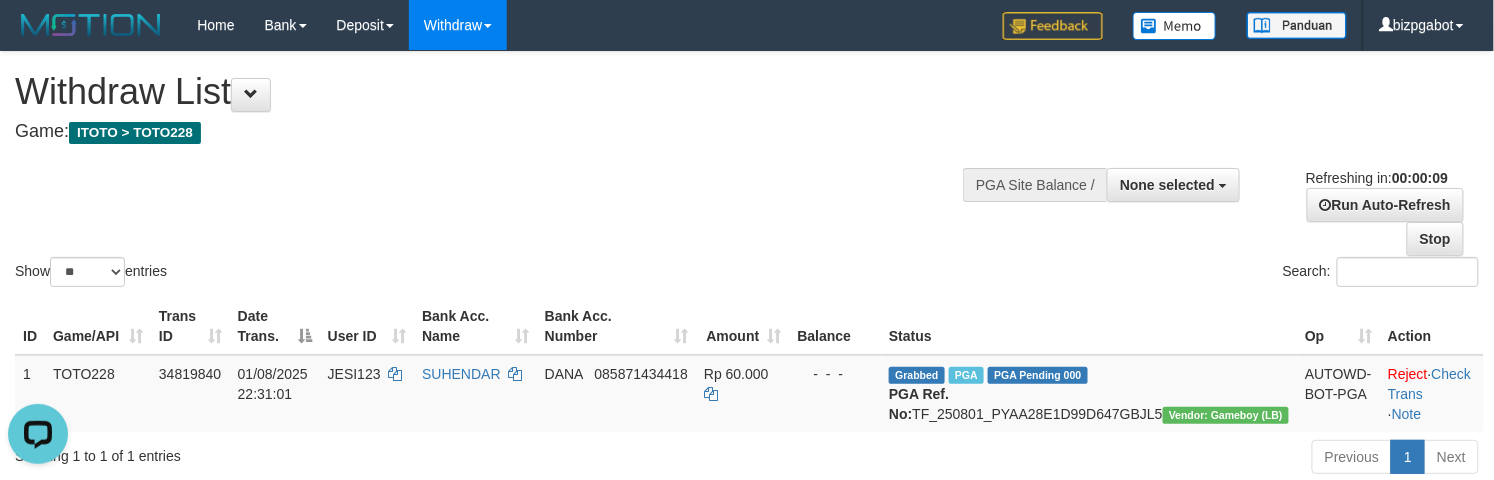 scroll, scrollTop: 0, scrollLeft: 0, axis: both 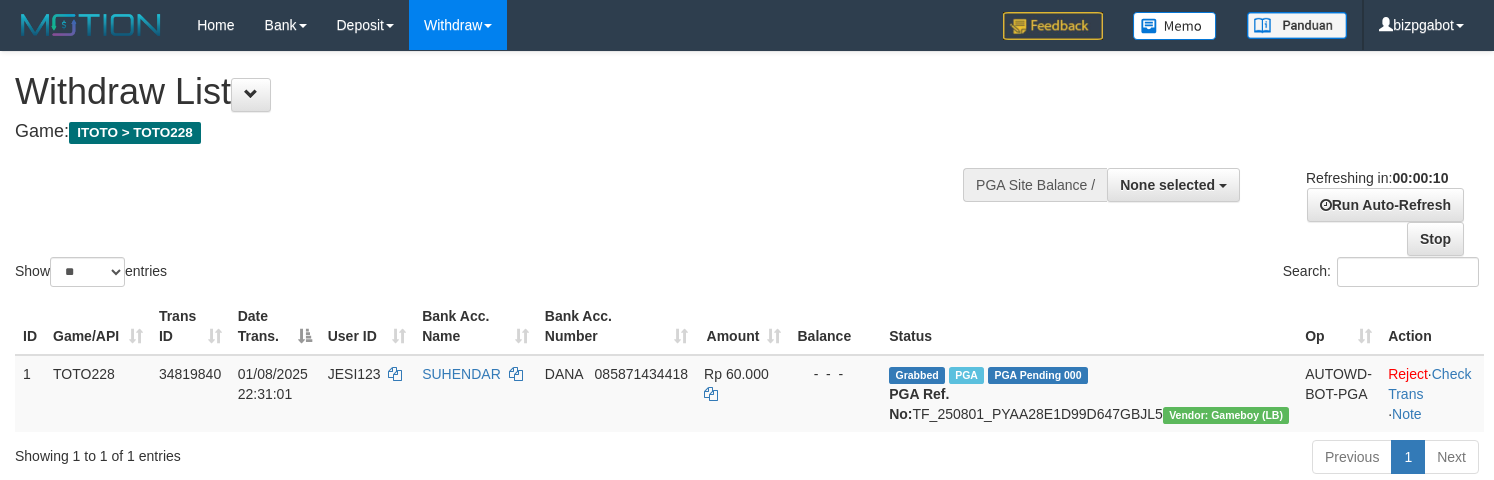 select 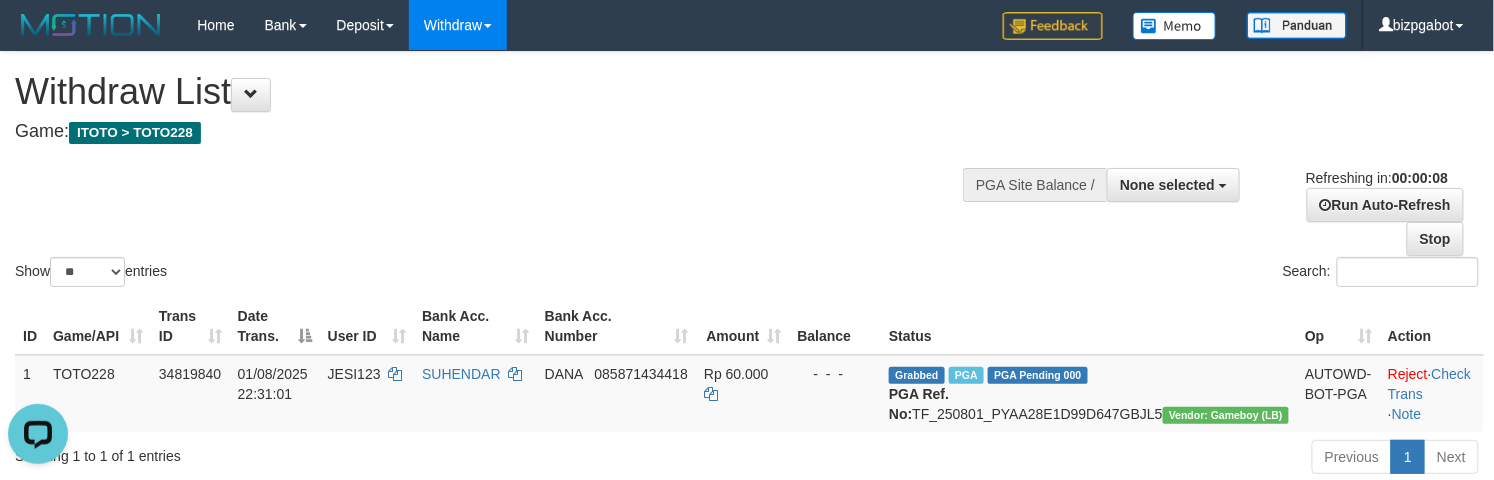 scroll, scrollTop: 0, scrollLeft: 0, axis: both 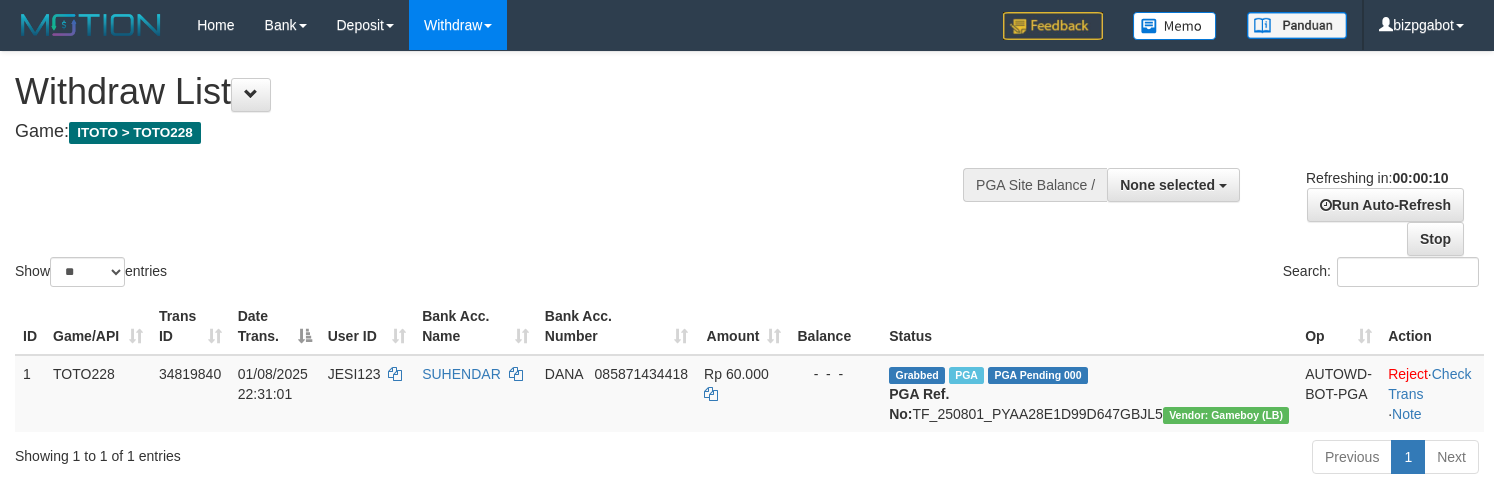 select 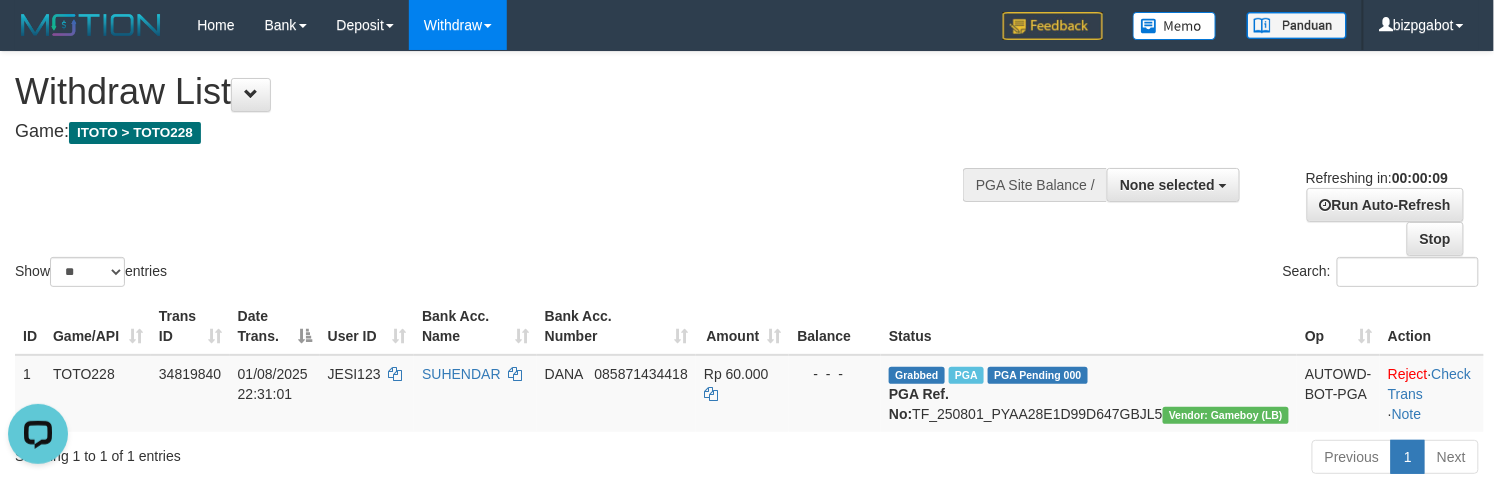 scroll, scrollTop: 0, scrollLeft: 0, axis: both 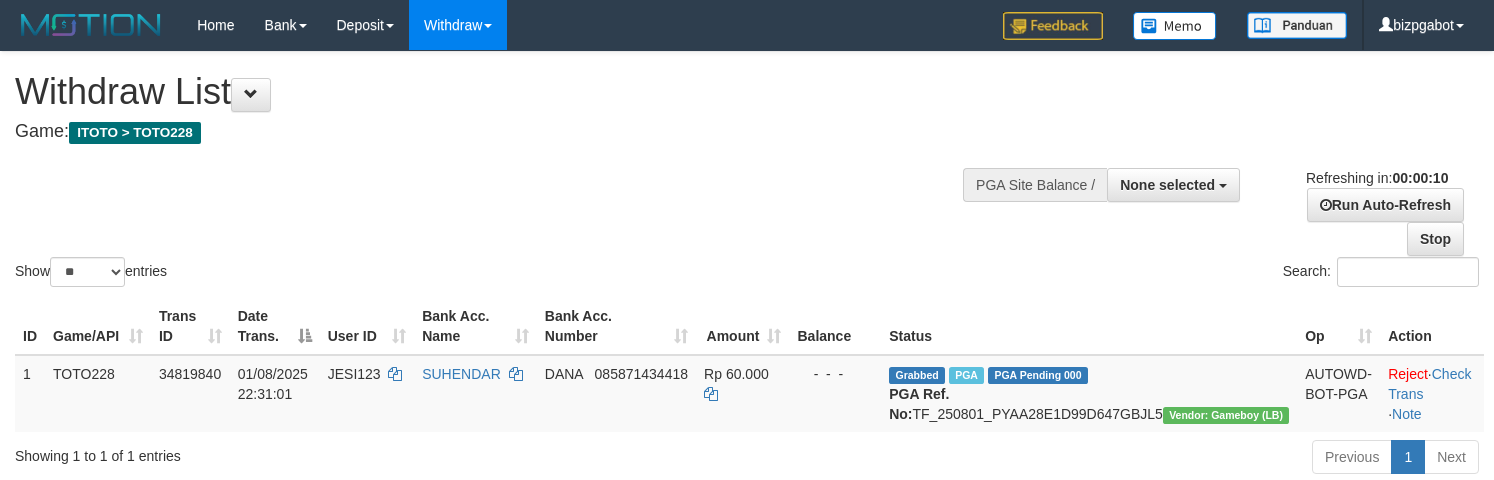 select 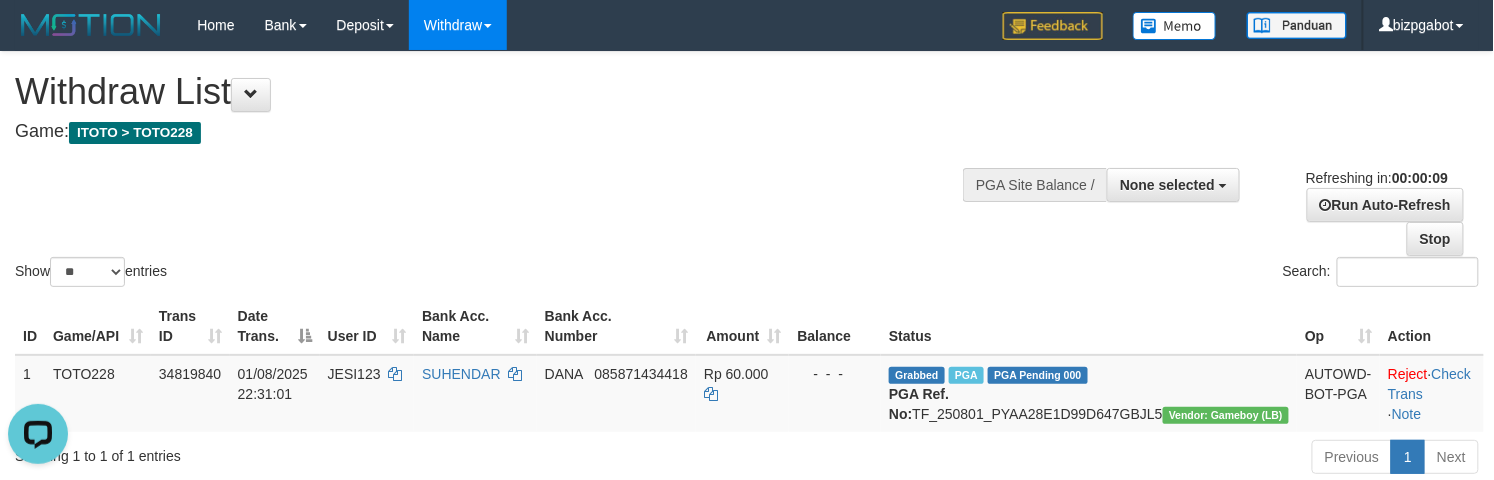 scroll, scrollTop: 0, scrollLeft: 0, axis: both 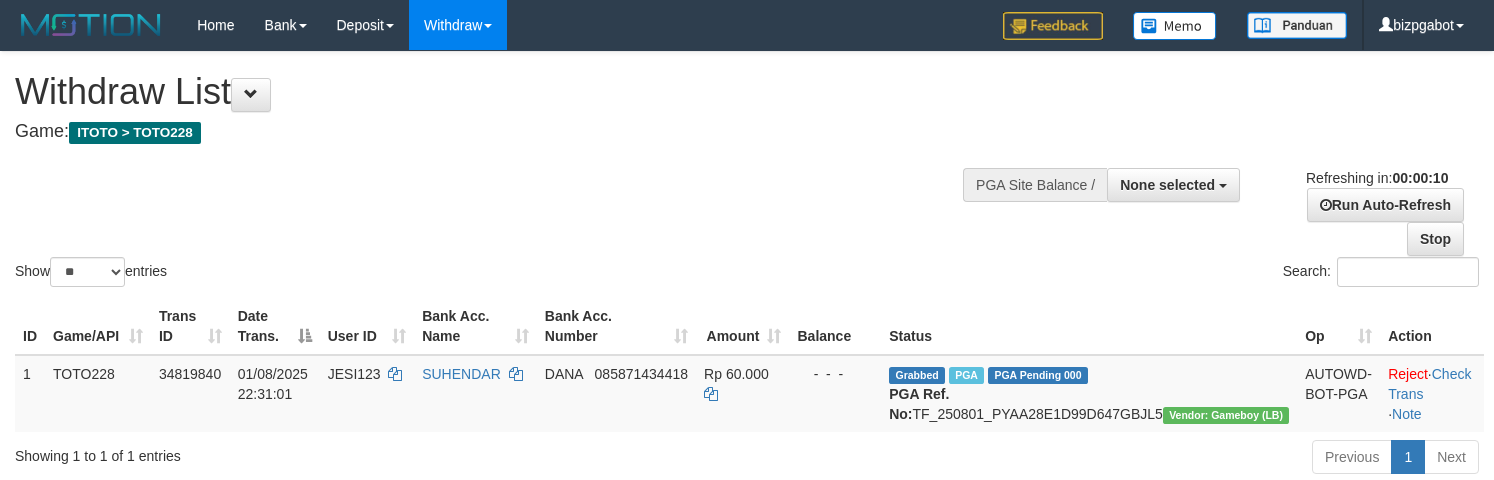 select 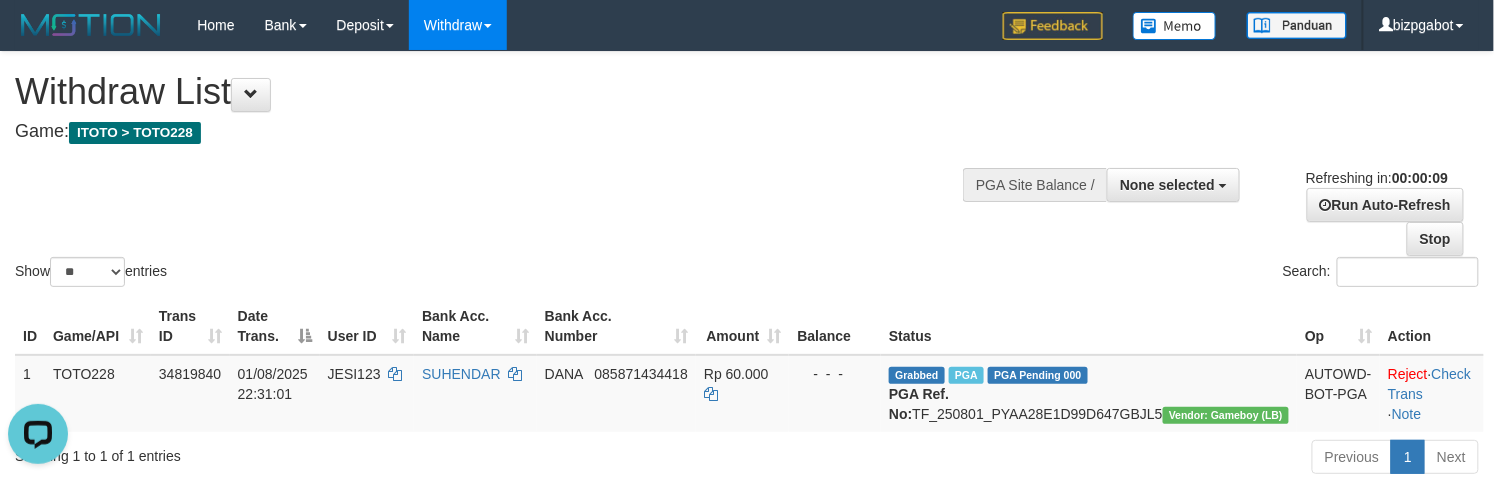 scroll, scrollTop: 0, scrollLeft: 0, axis: both 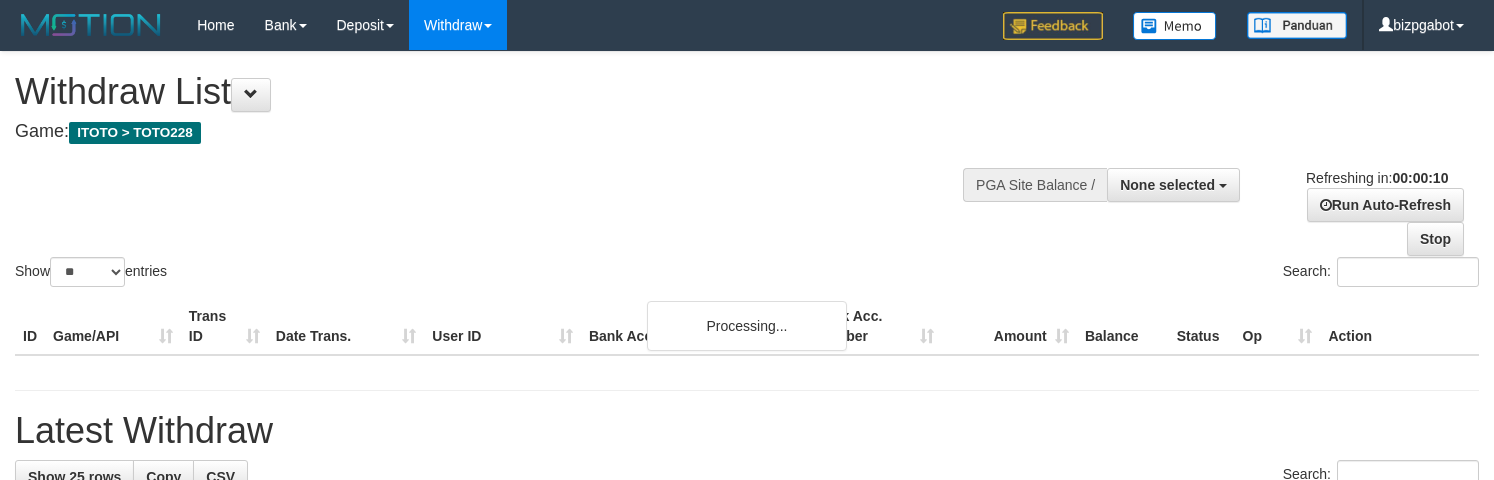 select 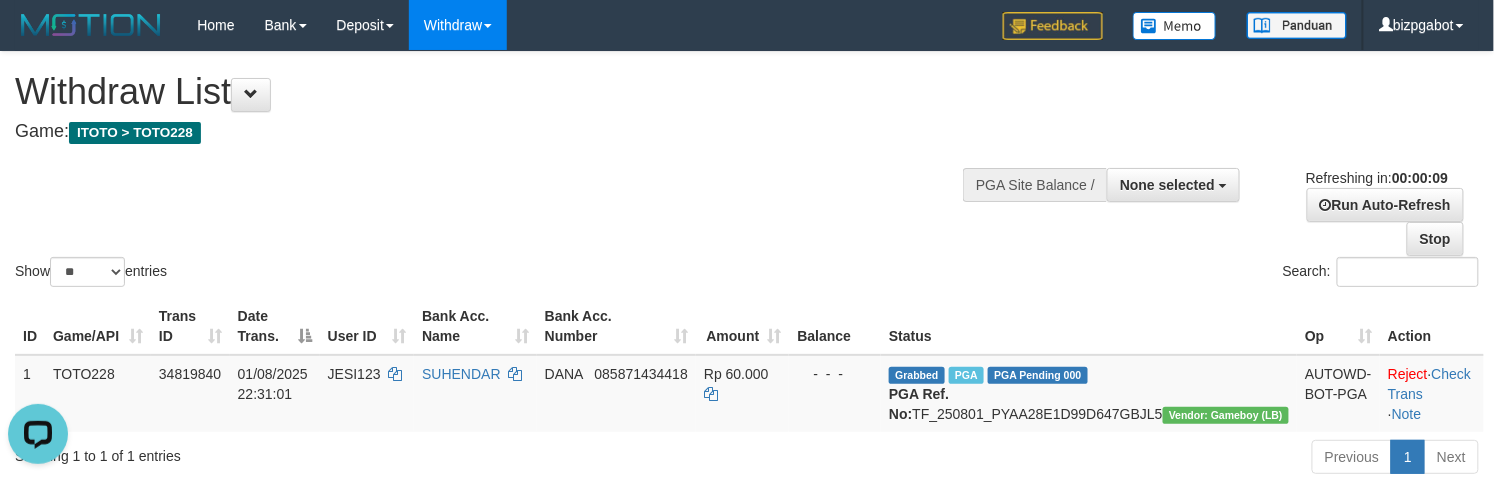 scroll, scrollTop: 0, scrollLeft: 0, axis: both 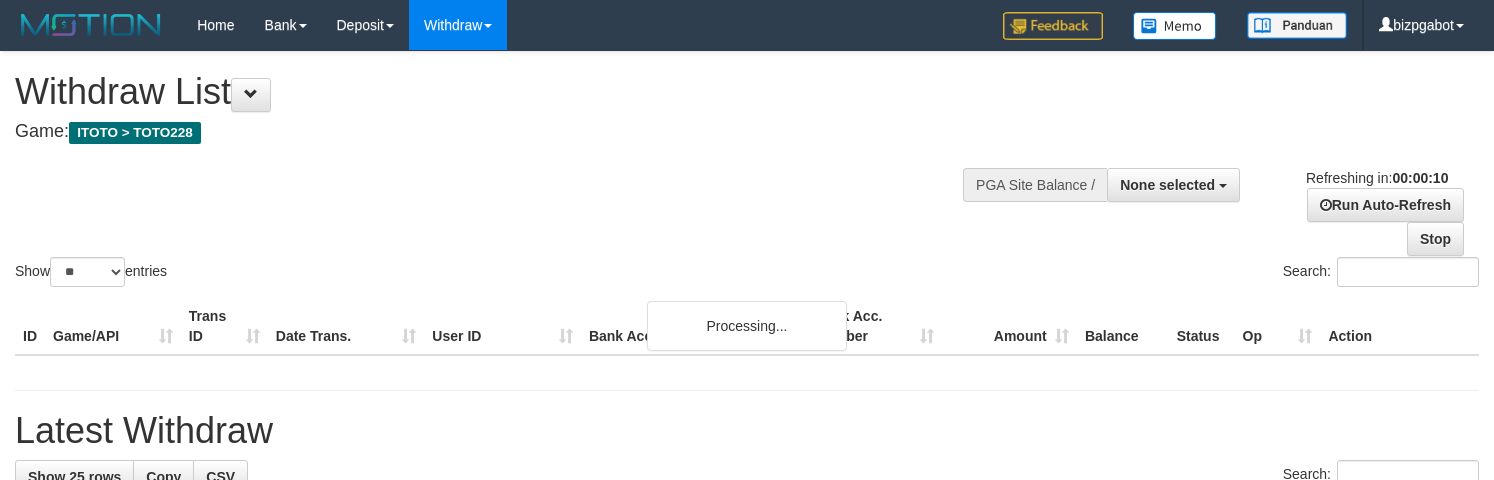 select 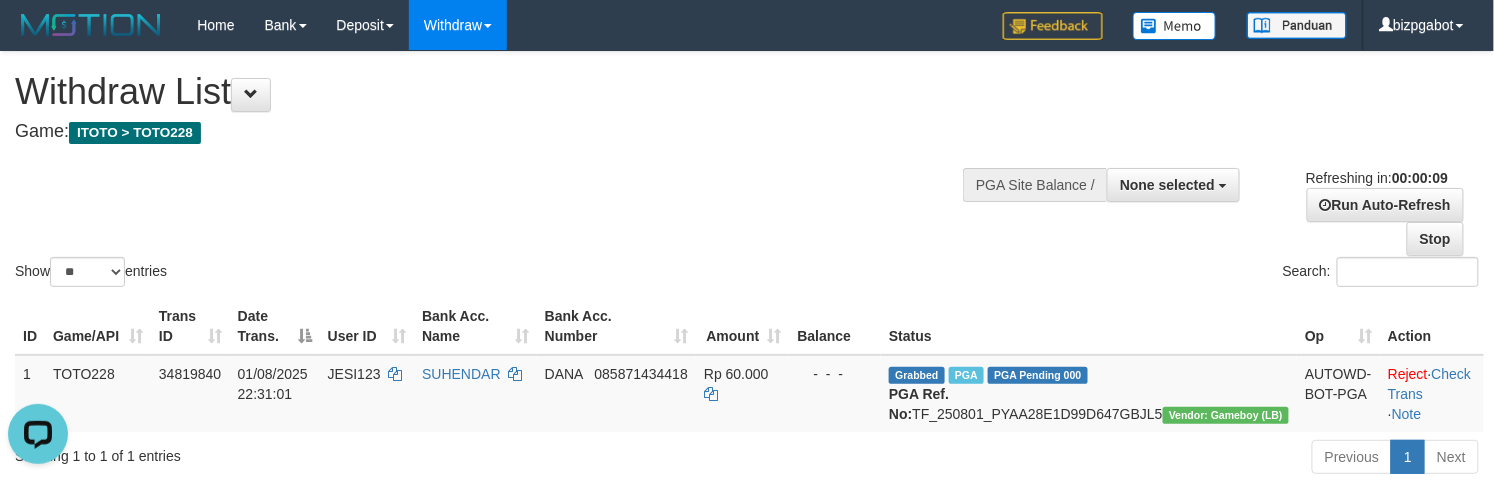 scroll, scrollTop: 0, scrollLeft: 0, axis: both 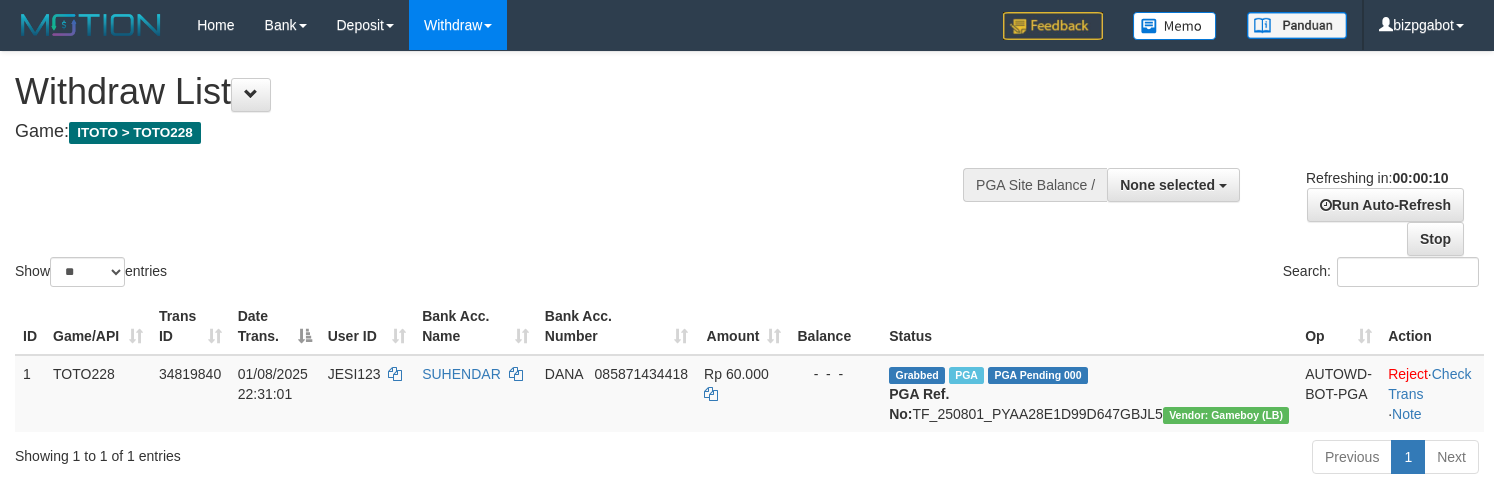 select 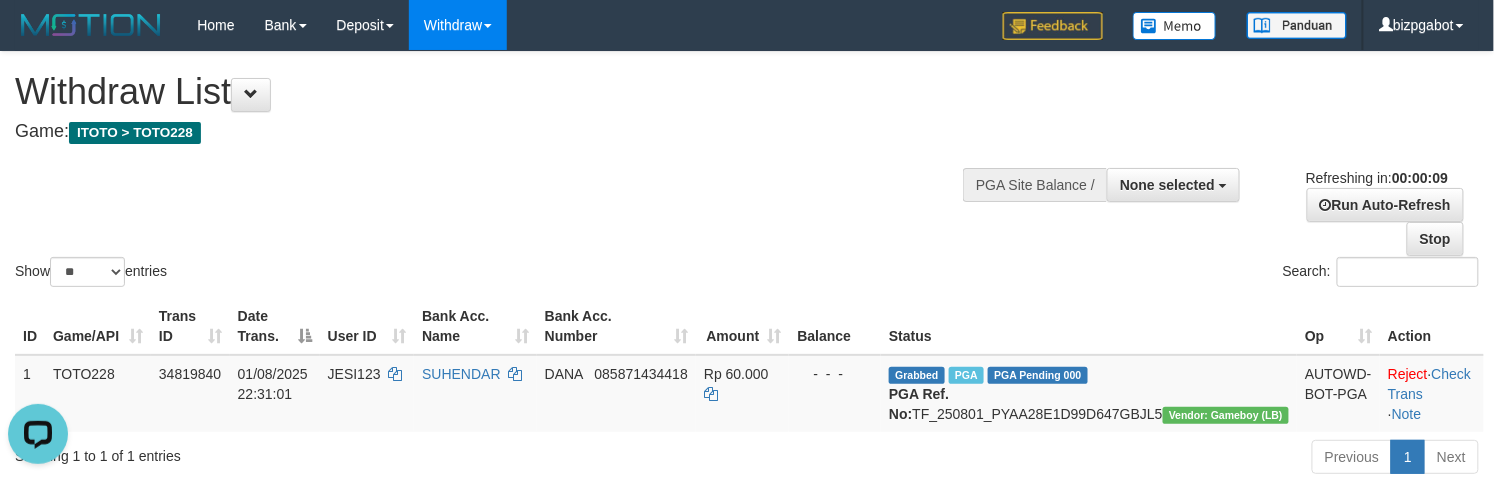 scroll, scrollTop: 0, scrollLeft: 0, axis: both 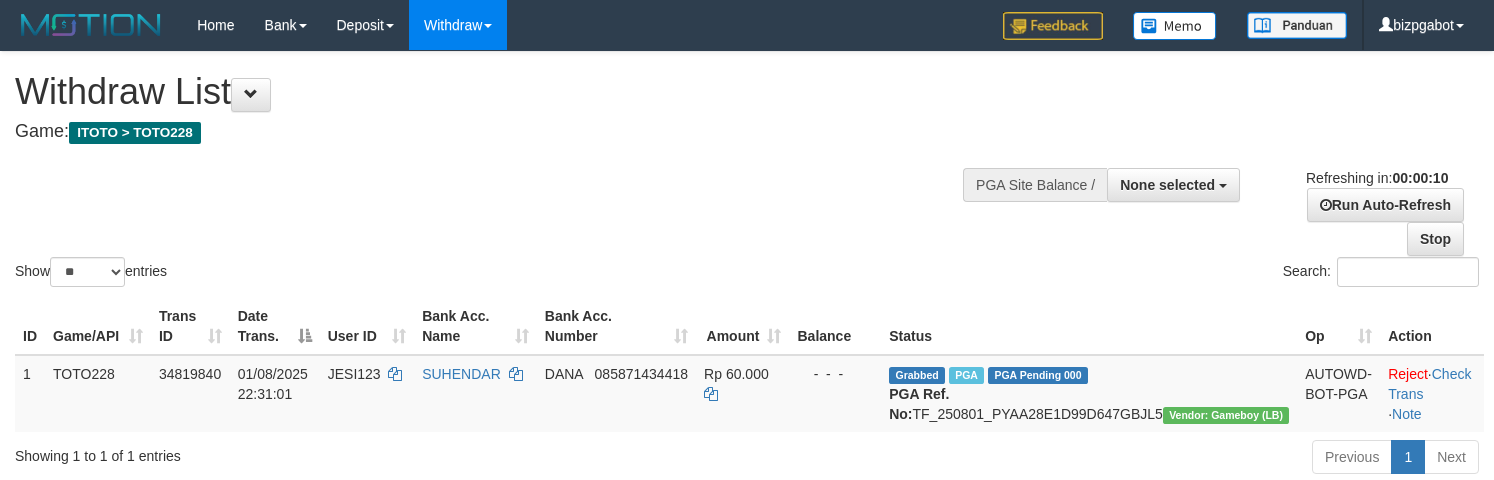 select 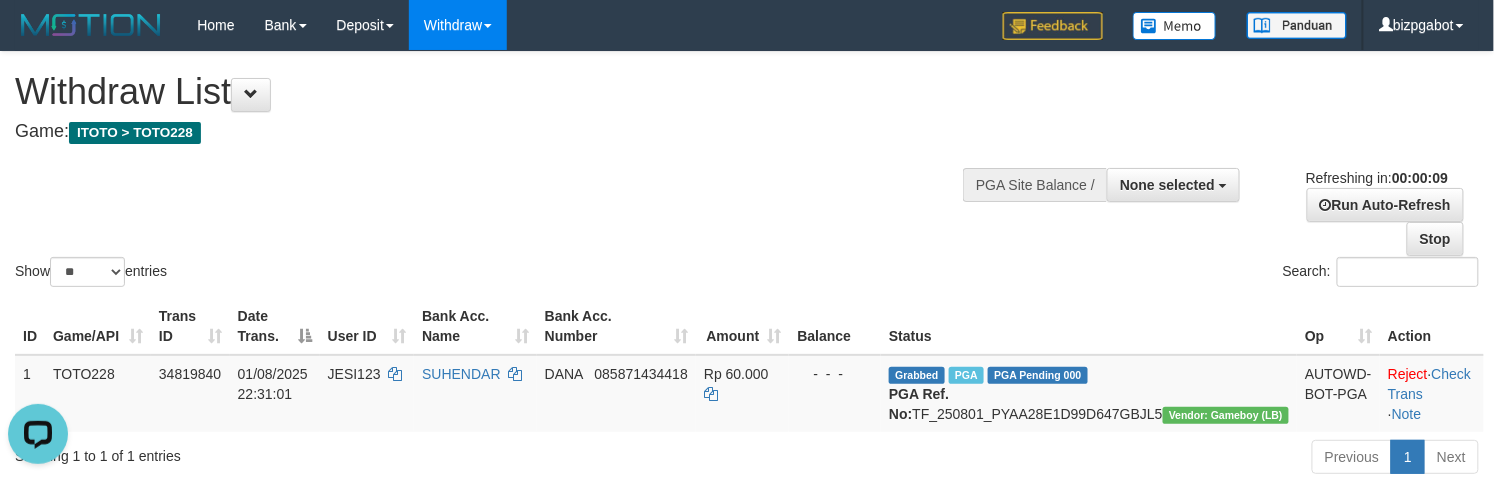 scroll, scrollTop: 0, scrollLeft: 0, axis: both 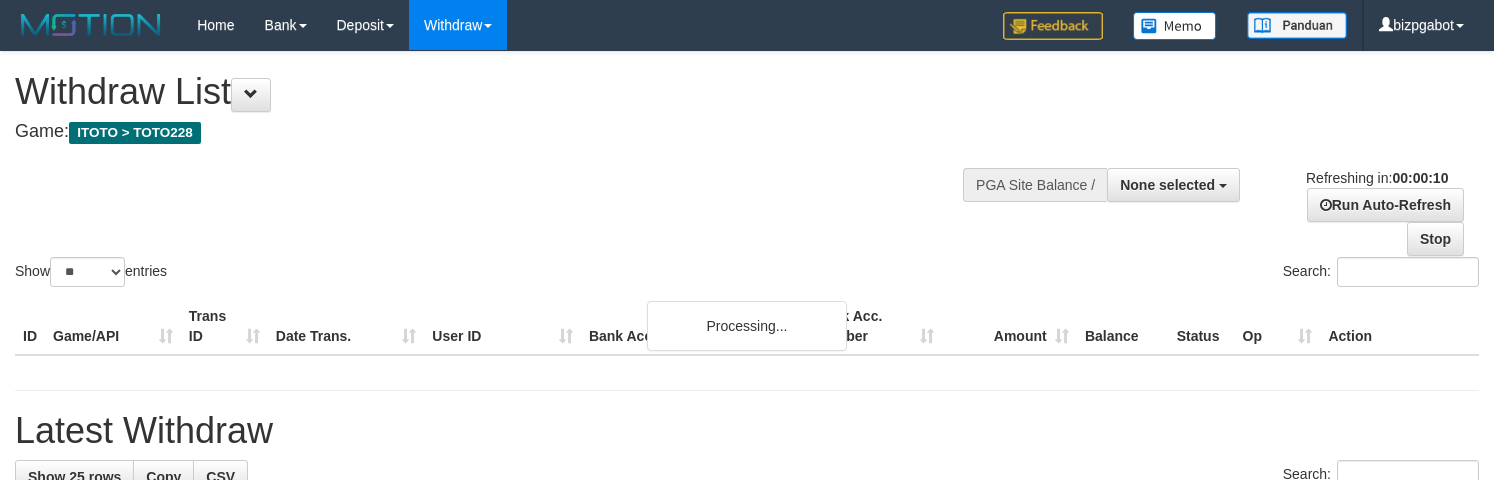 select 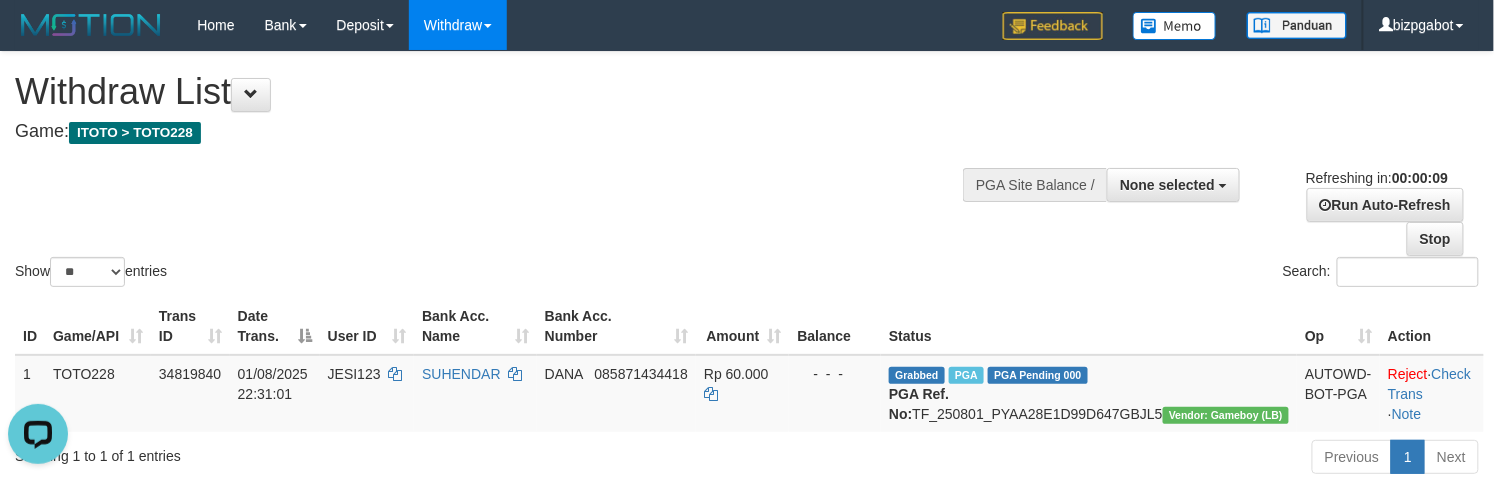 scroll, scrollTop: 0, scrollLeft: 0, axis: both 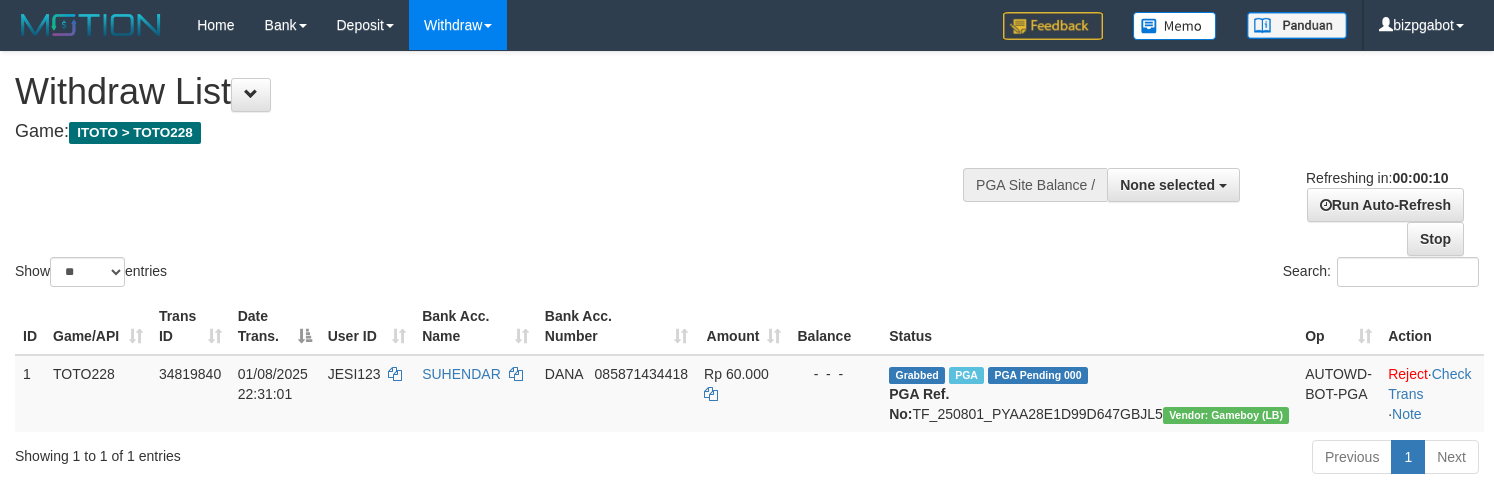 select 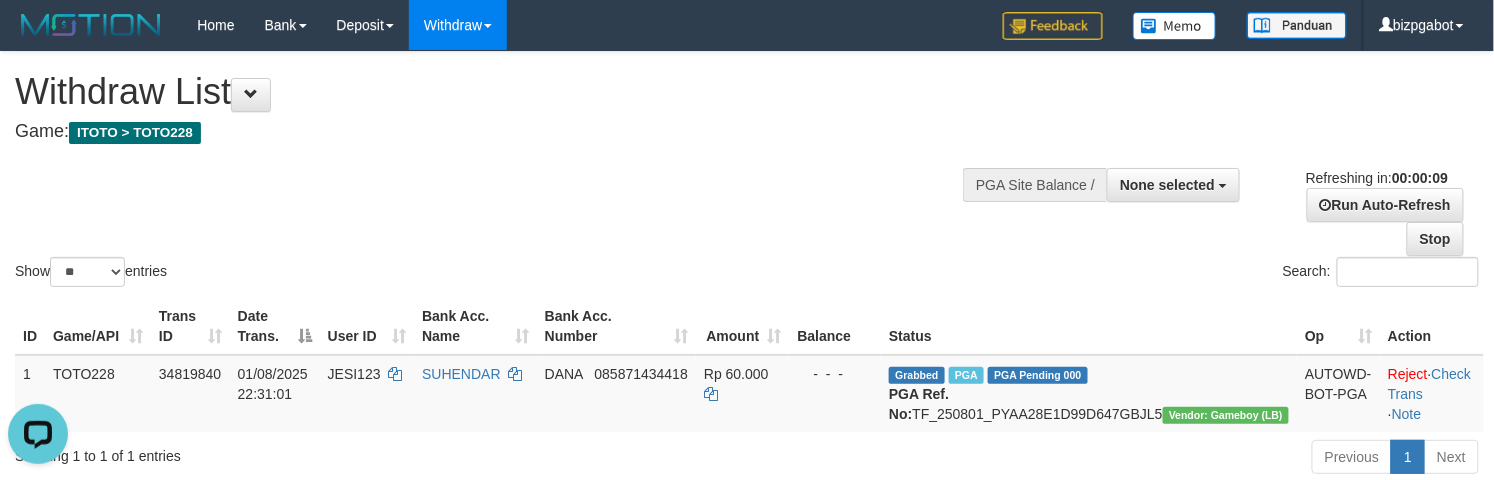 scroll, scrollTop: 0, scrollLeft: 0, axis: both 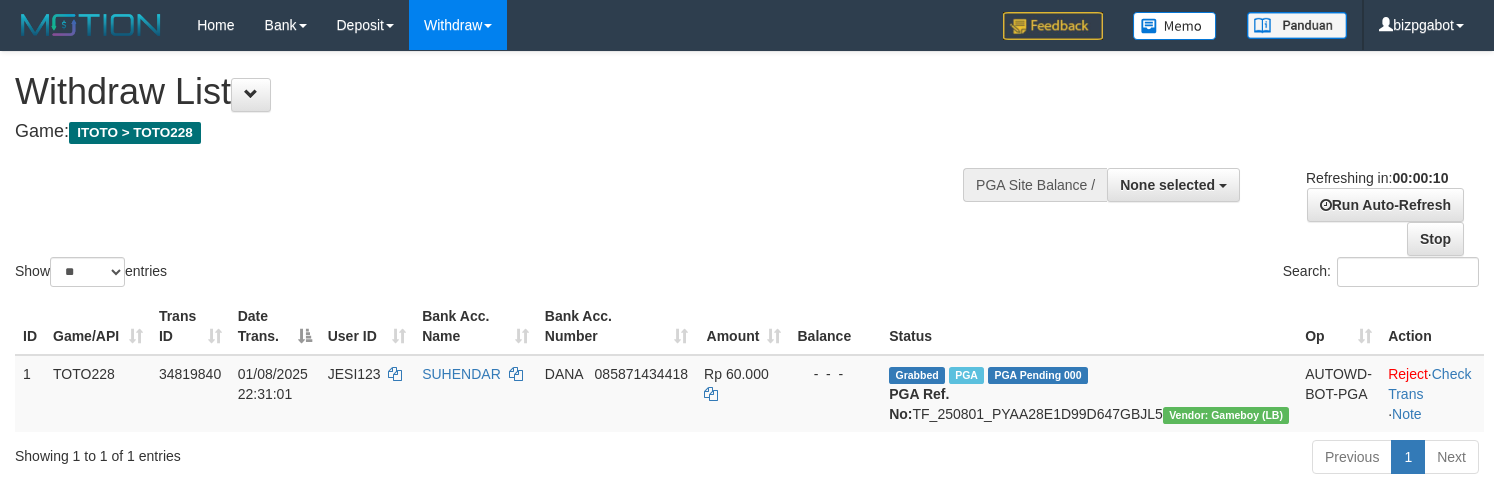 select 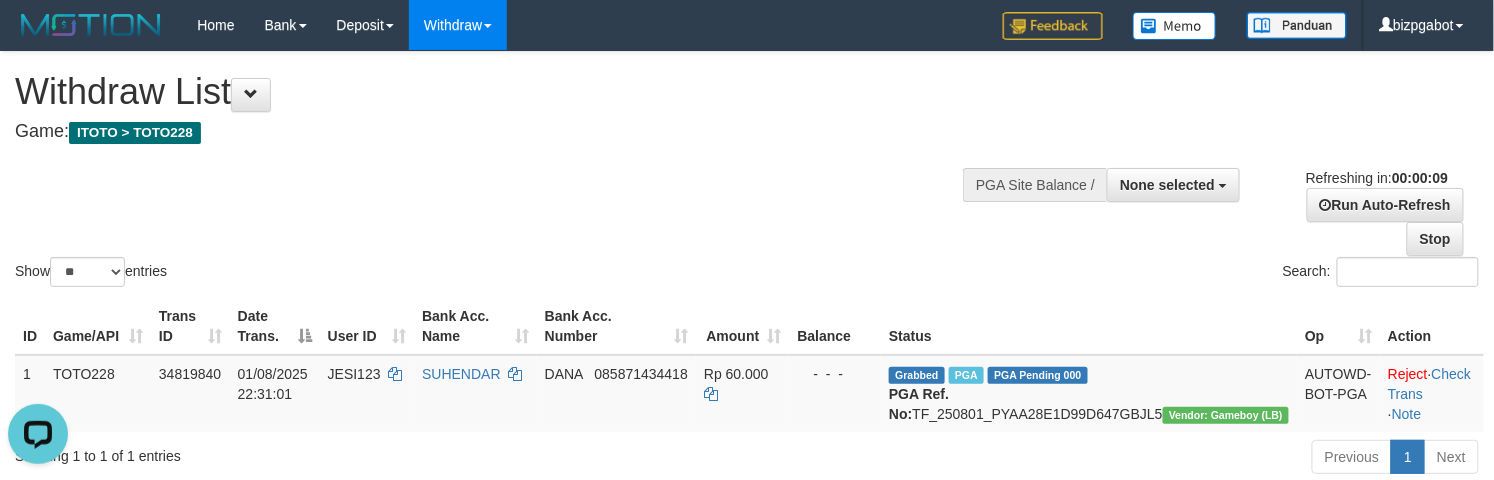 scroll, scrollTop: 0, scrollLeft: 0, axis: both 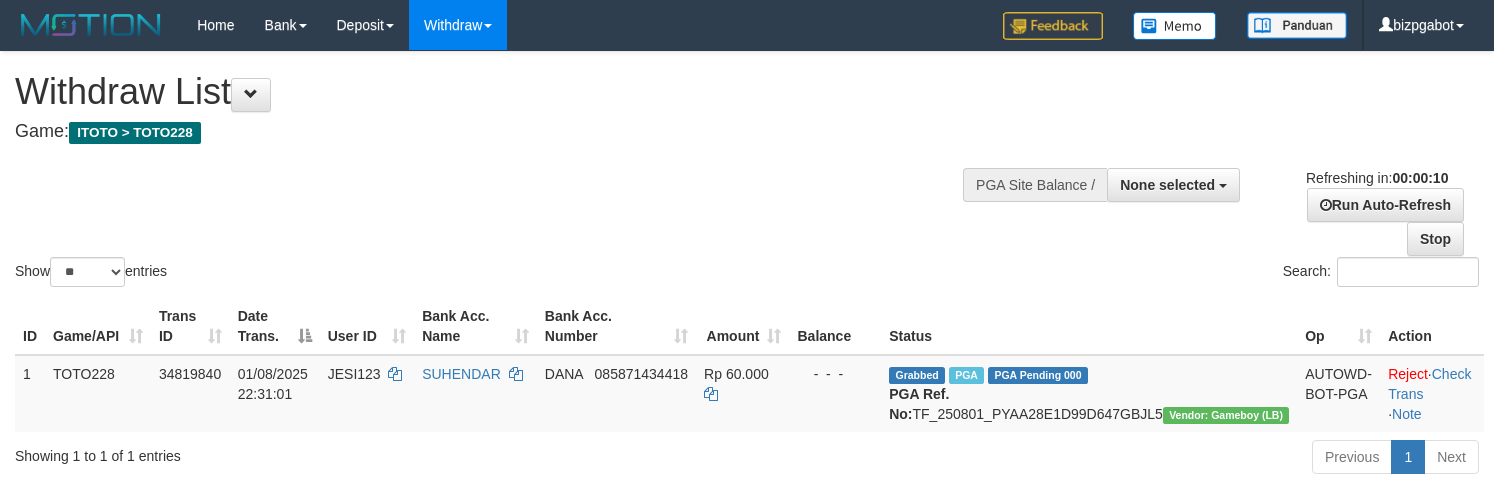 select 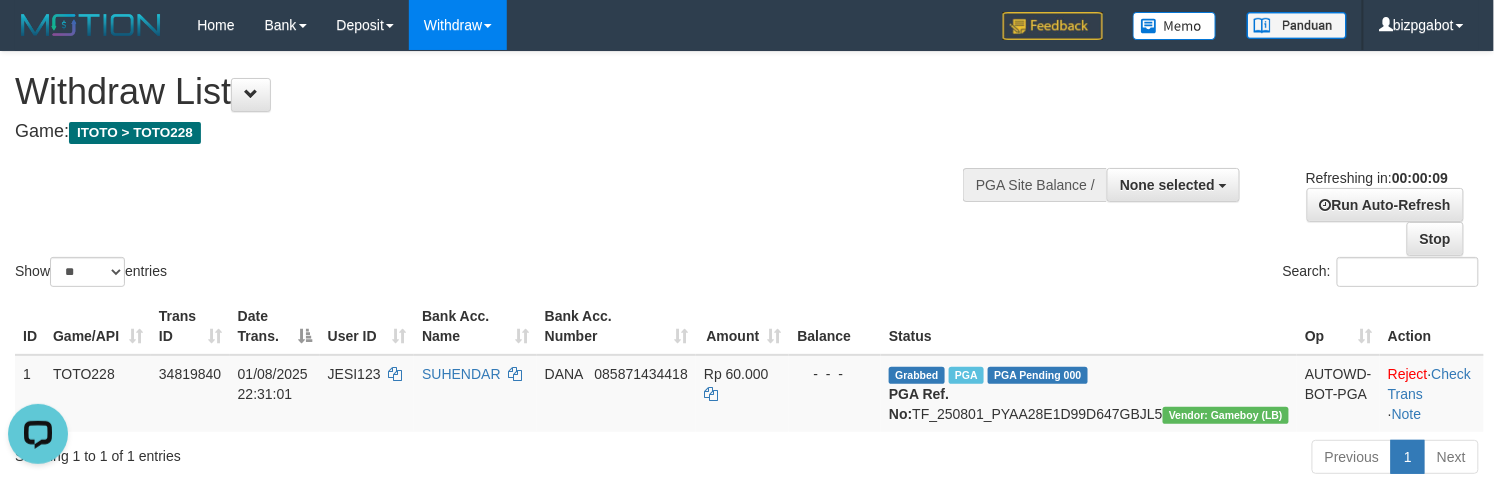 scroll, scrollTop: 0, scrollLeft: 0, axis: both 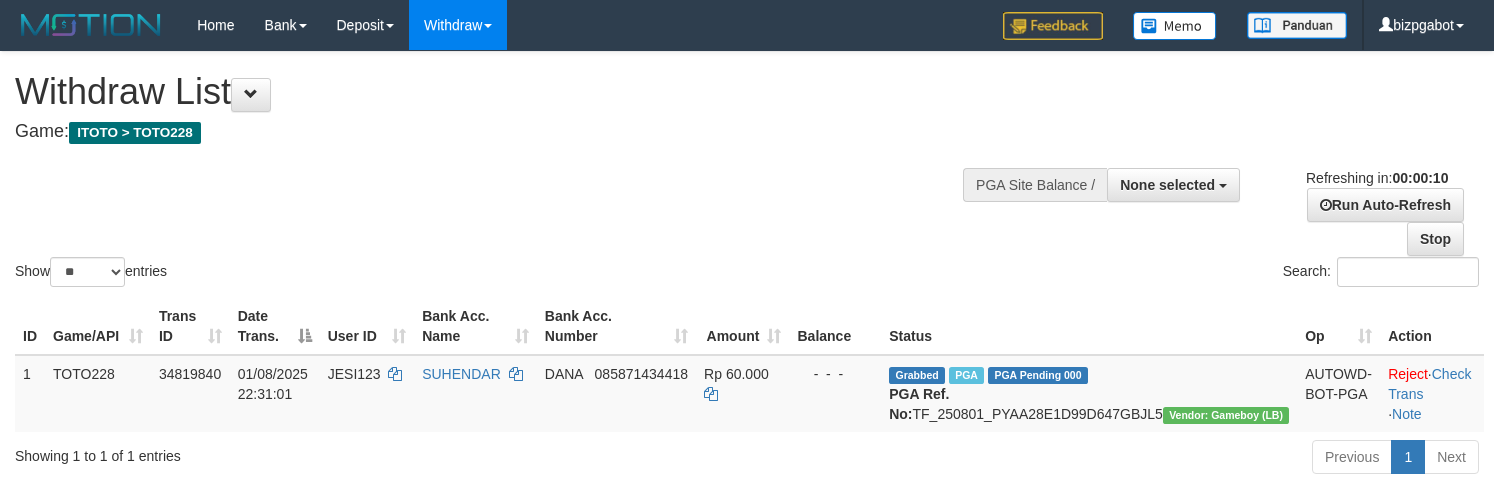 select 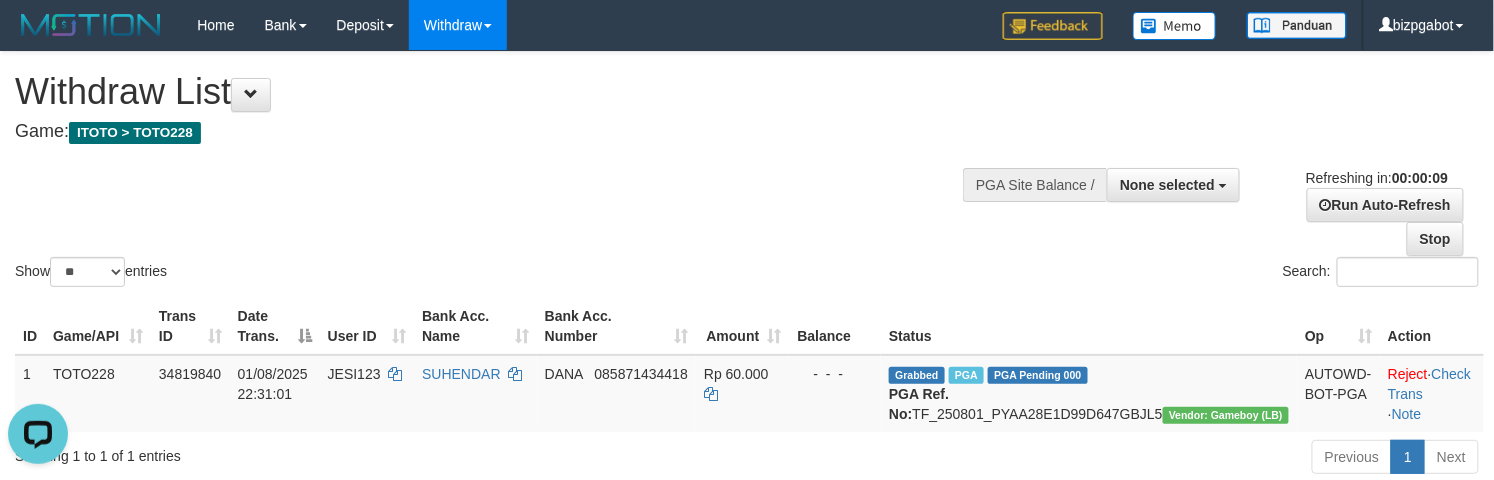 scroll, scrollTop: 0, scrollLeft: 0, axis: both 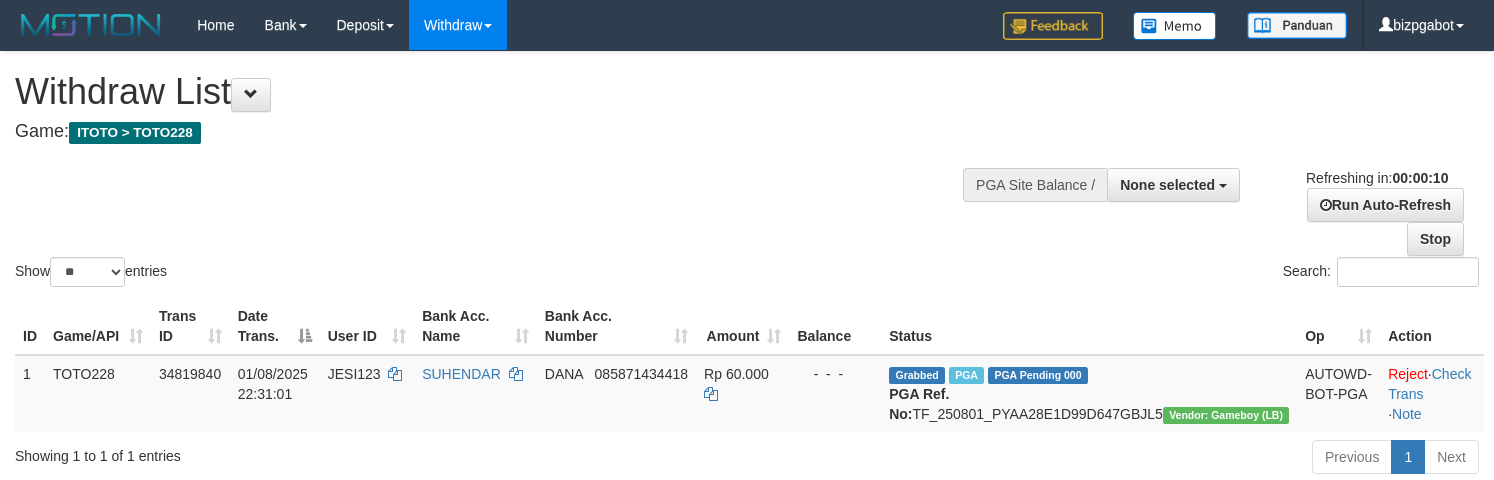 select 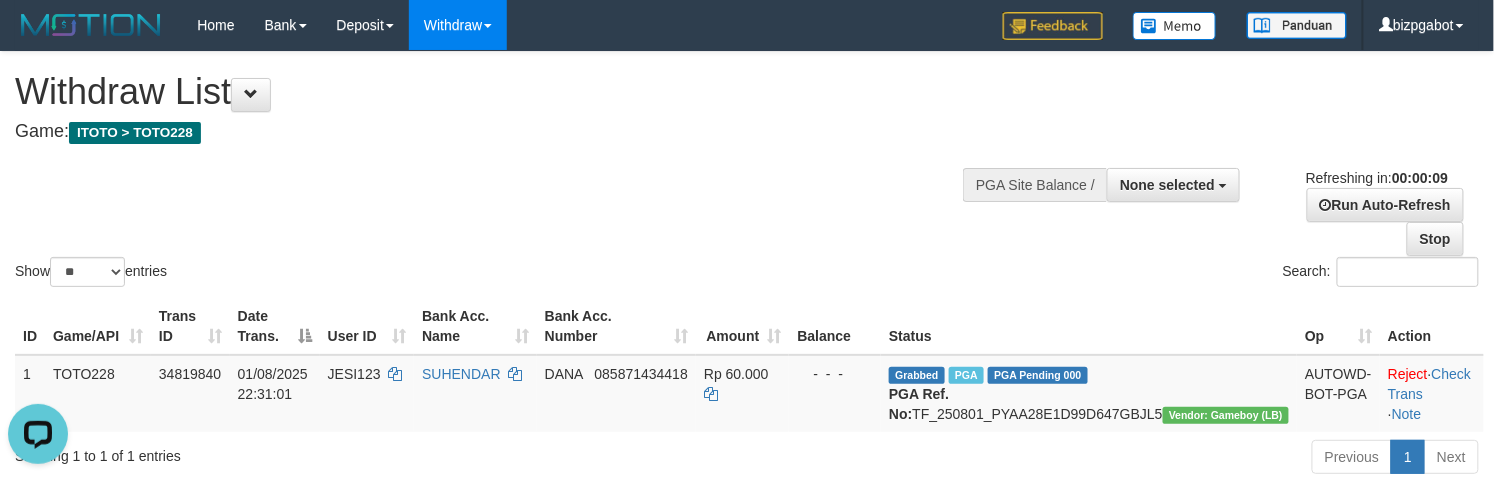 scroll, scrollTop: 0, scrollLeft: 0, axis: both 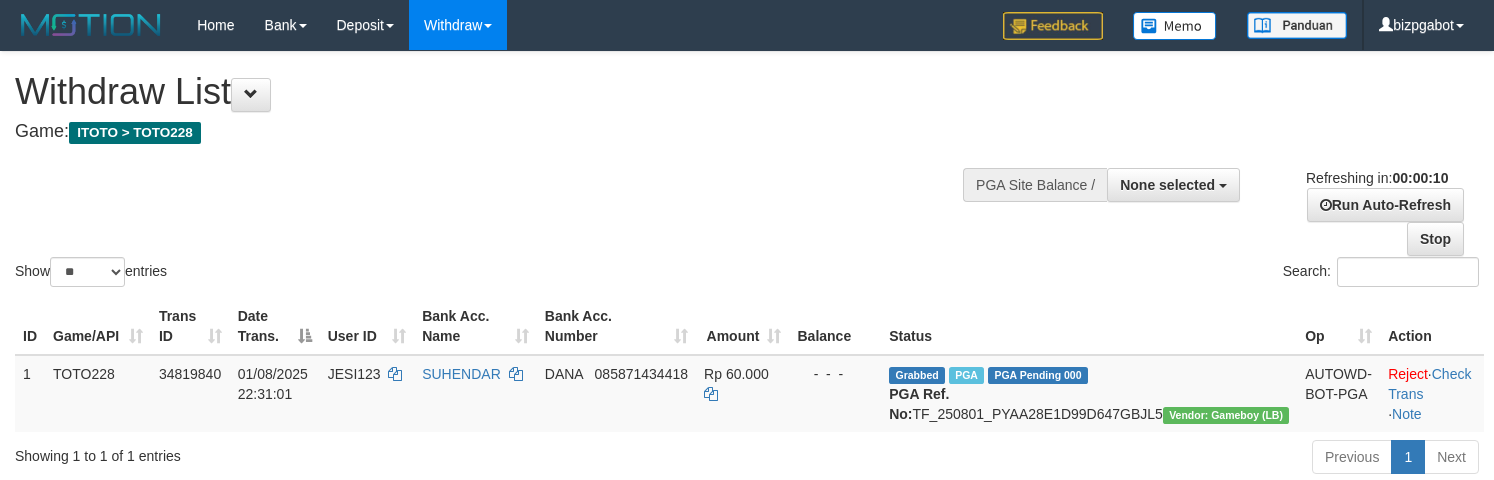 select 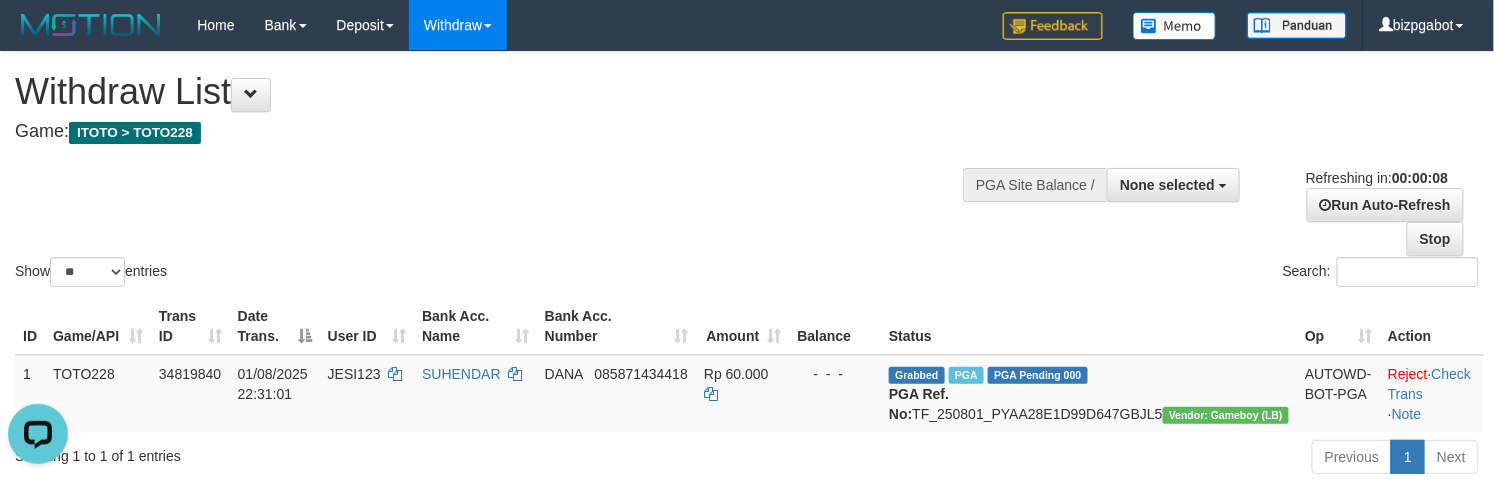 scroll, scrollTop: 0, scrollLeft: 0, axis: both 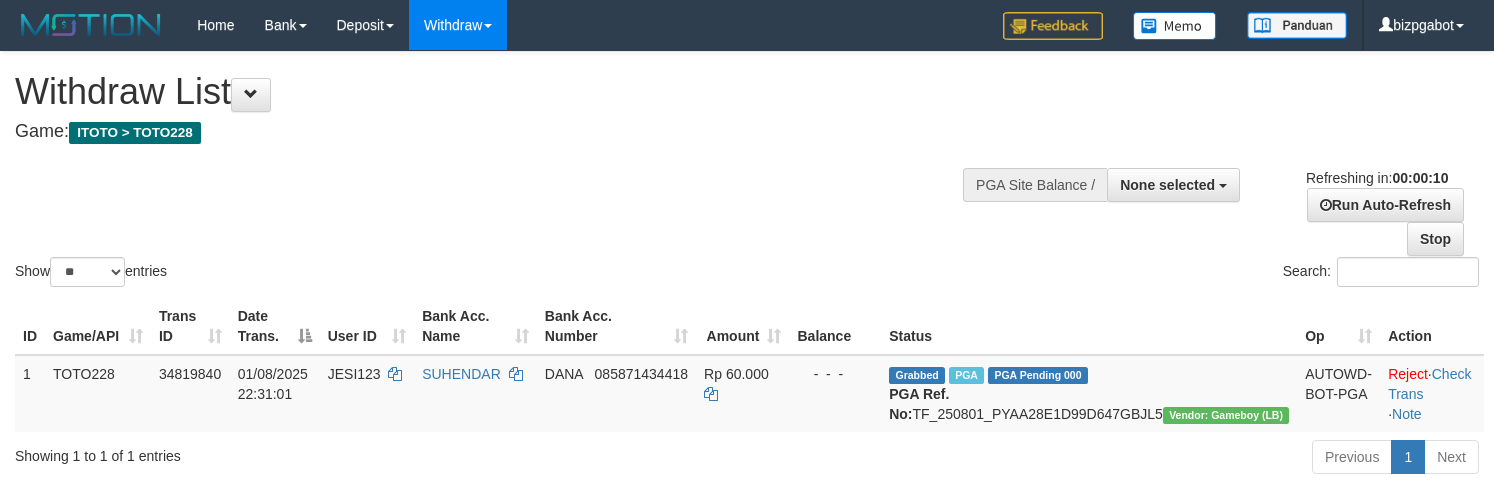 select 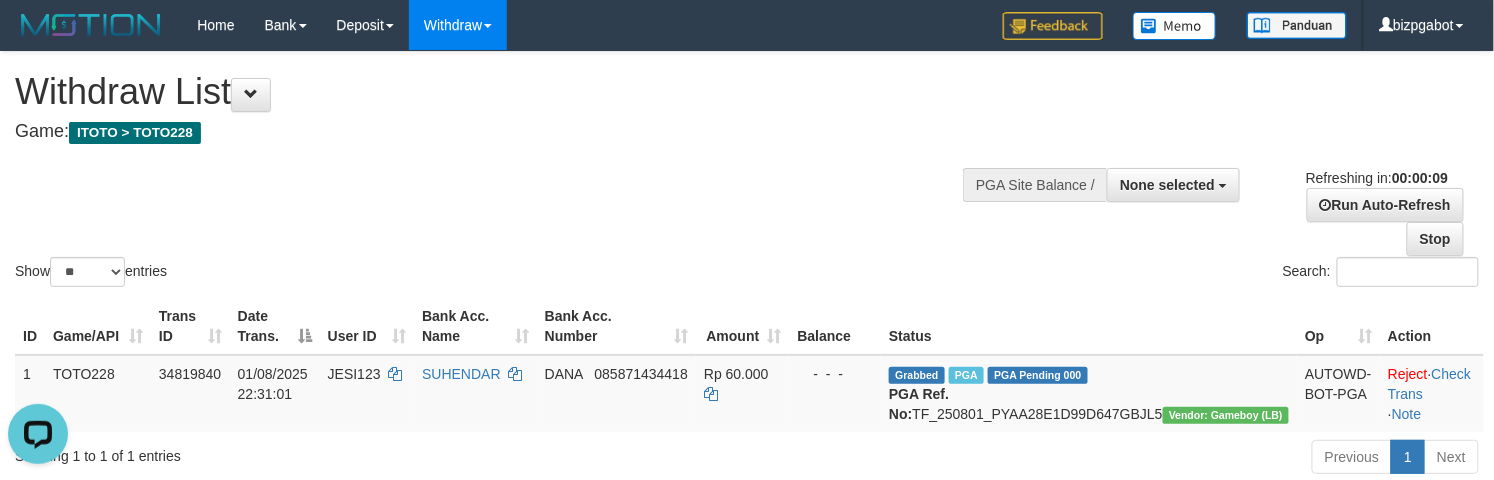 scroll, scrollTop: 0, scrollLeft: 0, axis: both 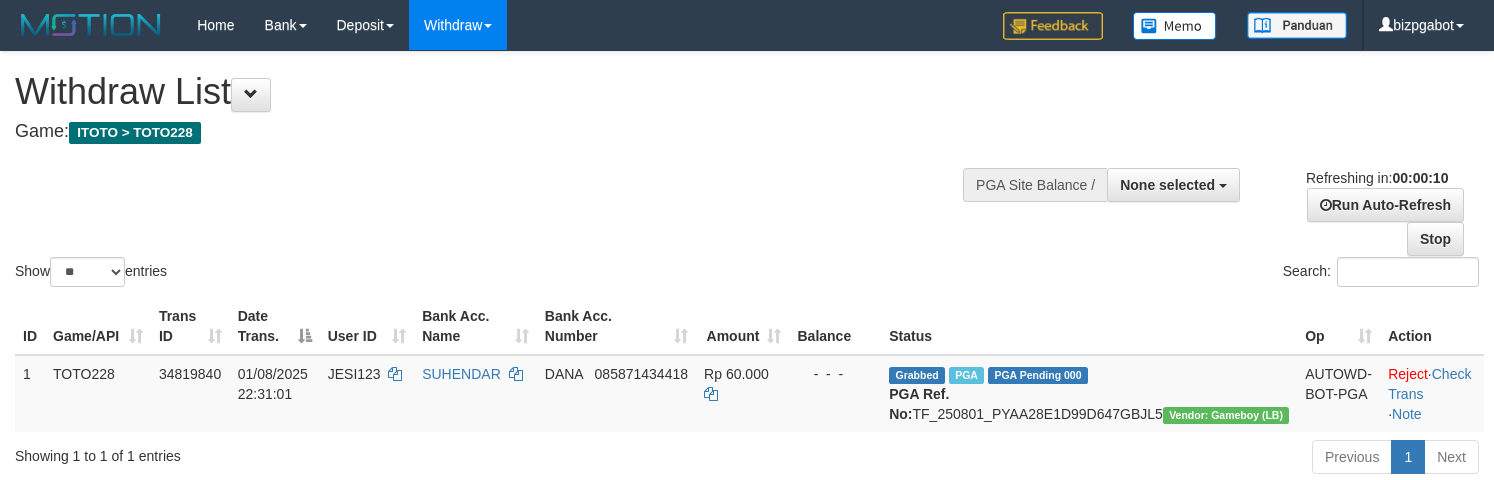 select 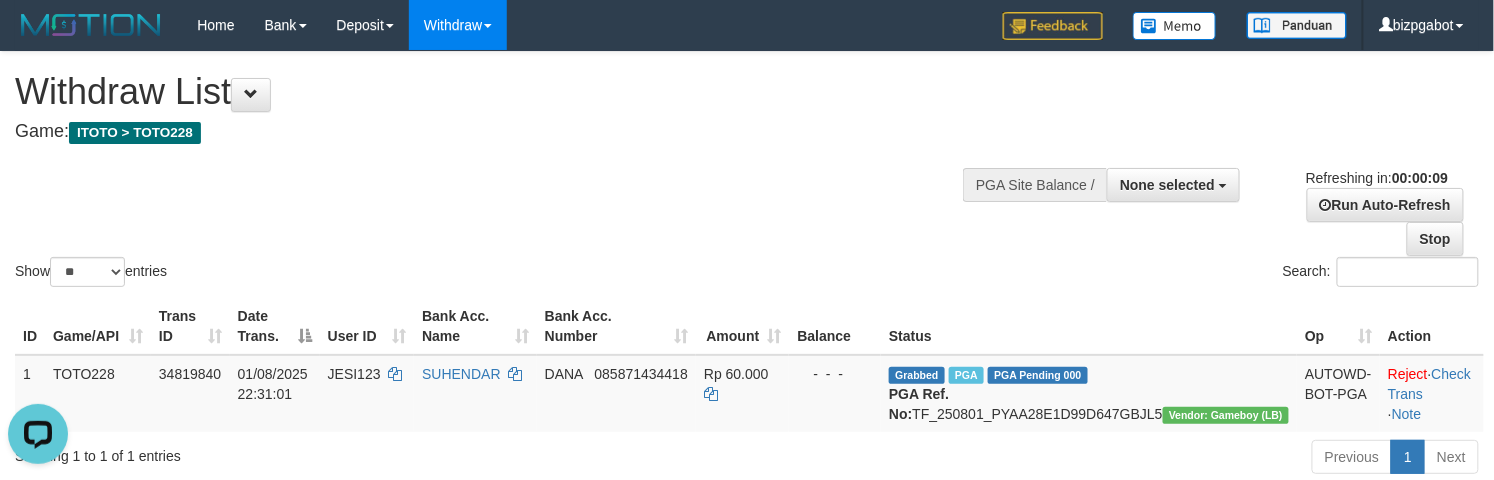 scroll, scrollTop: 0, scrollLeft: 0, axis: both 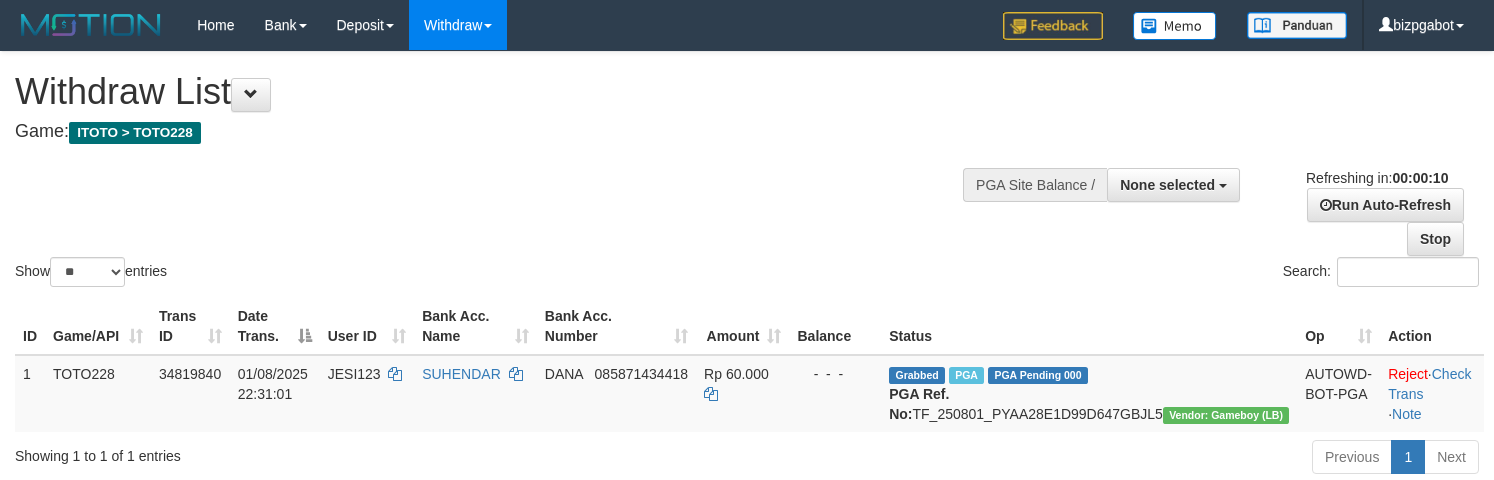 select 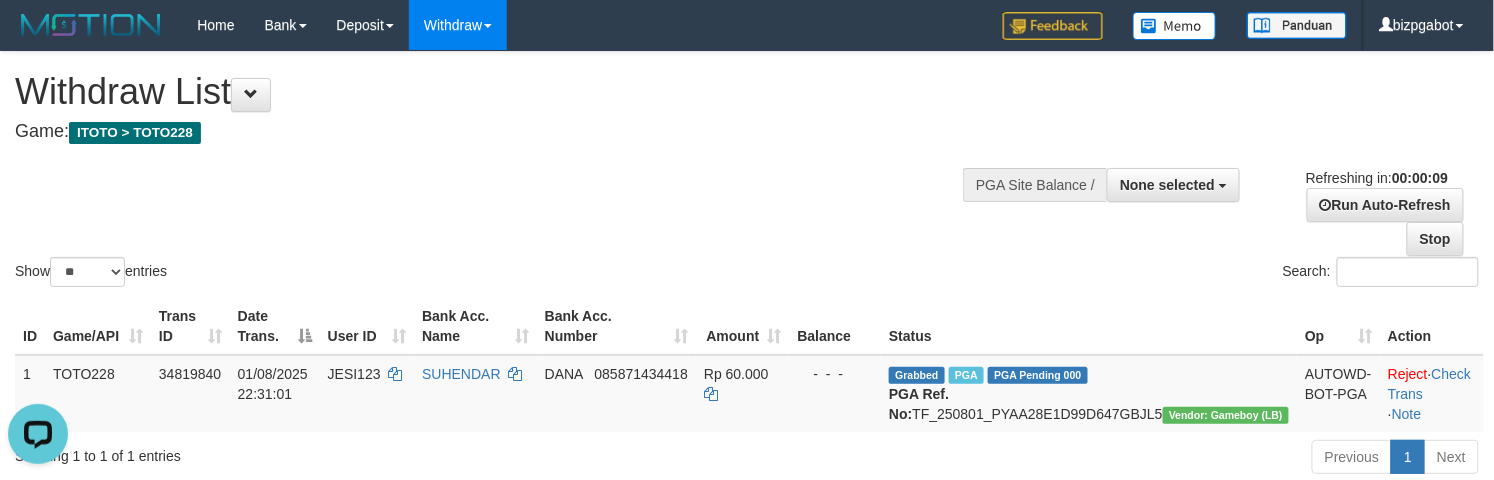 scroll, scrollTop: 0, scrollLeft: 0, axis: both 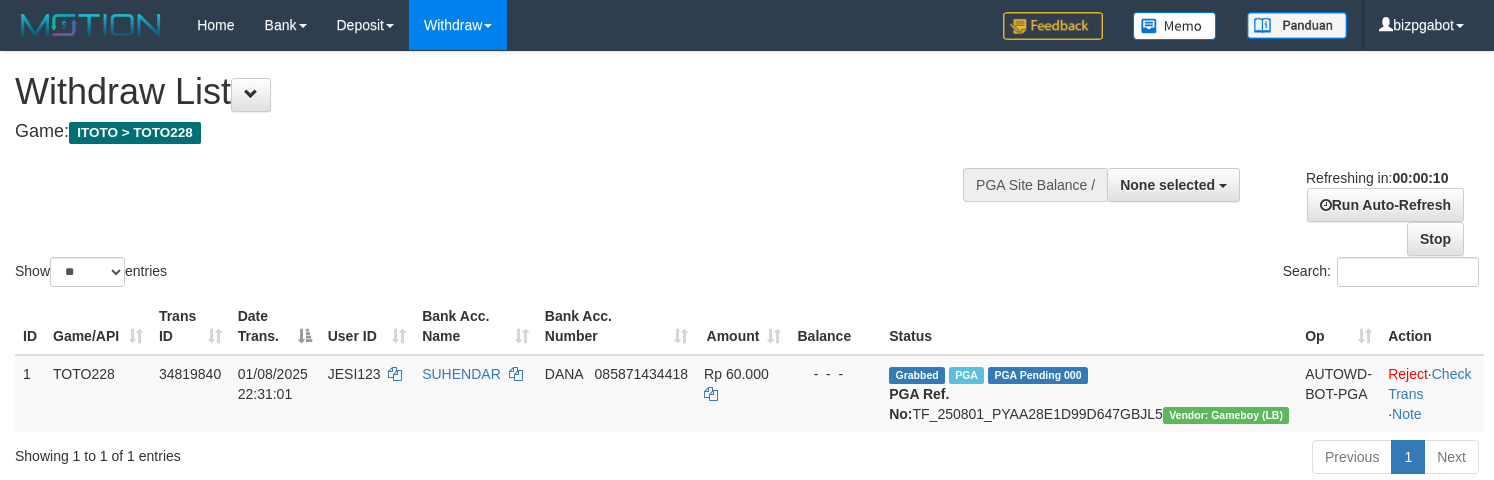 select 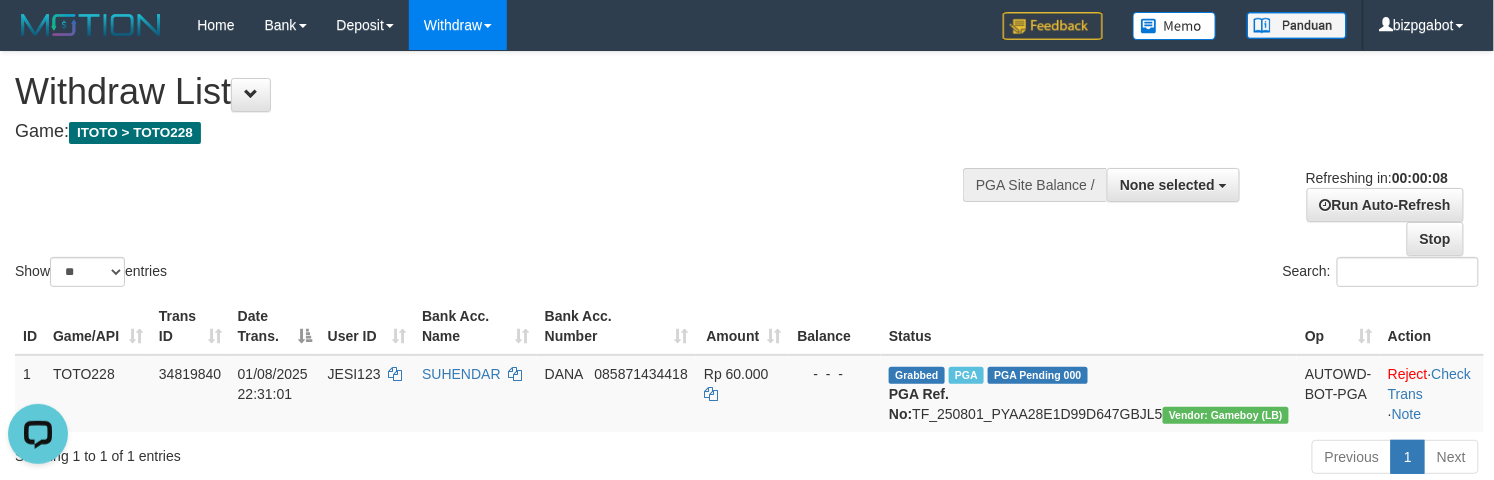 scroll, scrollTop: 0, scrollLeft: 0, axis: both 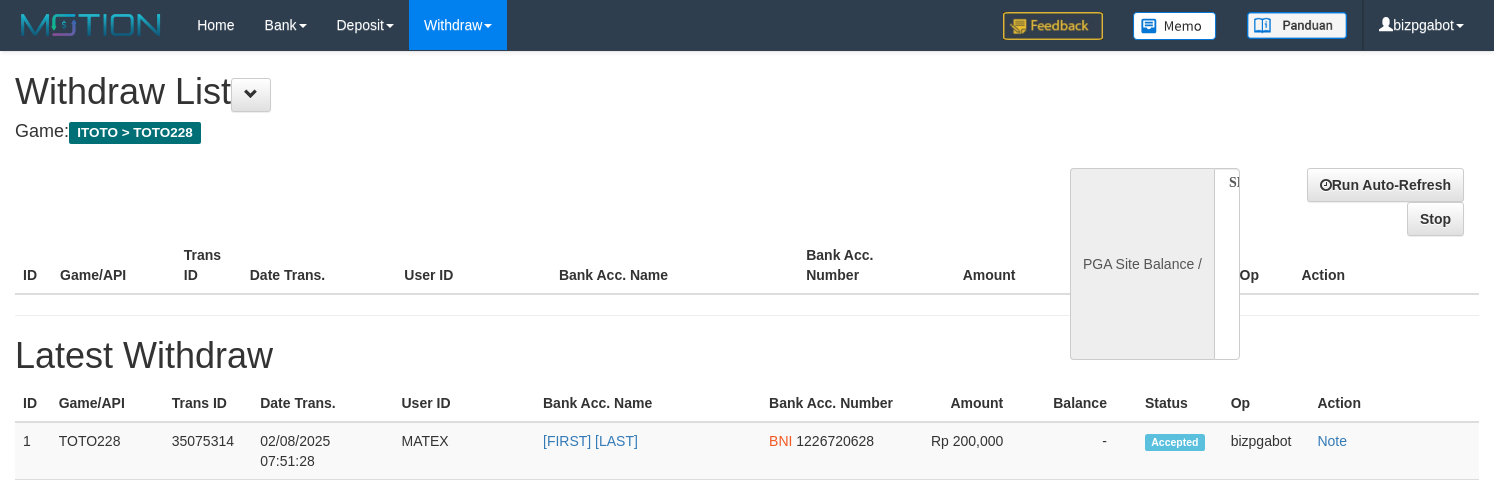 select 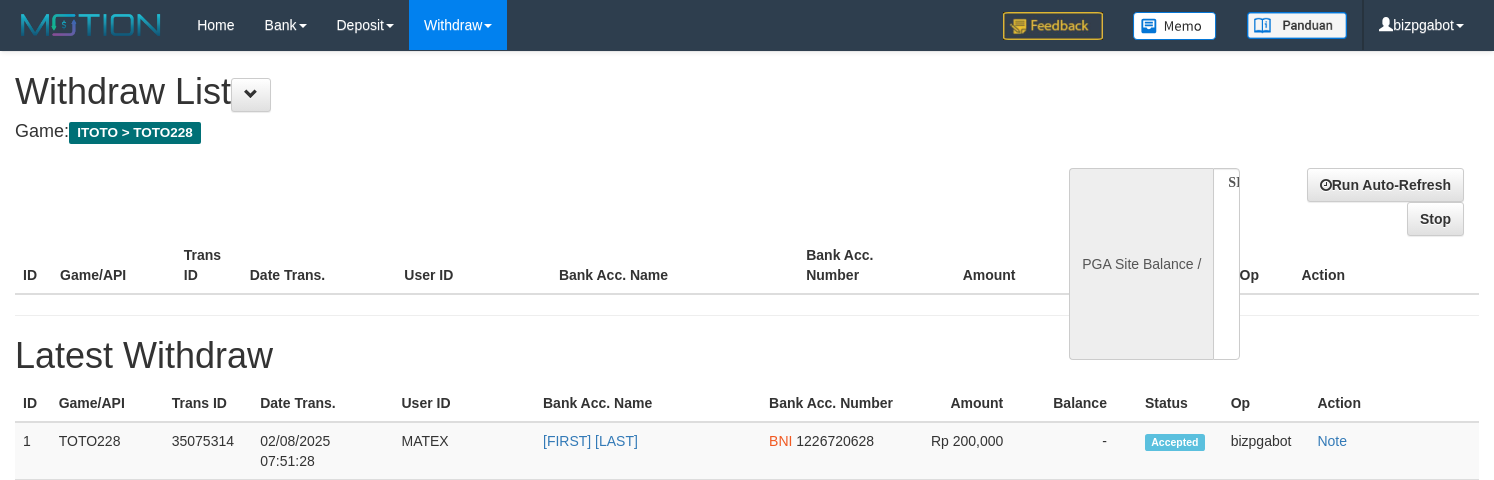 scroll, scrollTop: 0, scrollLeft: 0, axis: both 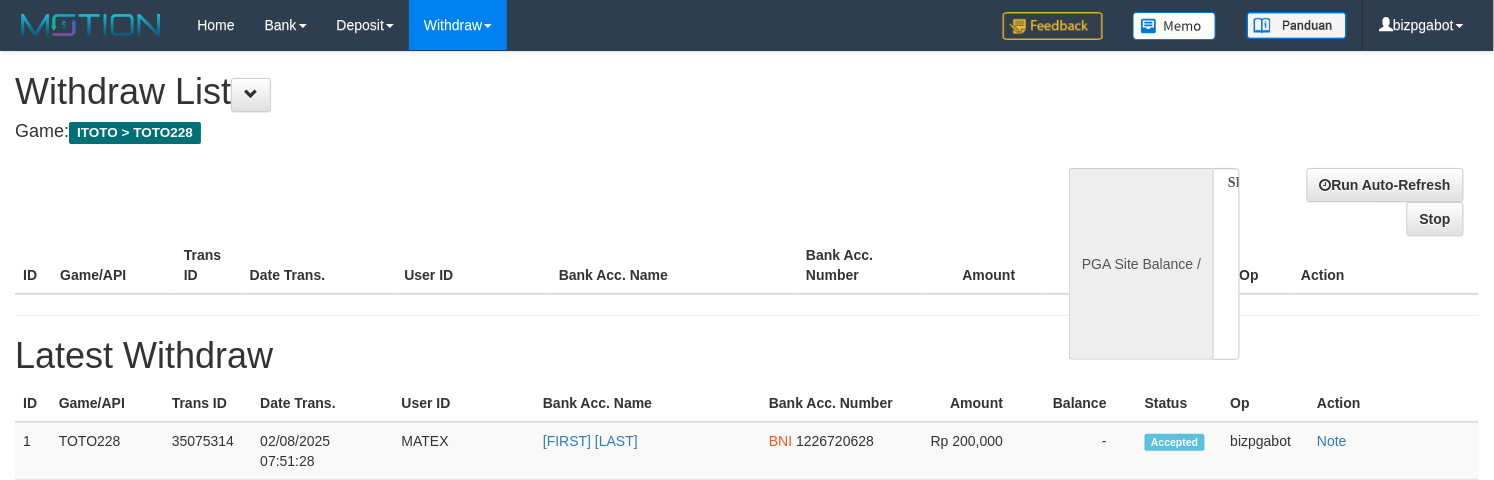 select on "**" 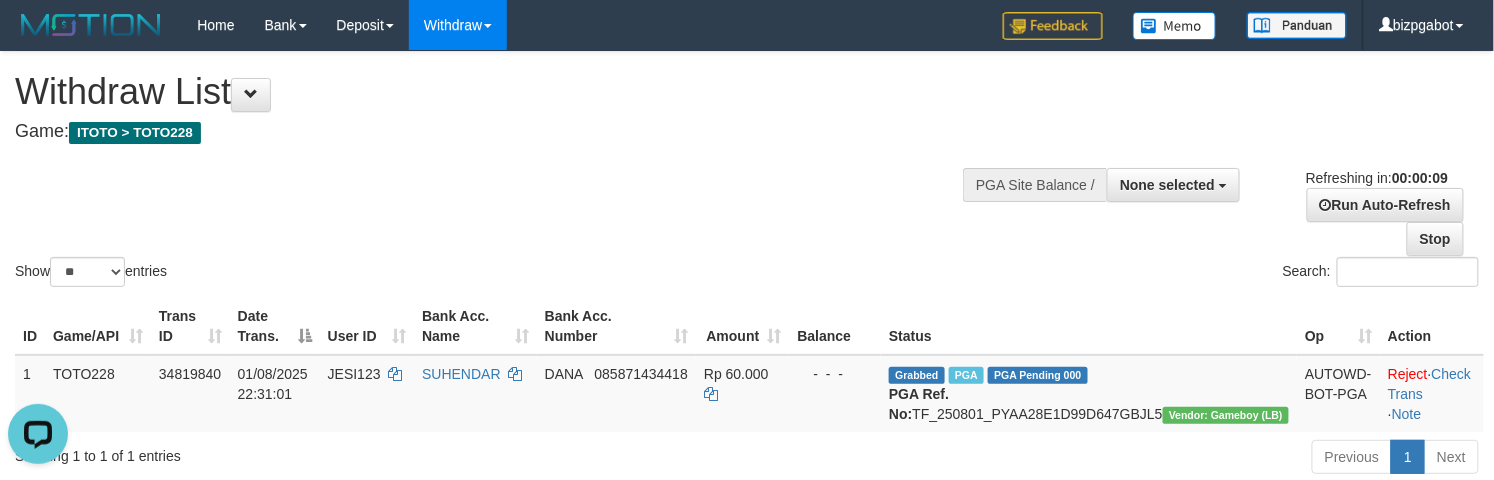 scroll, scrollTop: 0, scrollLeft: 0, axis: both 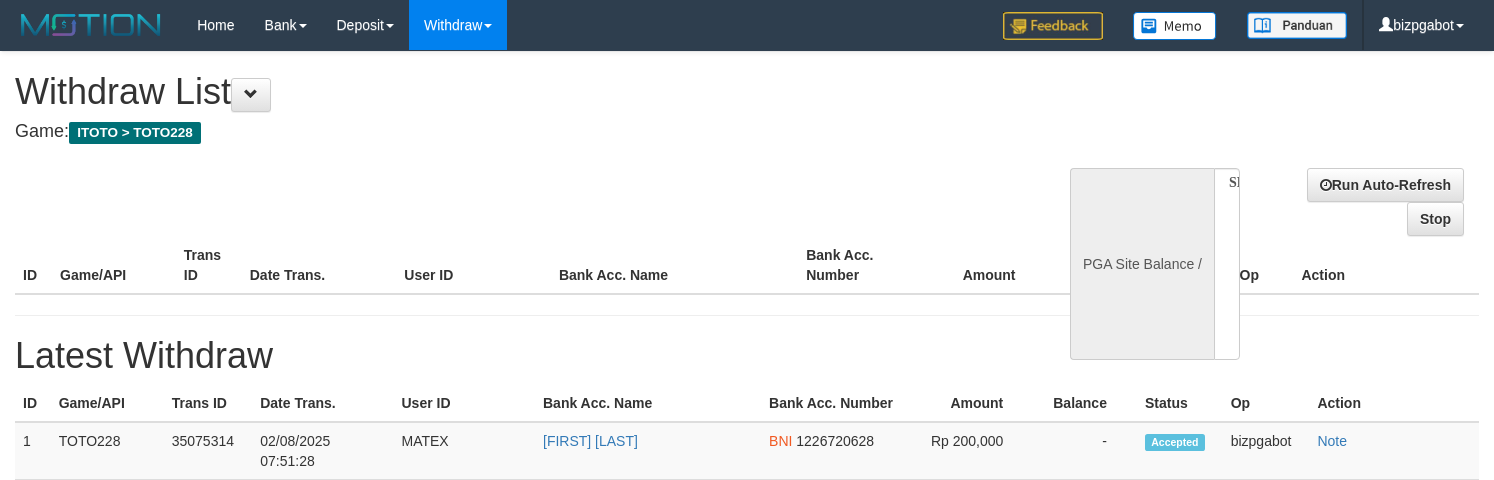 select 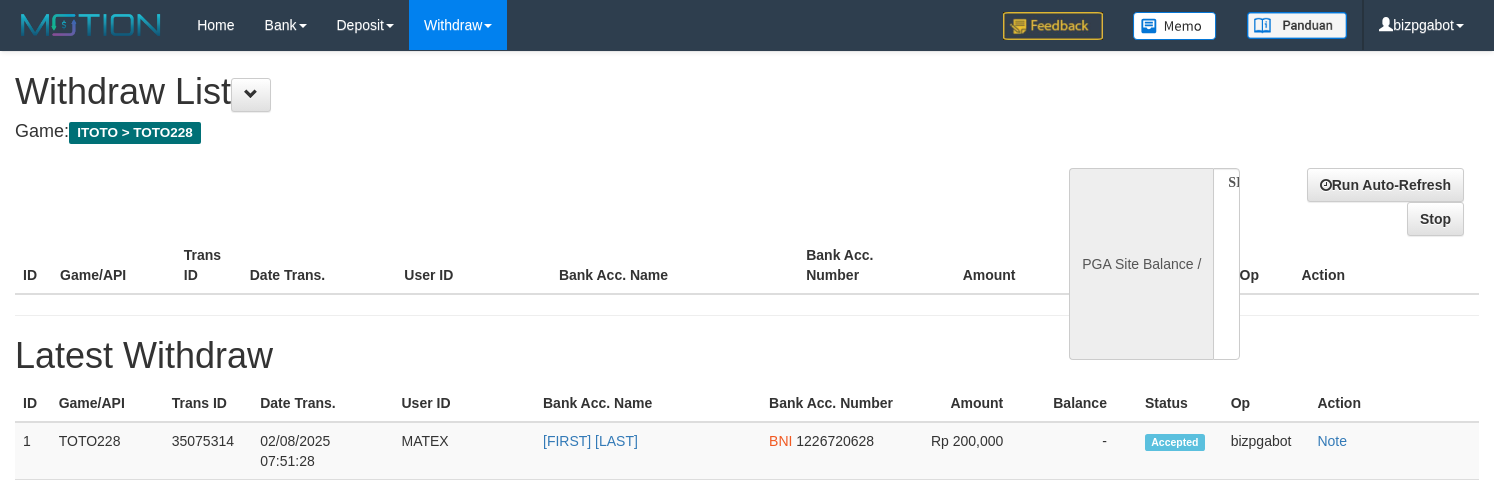 scroll, scrollTop: 0, scrollLeft: 0, axis: both 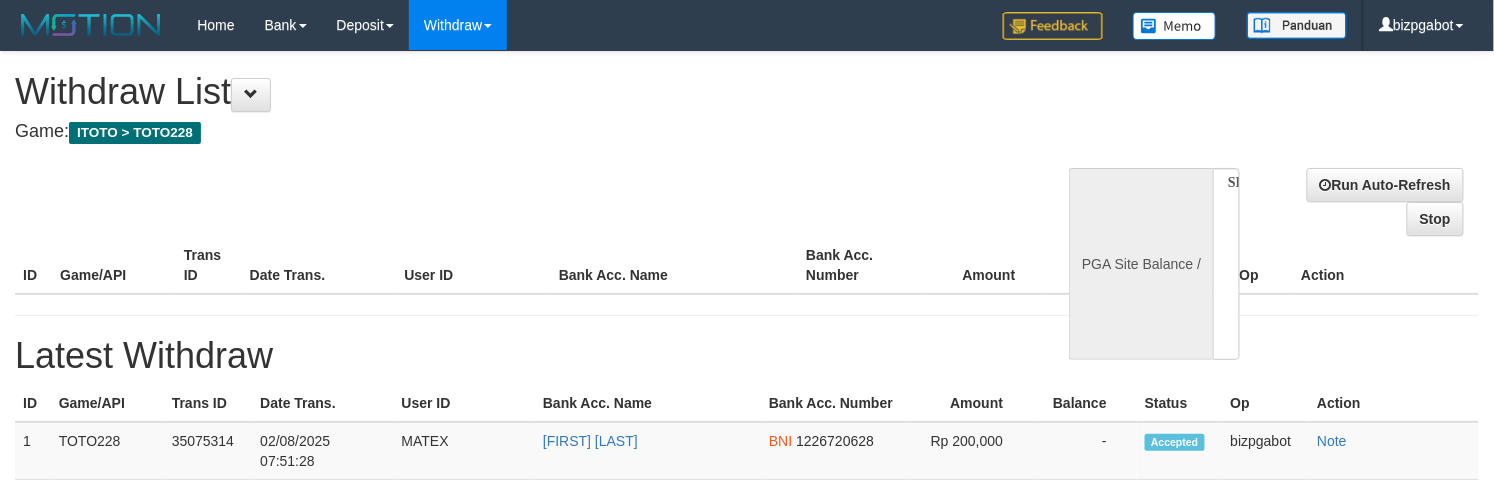 select on "**" 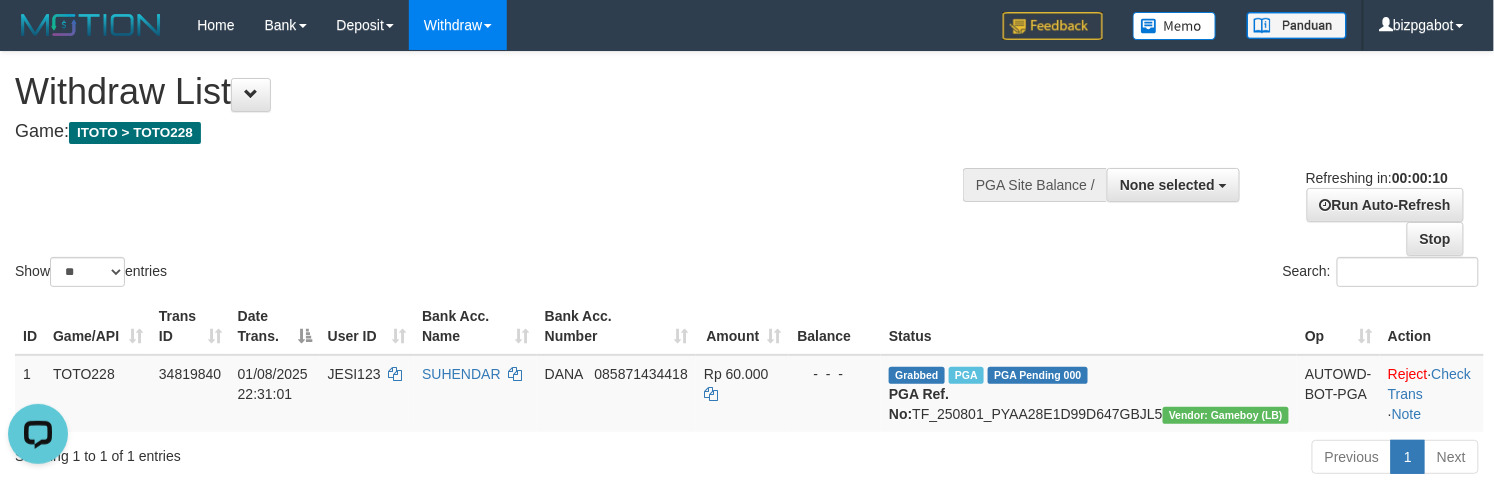 scroll, scrollTop: 0, scrollLeft: 0, axis: both 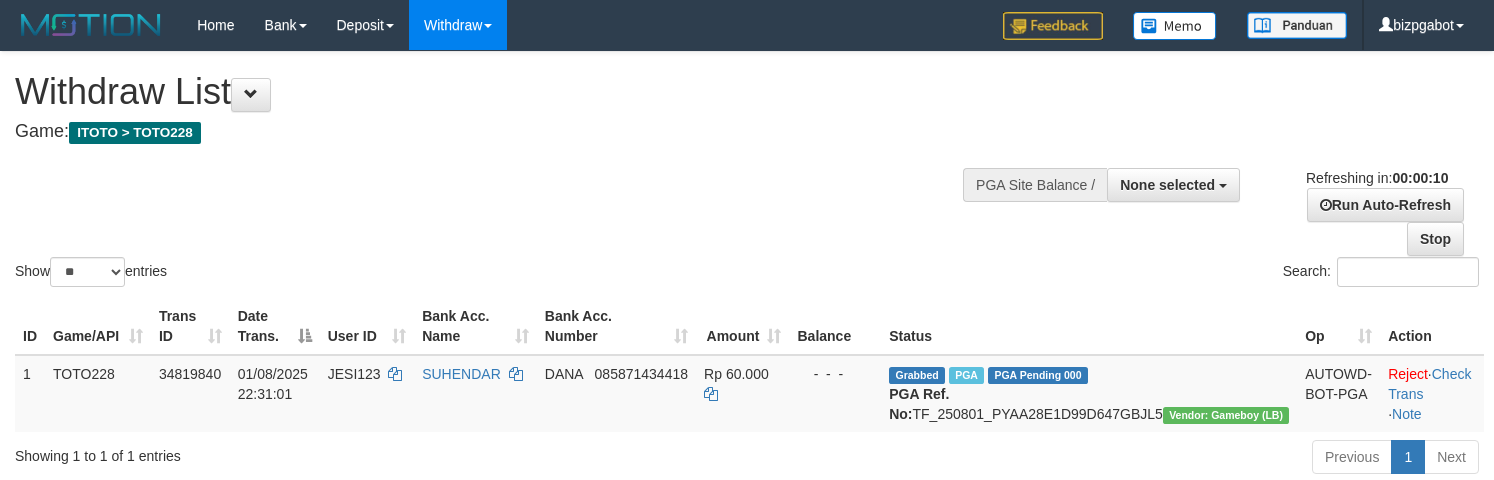 select 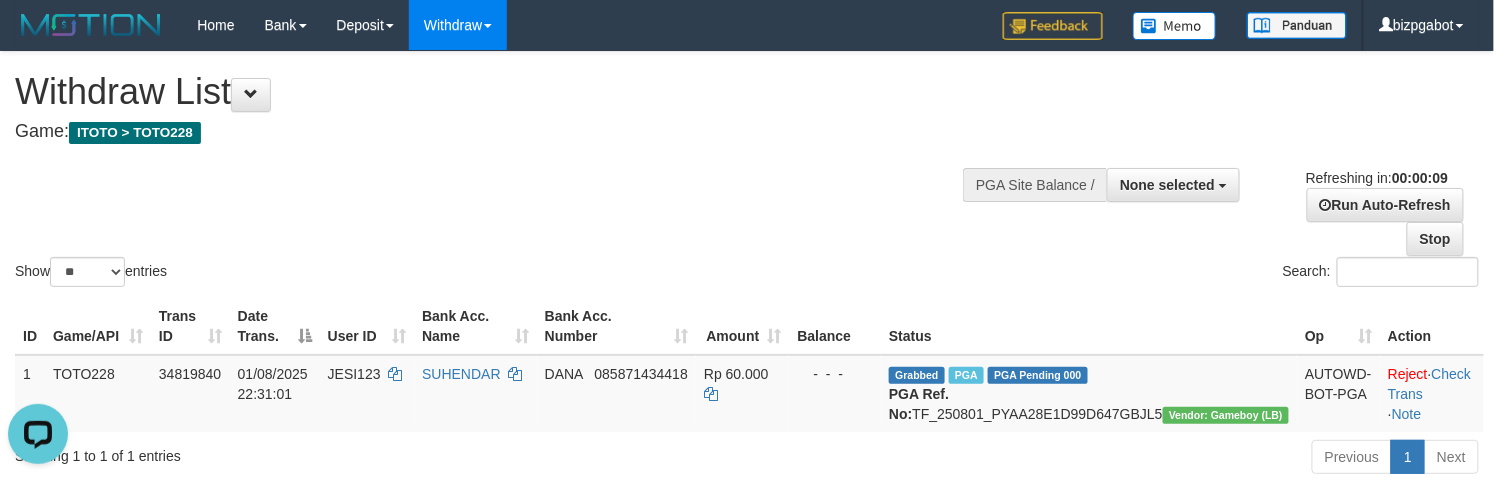 scroll, scrollTop: 0, scrollLeft: 0, axis: both 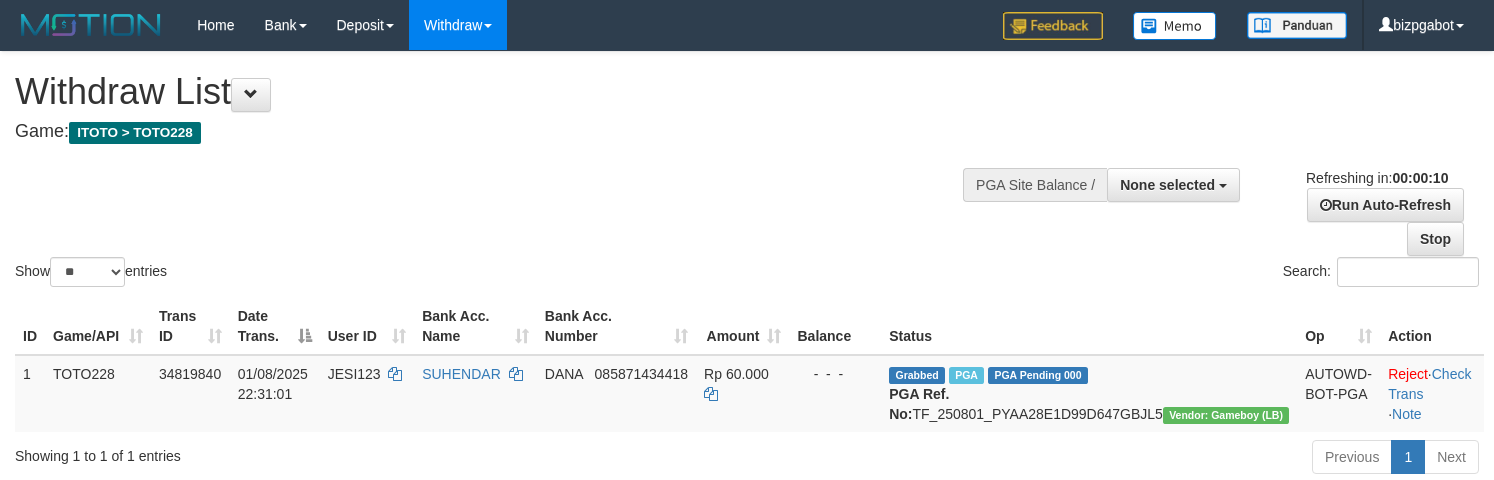 select 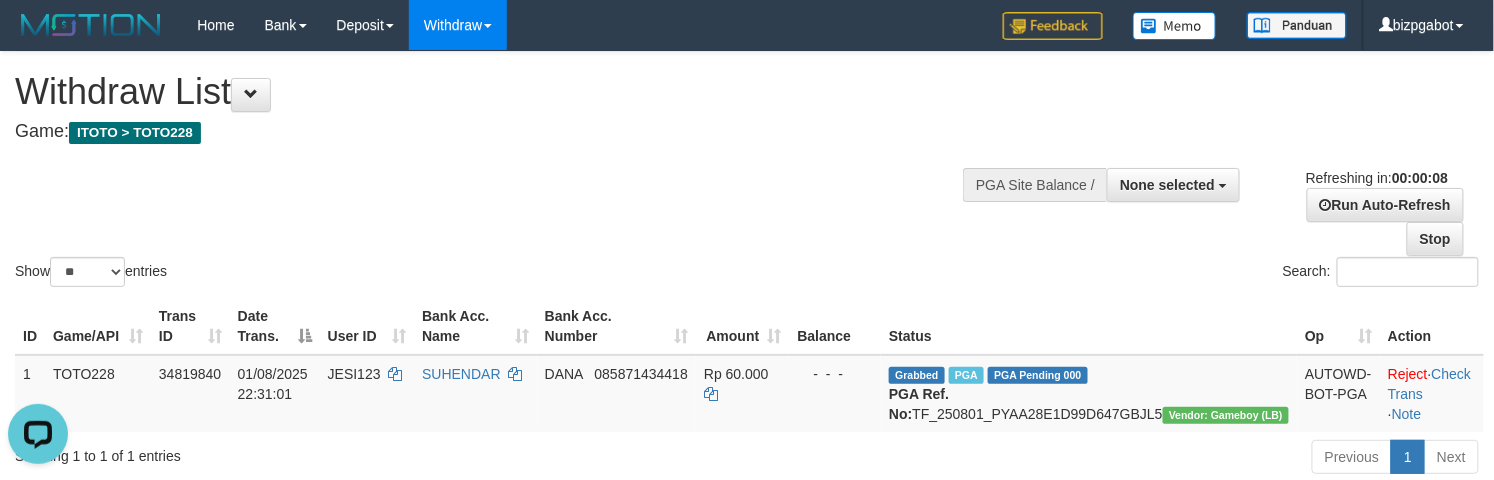 scroll, scrollTop: 0, scrollLeft: 0, axis: both 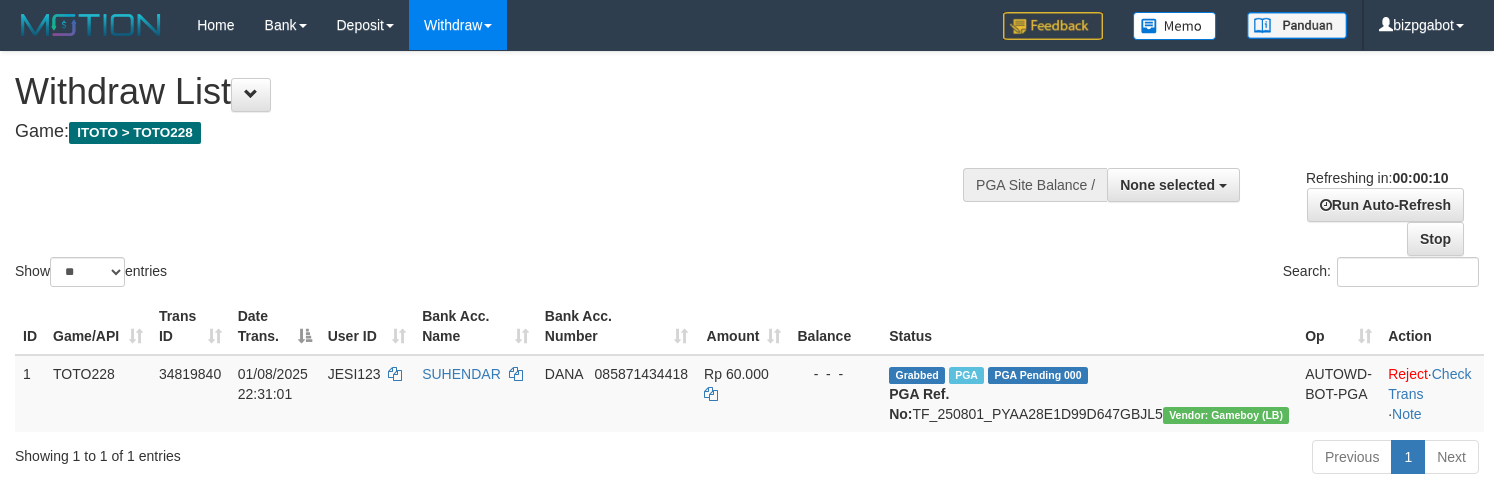 select 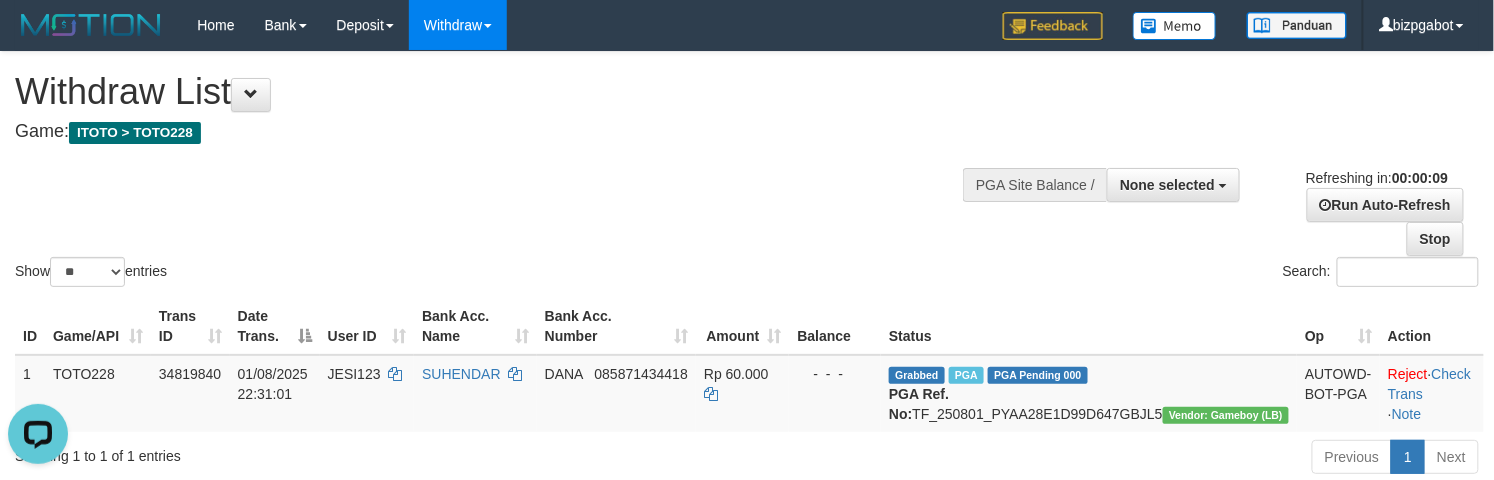 scroll, scrollTop: 0, scrollLeft: 0, axis: both 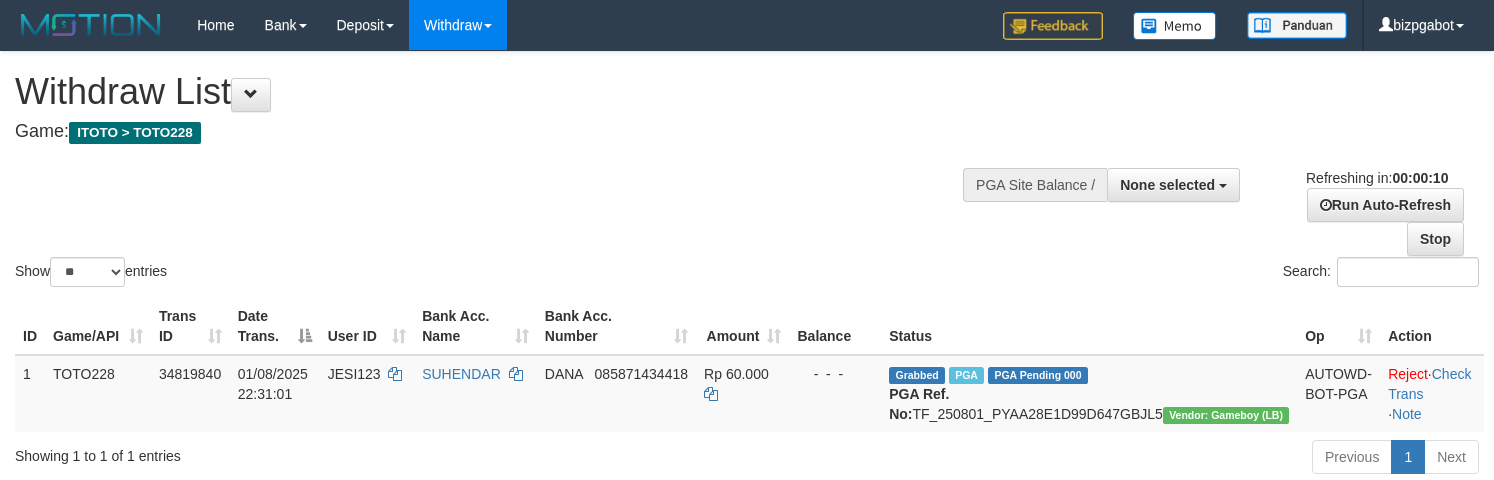 select 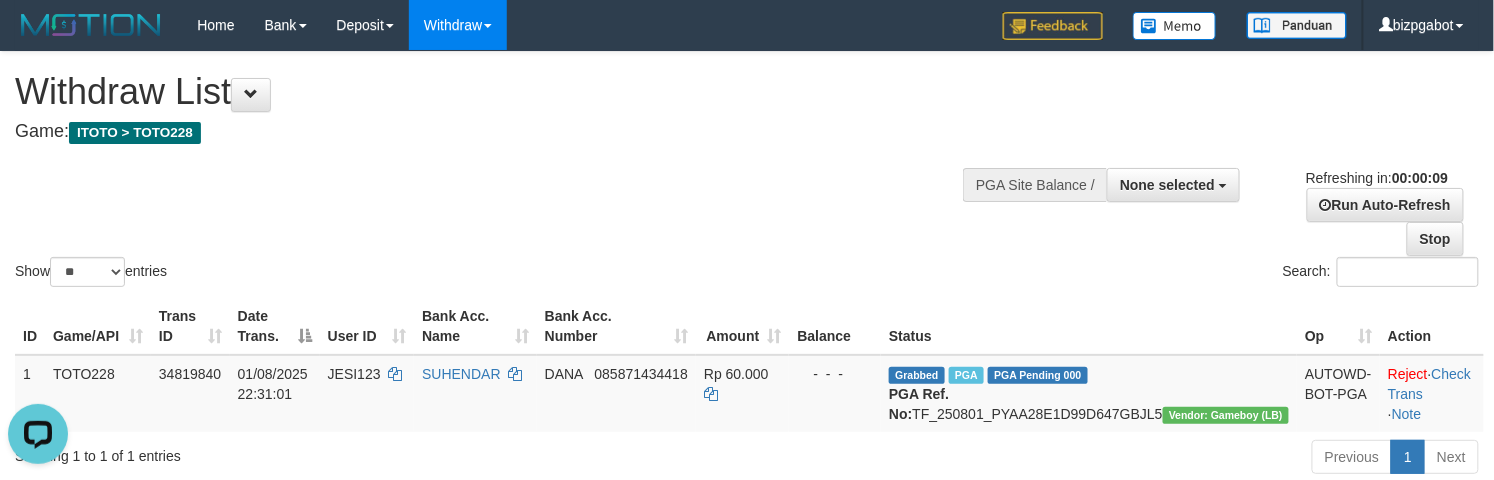 scroll, scrollTop: 0, scrollLeft: 0, axis: both 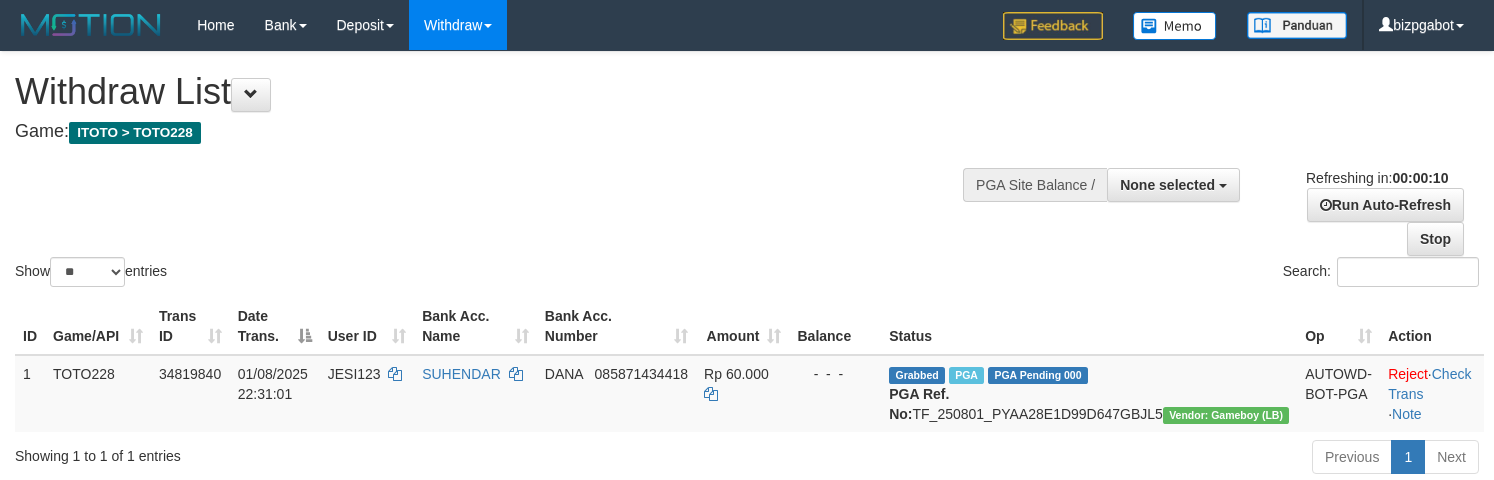 select 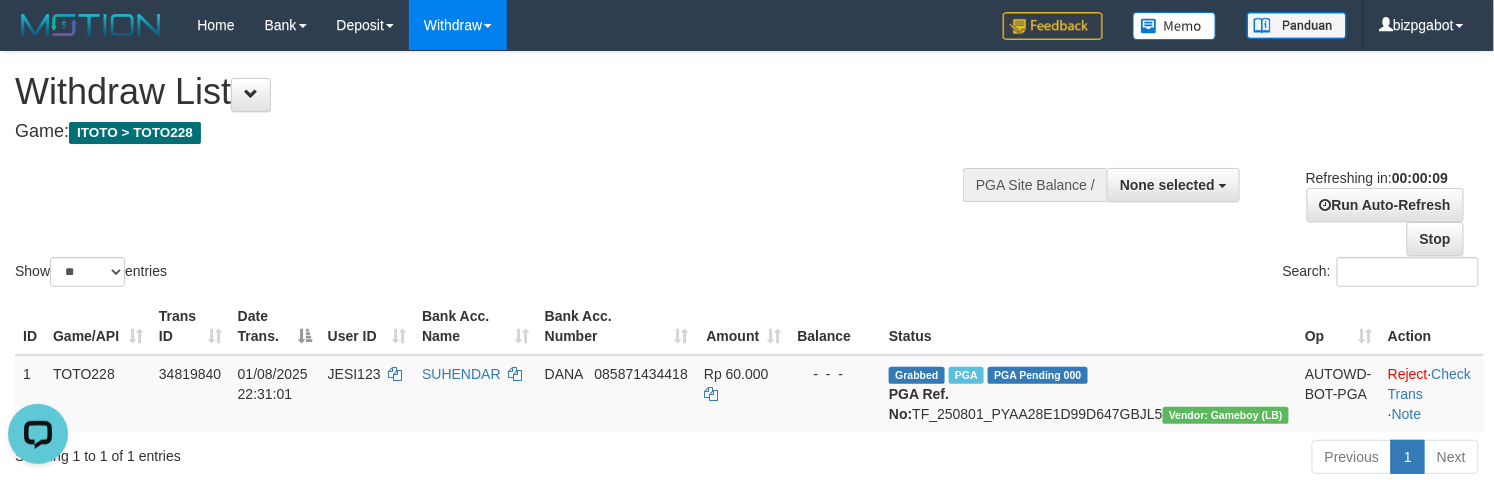 scroll, scrollTop: 0, scrollLeft: 0, axis: both 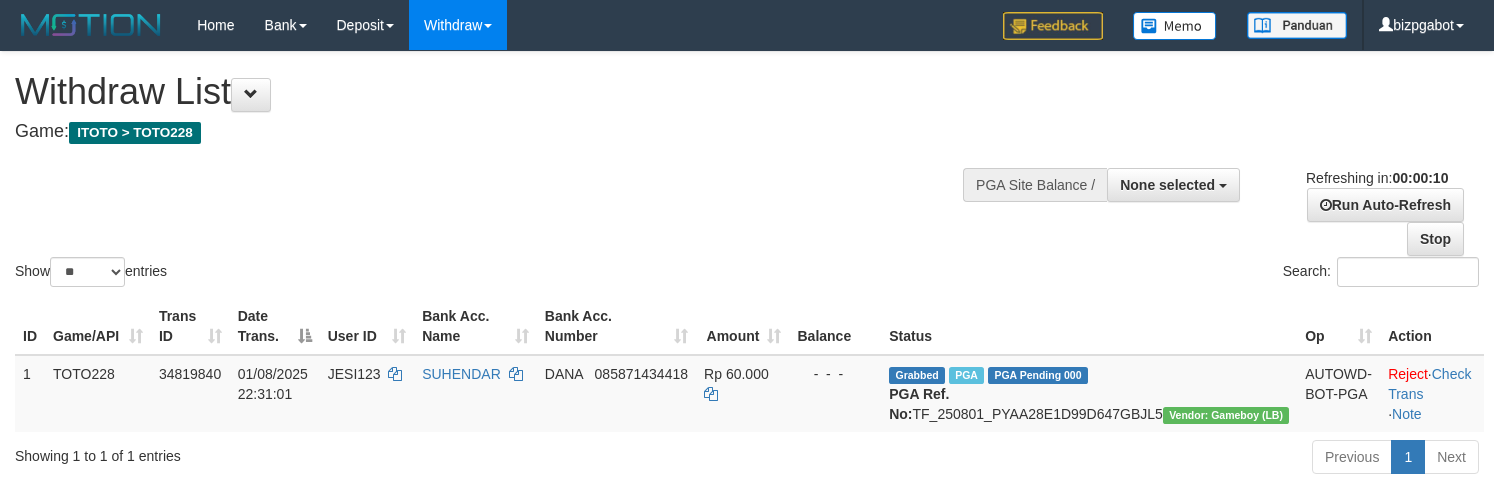 select 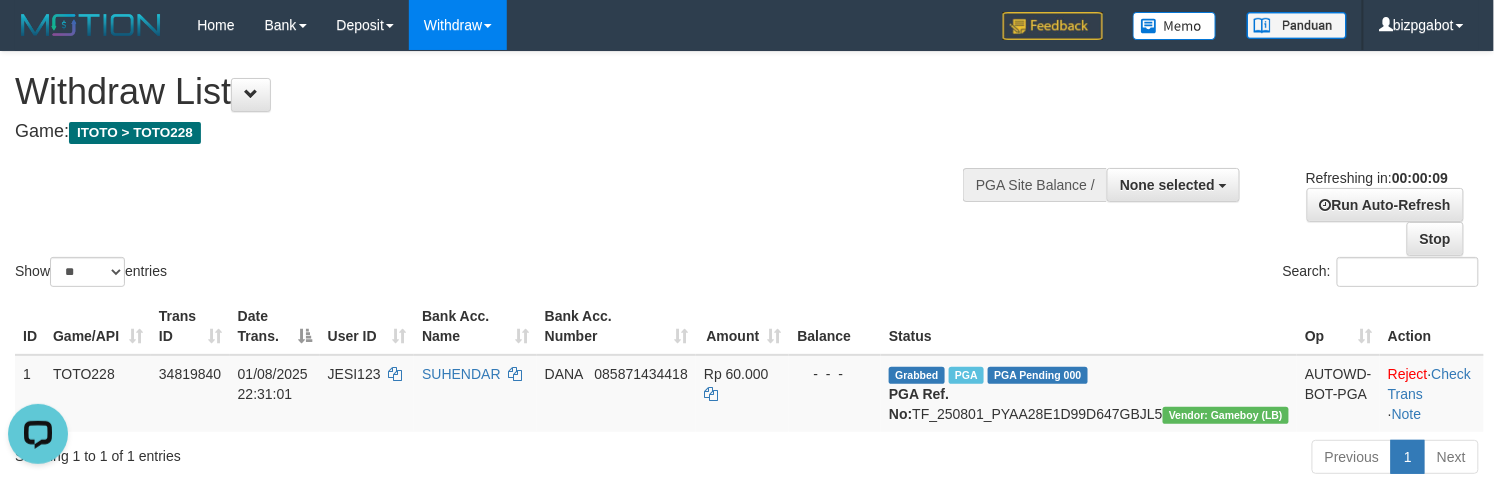 scroll, scrollTop: 0, scrollLeft: 0, axis: both 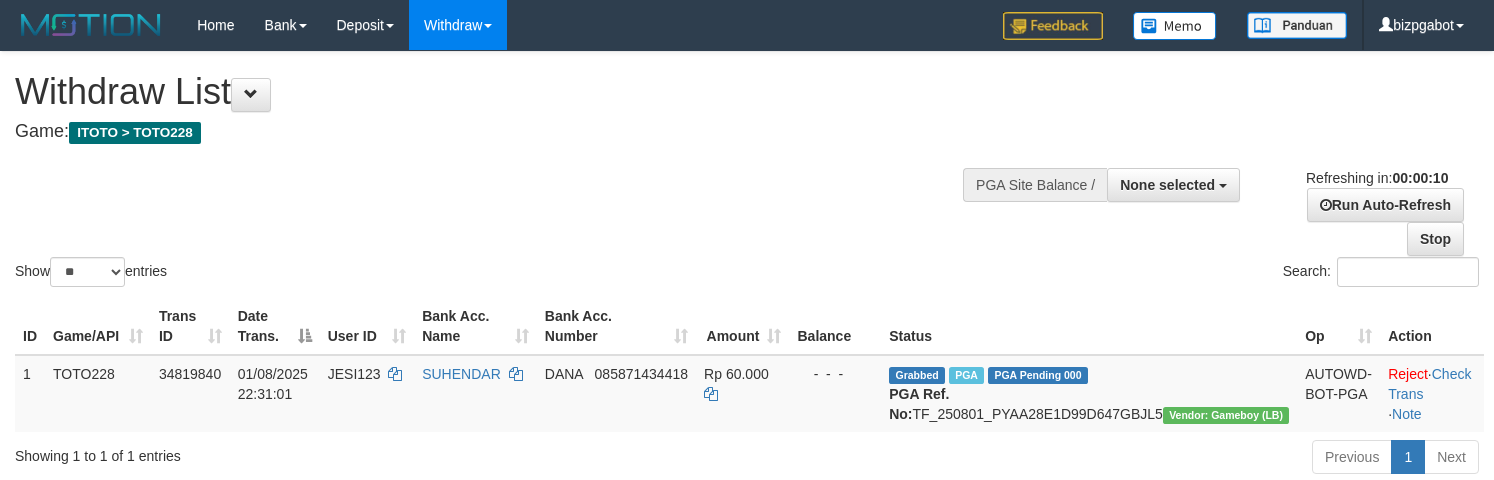 select 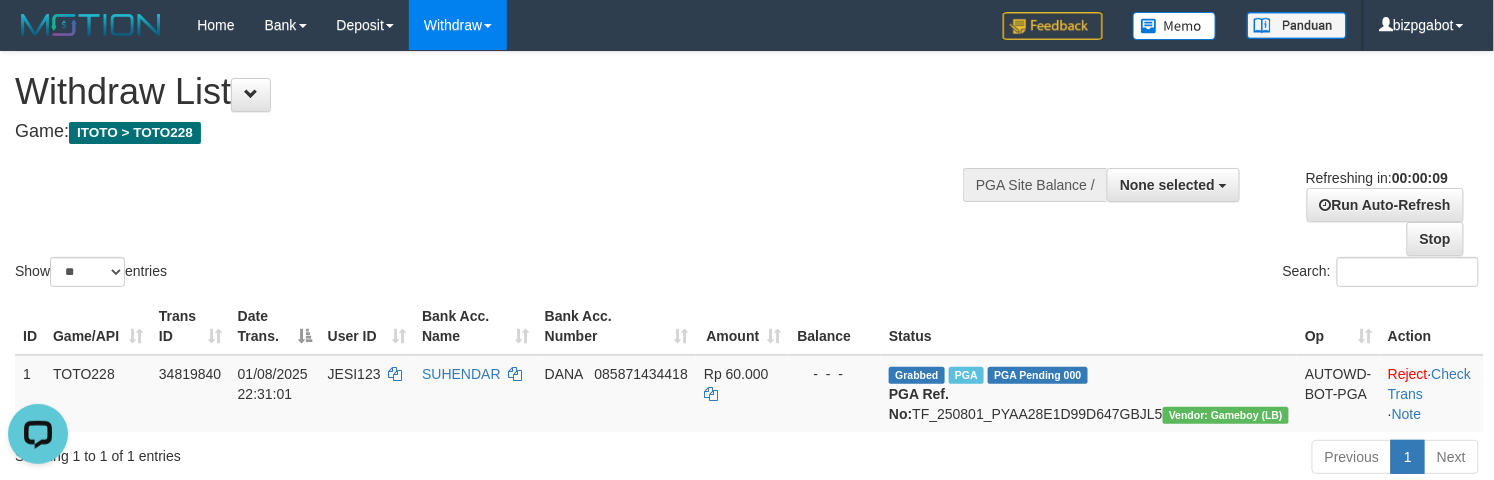 scroll, scrollTop: 0, scrollLeft: 0, axis: both 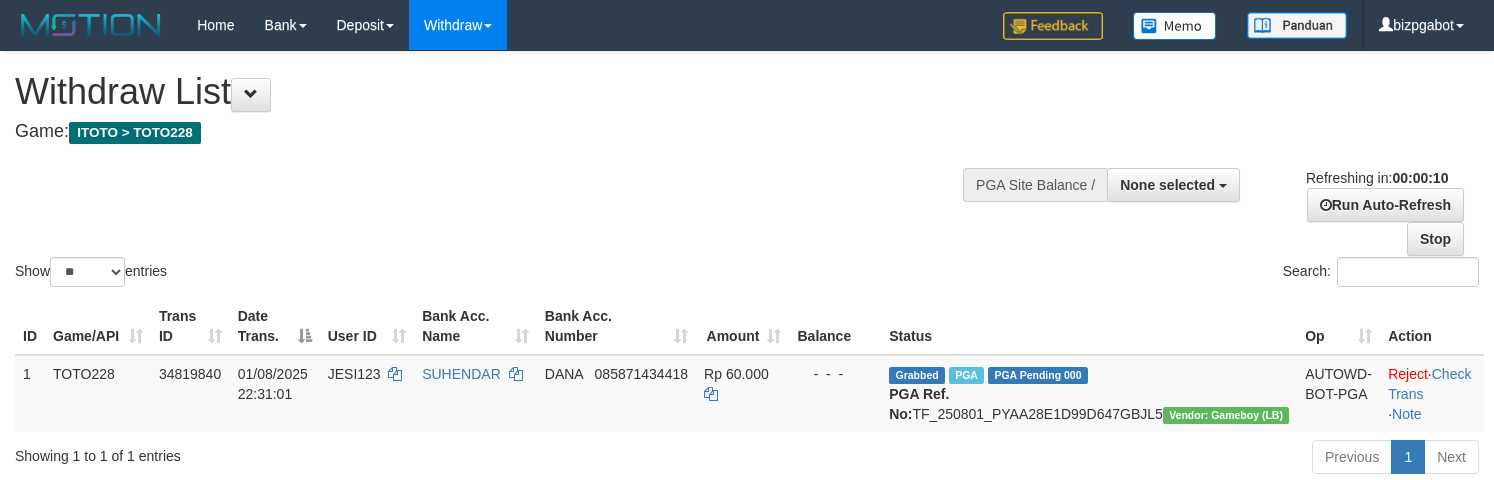select 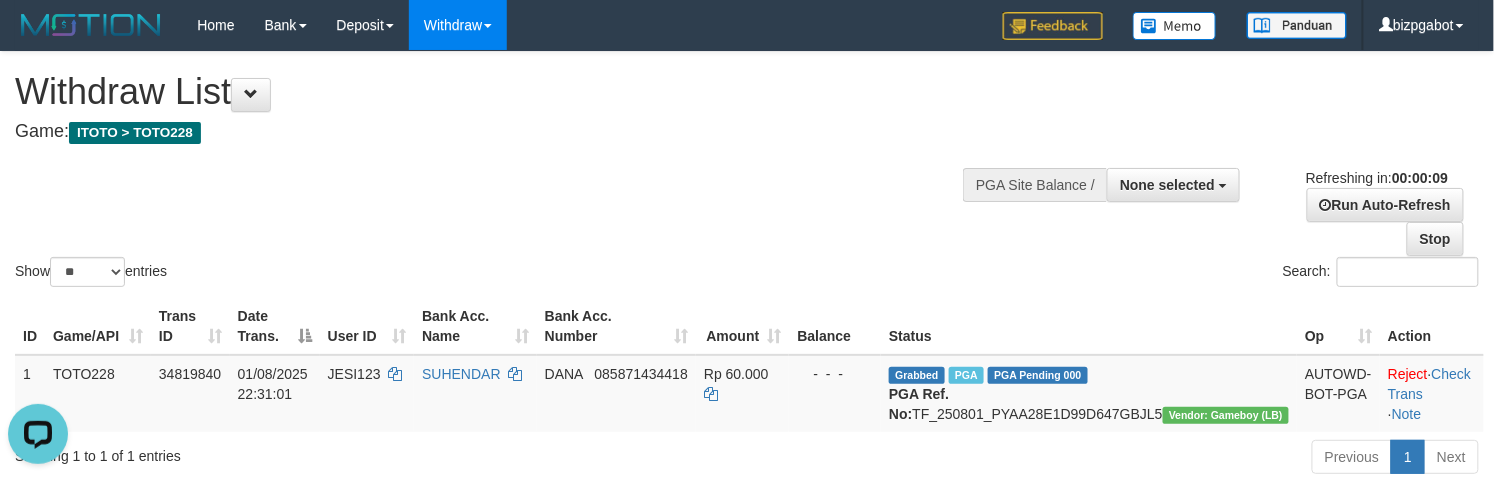 scroll, scrollTop: 0, scrollLeft: 0, axis: both 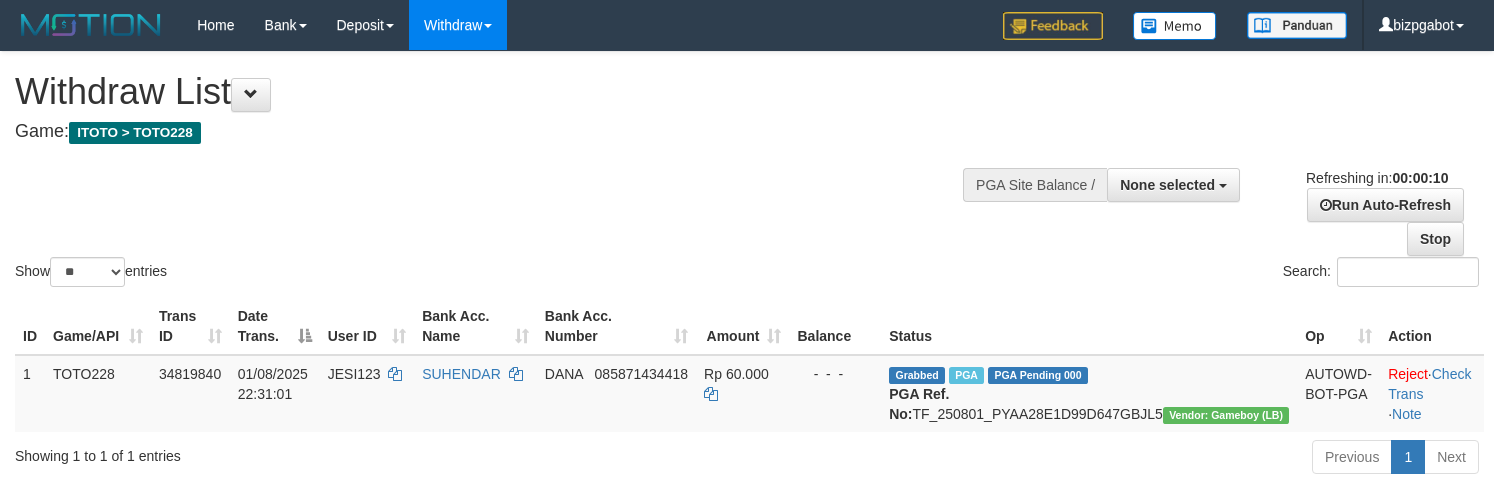 select 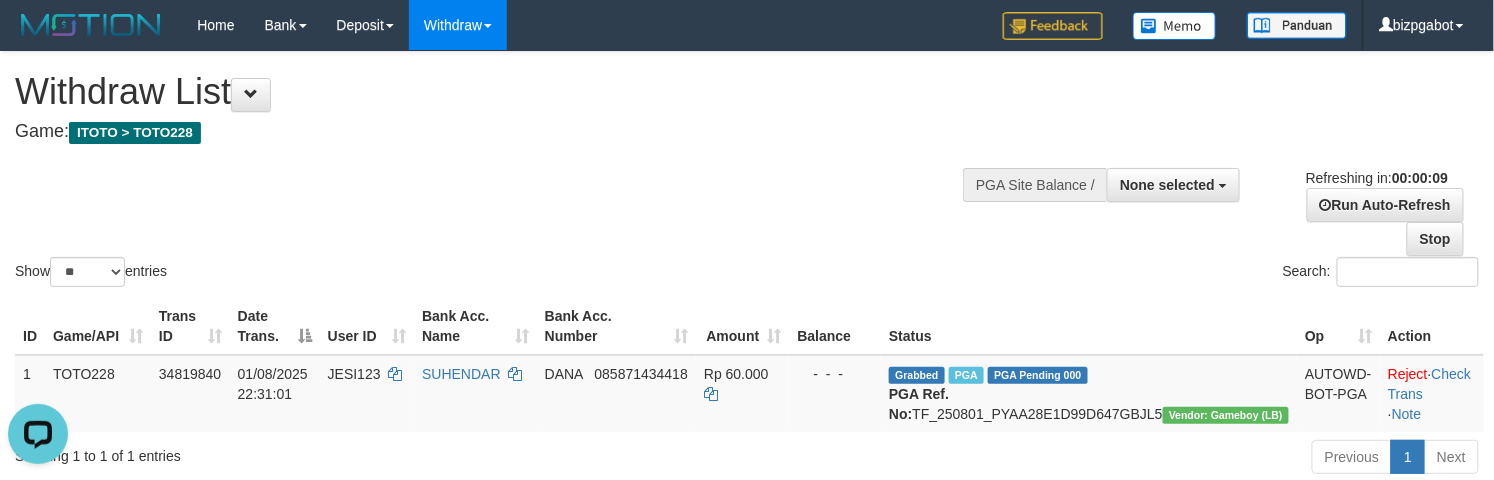 scroll, scrollTop: 0, scrollLeft: 0, axis: both 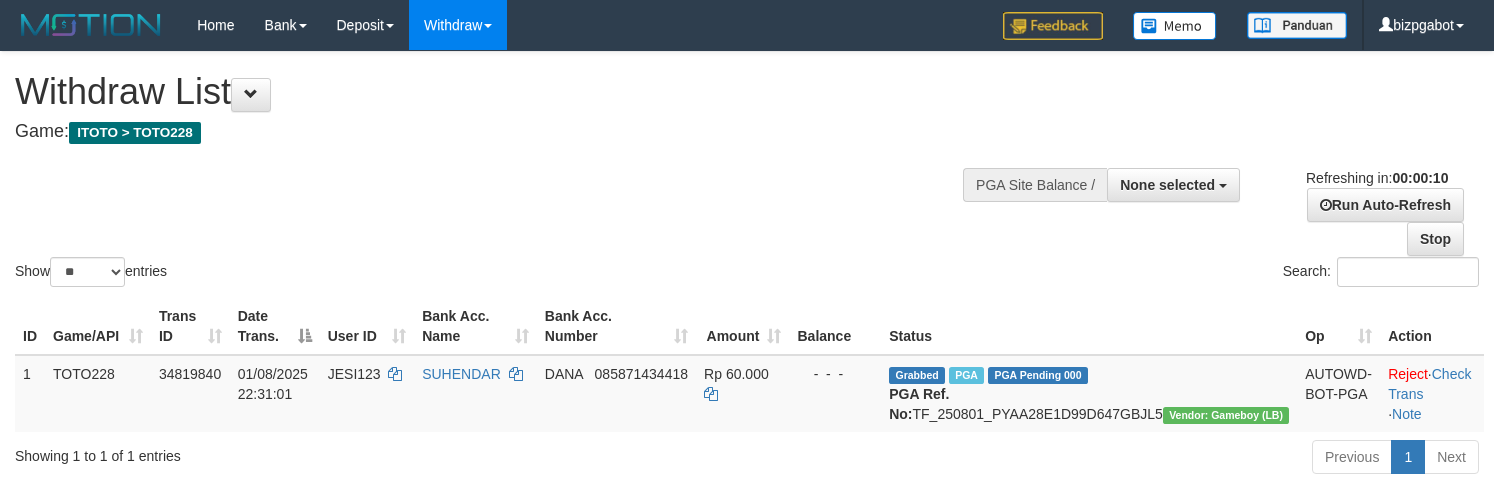 select 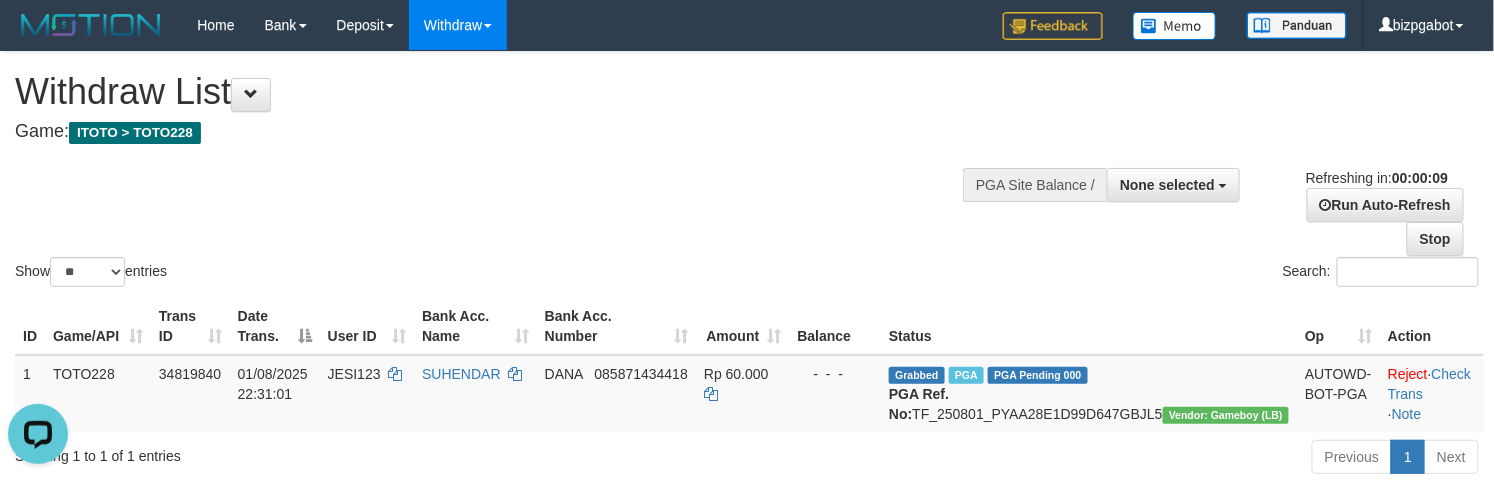 scroll, scrollTop: 0, scrollLeft: 0, axis: both 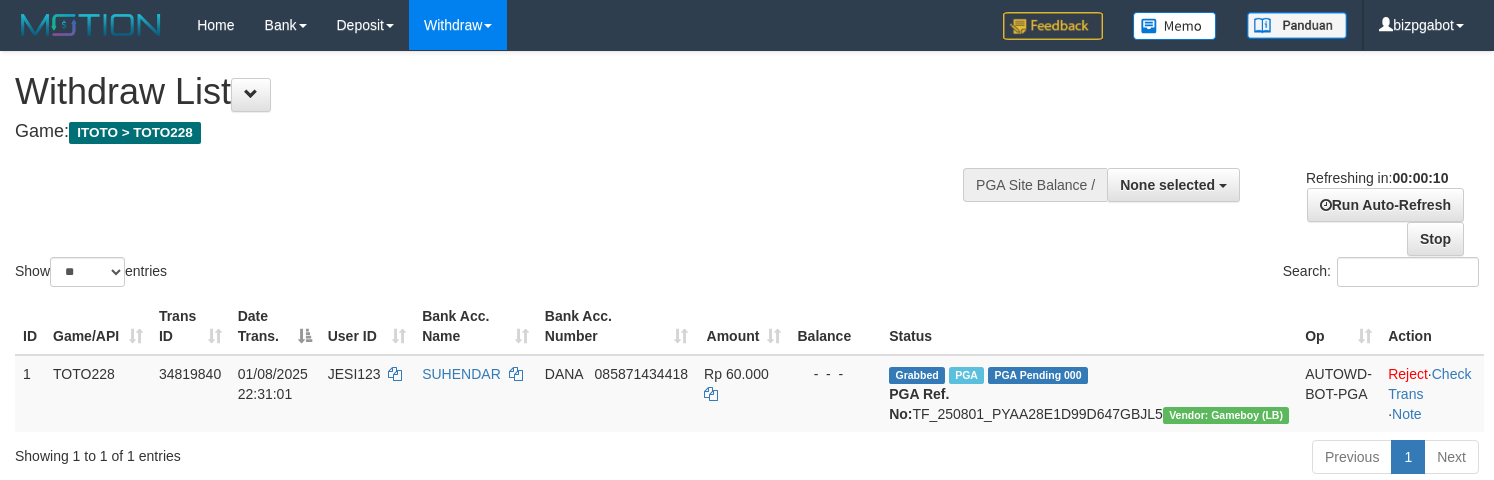 select 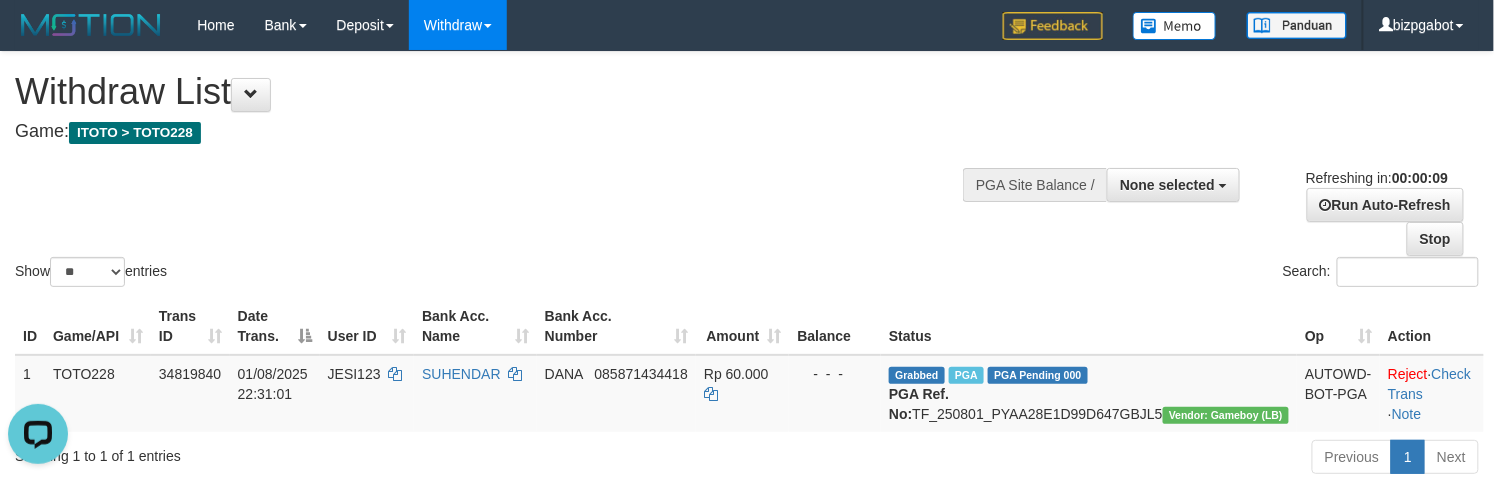 scroll, scrollTop: 0, scrollLeft: 0, axis: both 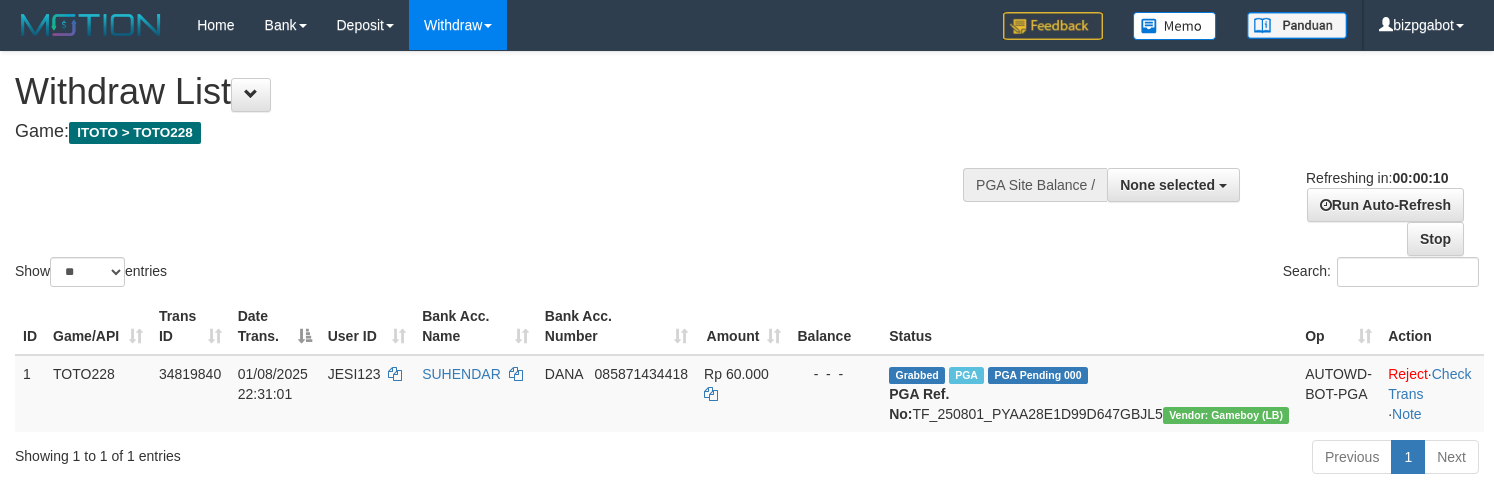 select 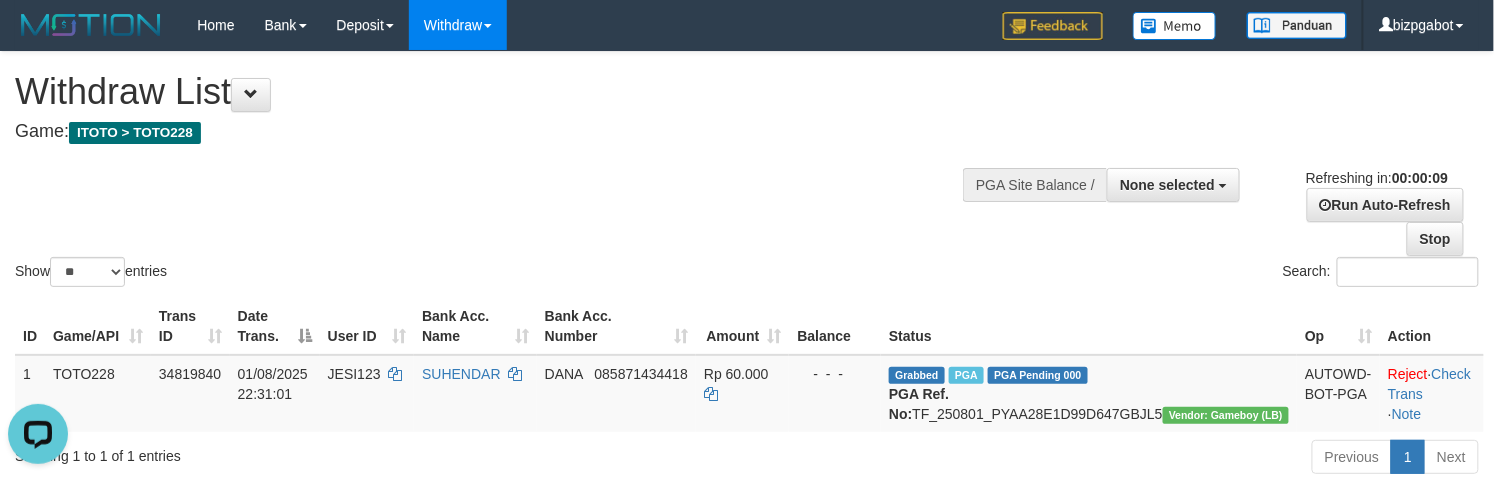 scroll, scrollTop: 0, scrollLeft: 0, axis: both 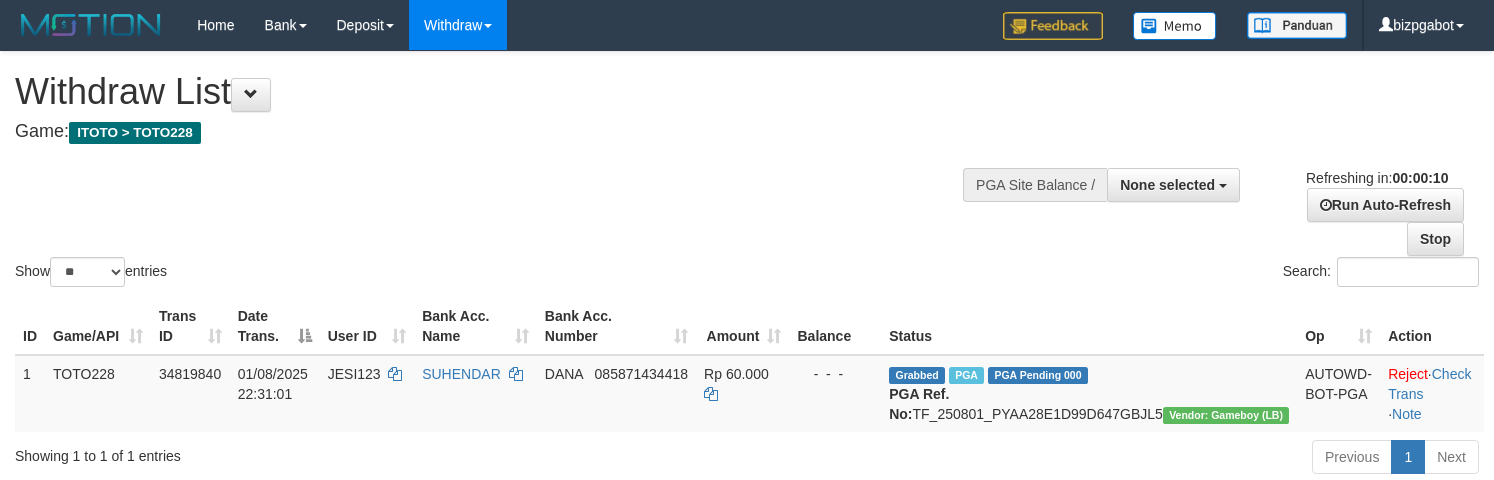 select 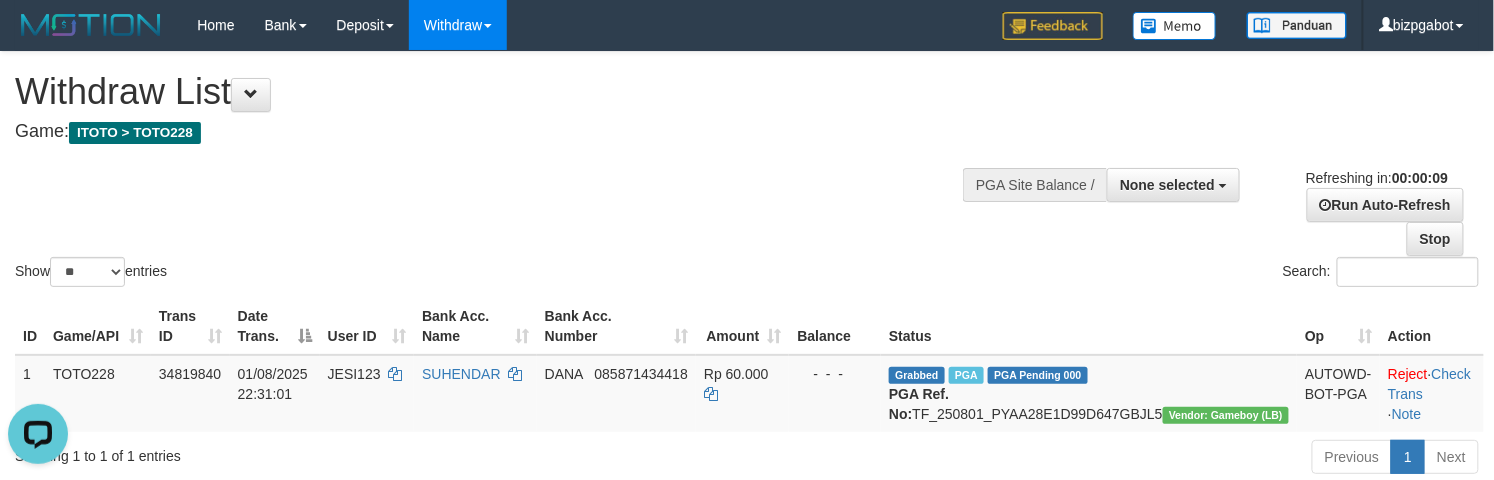 scroll, scrollTop: 0, scrollLeft: 0, axis: both 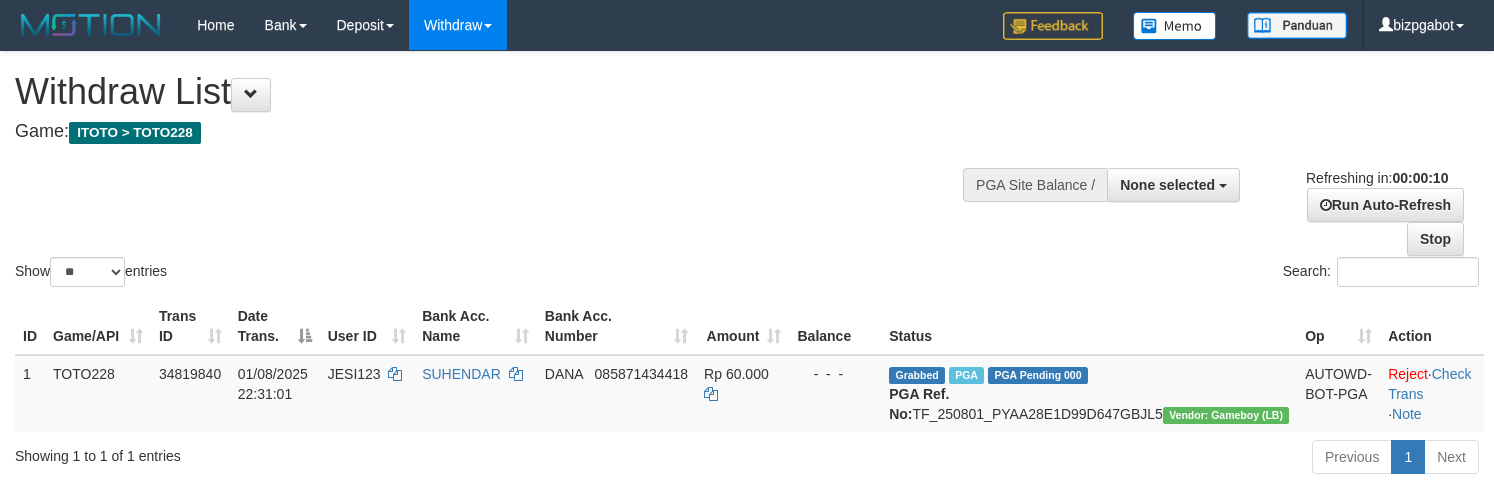 select 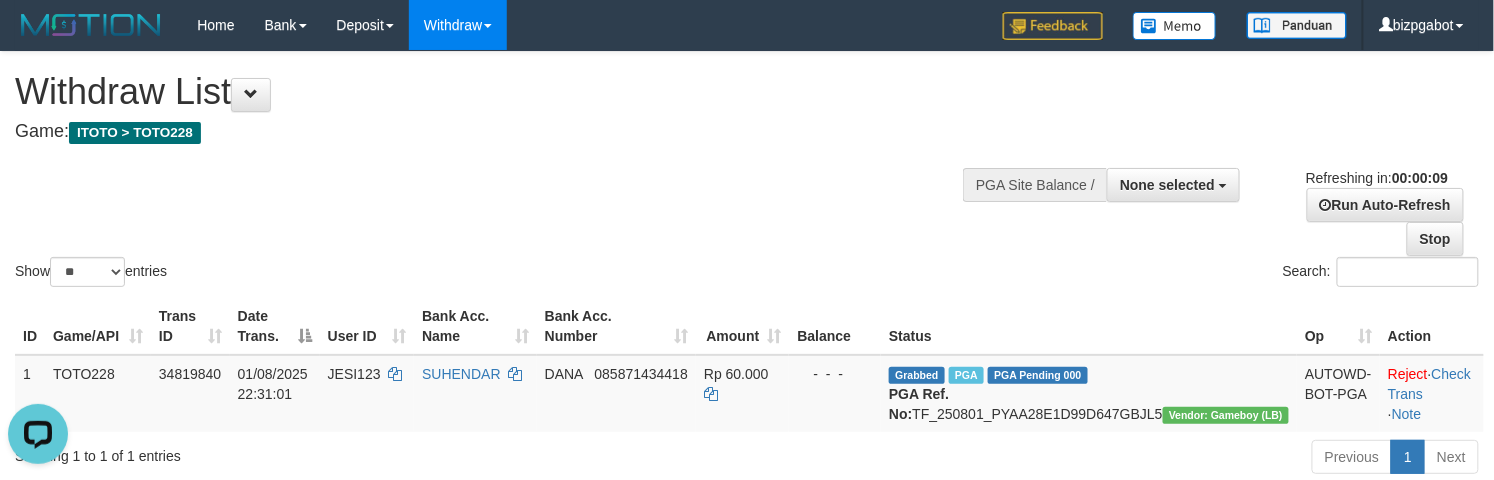 scroll, scrollTop: 0, scrollLeft: 0, axis: both 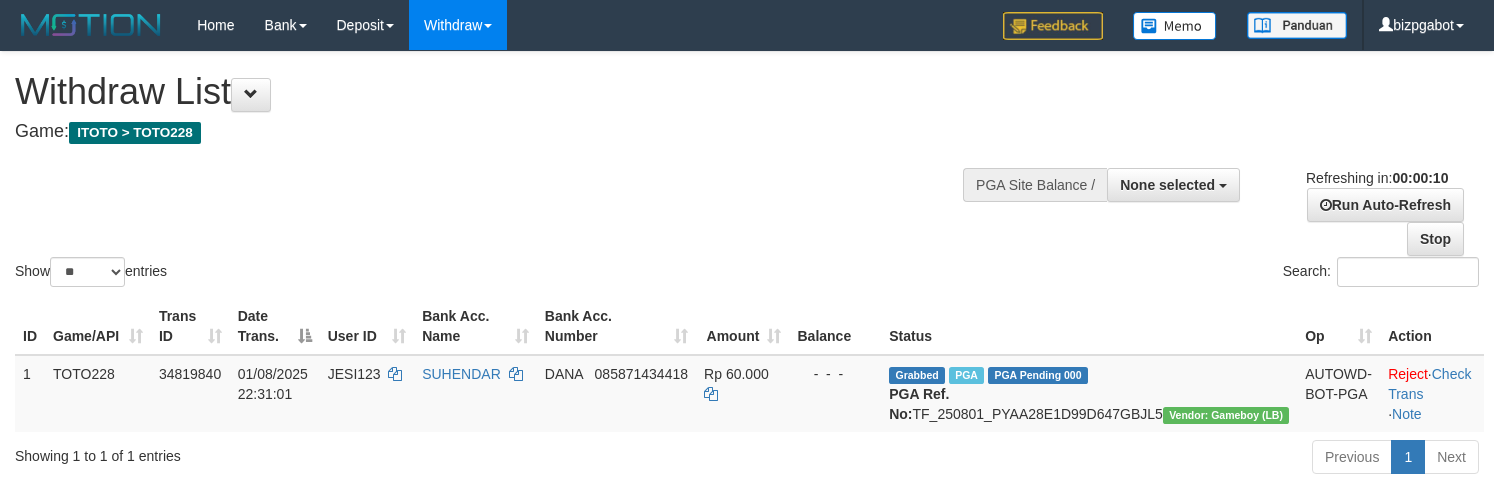 select 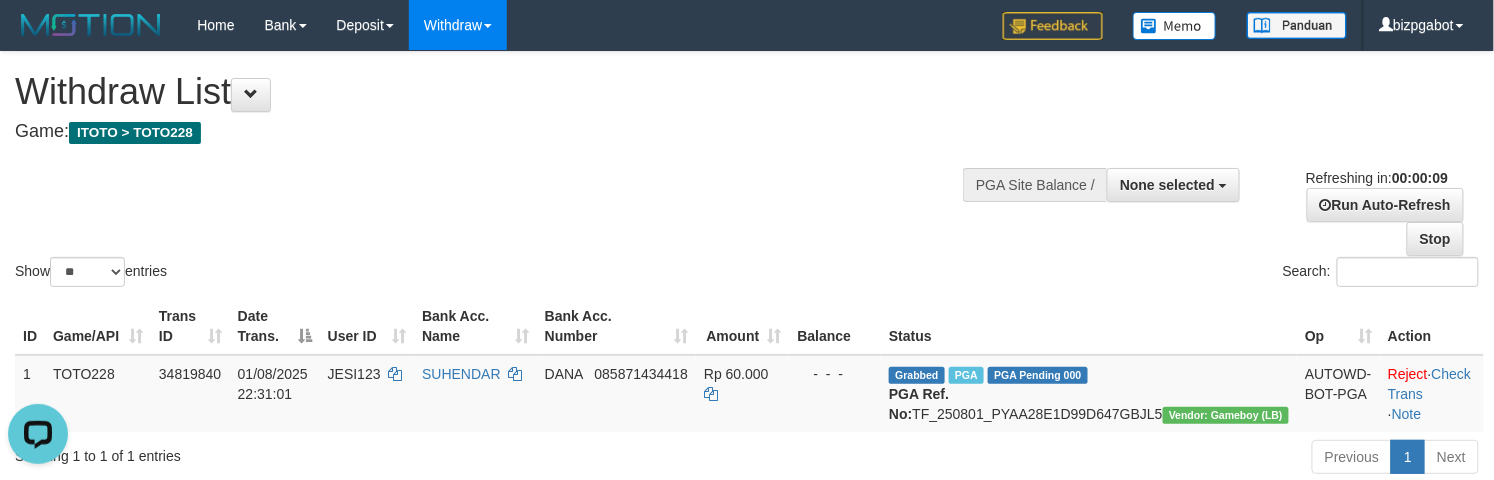scroll, scrollTop: 0, scrollLeft: 0, axis: both 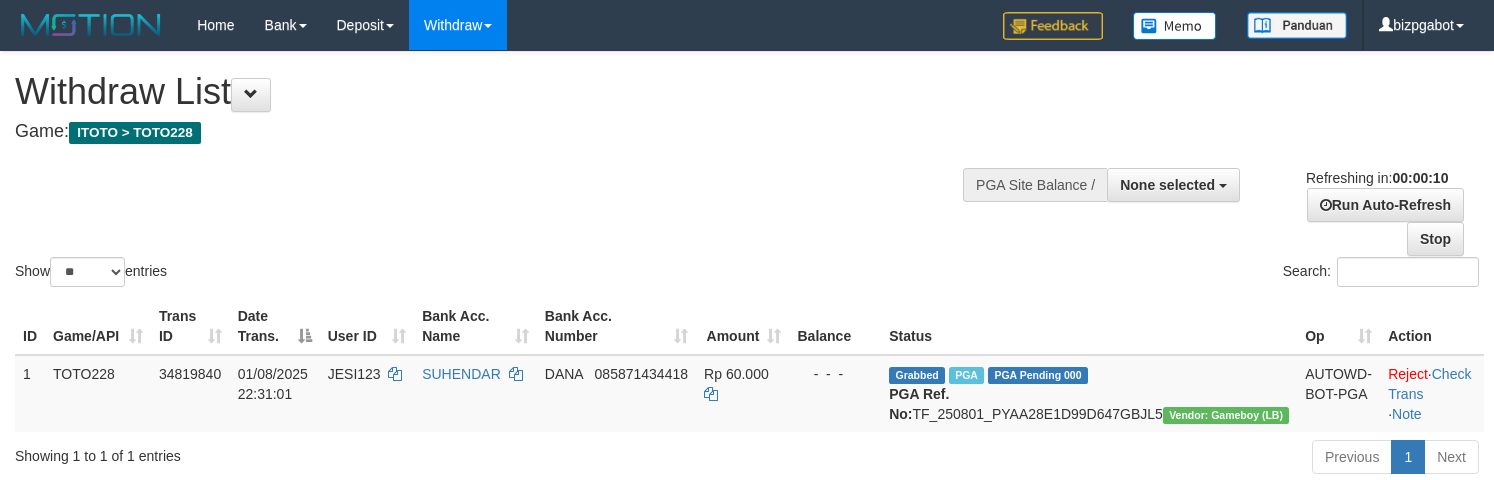 select 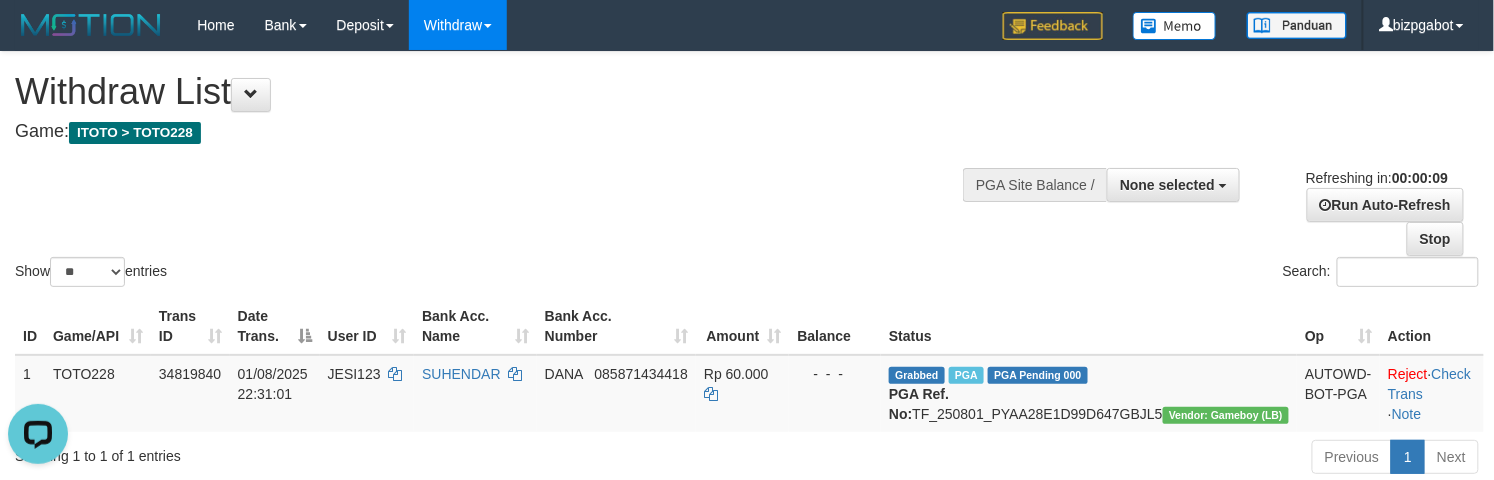 scroll, scrollTop: 0, scrollLeft: 0, axis: both 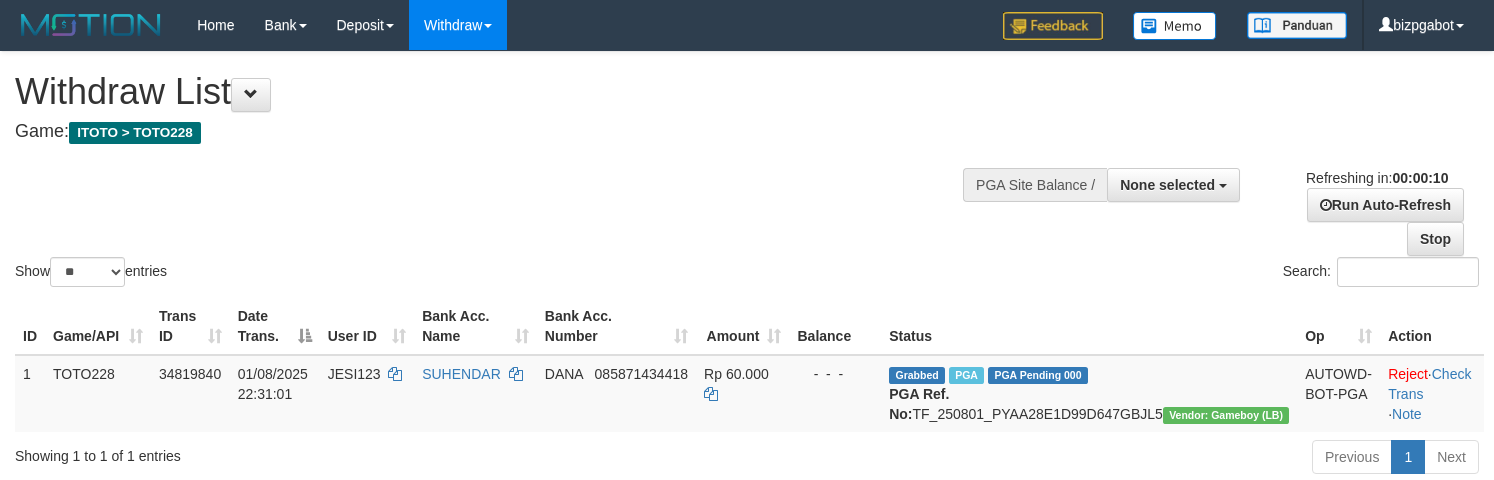 select 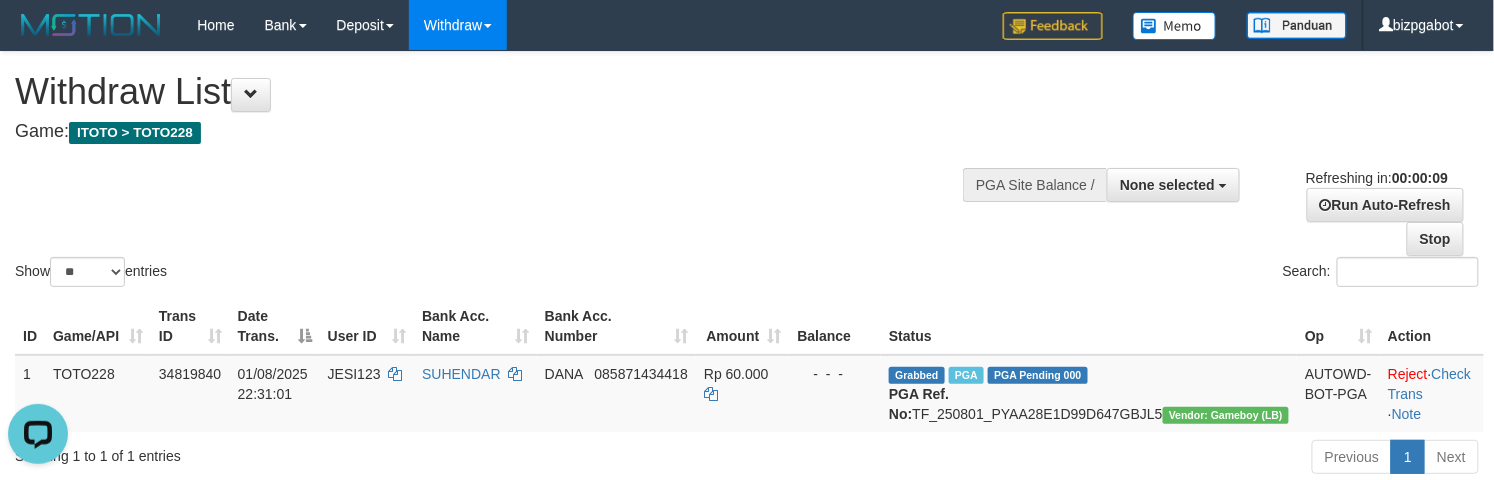 scroll, scrollTop: 0, scrollLeft: 0, axis: both 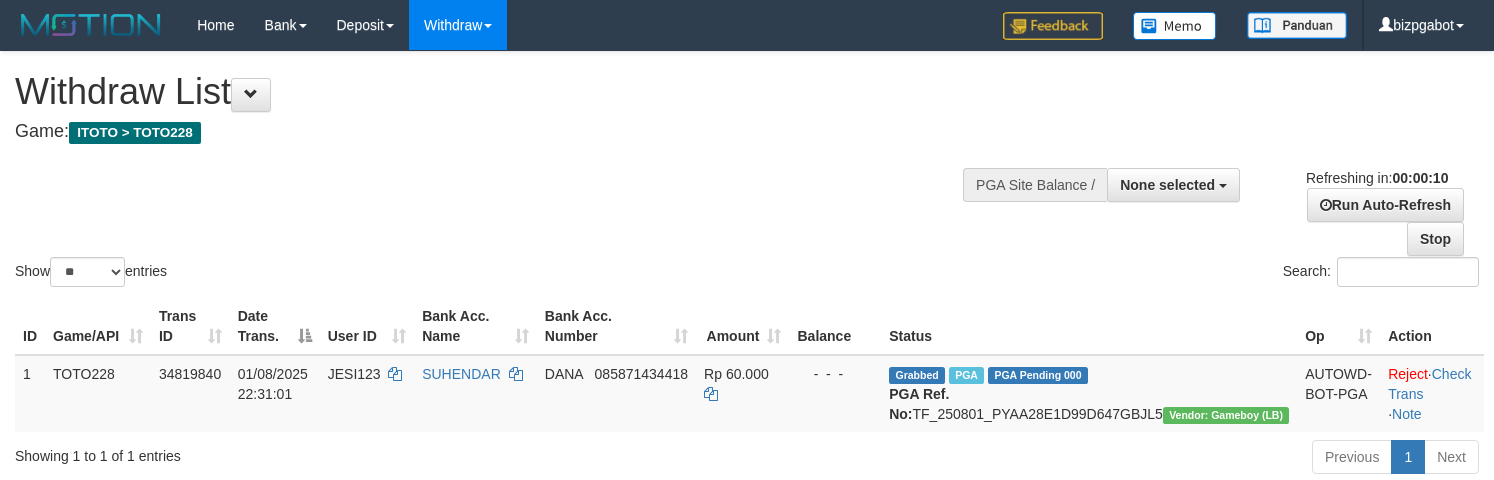 select 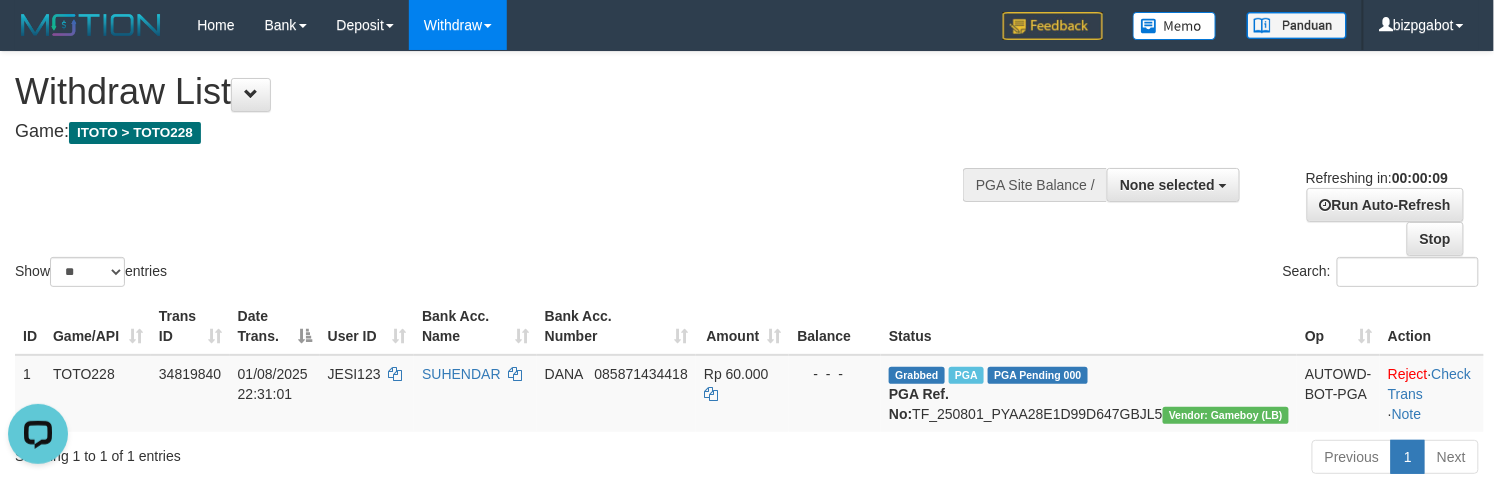 scroll, scrollTop: 0, scrollLeft: 0, axis: both 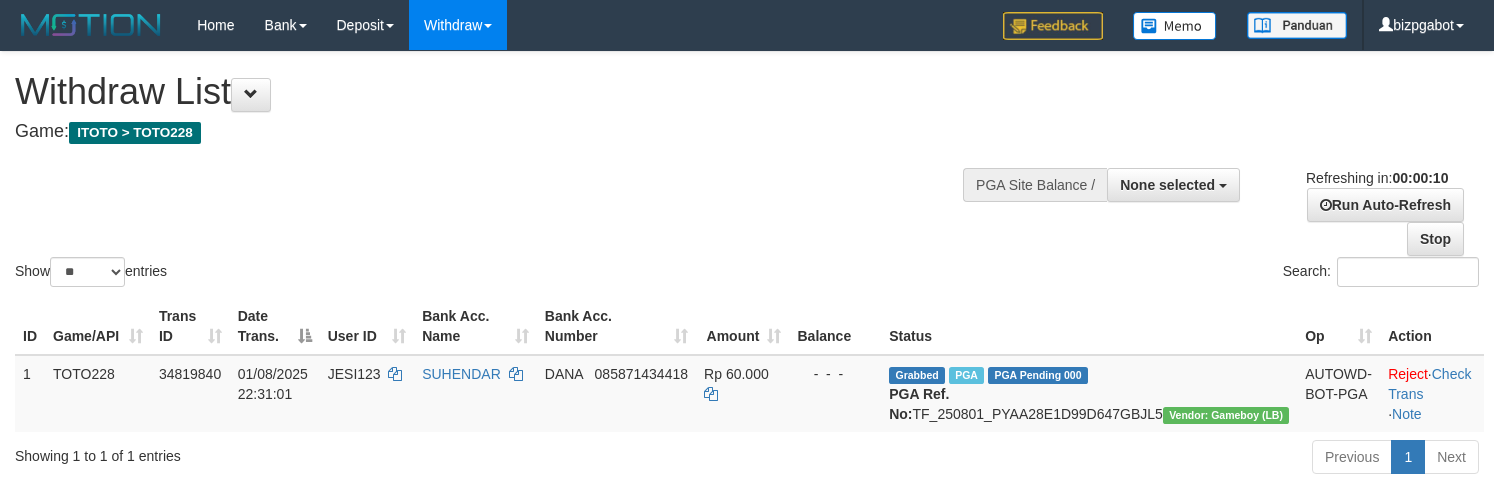 select 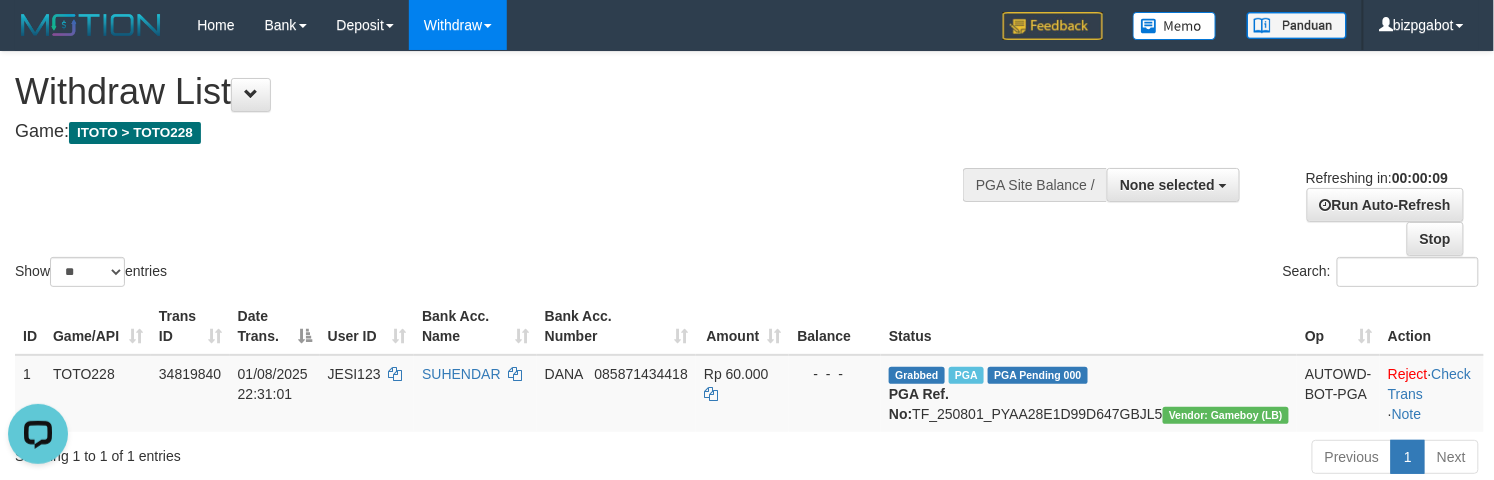 scroll, scrollTop: 0, scrollLeft: 0, axis: both 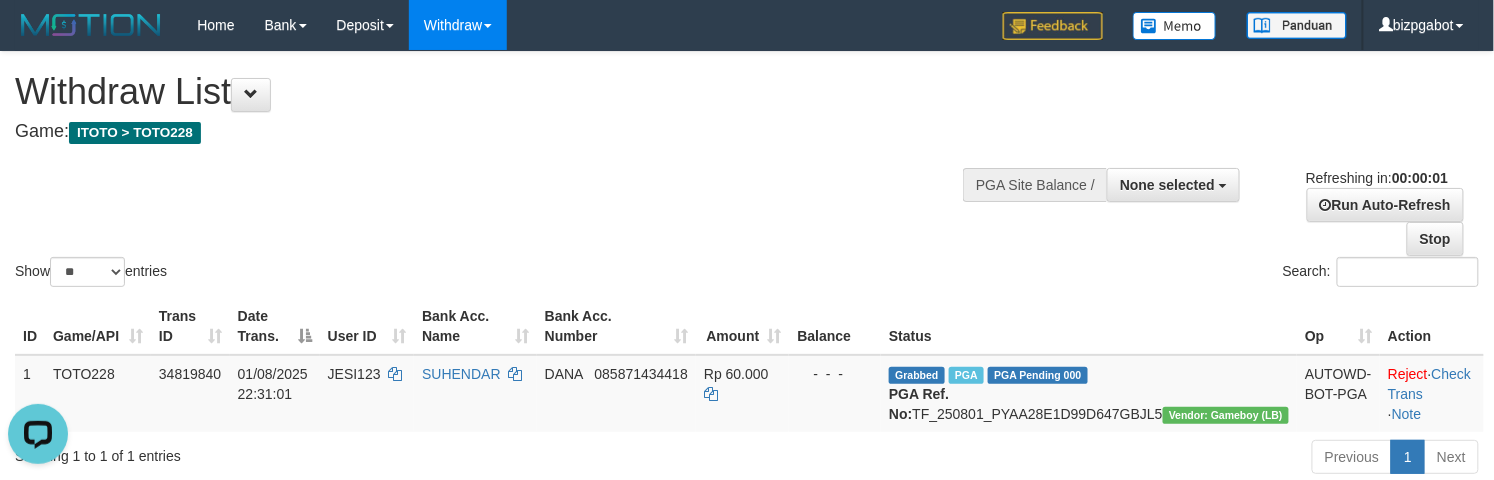 click on "Show  ** ** ** ***  entries Search:" at bounding box center (747, 171) 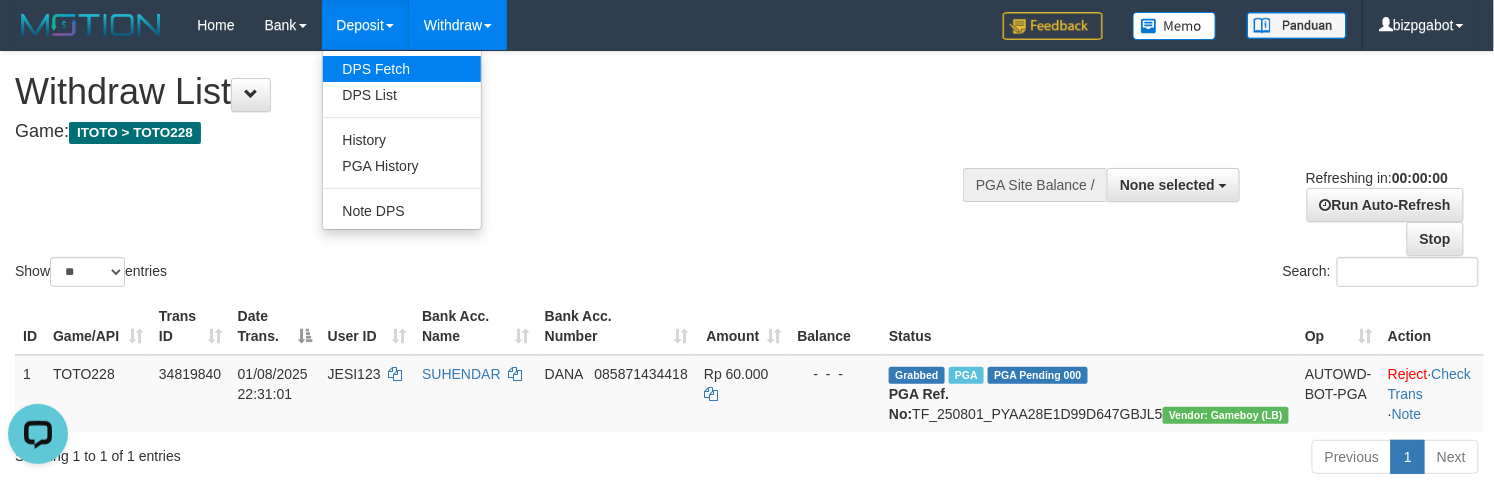 scroll, scrollTop: 2, scrollLeft: 0, axis: vertical 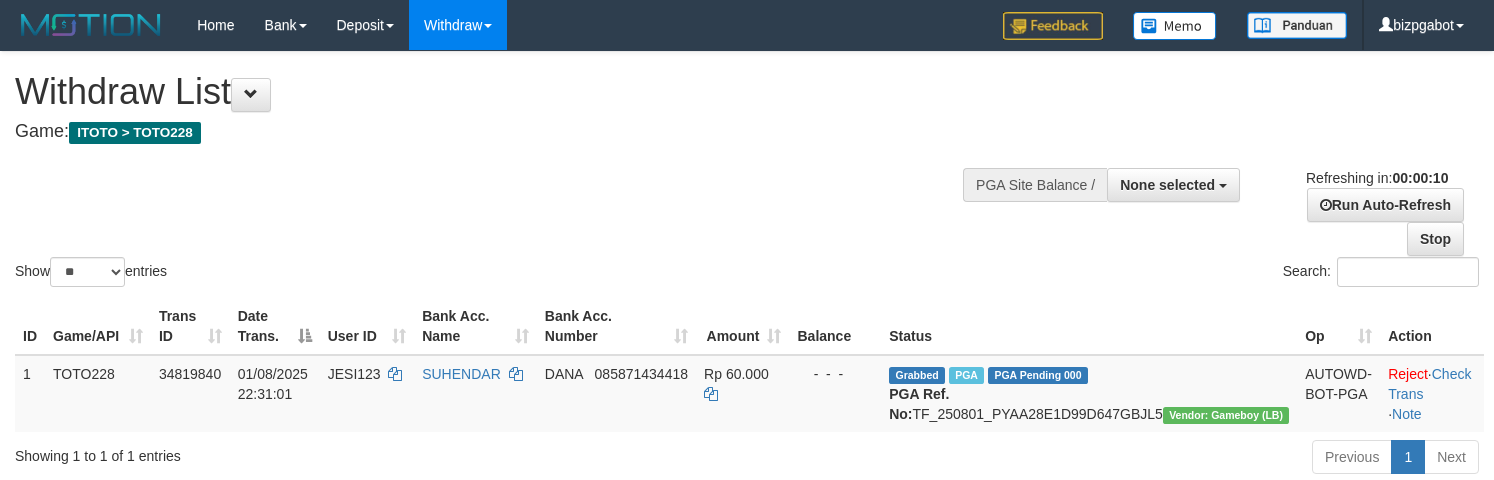 select 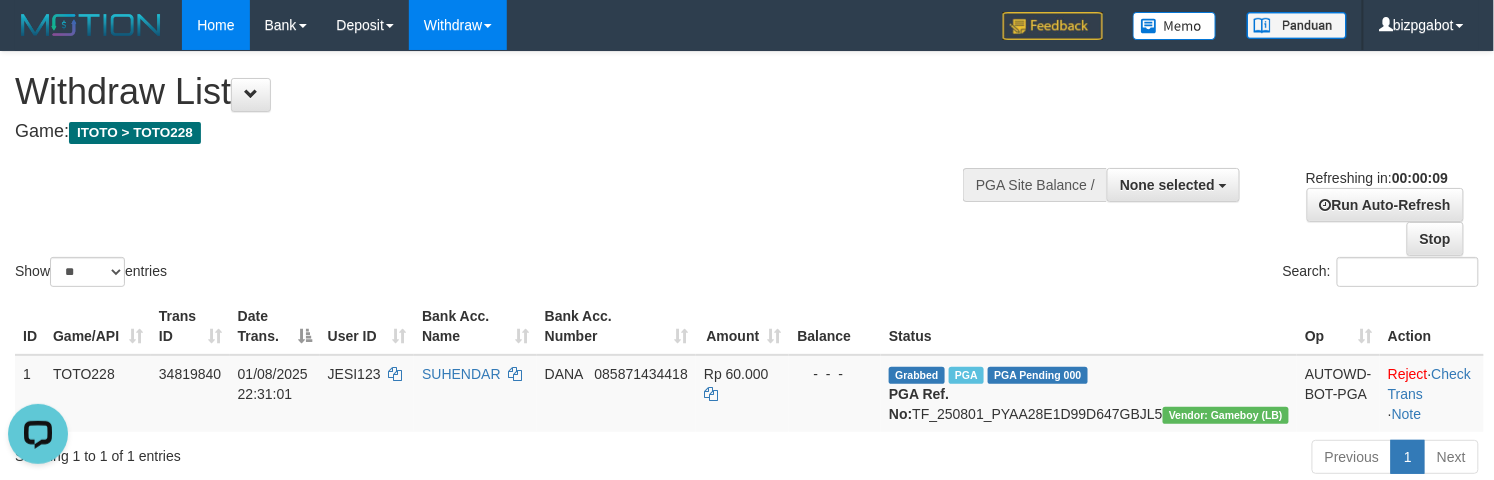 scroll, scrollTop: 0, scrollLeft: 0, axis: both 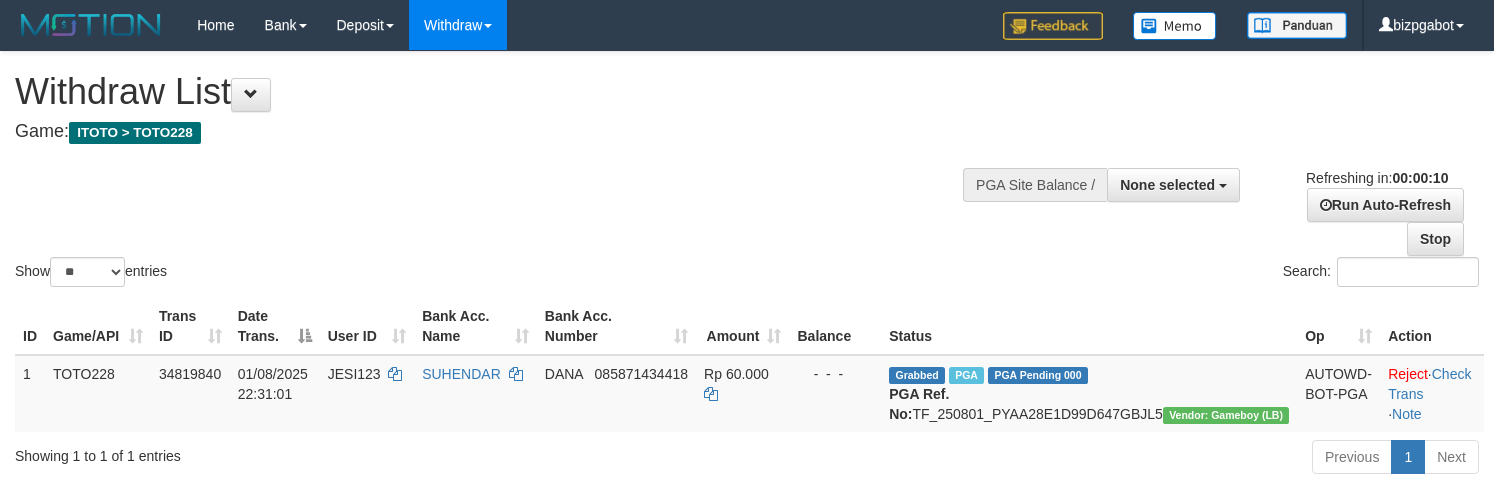 select 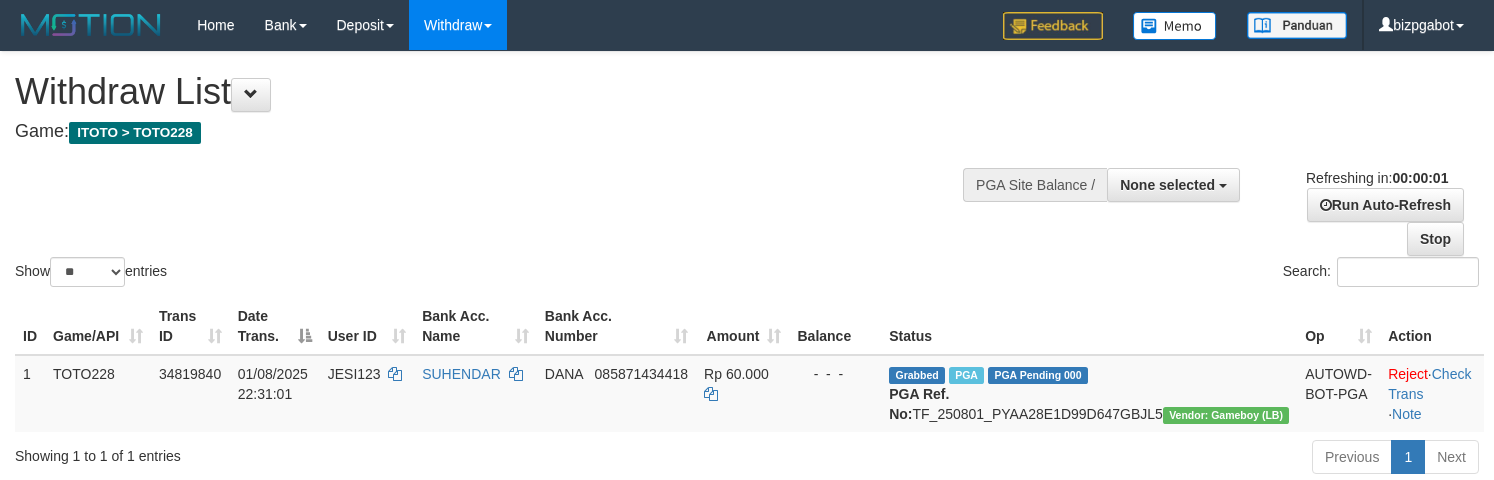 scroll, scrollTop: 0, scrollLeft: 0, axis: both 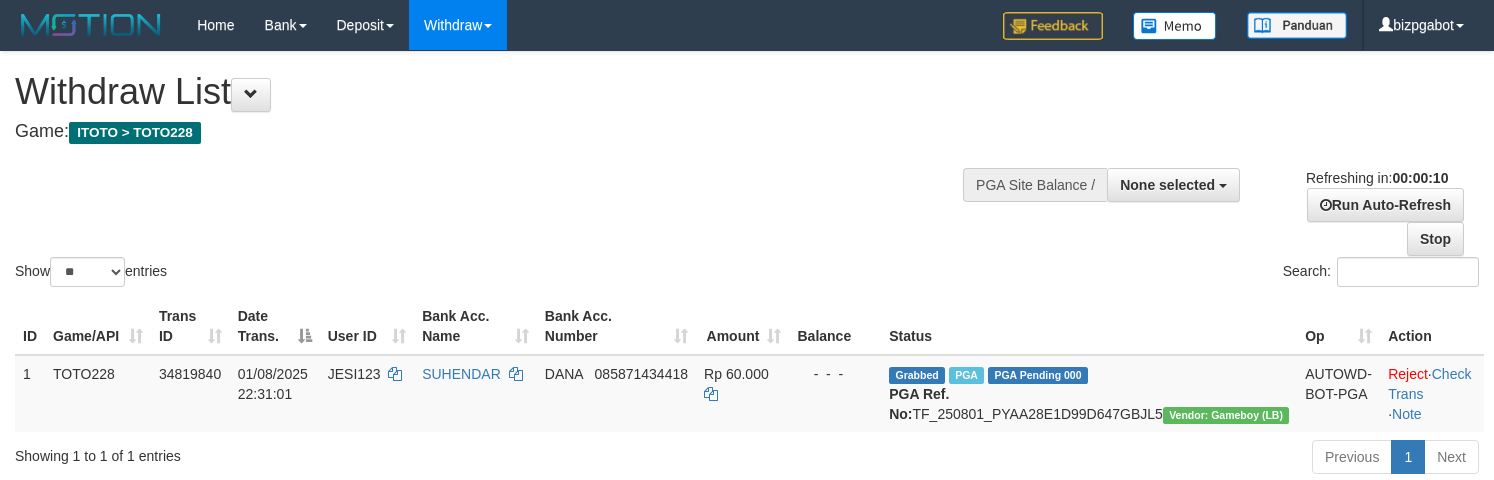 select 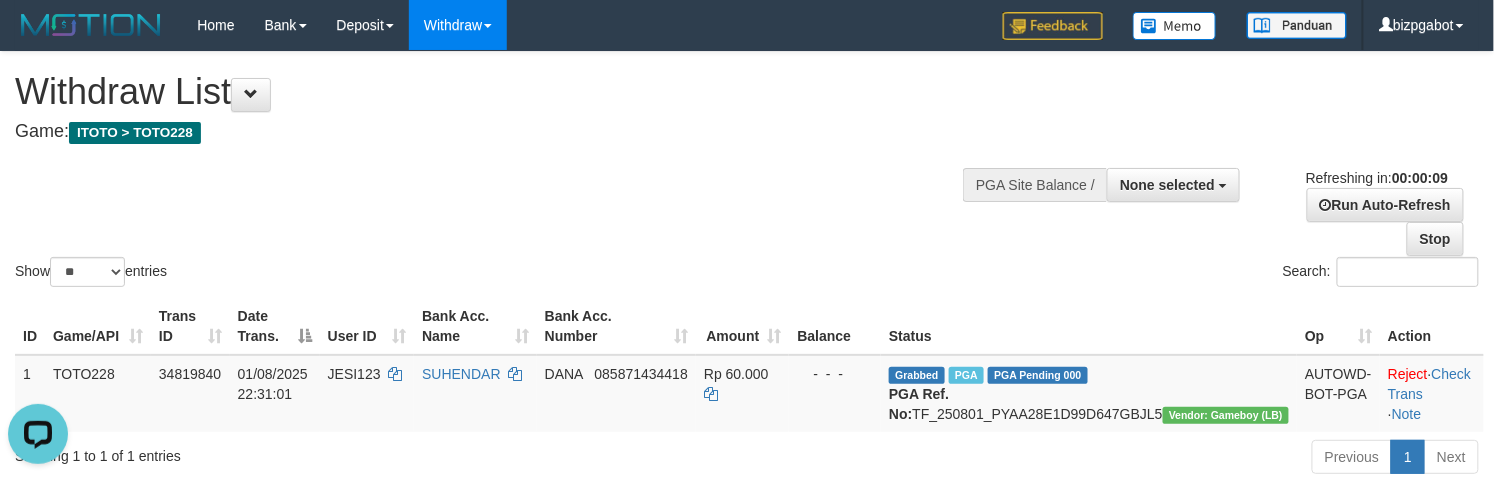 scroll, scrollTop: 0, scrollLeft: 0, axis: both 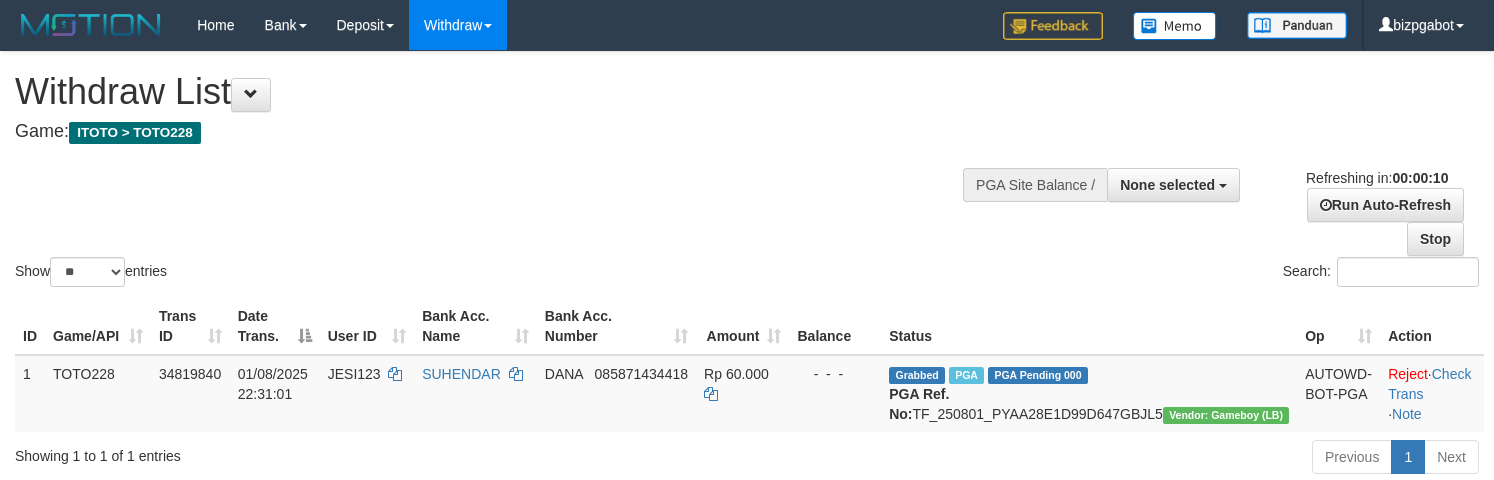 select 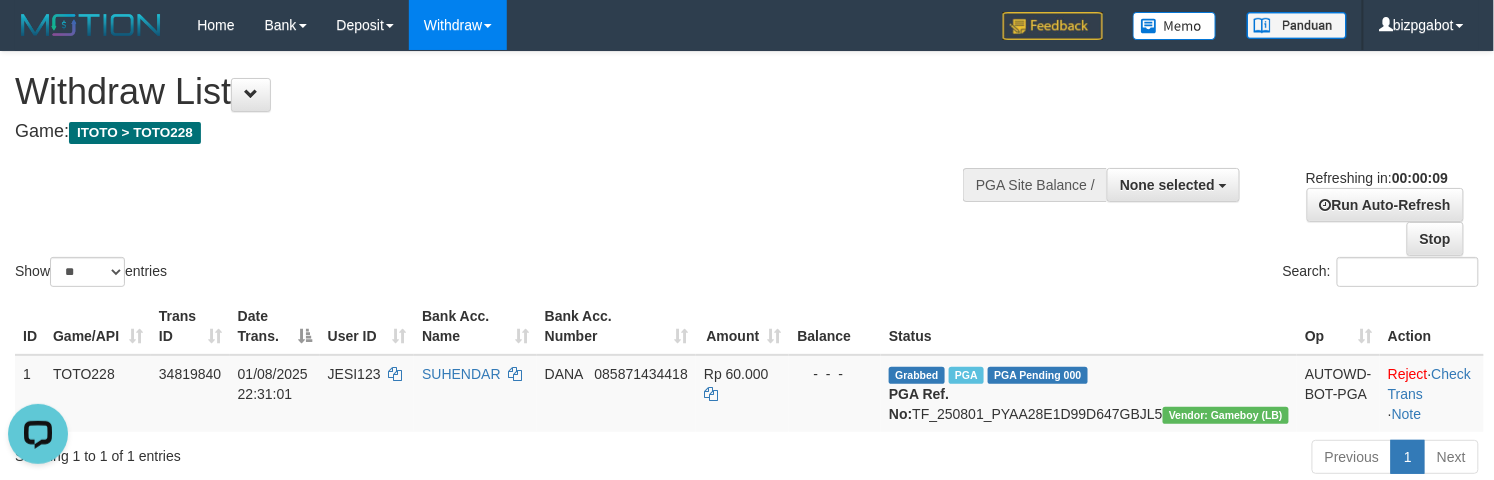 scroll, scrollTop: 0, scrollLeft: 0, axis: both 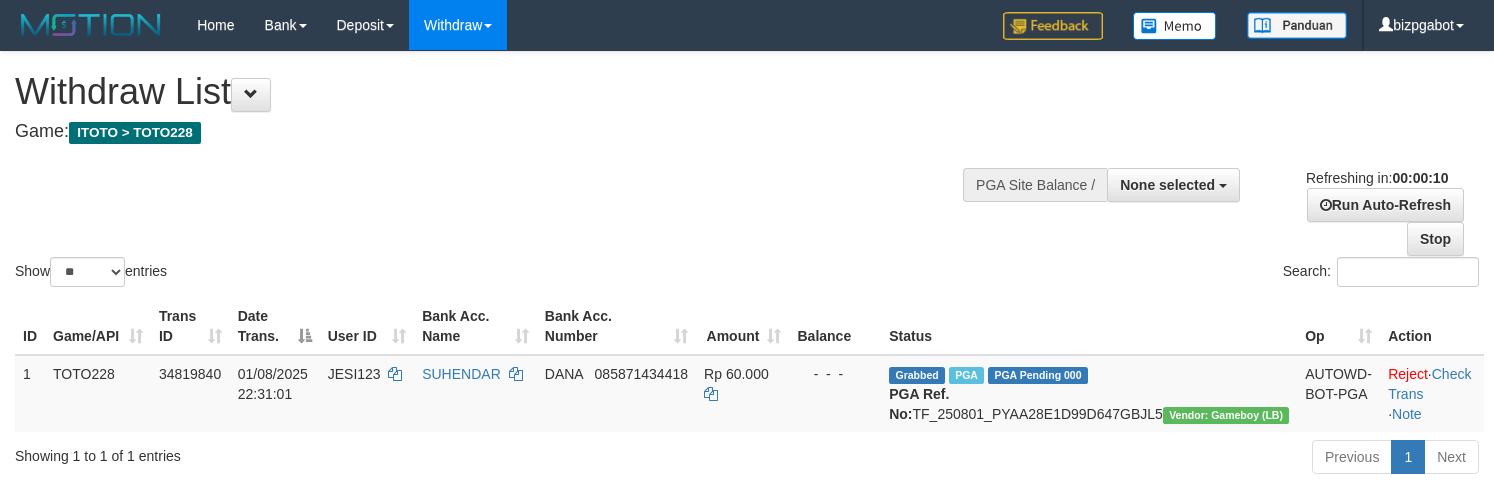select 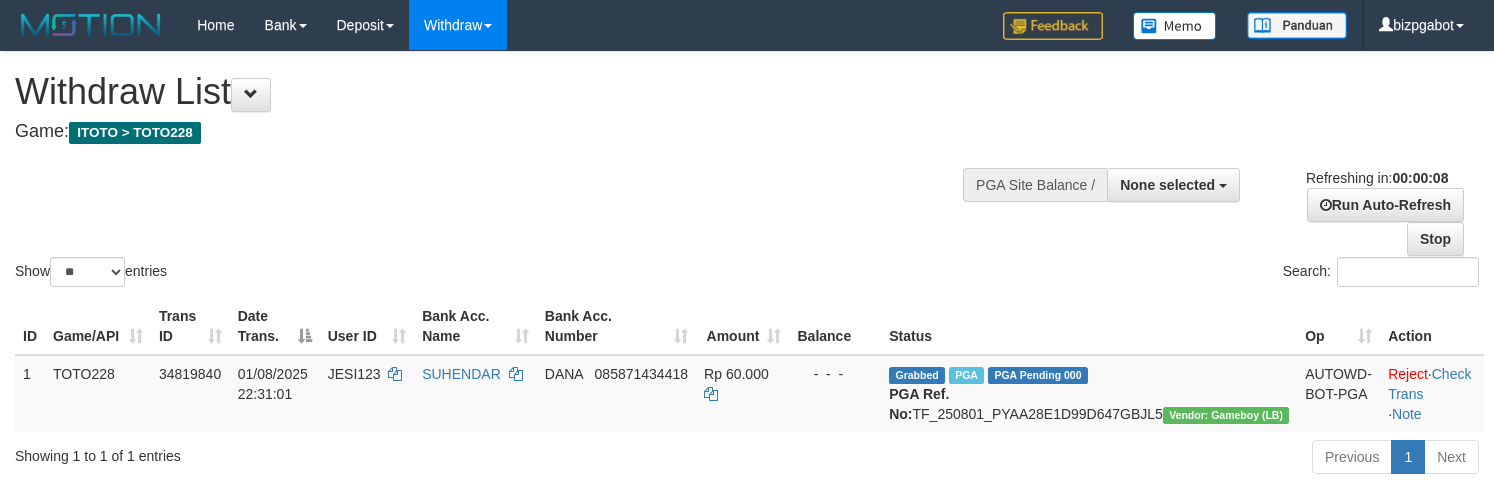 select 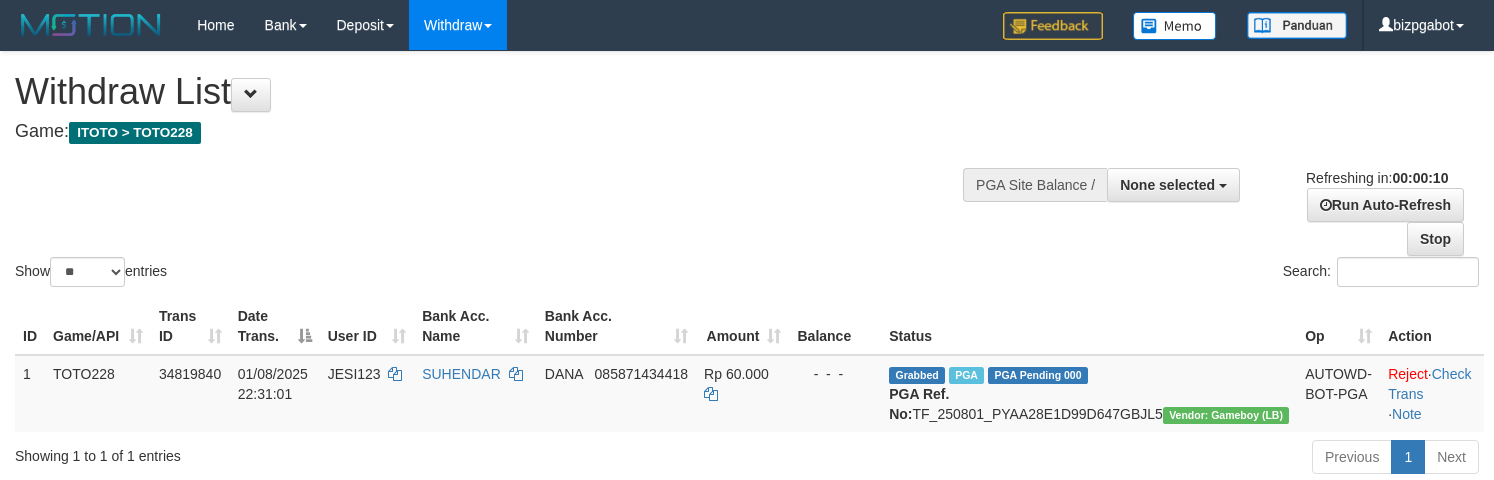 select 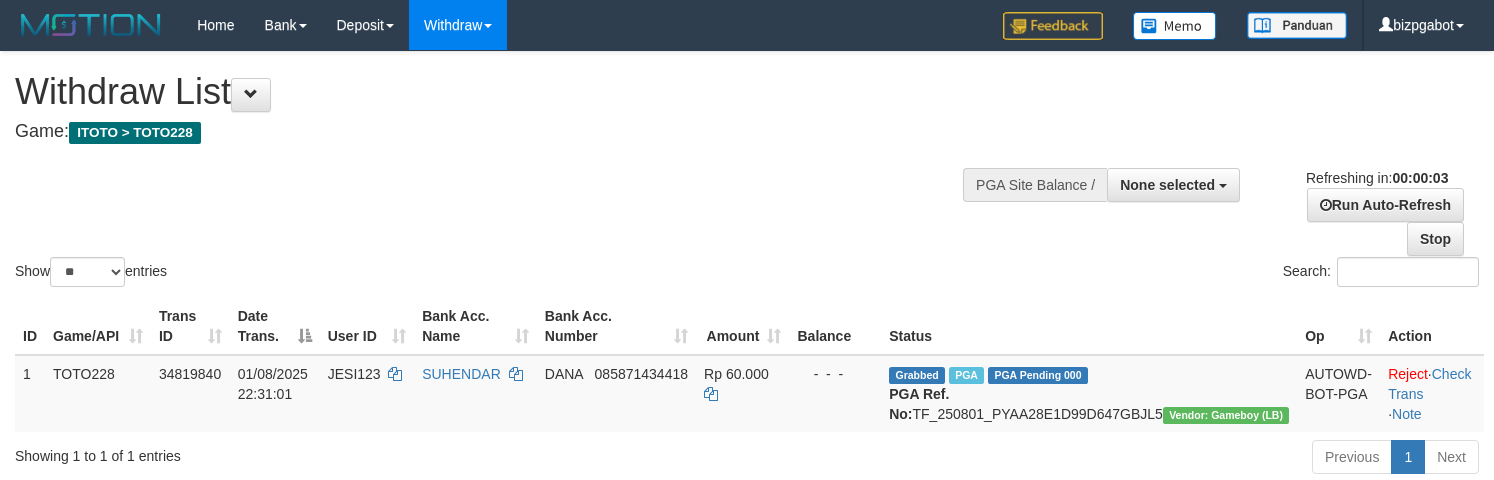 scroll, scrollTop: 0, scrollLeft: 0, axis: both 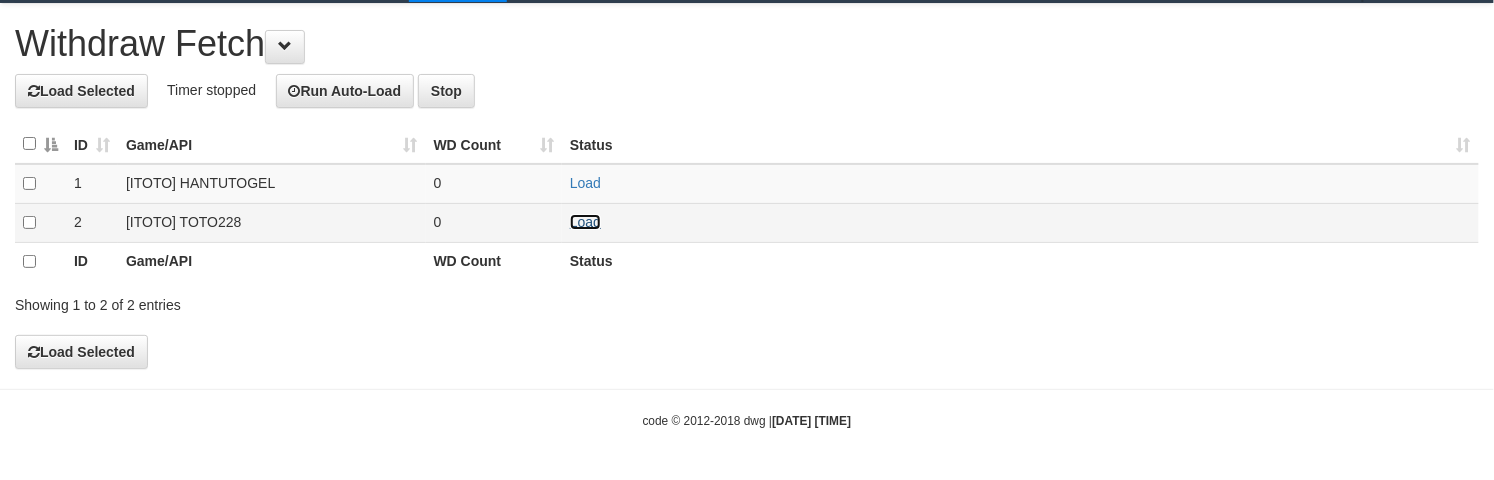 click on "Load" at bounding box center [585, 222] 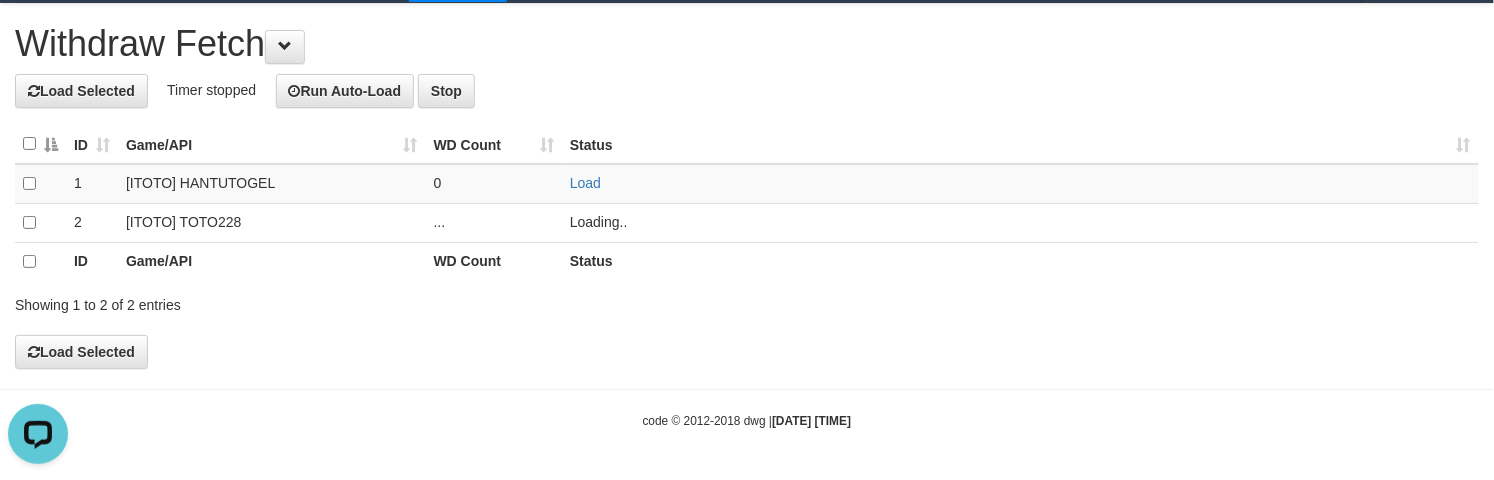 scroll, scrollTop: 0, scrollLeft: 0, axis: both 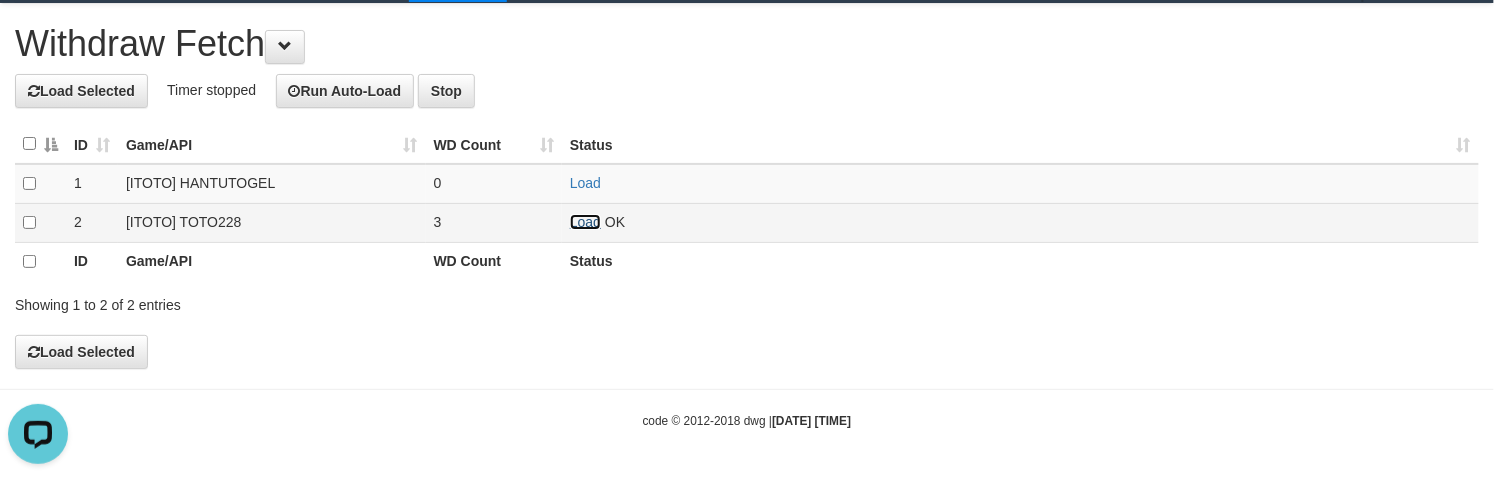 click on "Load" at bounding box center (585, 222) 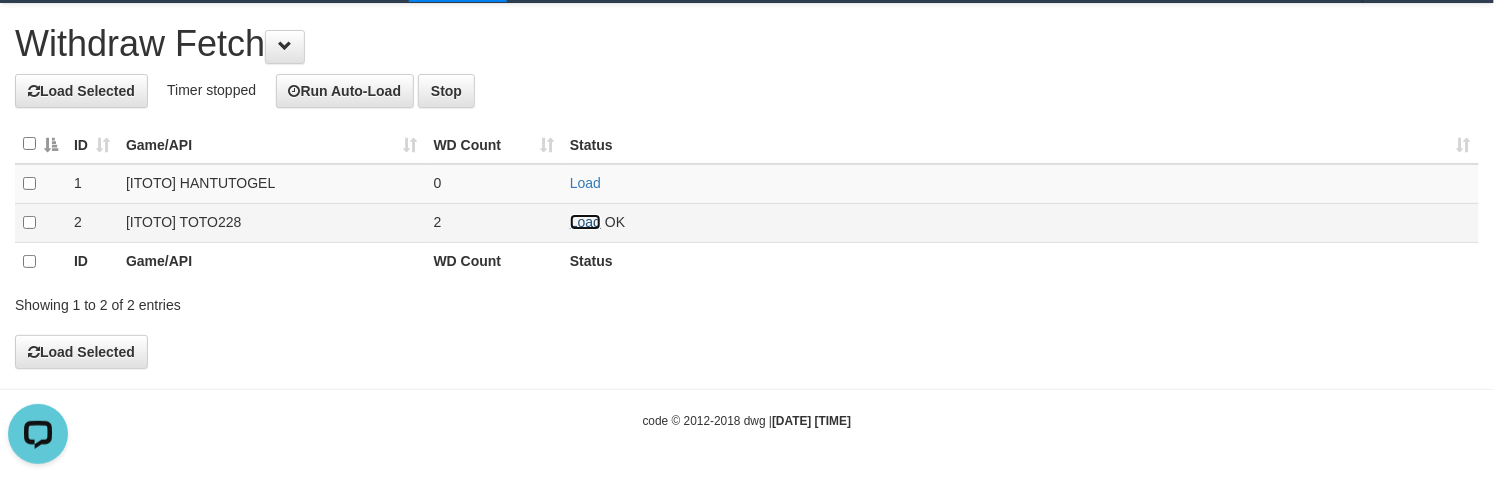 click on "Load" at bounding box center (585, 222) 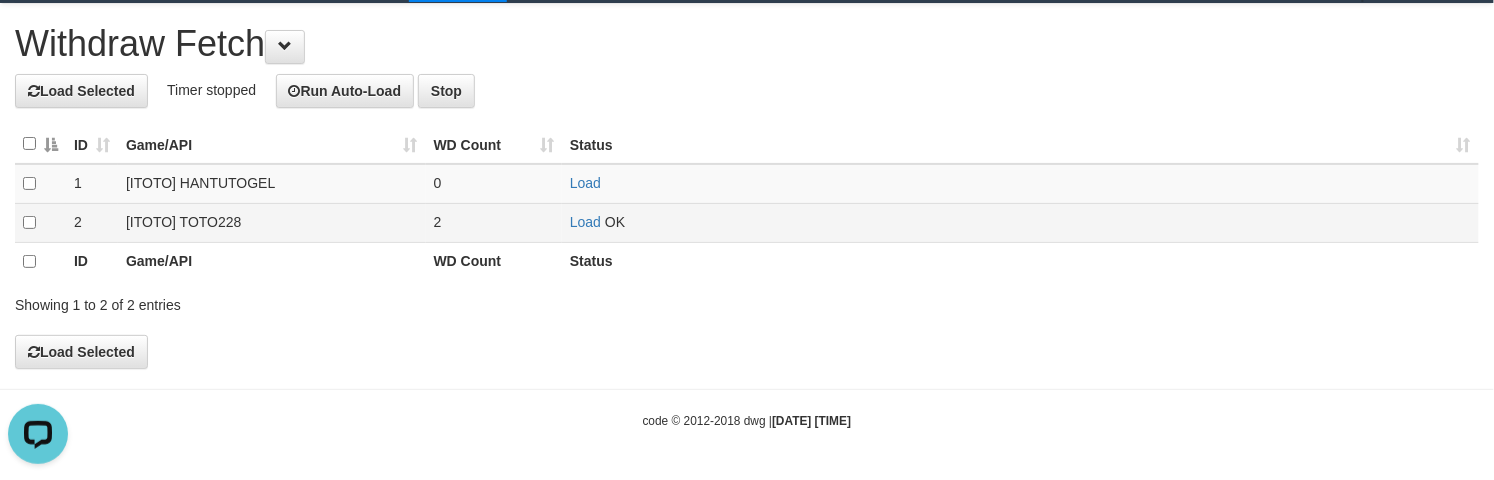 click on "Load
OK" at bounding box center (1020, 222) 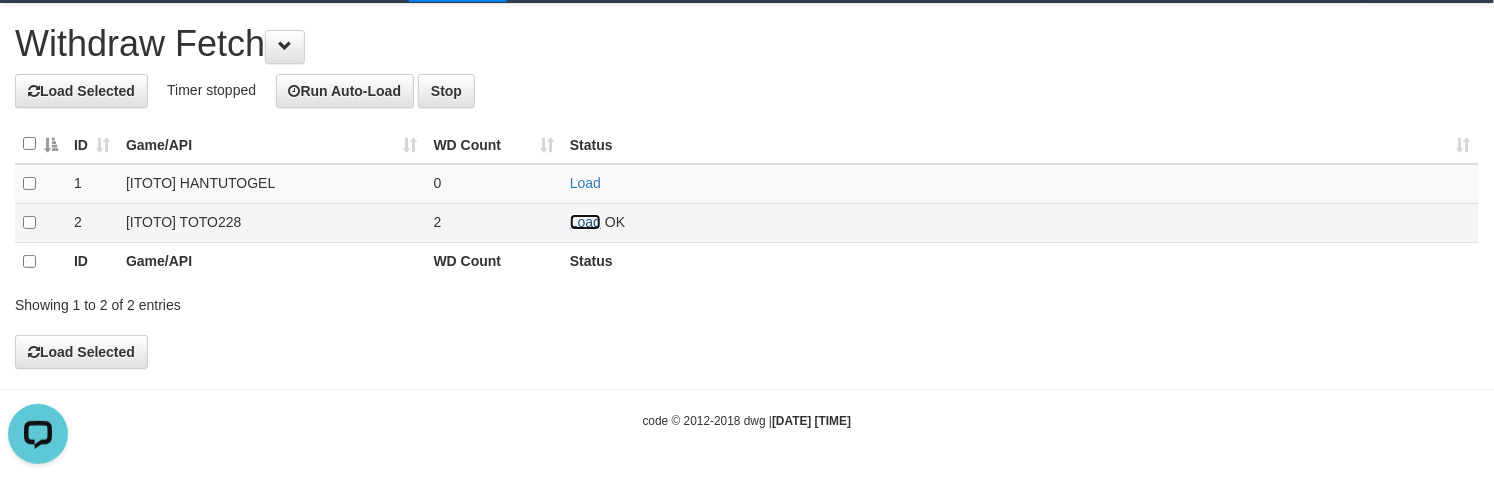 click on "Load" at bounding box center [585, 222] 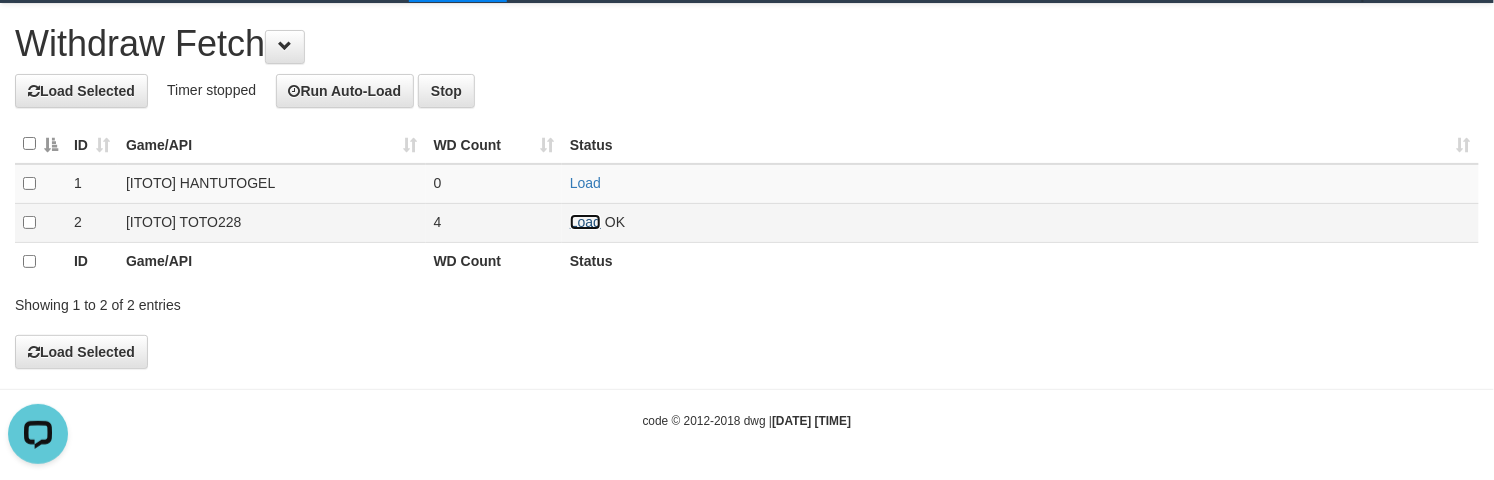 click on "Load" at bounding box center (585, 222) 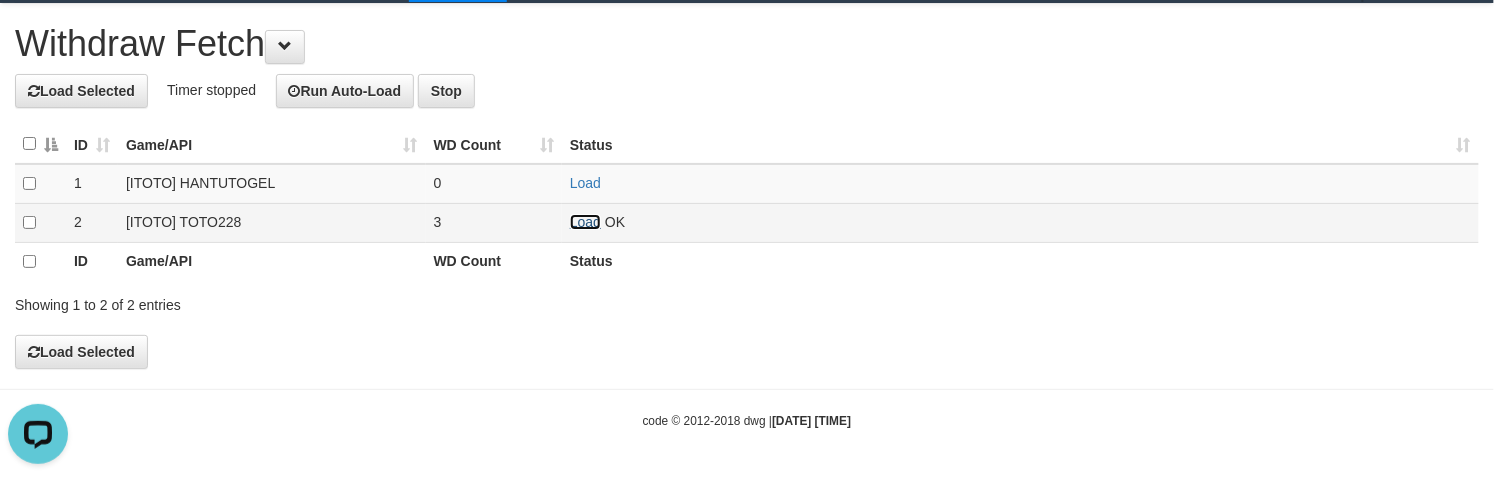 click on "Load" at bounding box center (585, 222) 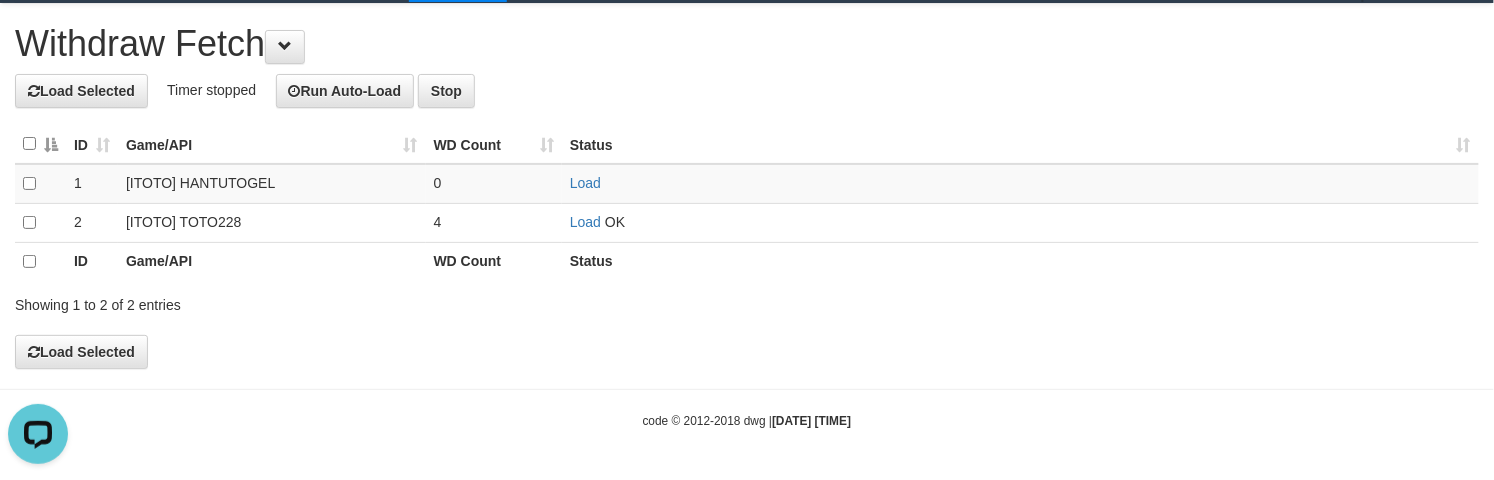 click on "Status" at bounding box center (1020, 261) 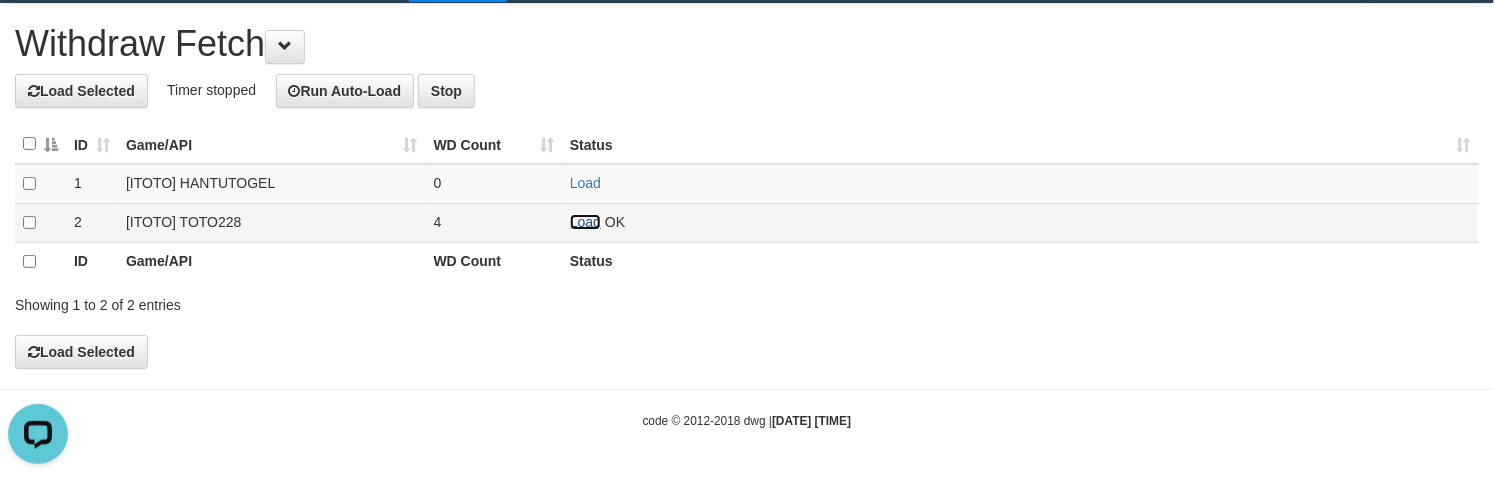 click on "Load" at bounding box center (585, 222) 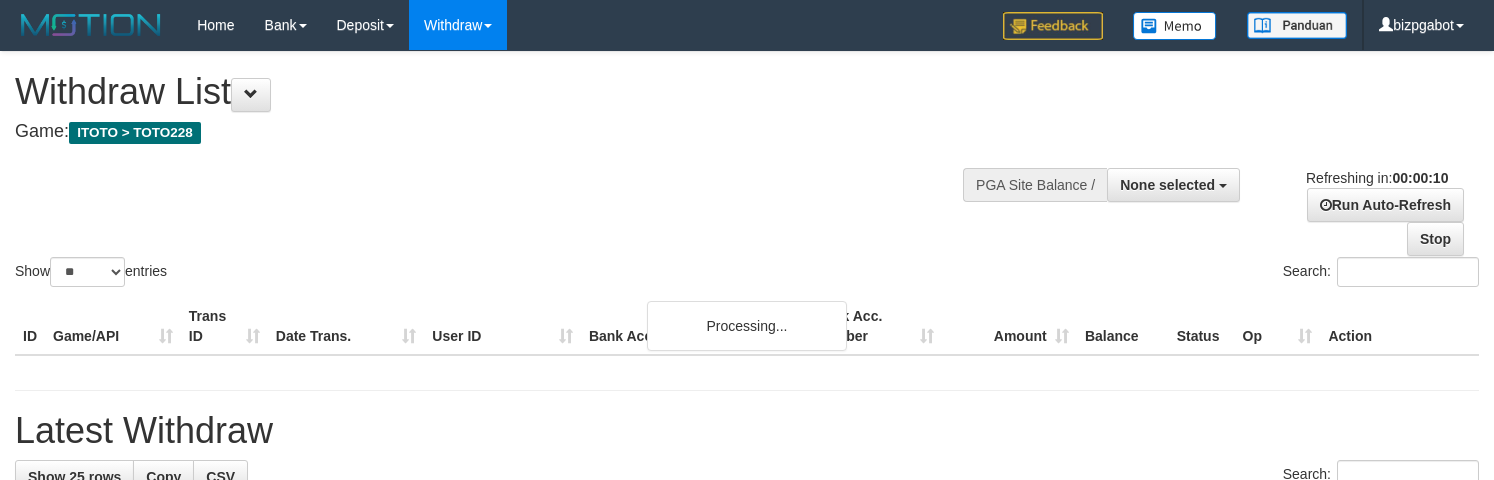 select 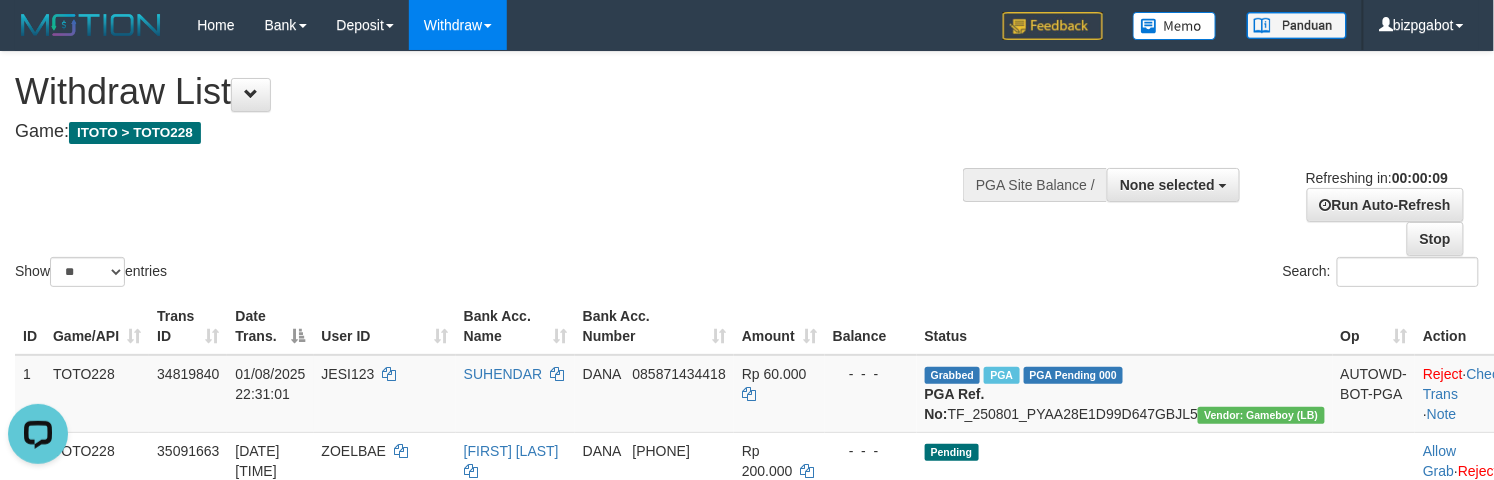 scroll, scrollTop: 0, scrollLeft: 0, axis: both 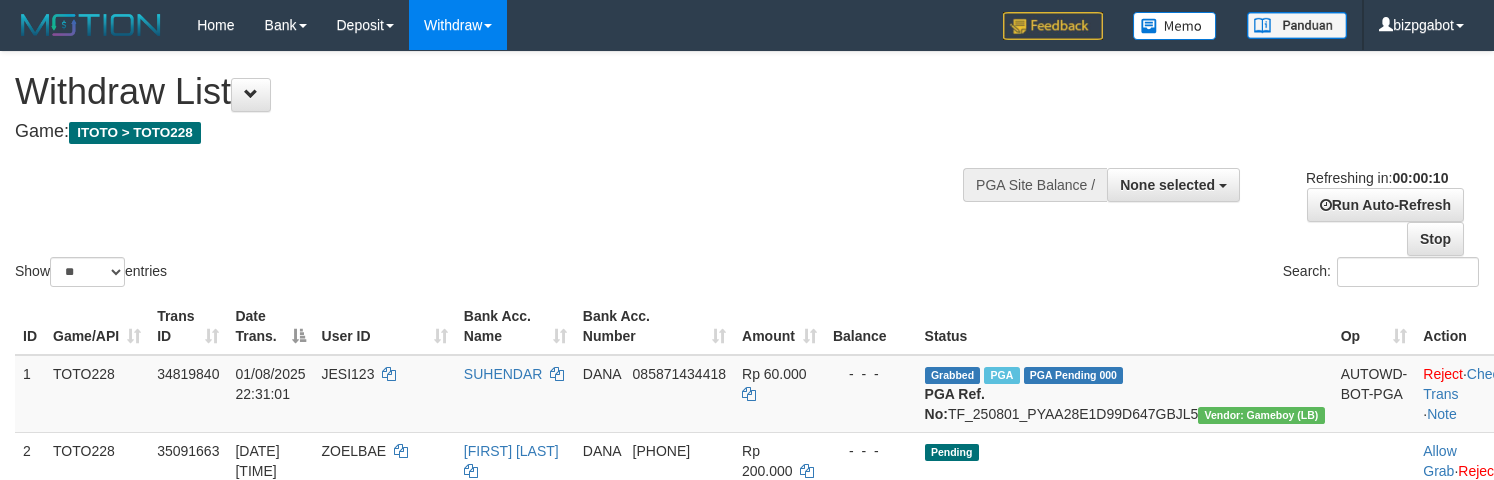 select 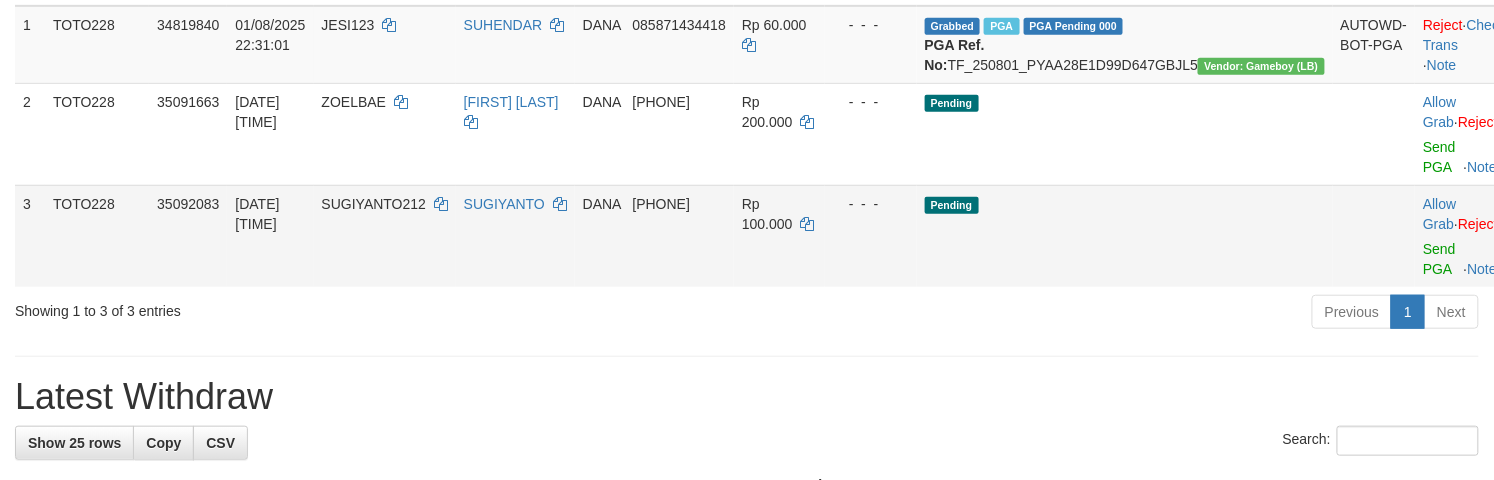 scroll, scrollTop: 356, scrollLeft: 0, axis: vertical 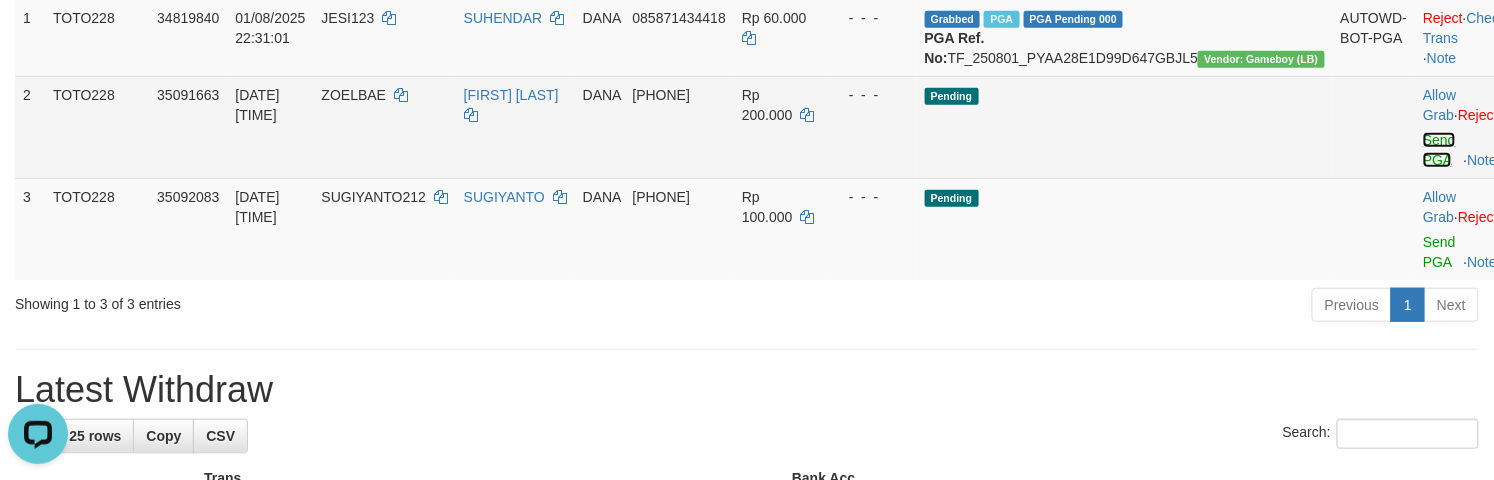click on "Send PGA" at bounding box center (1439, 150) 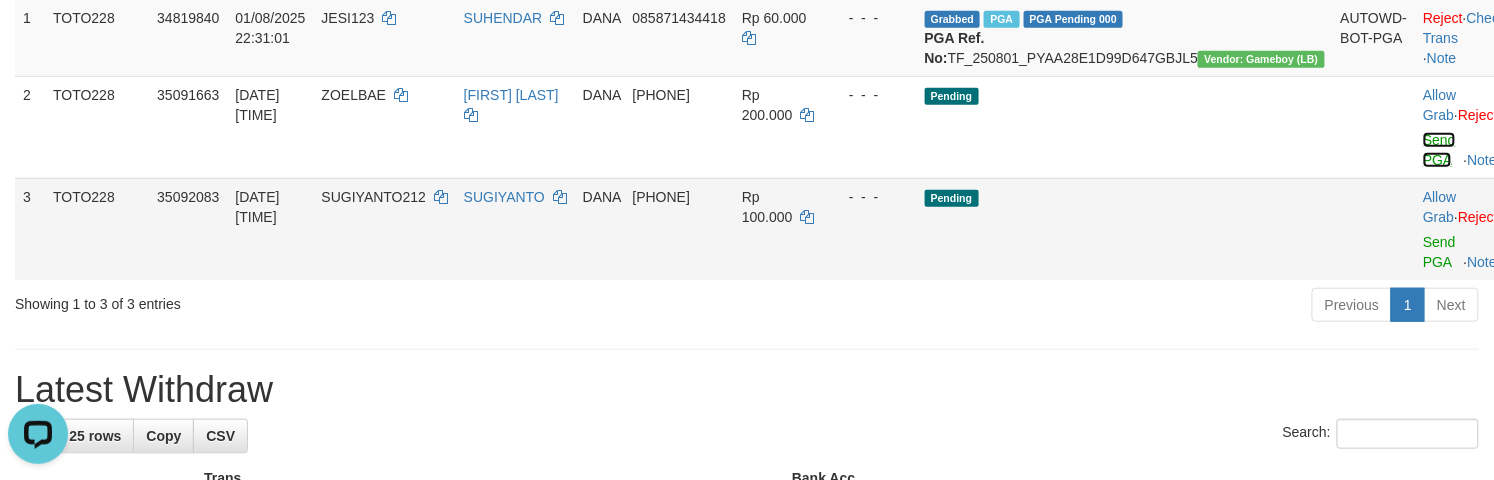 scroll, scrollTop: 298, scrollLeft: 0, axis: vertical 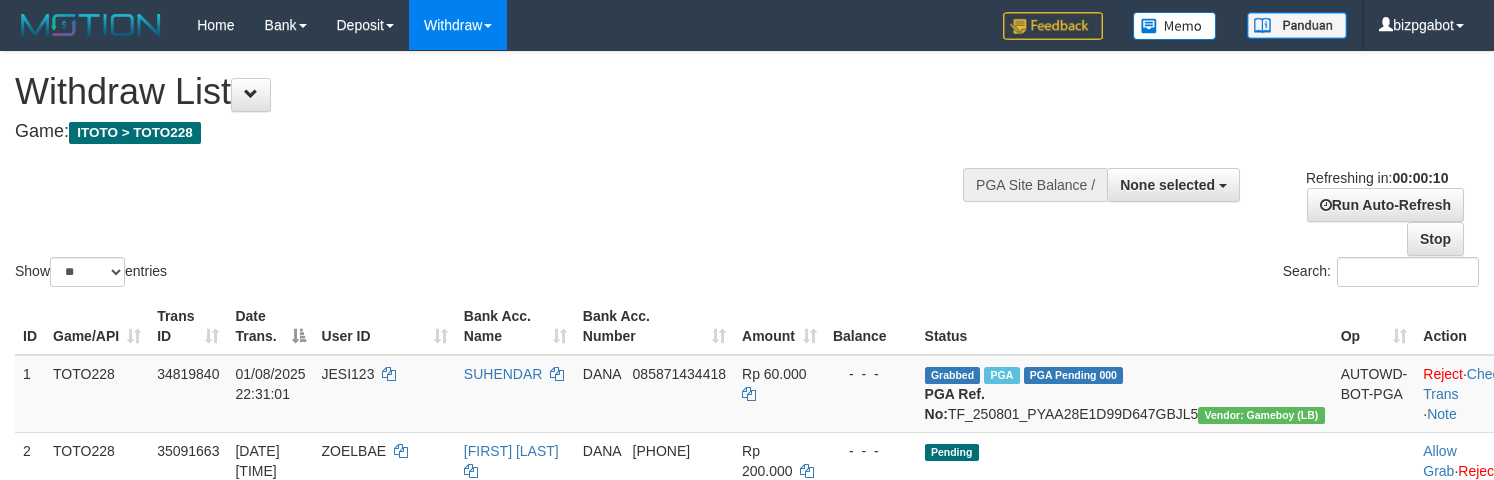 select 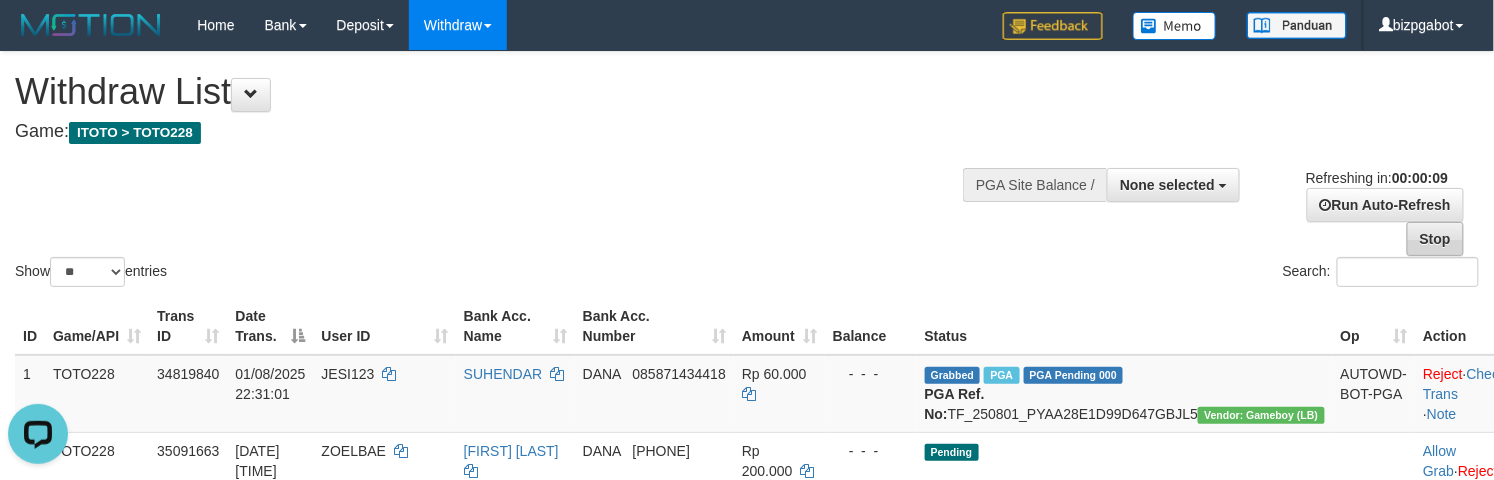 scroll, scrollTop: 0, scrollLeft: 0, axis: both 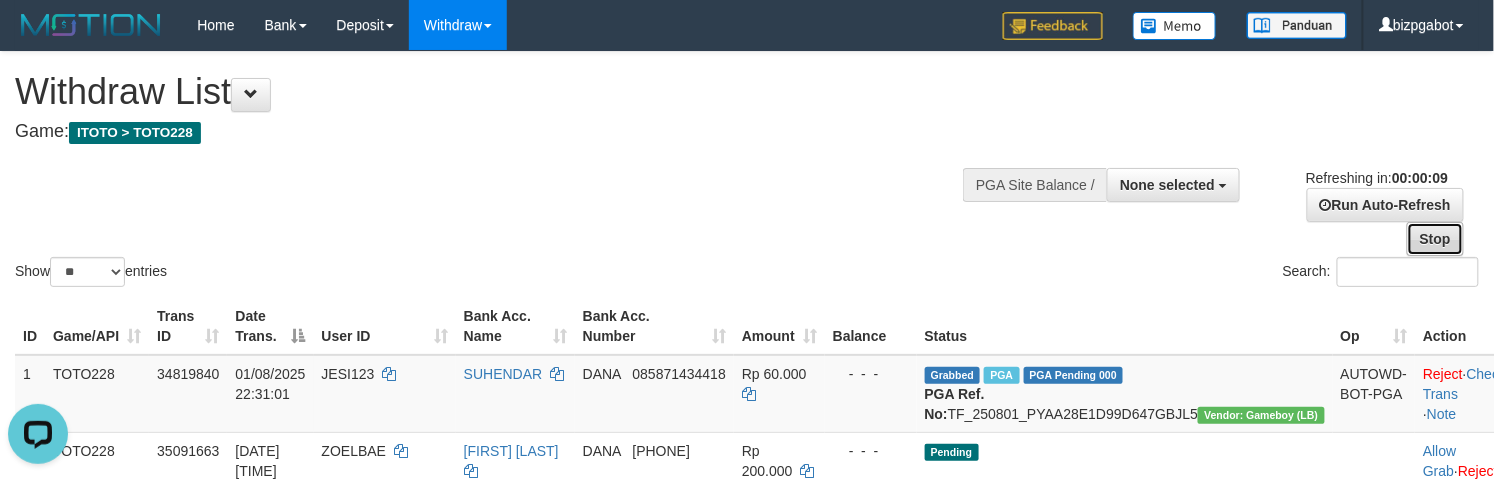 click on "Stop" at bounding box center [1435, 239] 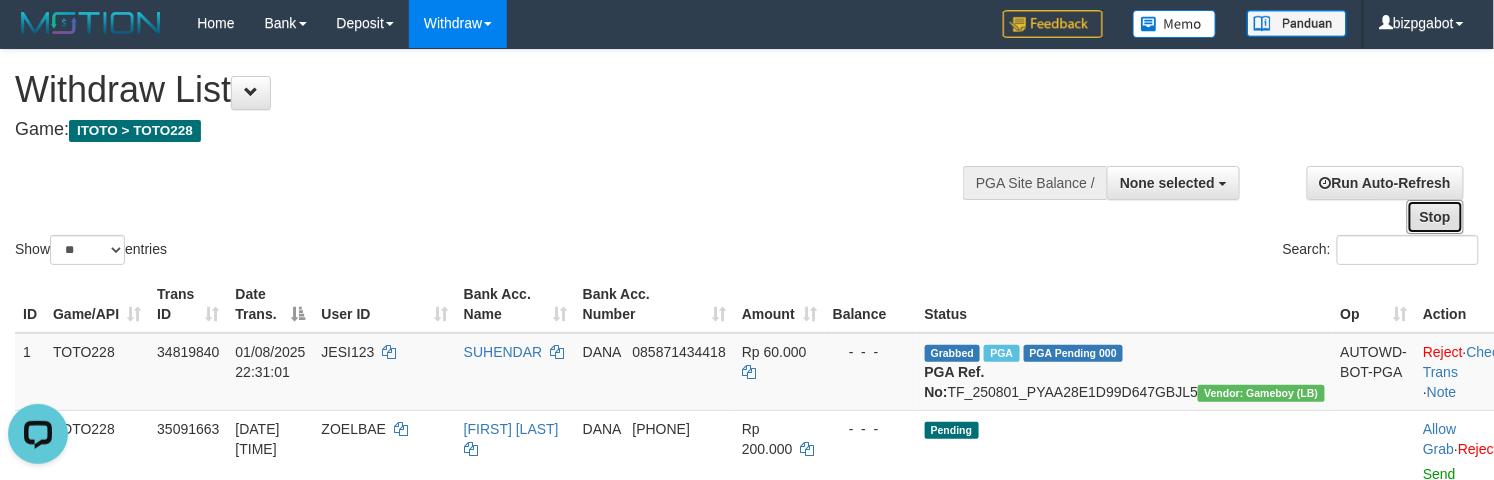 scroll, scrollTop: 177, scrollLeft: 0, axis: vertical 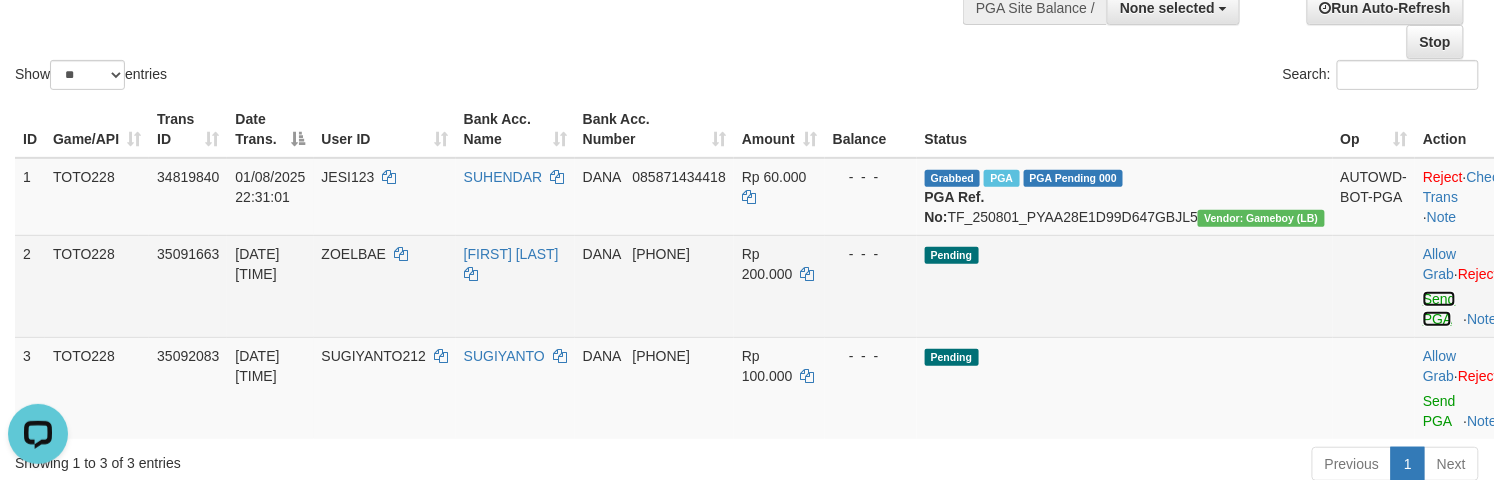 click on "Send PGA" at bounding box center (1439, 309) 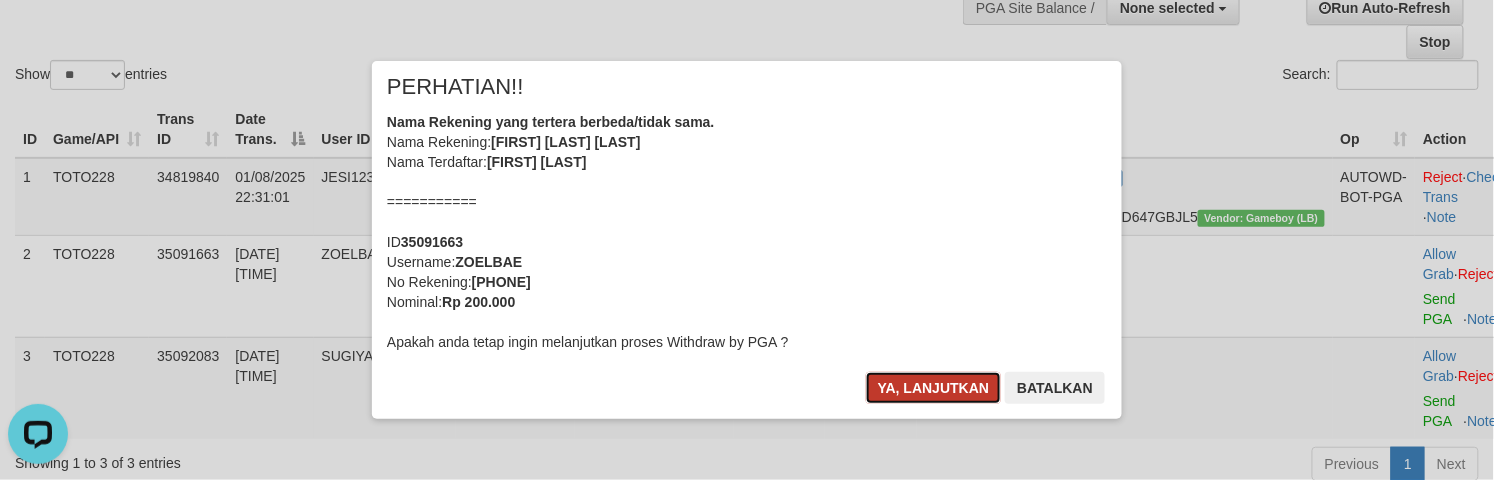 click on "Ya, lanjutkan" at bounding box center [934, 388] 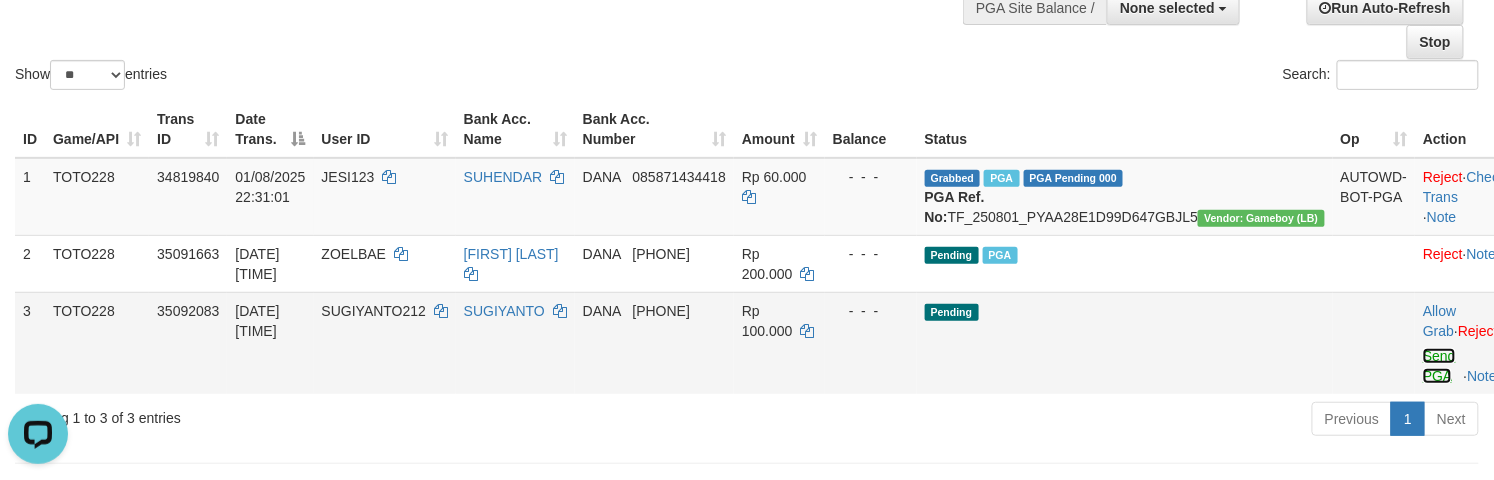 click on "Send PGA" at bounding box center [1439, 366] 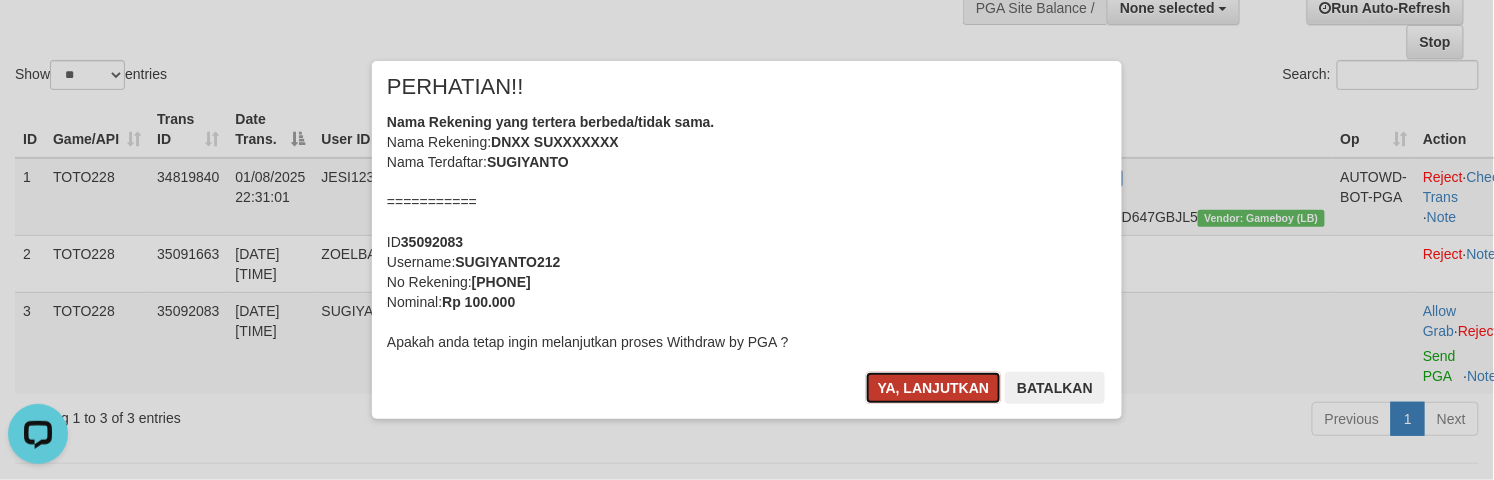 click on "Ya, lanjutkan" at bounding box center (934, 388) 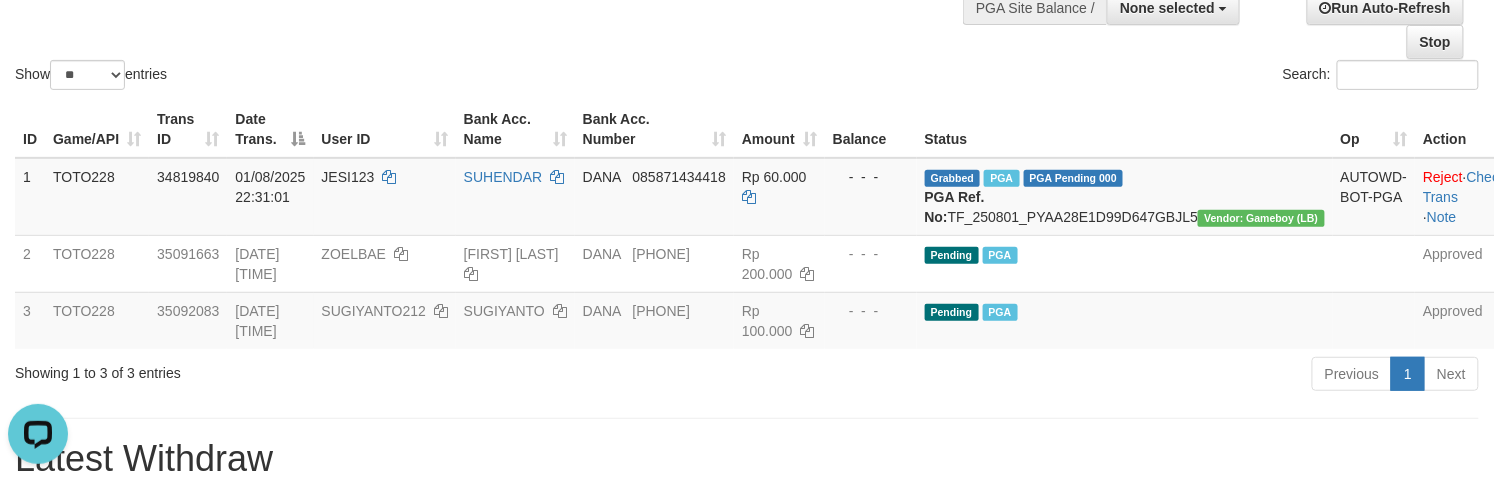 drag, startPoint x: 978, startPoint y: 90, endPoint x: 922, endPoint y: 90, distance: 56 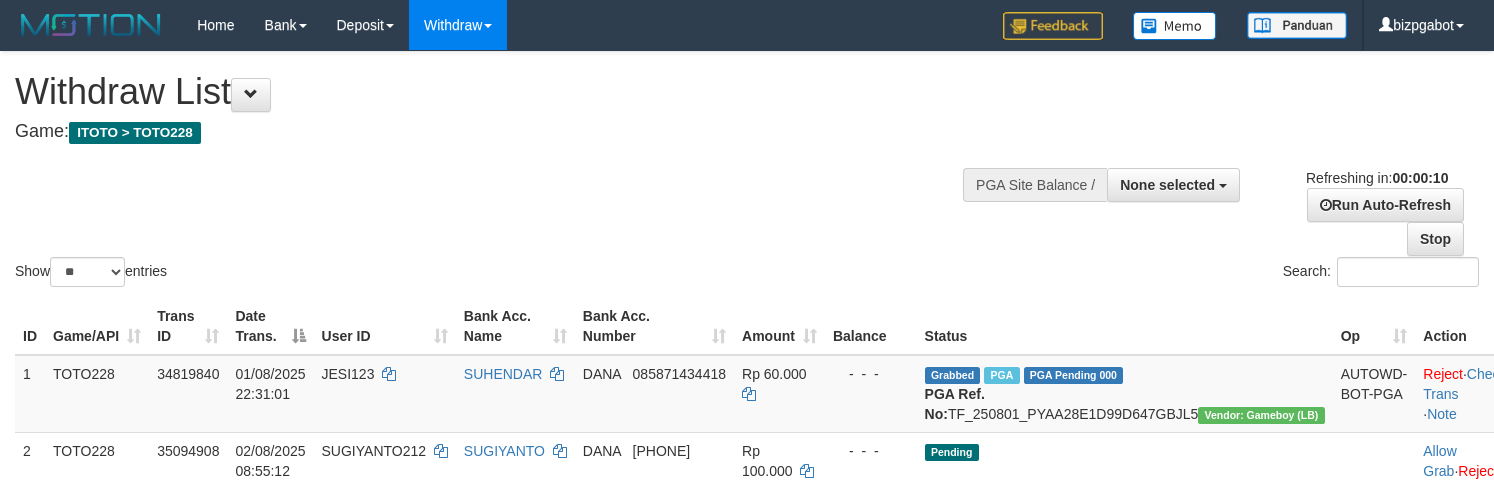 select 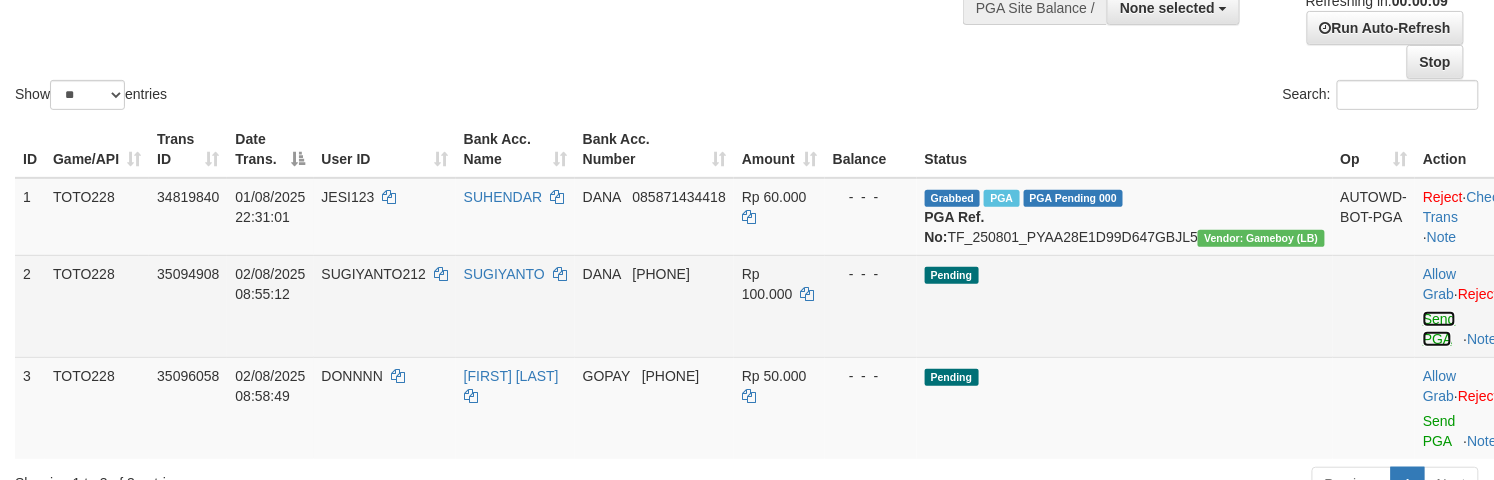 click on "Send PGA" at bounding box center (1439, 329) 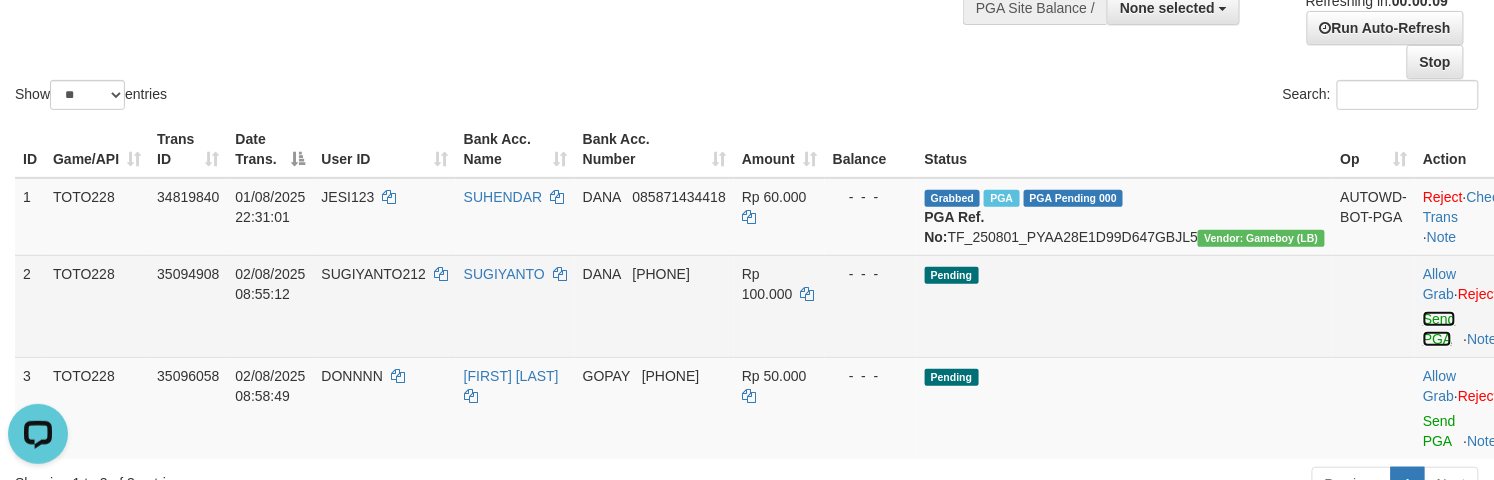 scroll, scrollTop: 0, scrollLeft: 0, axis: both 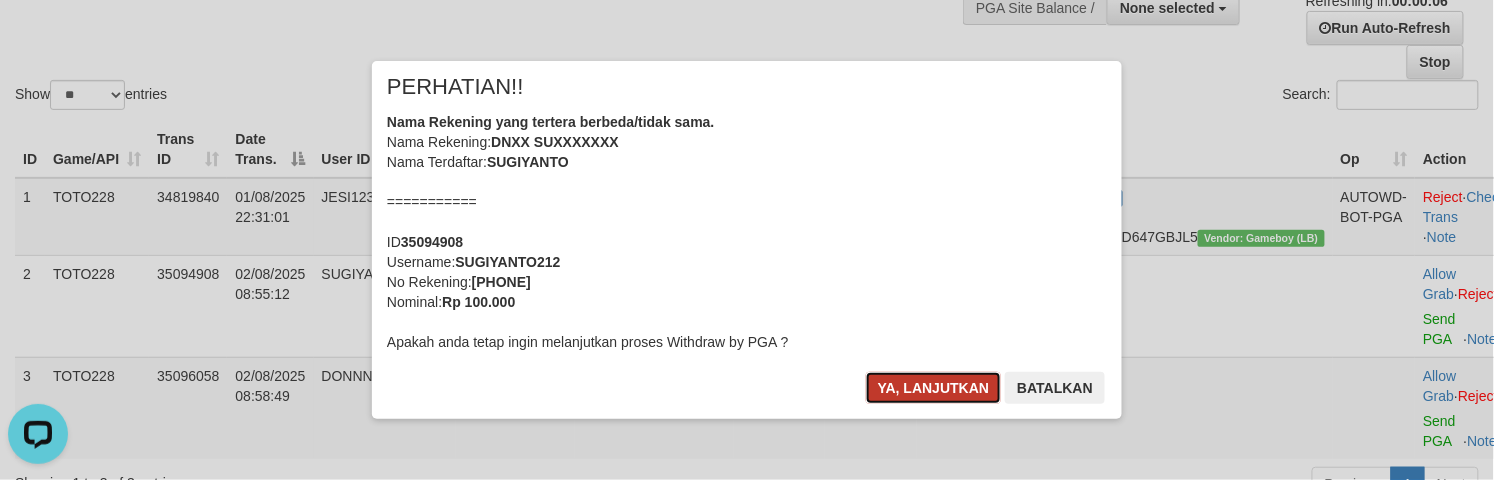 click on "Ya, lanjutkan" at bounding box center (934, 388) 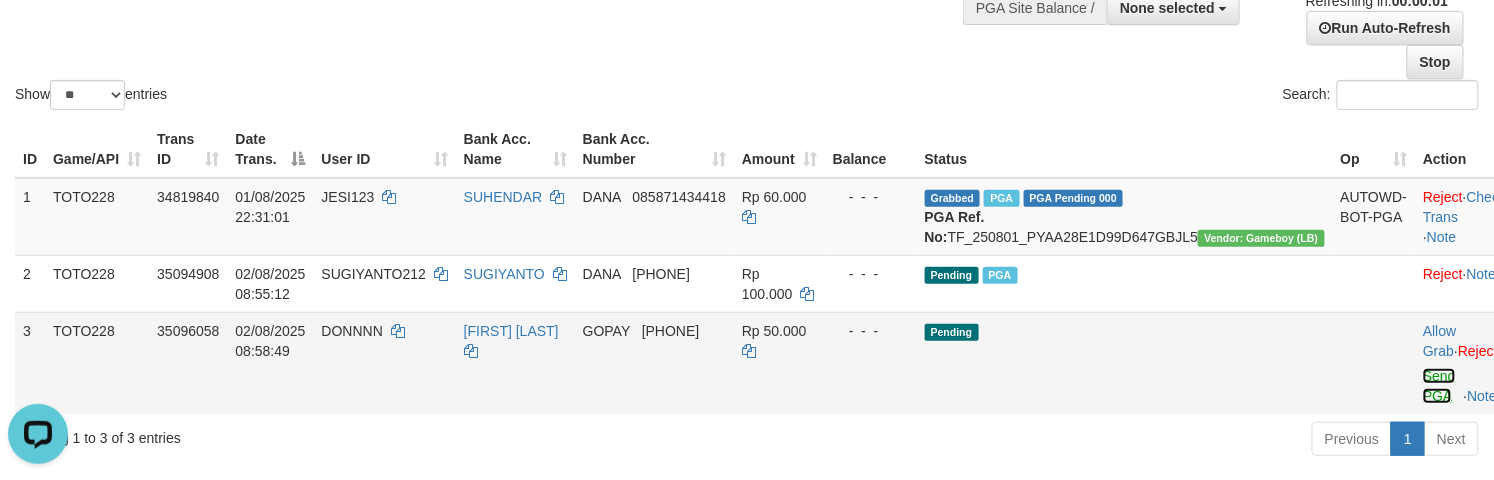 click on "Send PGA" at bounding box center [1439, 386] 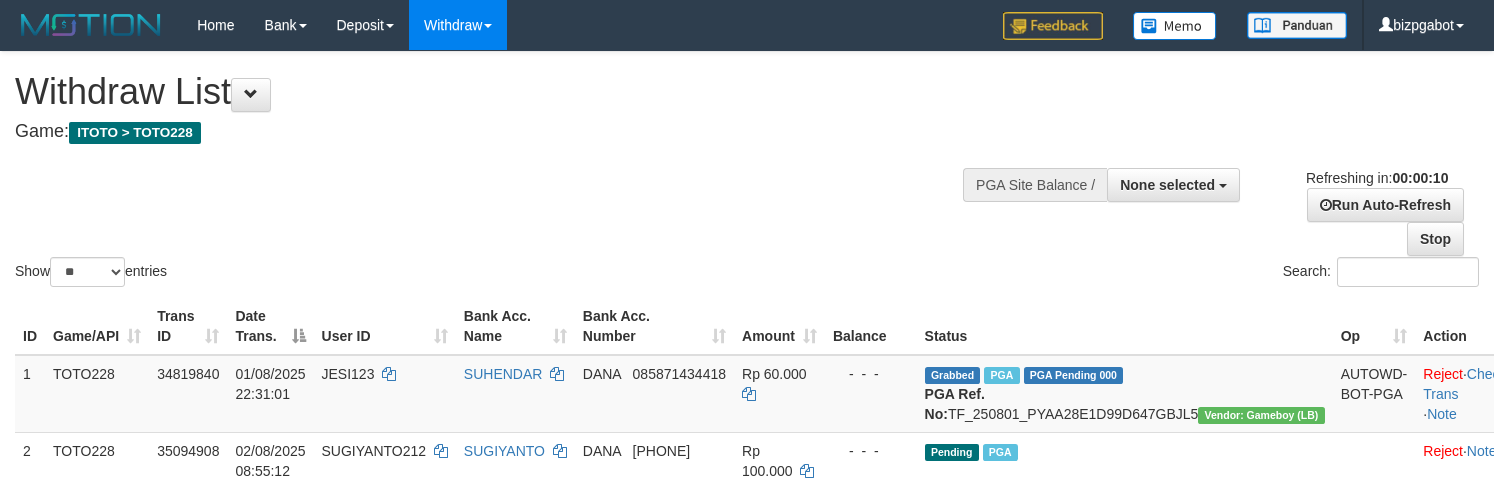 select 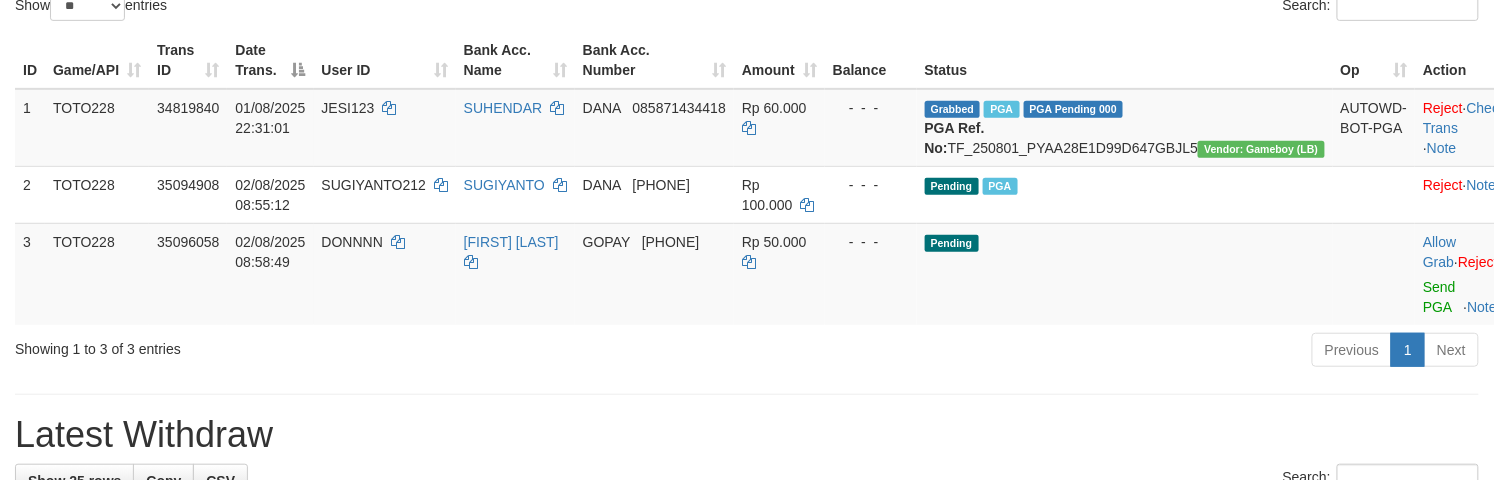 scroll, scrollTop: 356, scrollLeft: 0, axis: vertical 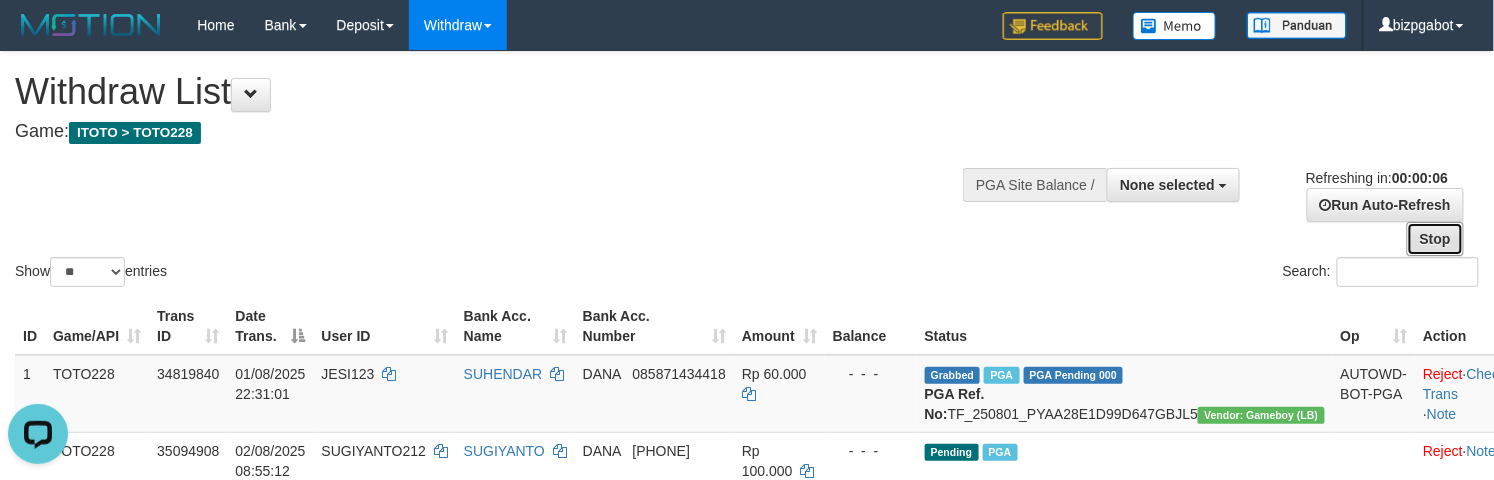 click on "Stop" at bounding box center (1435, 239) 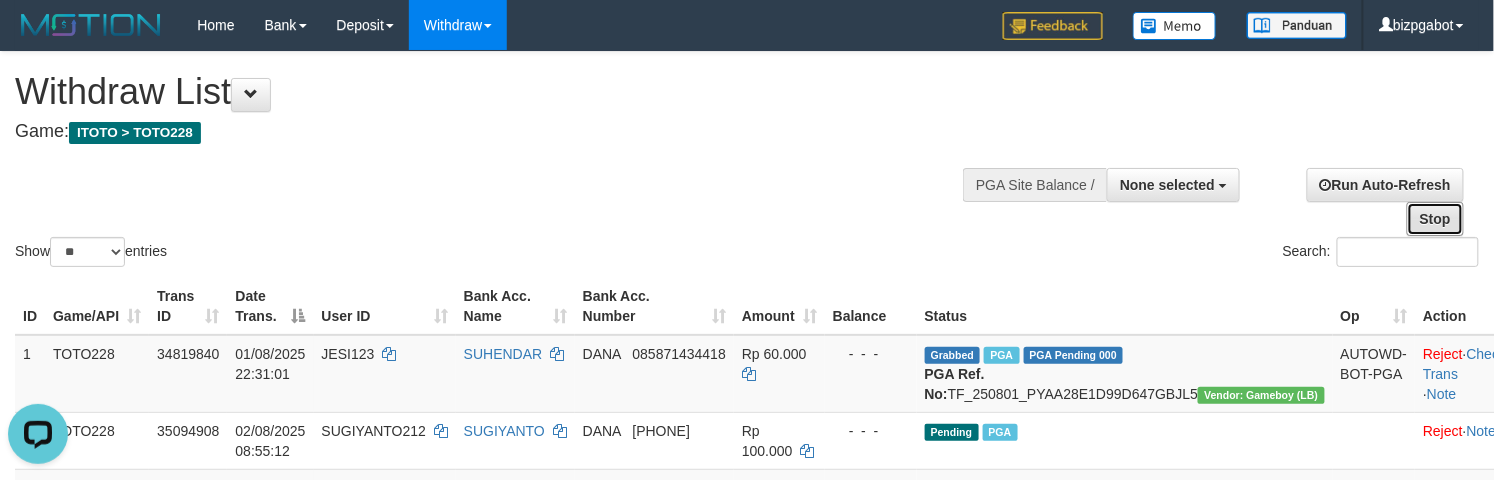 scroll, scrollTop: 177, scrollLeft: 0, axis: vertical 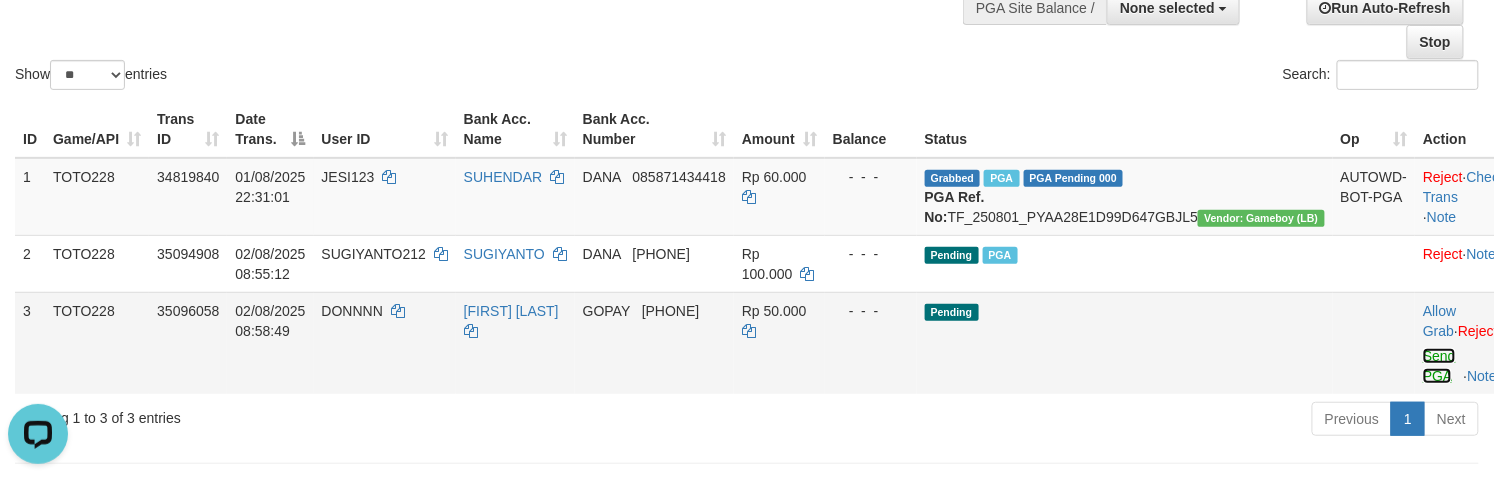 click on "Send PGA" at bounding box center (1439, 366) 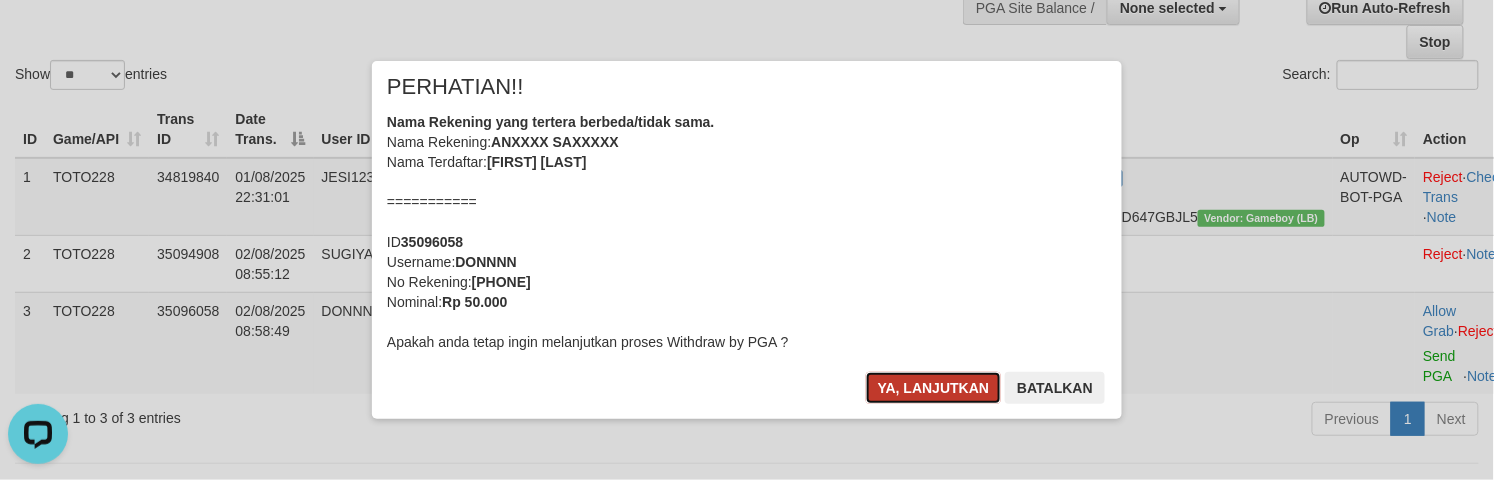 click on "Ya, lanjutkan" at bounding box center (934, 388) 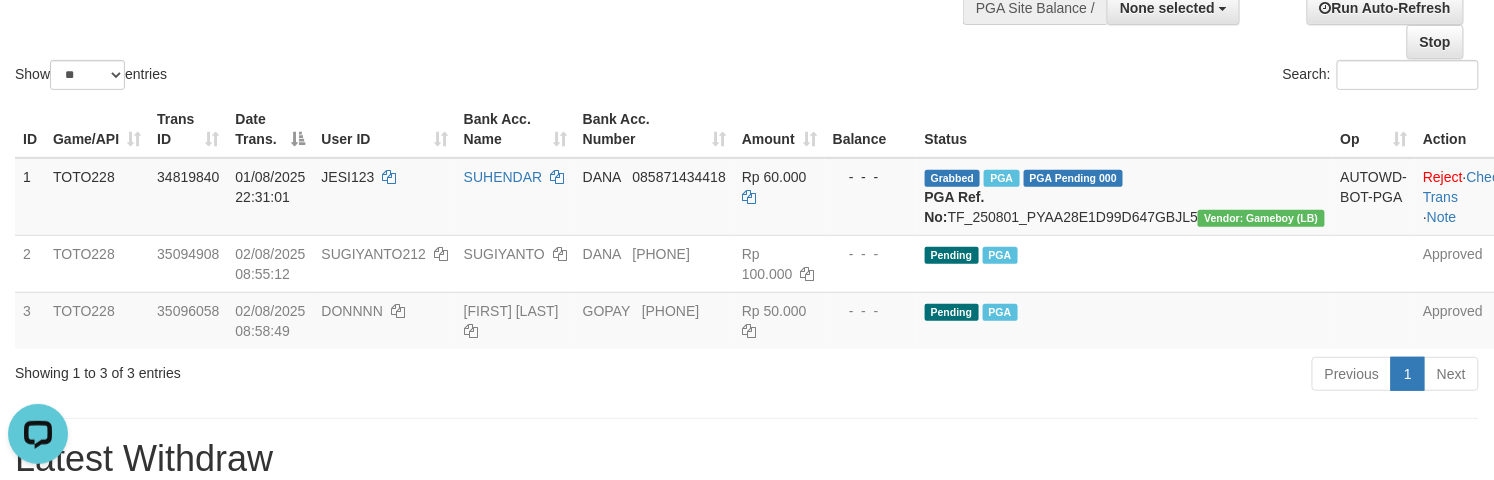 click on "Previous 1 Next" at bounding box center [1059, 376] 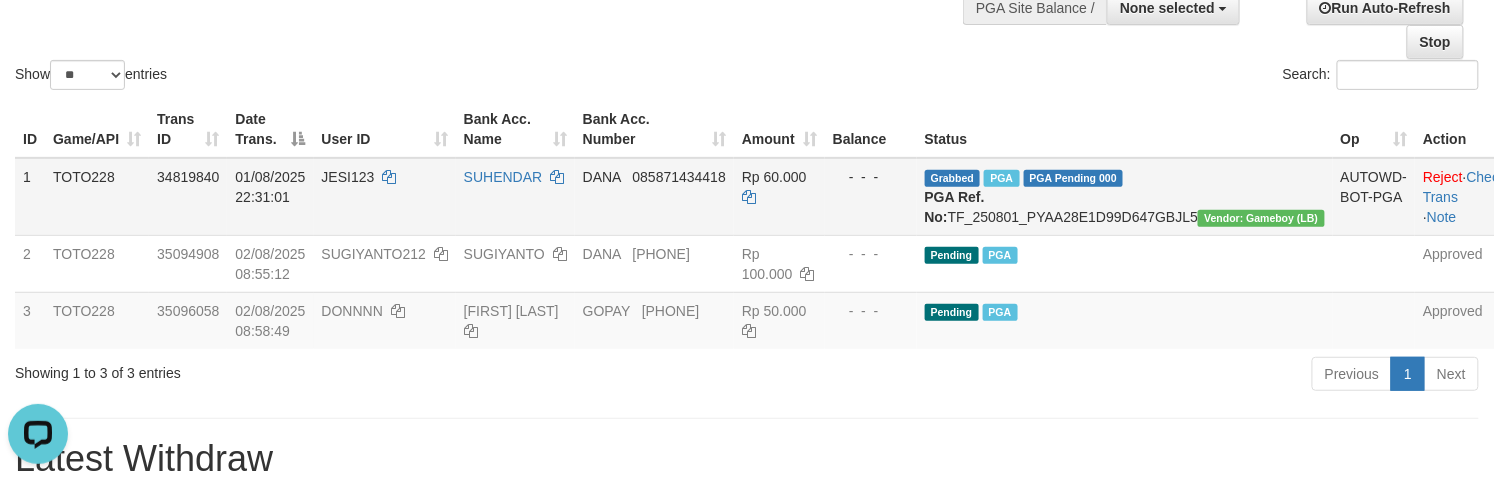 drag, startPoint x: 962, startPoint y: 429, endPoint x: 817, endPoint y: 190, distance: 279.54605 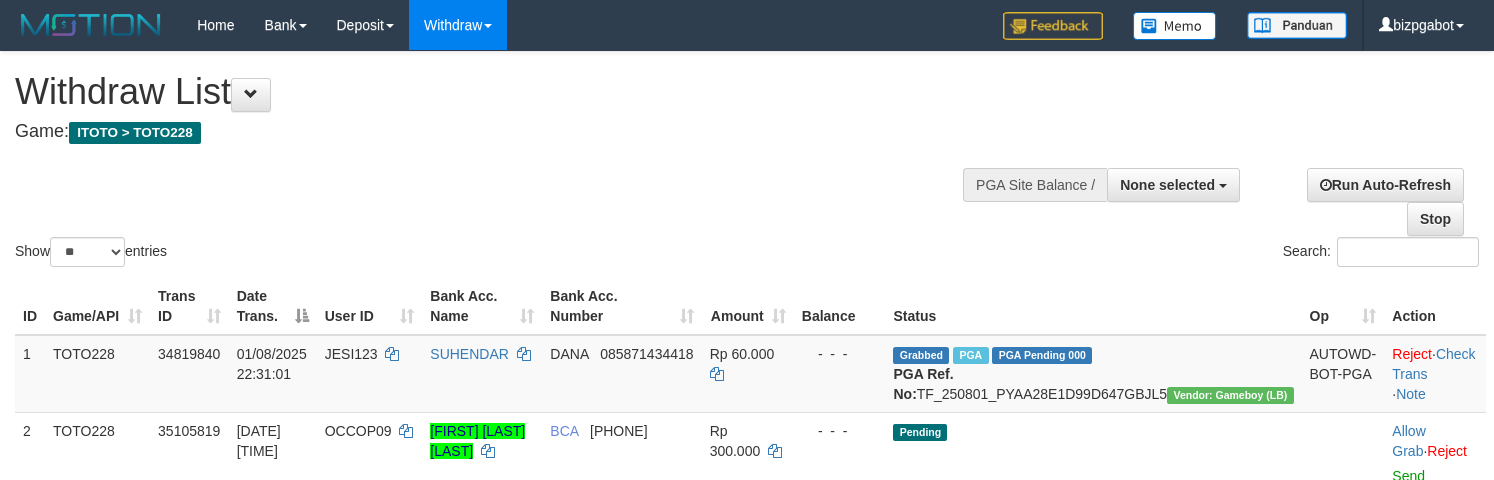 select 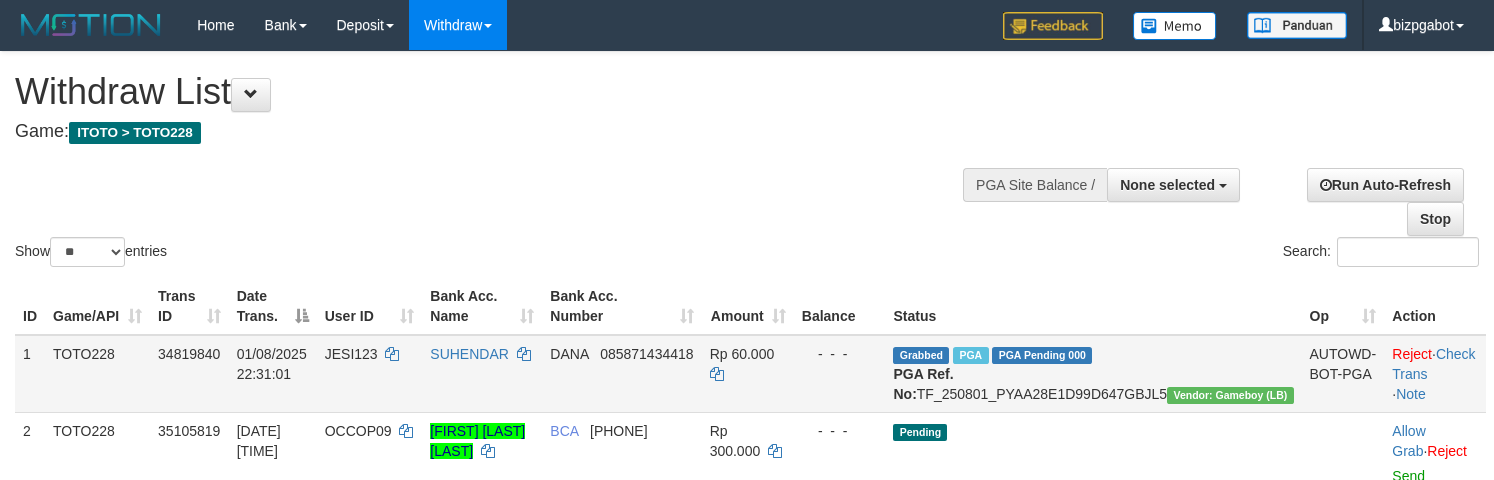 scroll, scrollTop: 177, scrollLeft: 0, axis: vertical 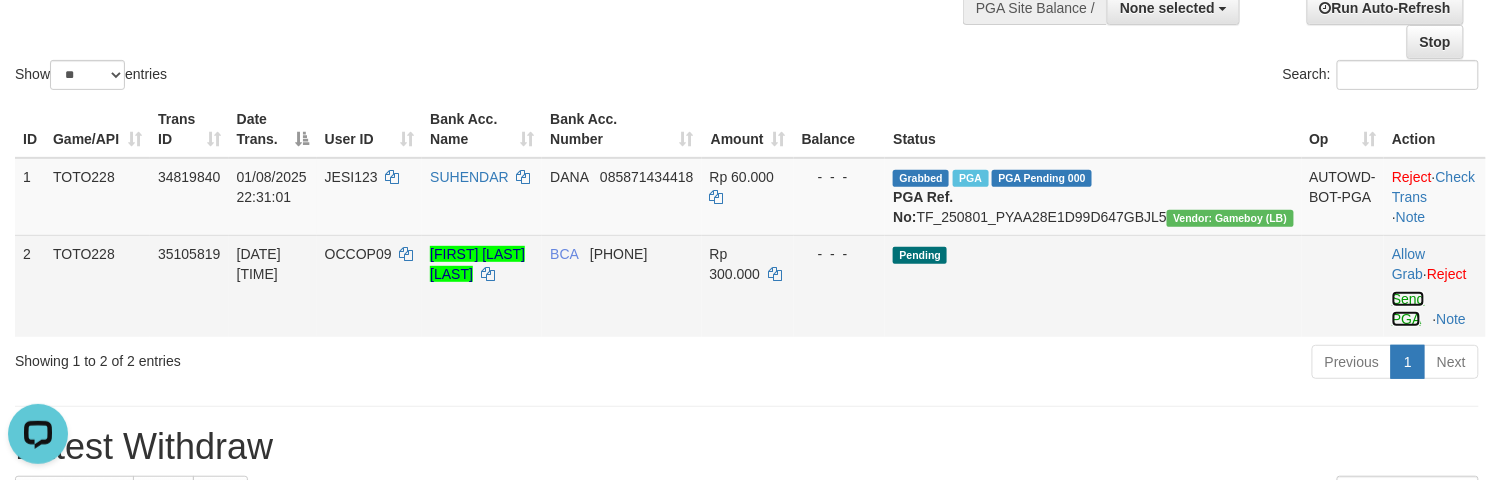 click on "Send PGA" at bounding box center [1408, 309] 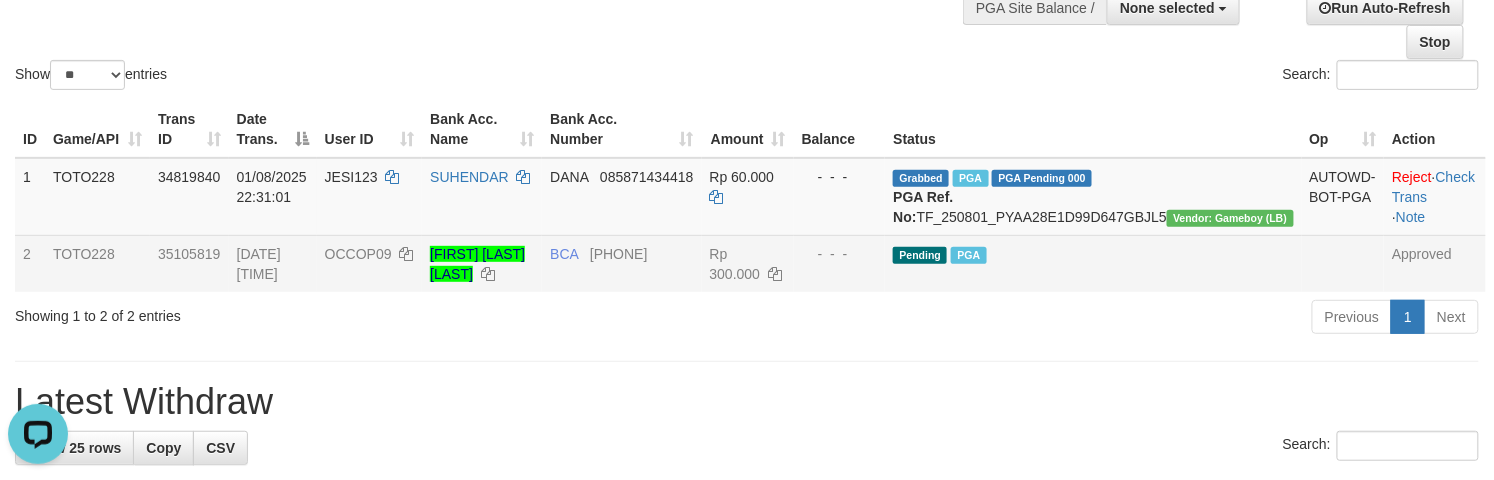 click on "**********" at bounding box center [747, 971] 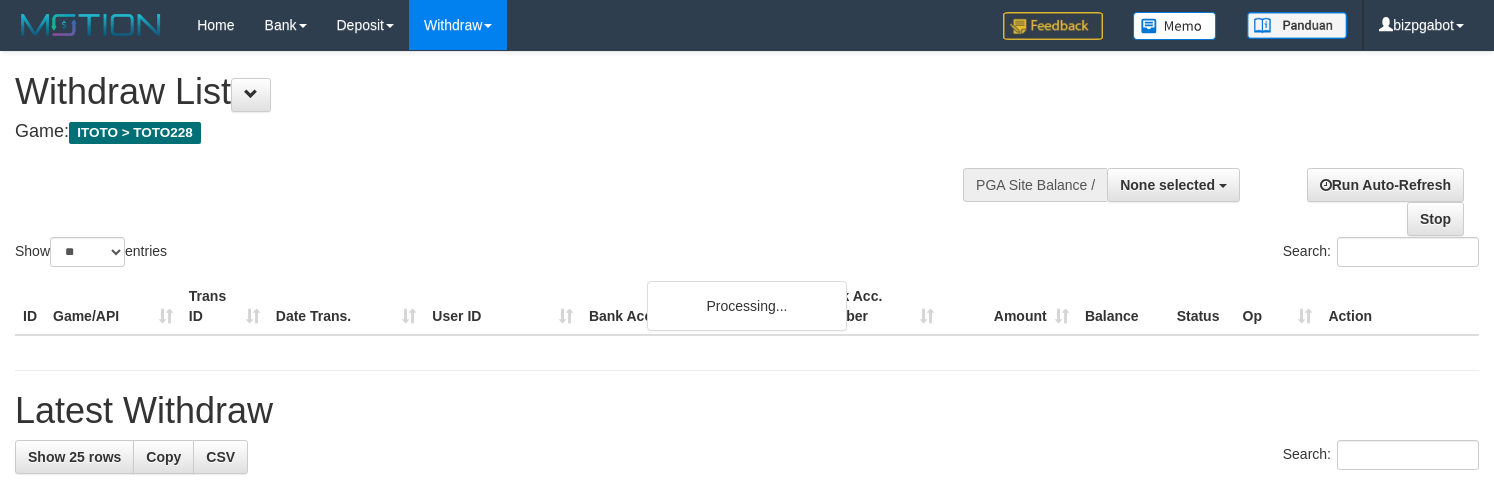 select 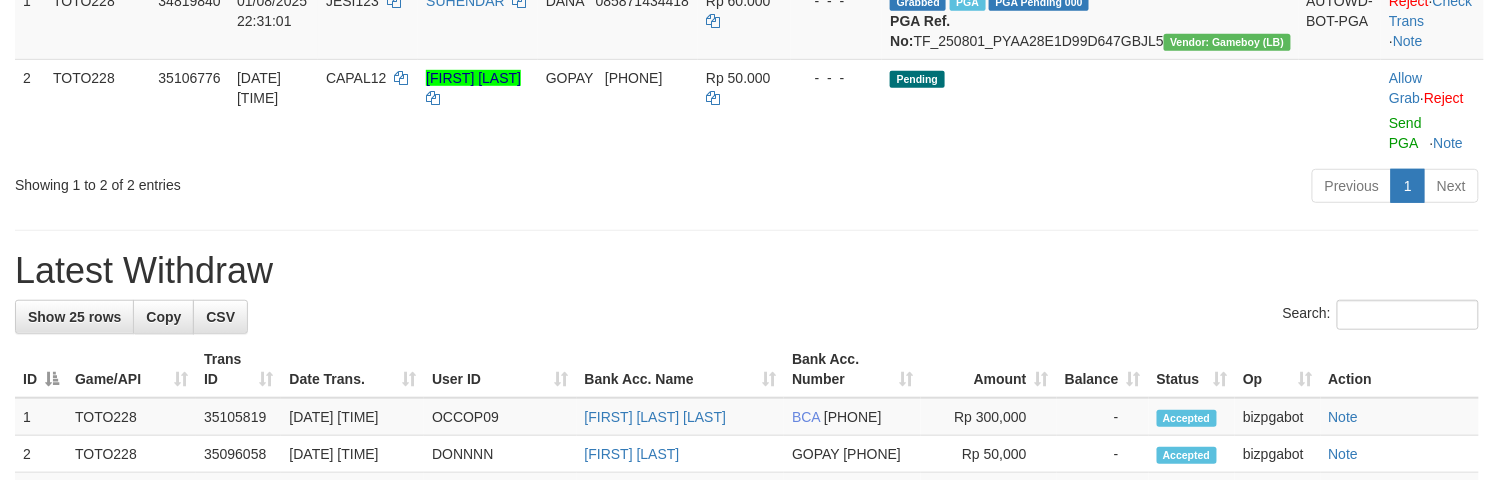 scroll, scrollTop: 354, scrollLeft: 0, axis: vertical 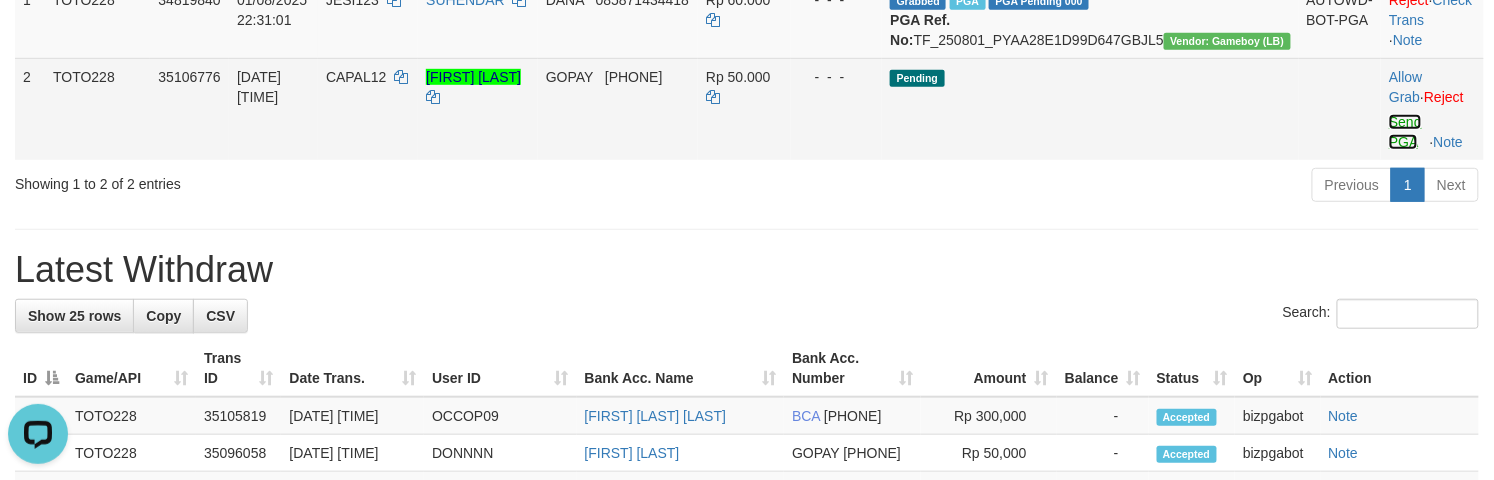 click on "Send PGA" at bounding box center (1405, 132) 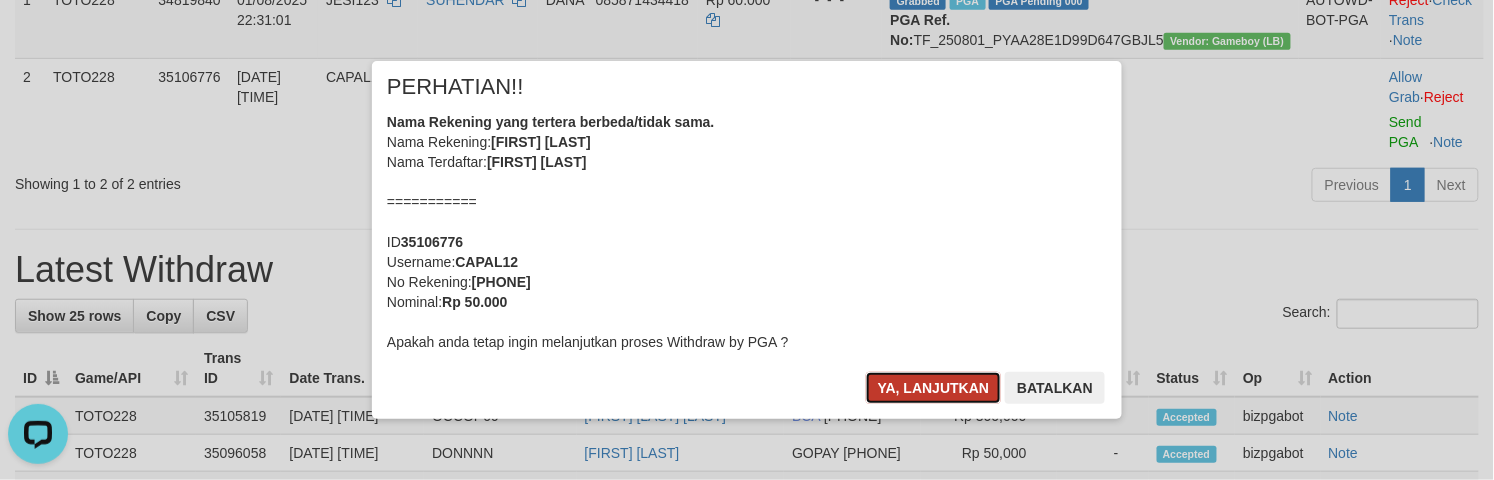 click on "Ya, lanjutkan" at bounding box center [934, 388] 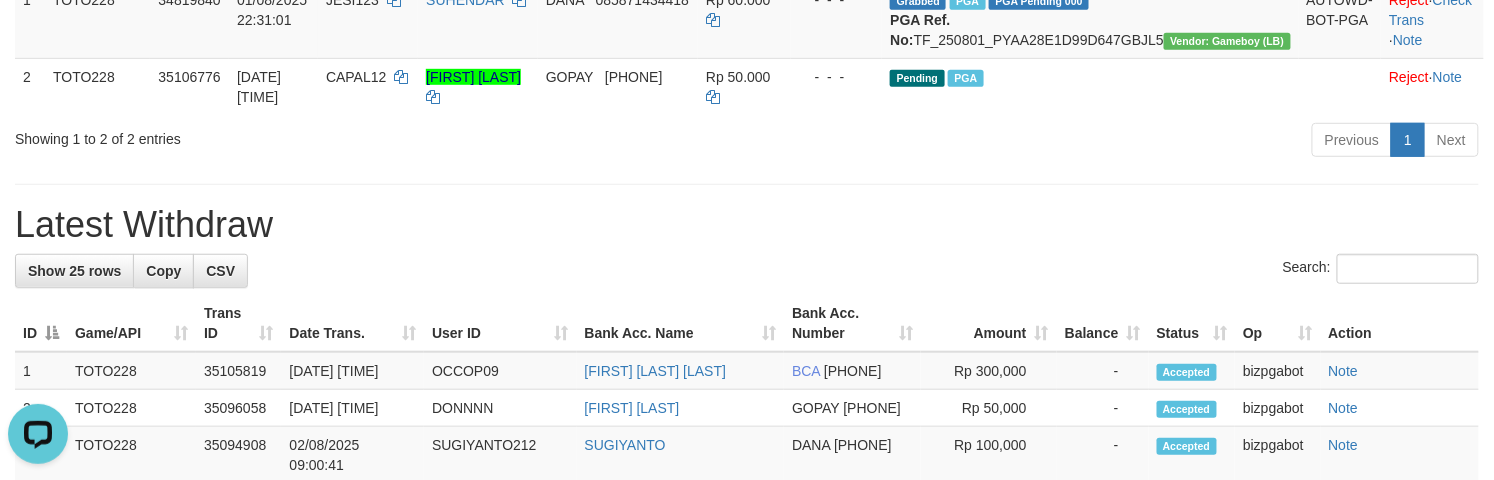 click on "Latest Withdraw" at bounding box center (747, 225) 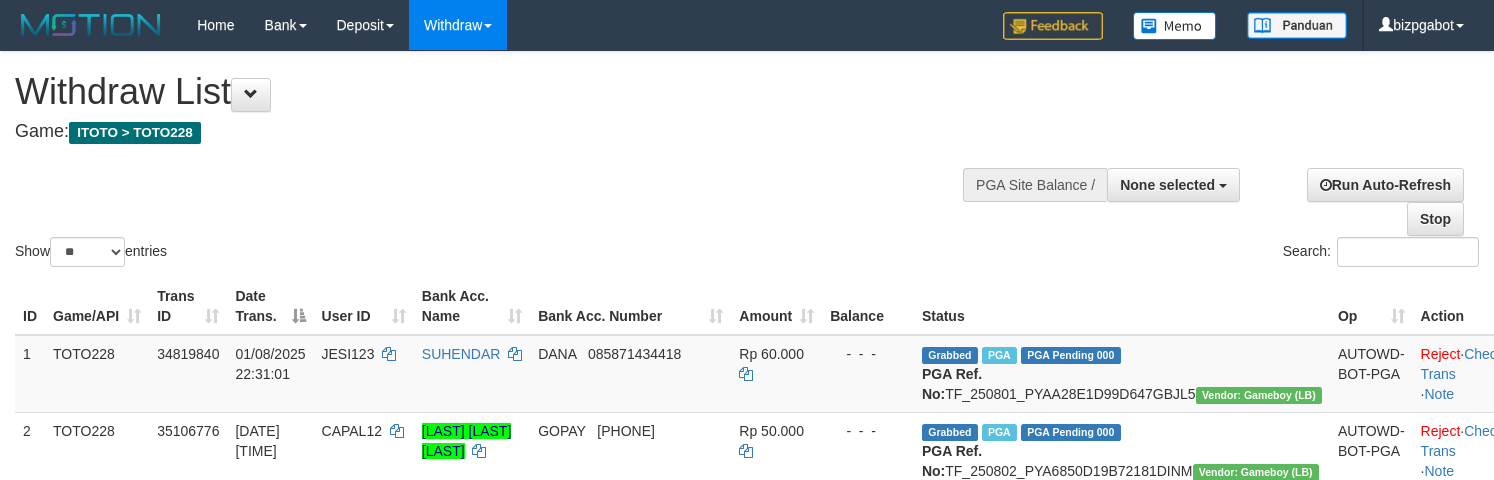 select 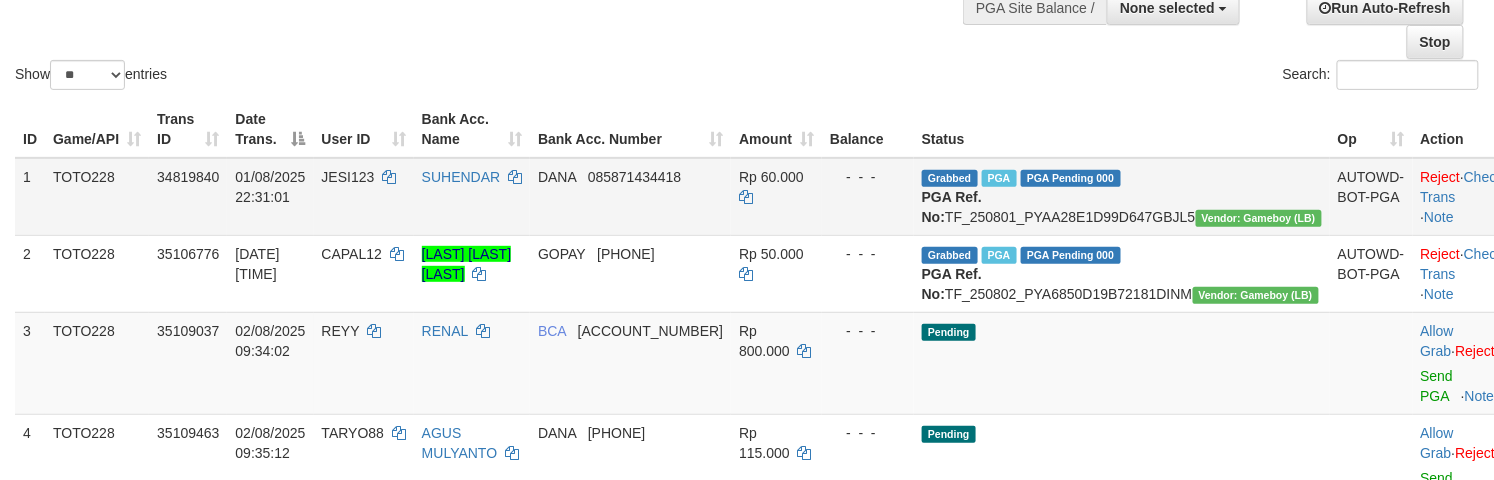 scroll, scrollTop: 0, scrollLeft: 0, axis: both 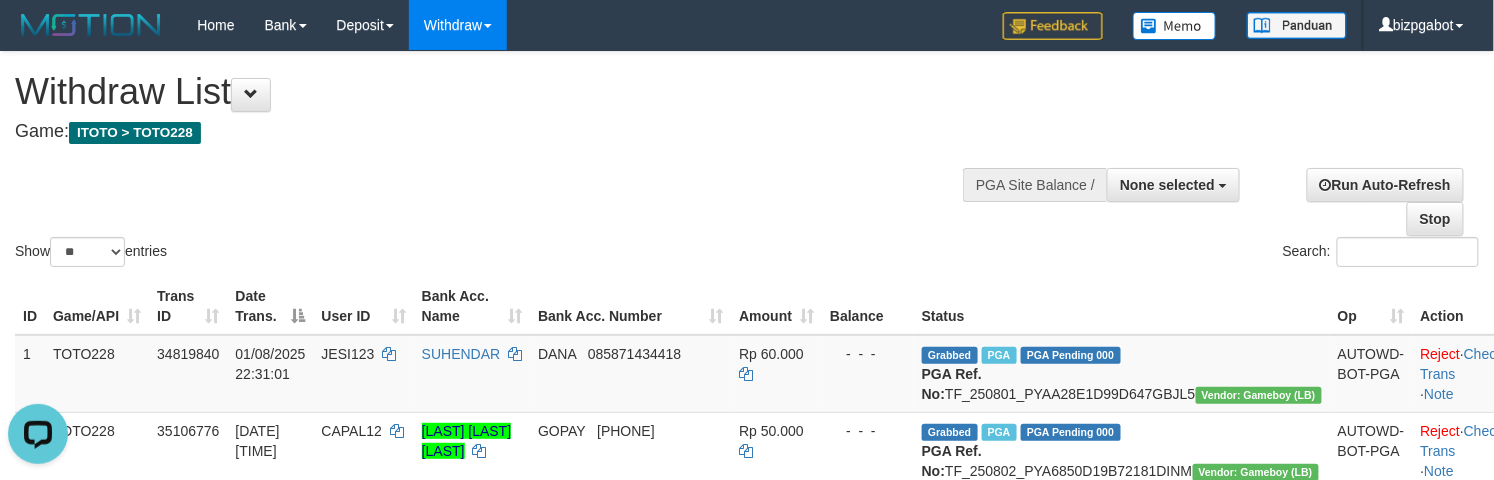 click at bounding box center [1135, 183] 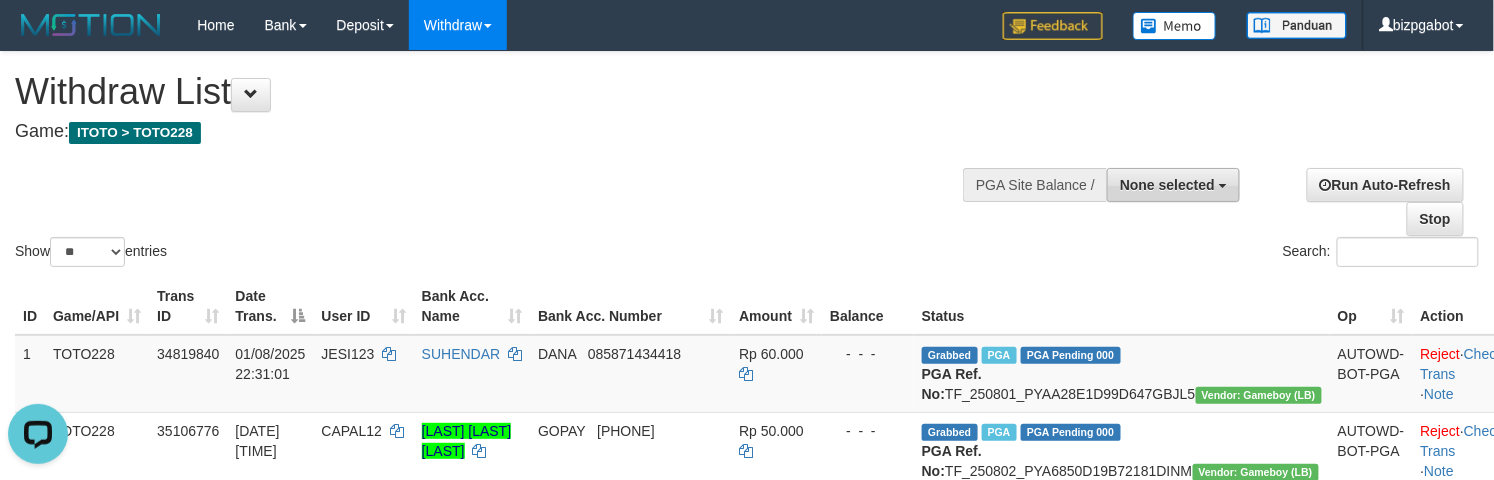 click on "None selected" at bounding box center (1173, 185) 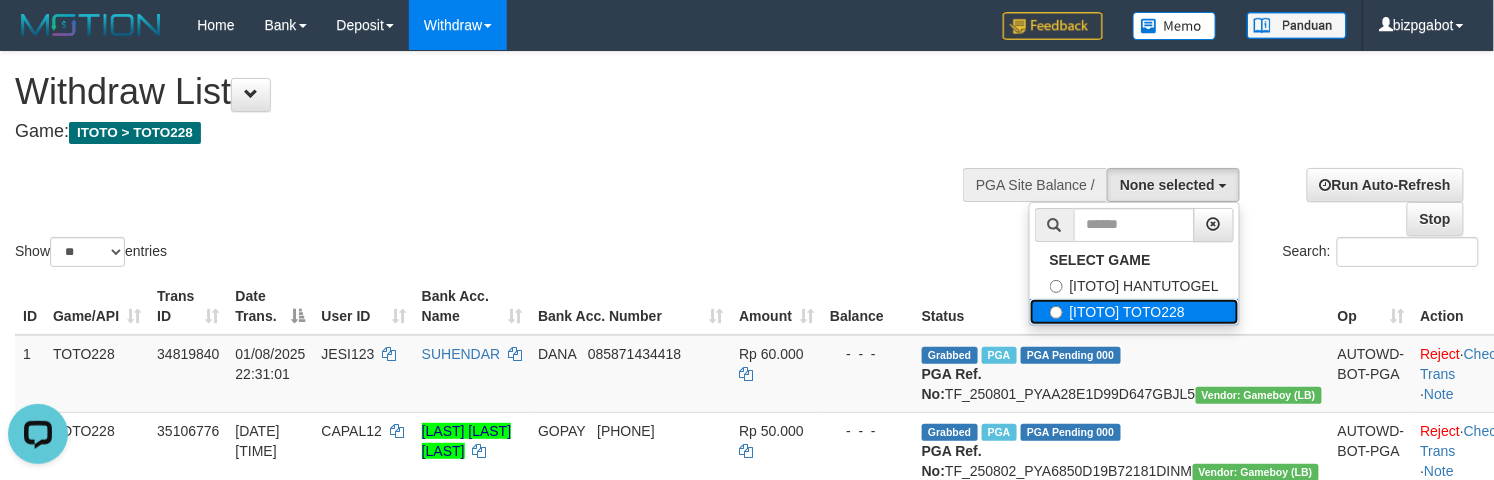 click on "[ITOTO] TOTO228" at bounding box center [1134, 312] 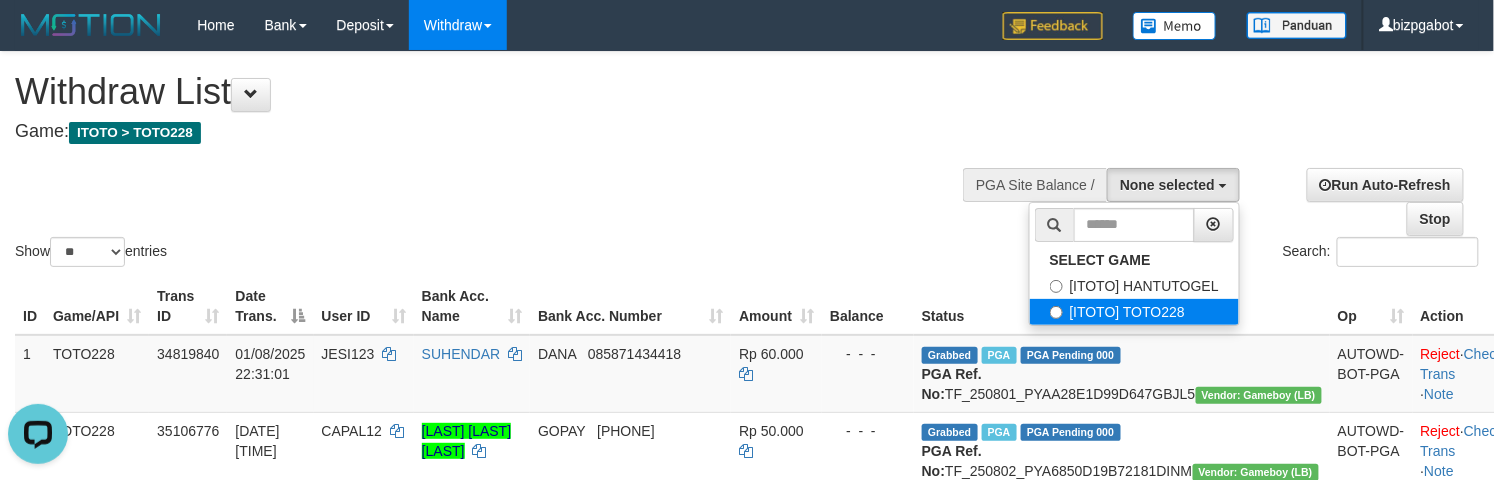 select on "****" 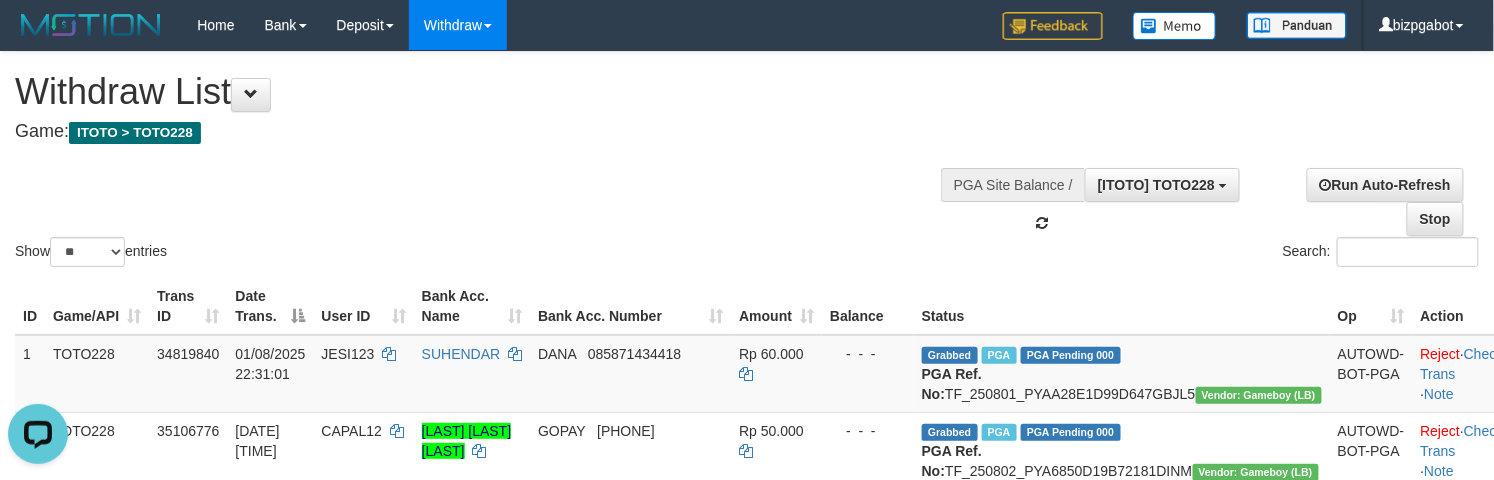 scroll, scrollTop: 34, scrollLeft: 0, axis: vertical 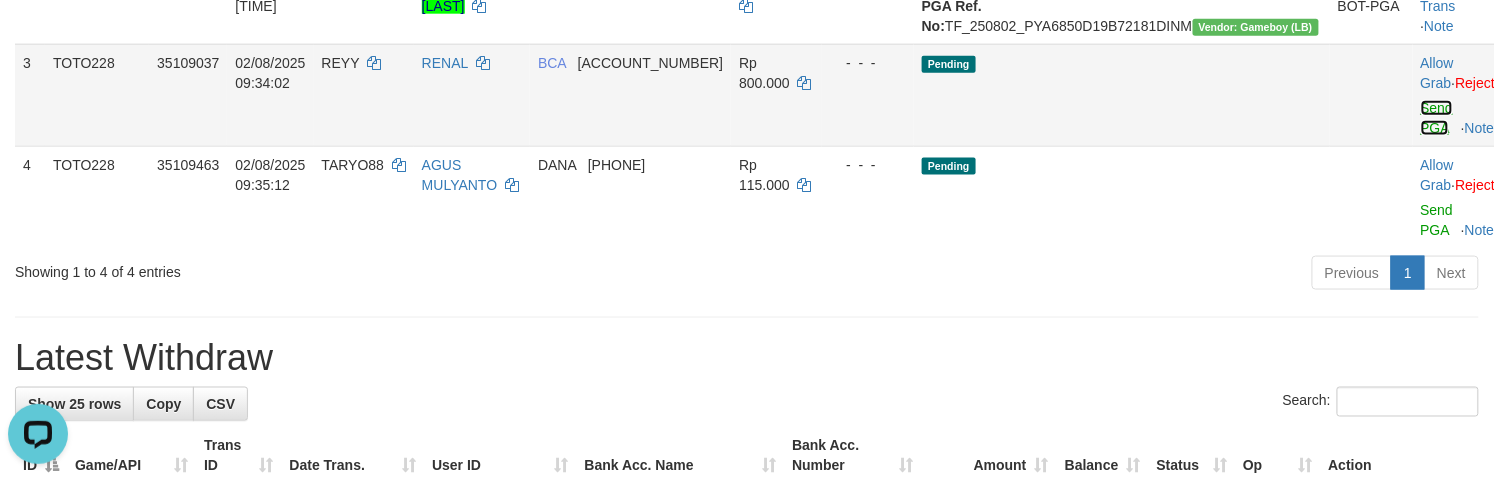 click on "Send PGA" at bounding box center (1437, 118) 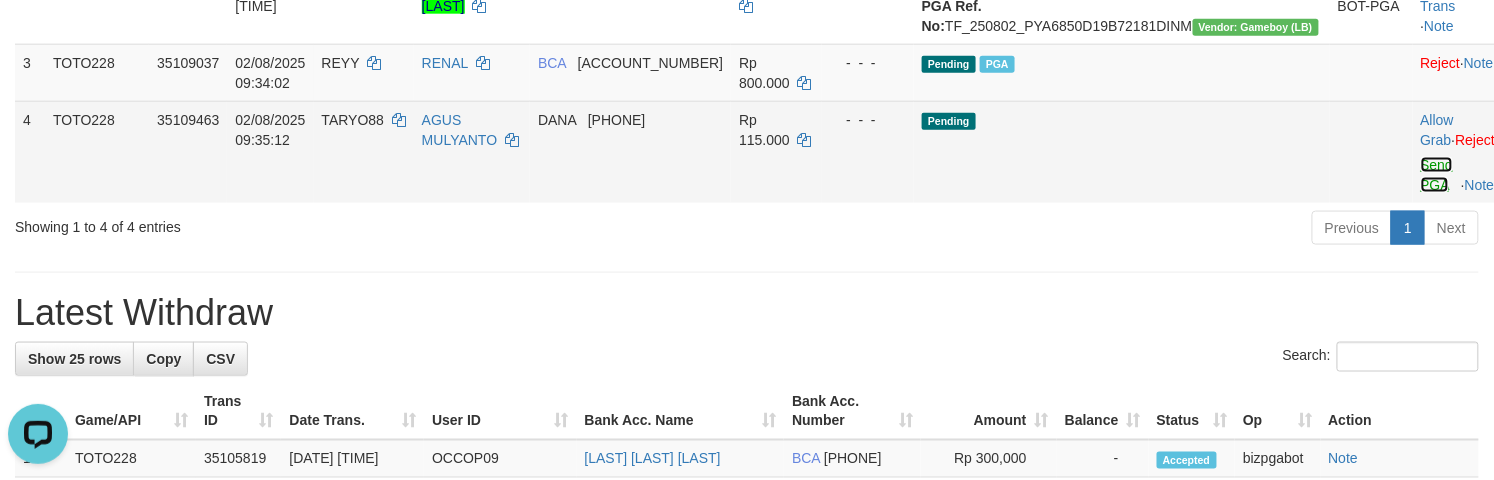 click on "Send PGA" at bounding box center [1437, 175] 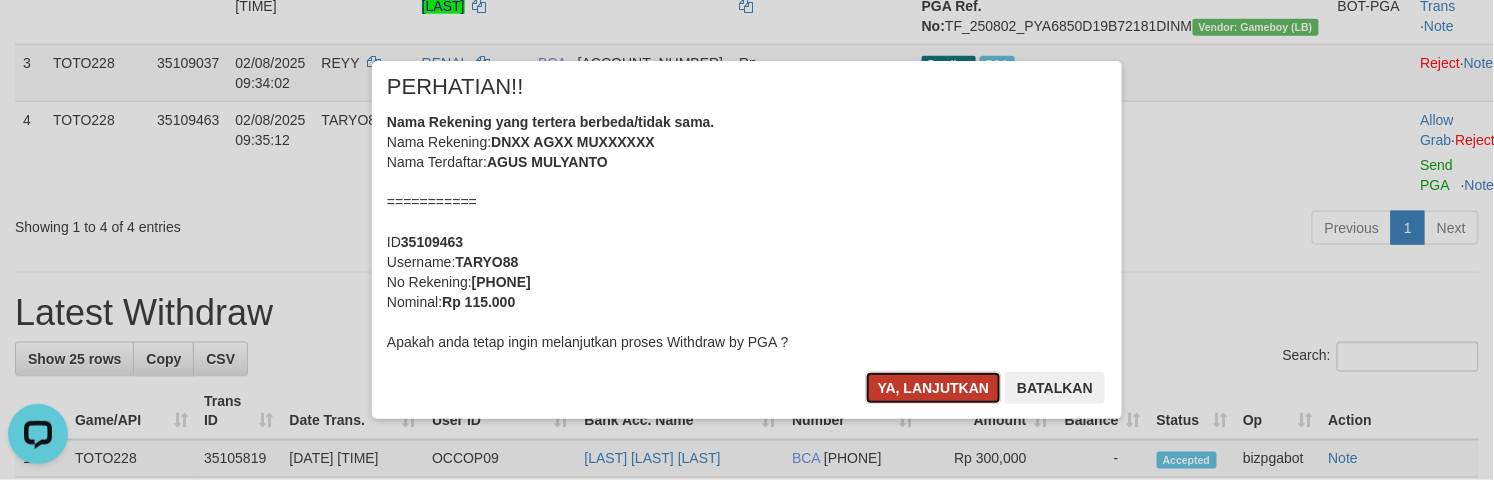 click on "Ya, lanjutkan" at bounding box center (934, 388) 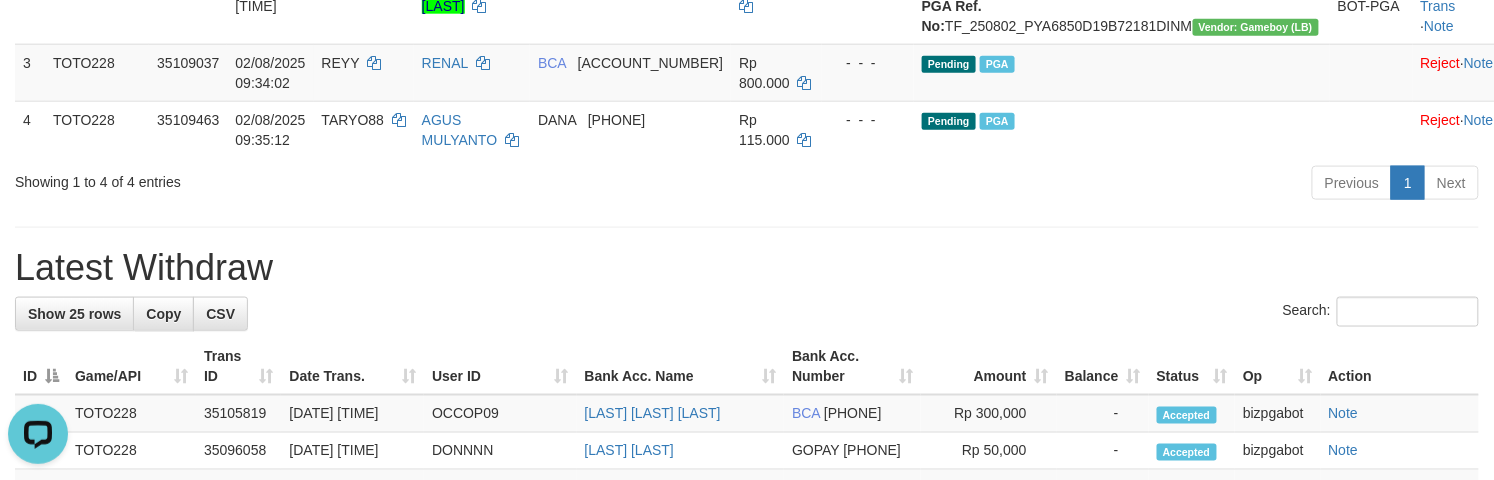 scroll, scrollTop: 533, scrollLeft: 0, axis: vertical 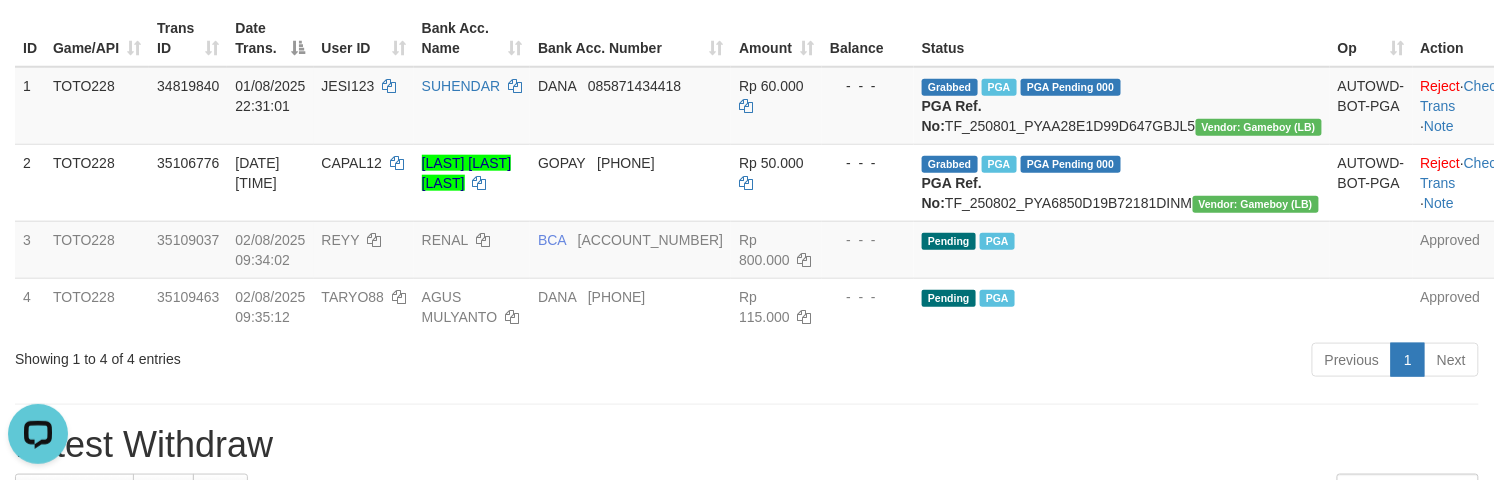 click on "ID Game/API Trans ID Date Trans. User ID Bank Acc. Name Bank Acc. Number Amount Balance Status Op Action
1 TOTO228 34819840 01/08/2025 22:31:01 JESI123    SUHENDAR    DANA     085871434418 Rp 60.000    -  -  - Grabbed   PGA   PGA Pending 000 PGA Ref. No:  TF_250801_PYAA28E1D99D647GBJL5  Vendor: Gameboy (LB) AUTOWD-BOT-PGA Reject ·    Check Trans    ·    Note 2 TOTO228 35106776 02/08/2025 09:27:57 CAPAL12    RISTA APRILLIANA T    GOPAY     895333228976 Rp 50.000    -  -  - Grabbed   PGA   PGA Pending 000 PGA Ref. No:  TF_250802_PYA6850D19B72181DINM  Vendor: Gameboy (LB) AUTOWD-BOT-PGA Reject ·    Check Trans    ·    Note 3 TOTO228 35109037 02/08/2025 09:34:02 REYY    RENAL    BCA     1980105195 Rp 800.000    -  -  - Pending   PGA Approved 4 TOTO228 35109463 02/08/2025 09:35:12 TARYO88    AGUS MULYANTO    DANA     085217300245 Rp 115.000    -  -  - Pending   PGA Approved Processing..." at bounding box center [747, 172] 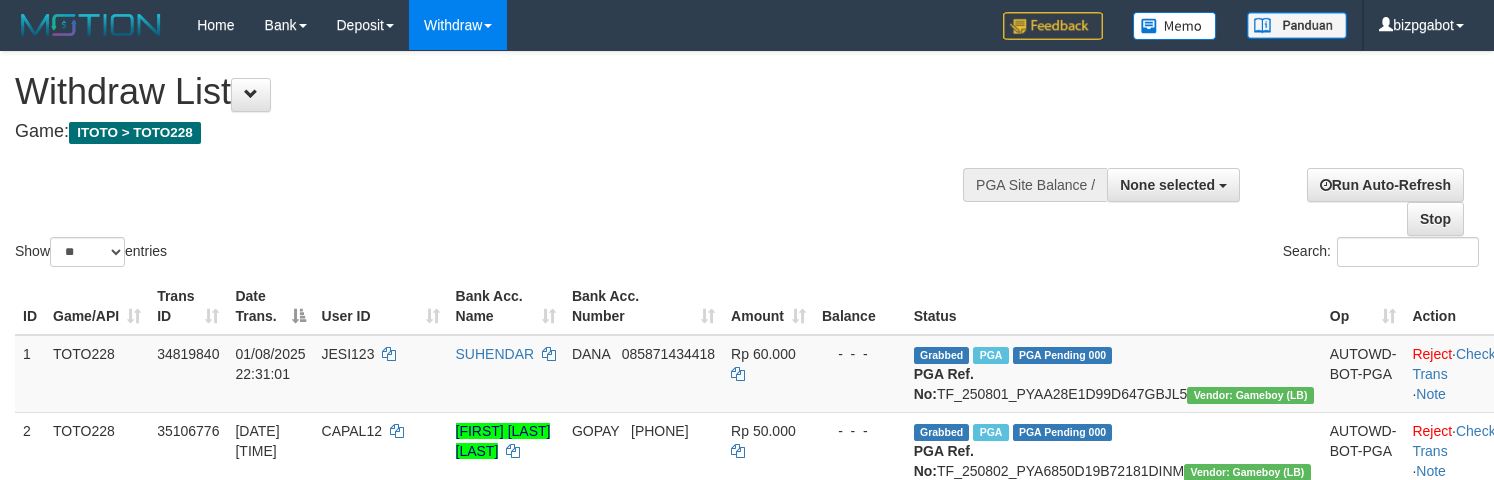 select 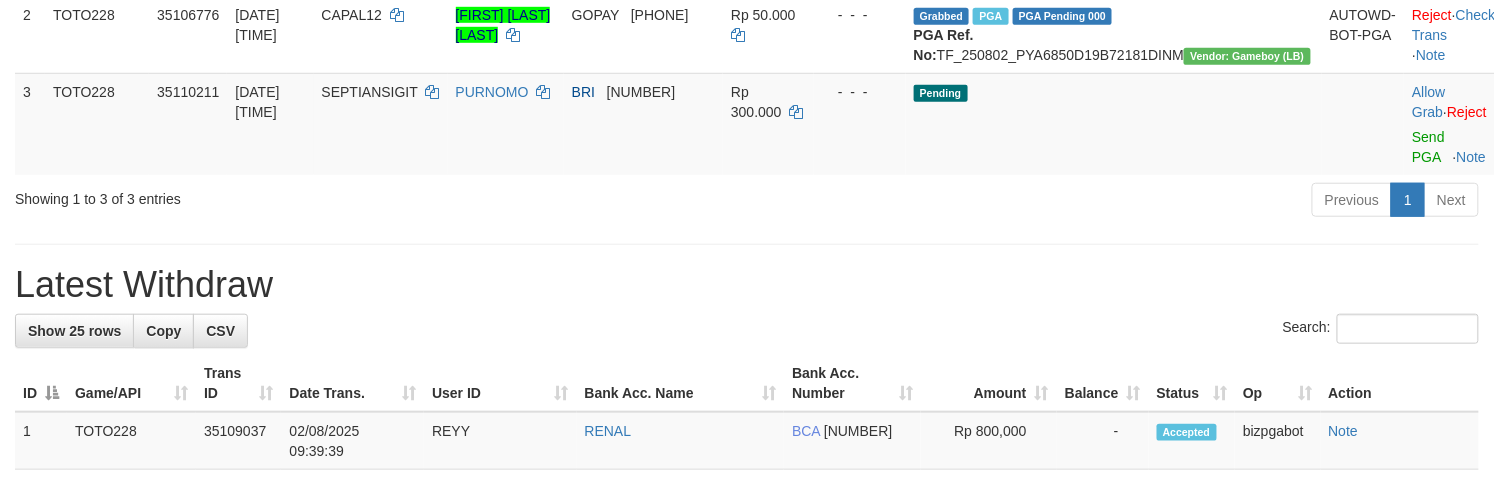 scroll, scrollTop: 356, scrollLeft: 0, axis: vertical 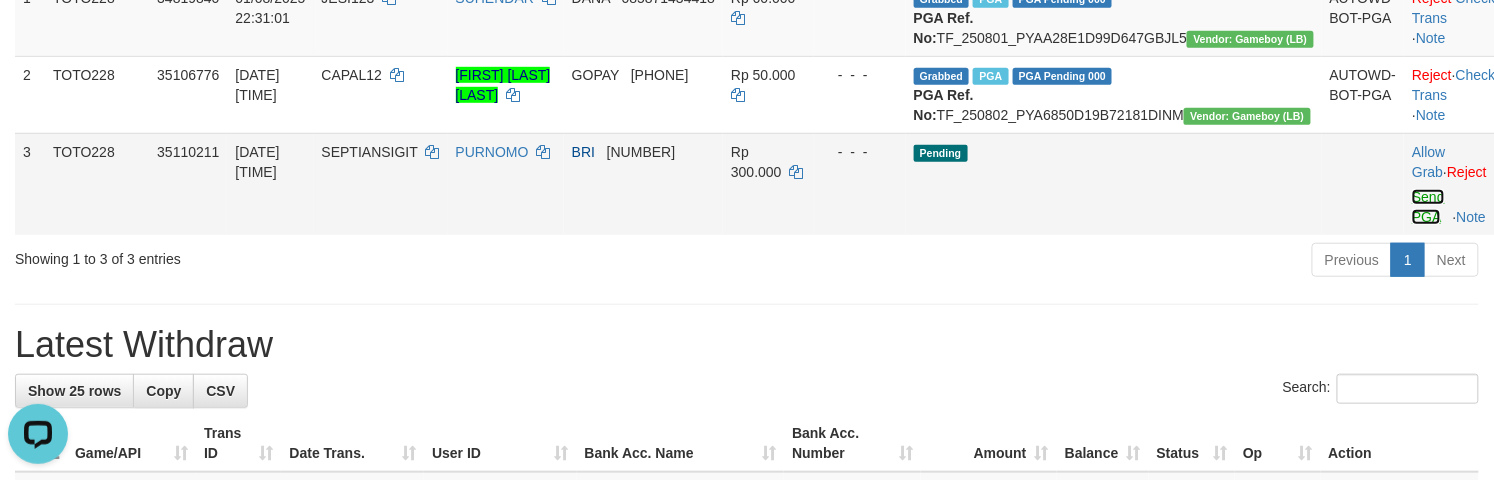 click on "Send PGA" at bounding box center [1428, 207] 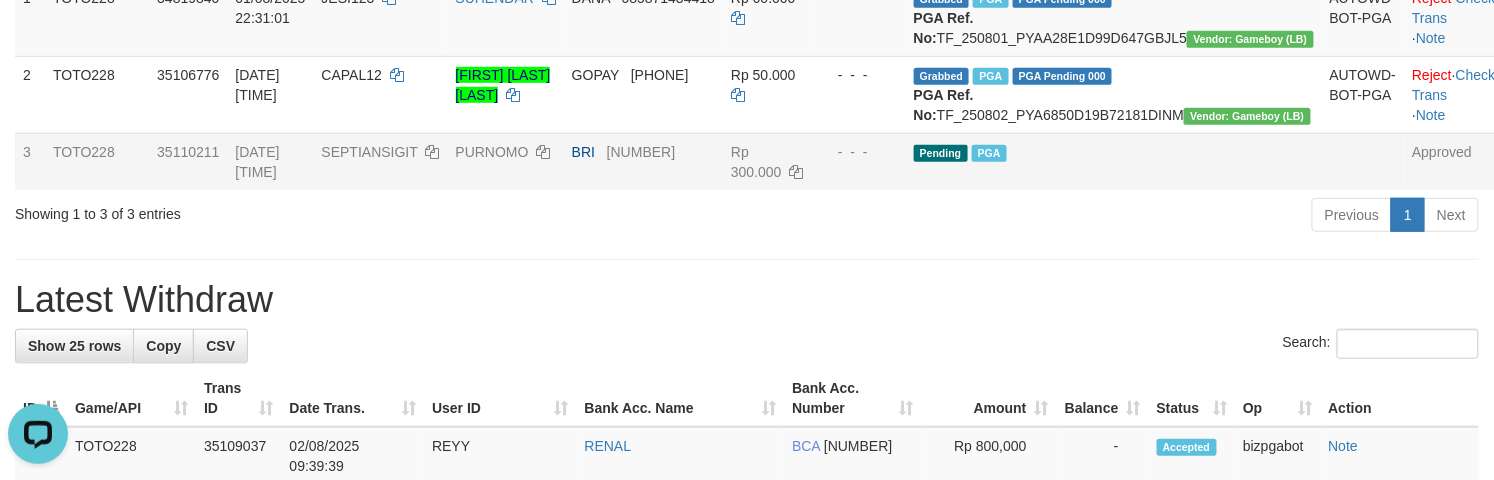click on "**********" at bounding box center [747, 821] 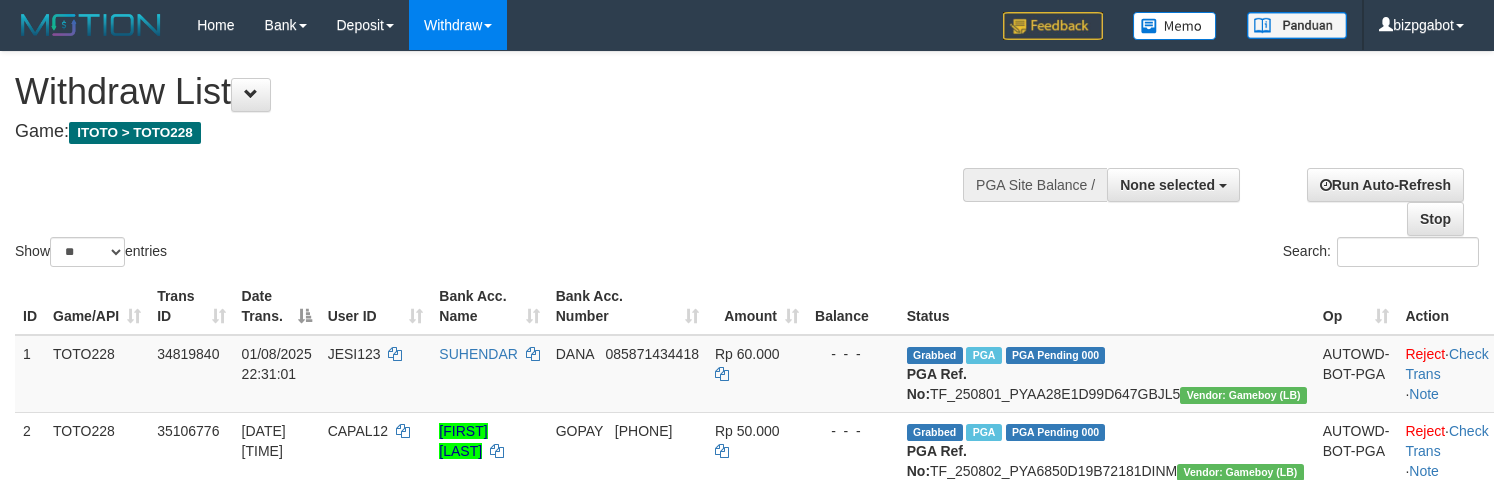 select 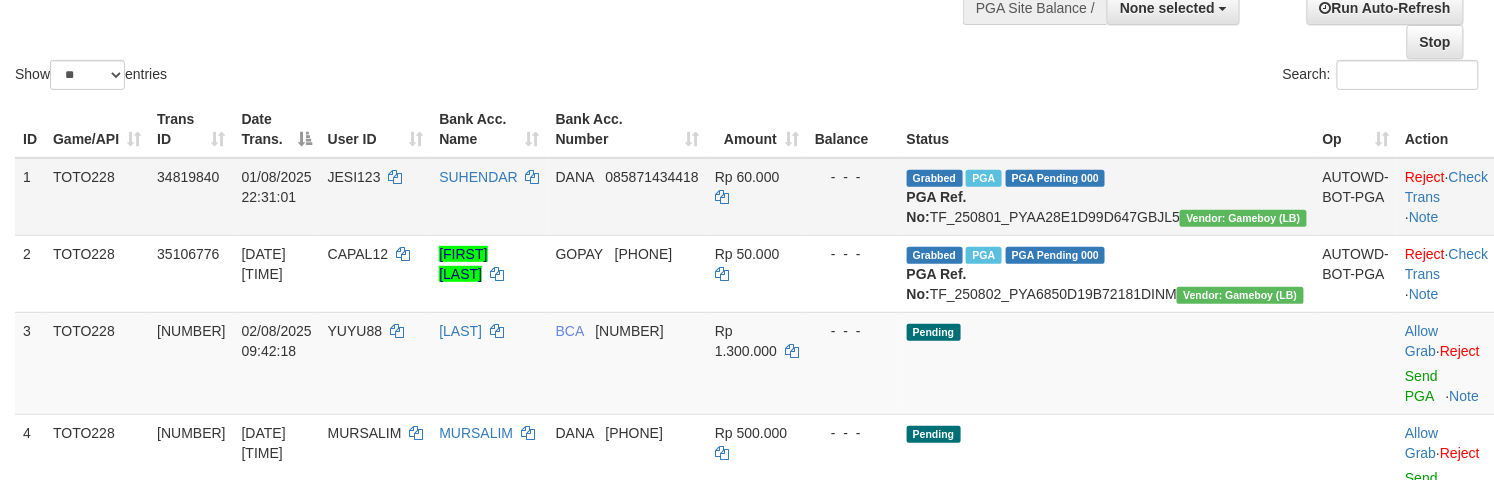 scroll, scrollTop: 354, scrollLeft: 0, axis: vertical 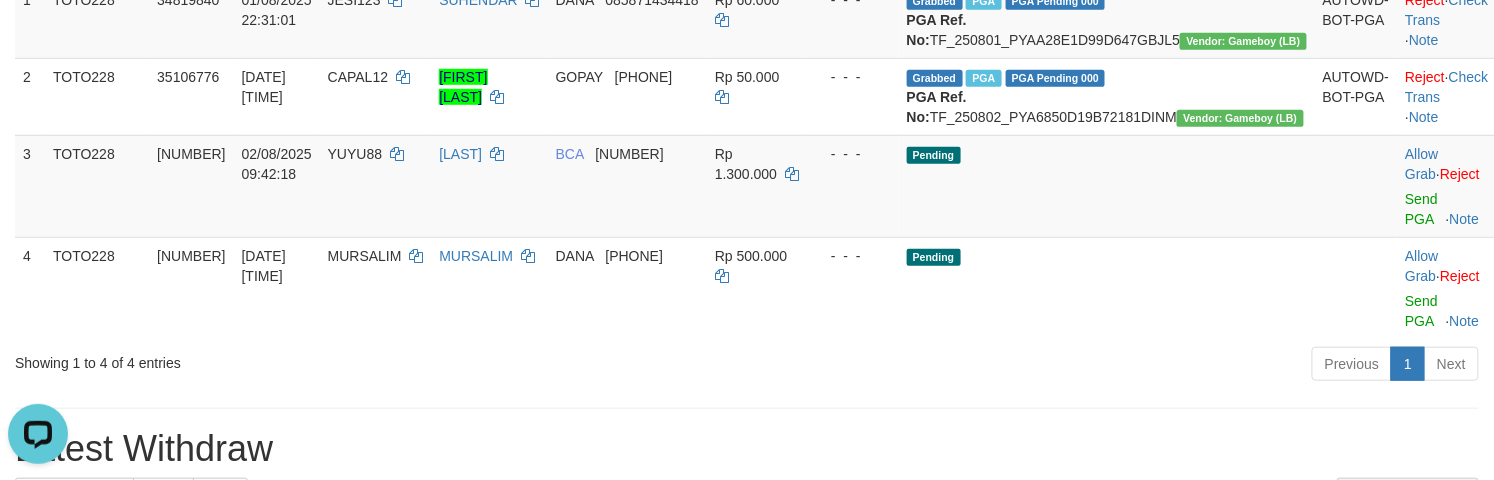 click on "Previous 1 Next" at bounding box center [1059, 366] 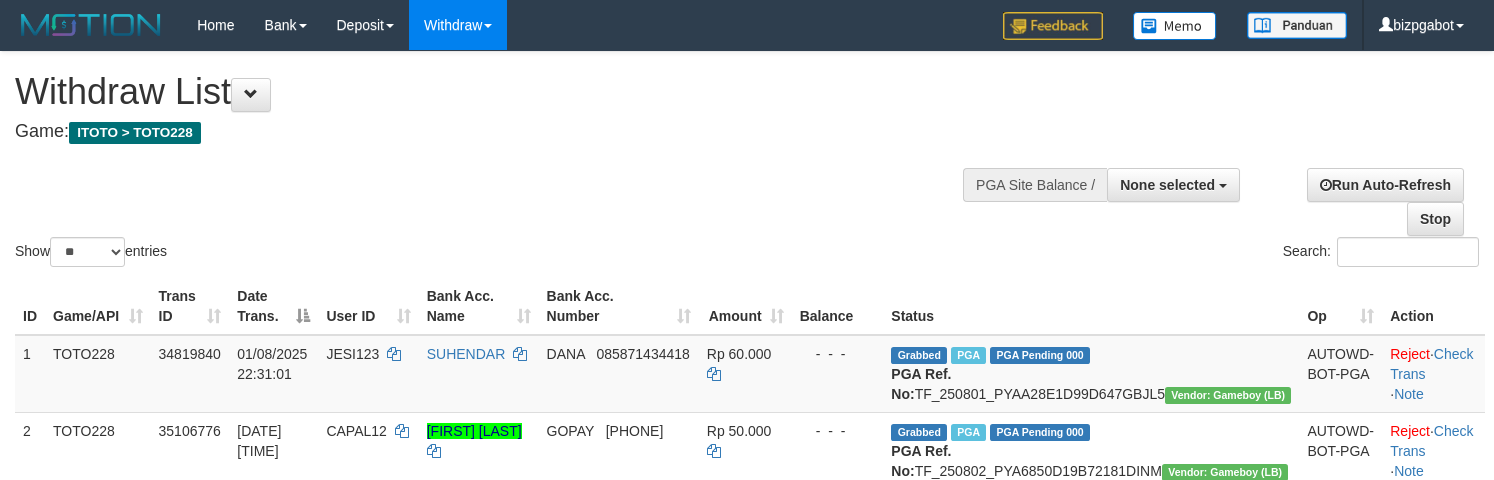 select 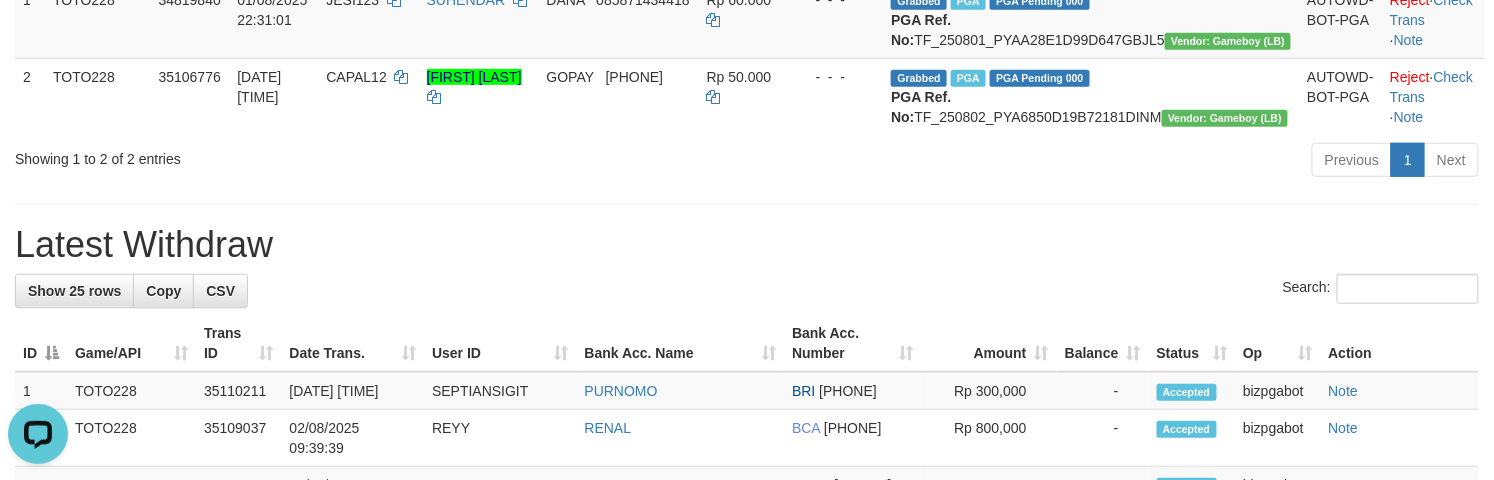 scroll, scrollTop: 0, scrollLeft: 0, axis: both 